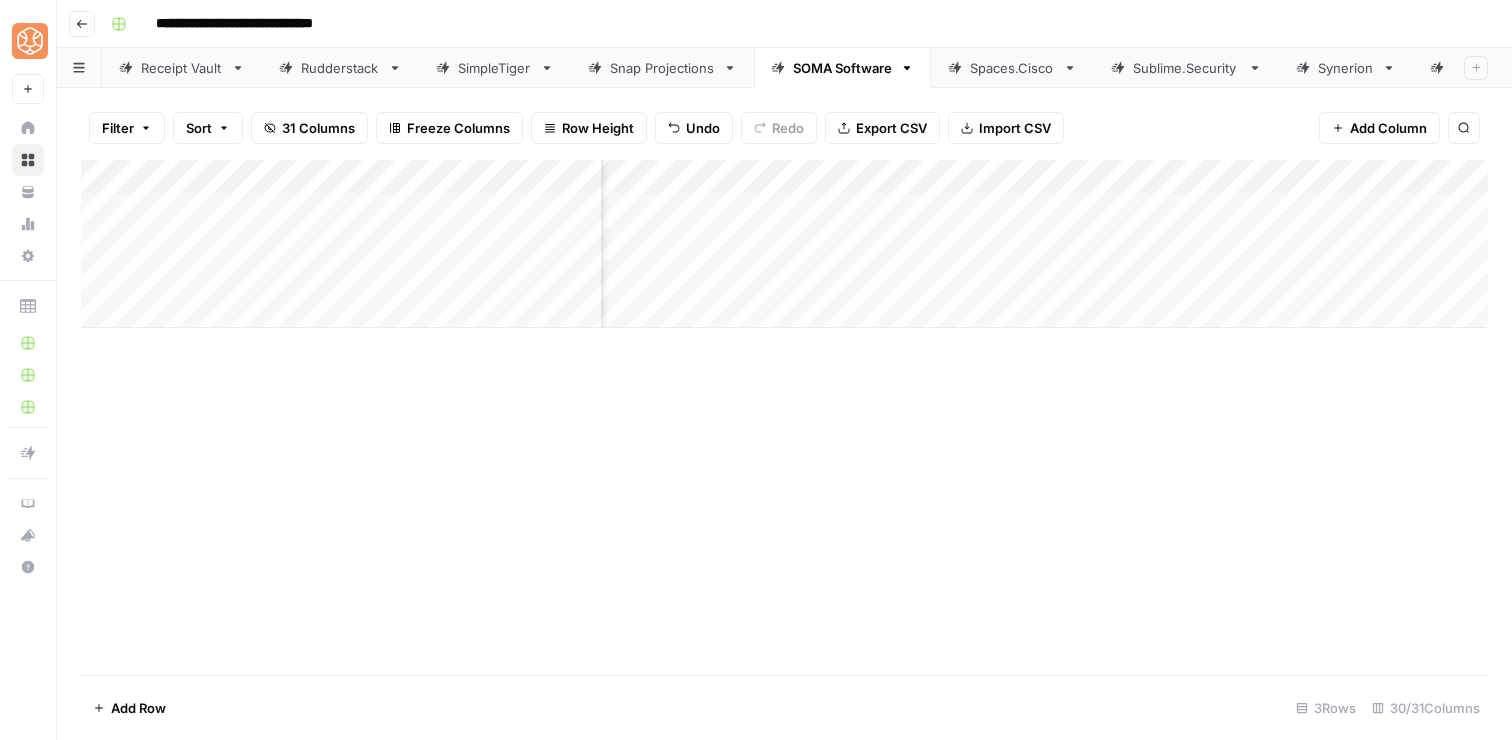 scroll, scrollTop: 0, scrollLeft: 0, axis: both 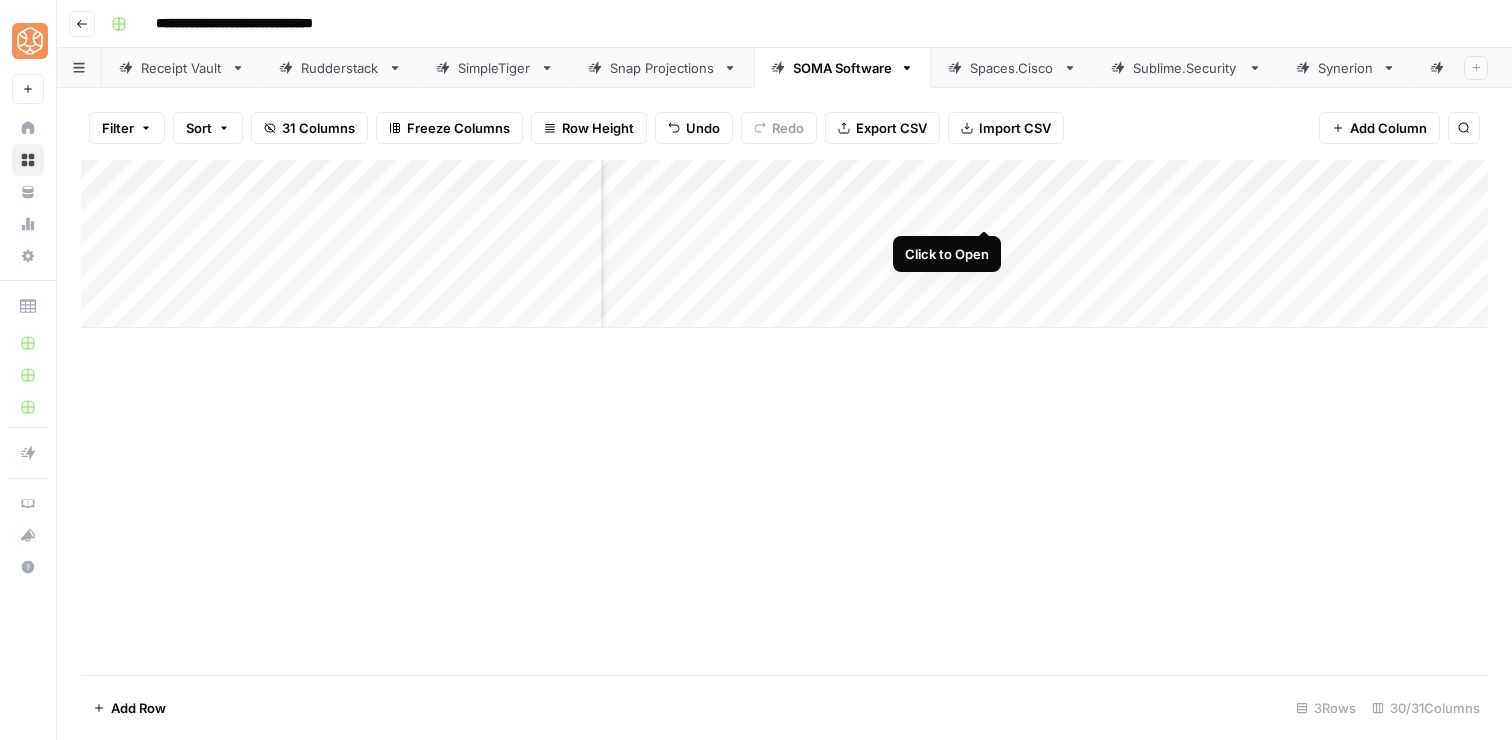 click on "Add Column" at bounding box center (784, 244) 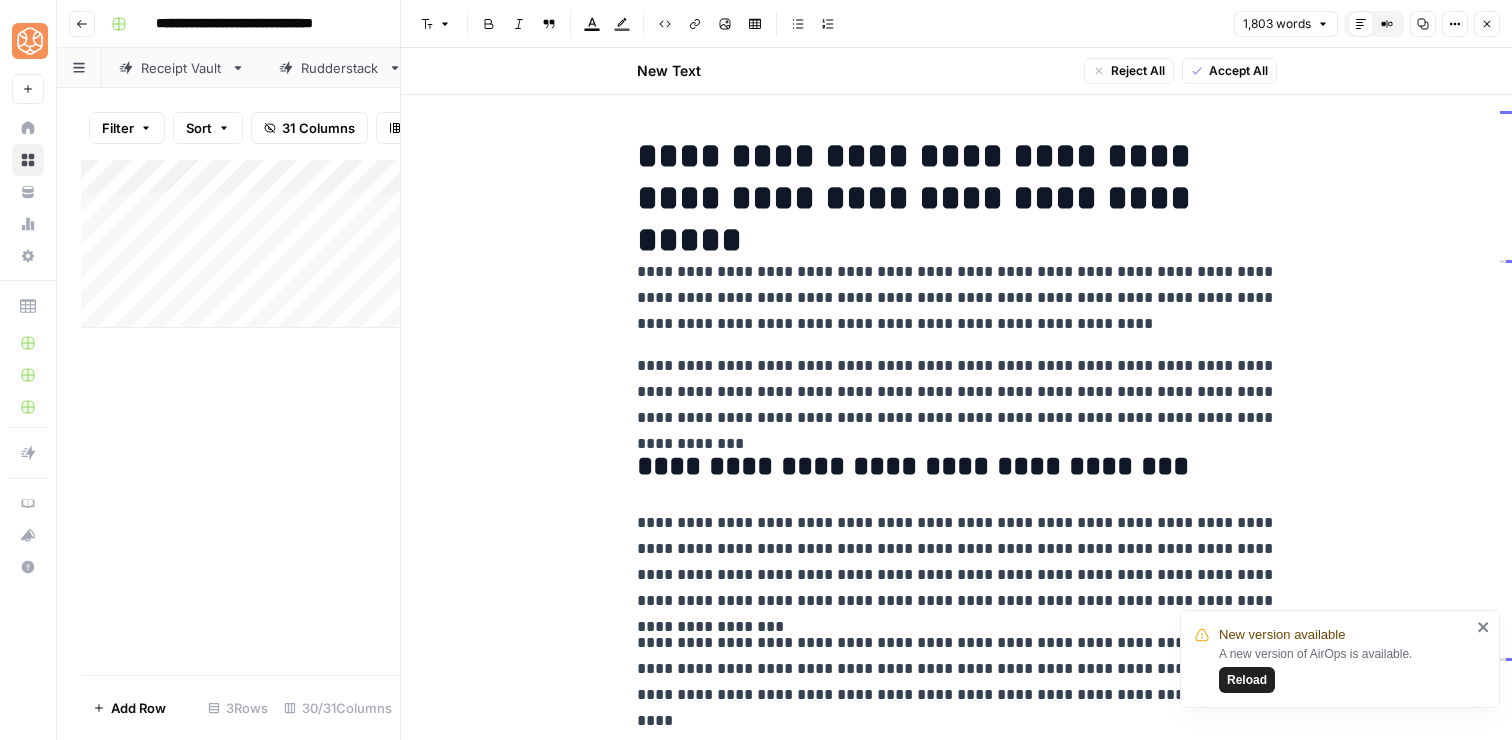 click on "Reload" at bounding box center [1247, 680] 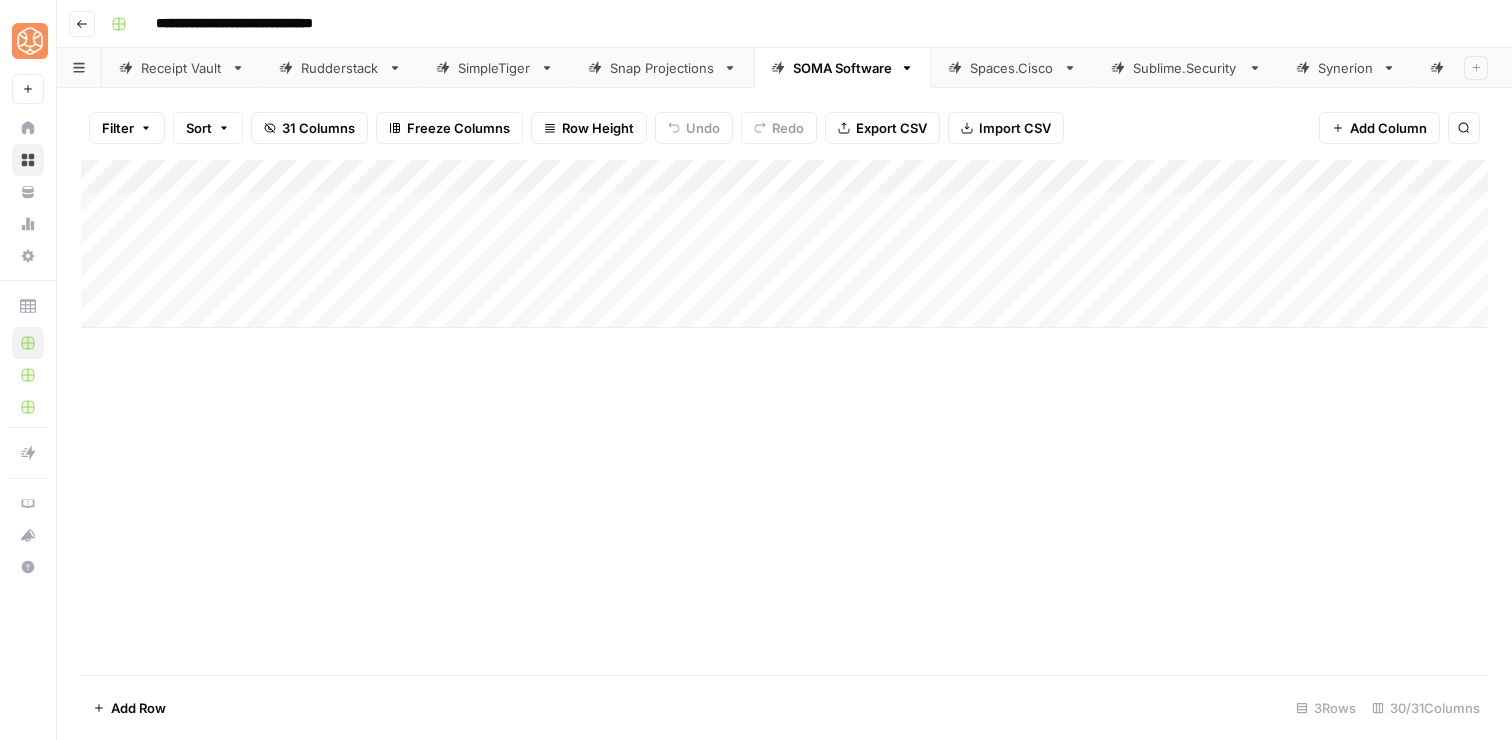 scroll, scrollTop: 0, scrollLeft: 0, axis: both 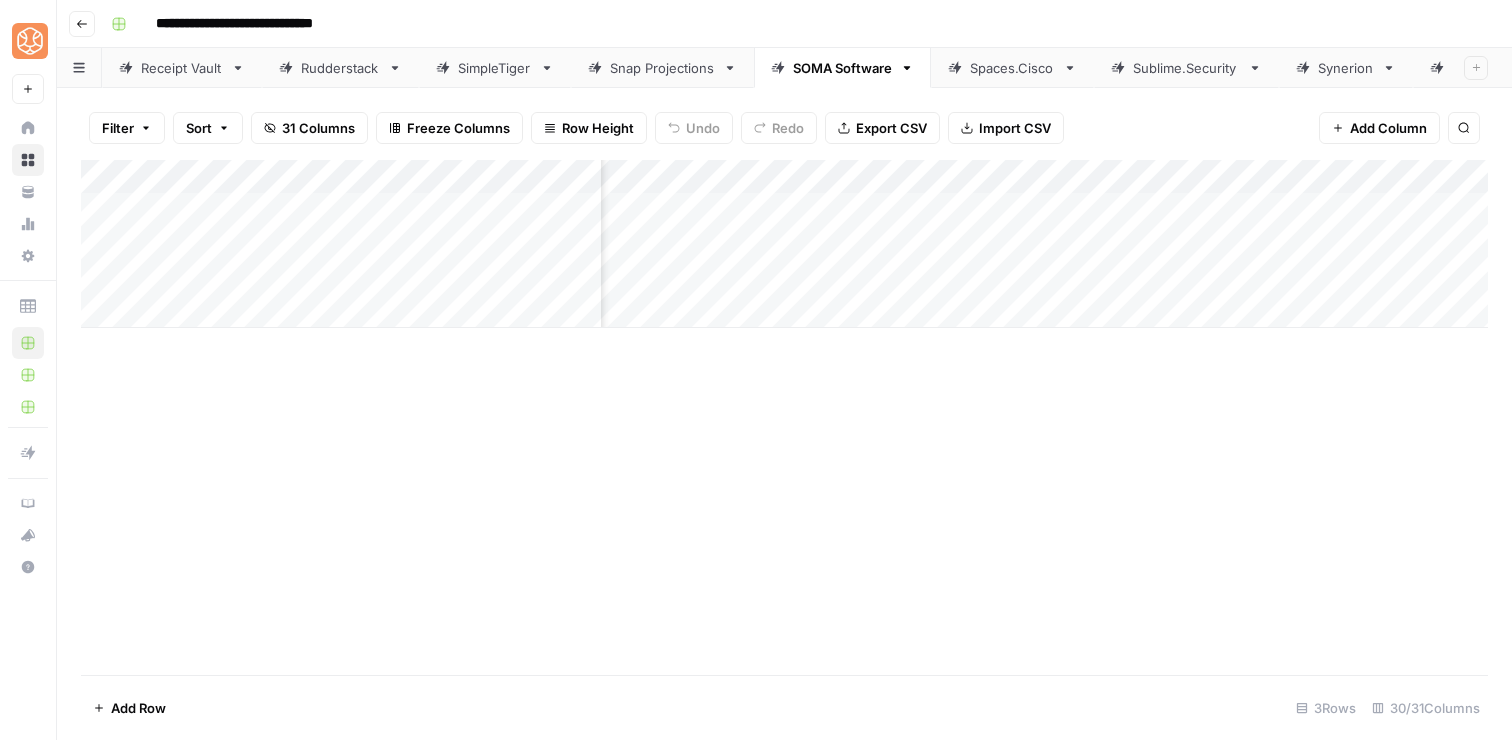 click on "Add Column" at bounding box center (784, 244) 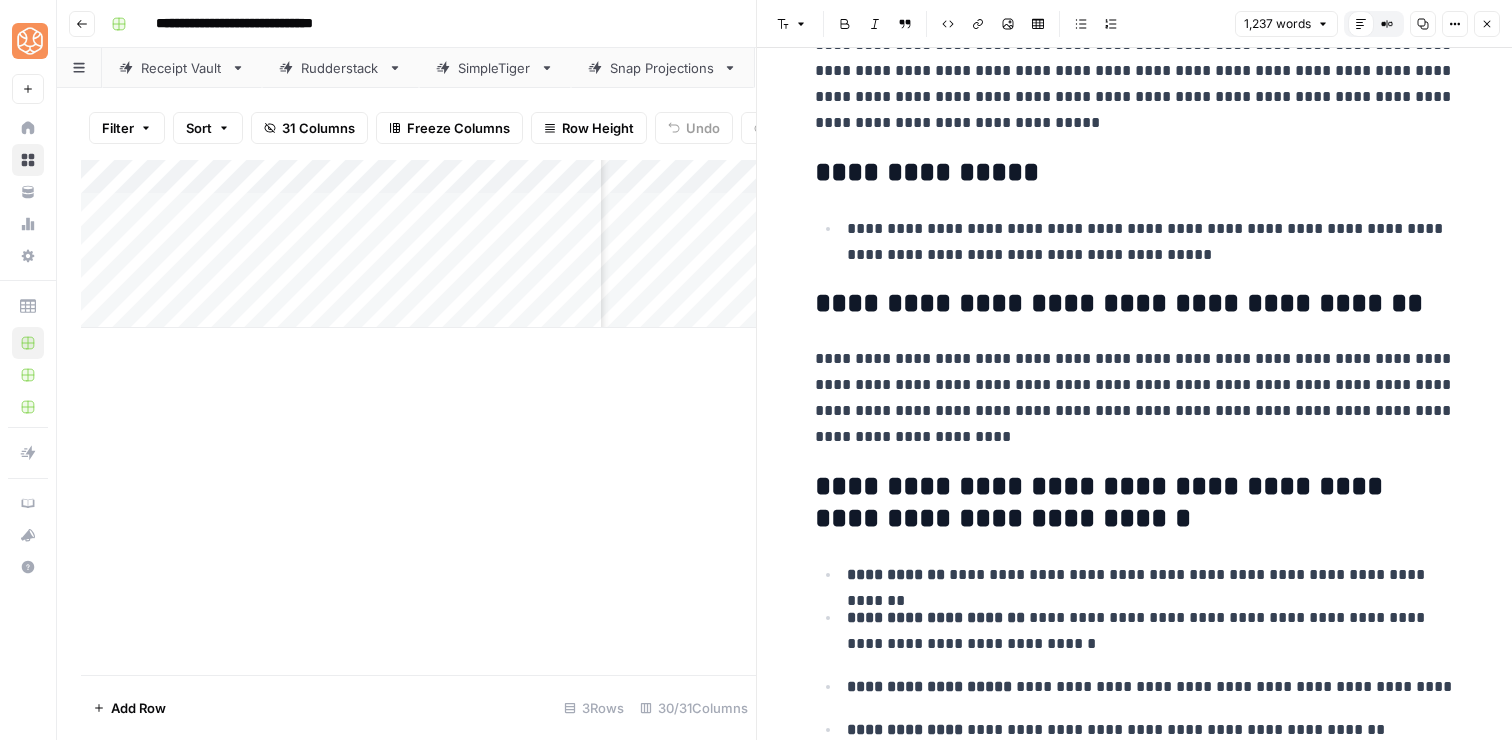 scroll, scrollTop: 319, scrollLeft: 0, axis: vertical 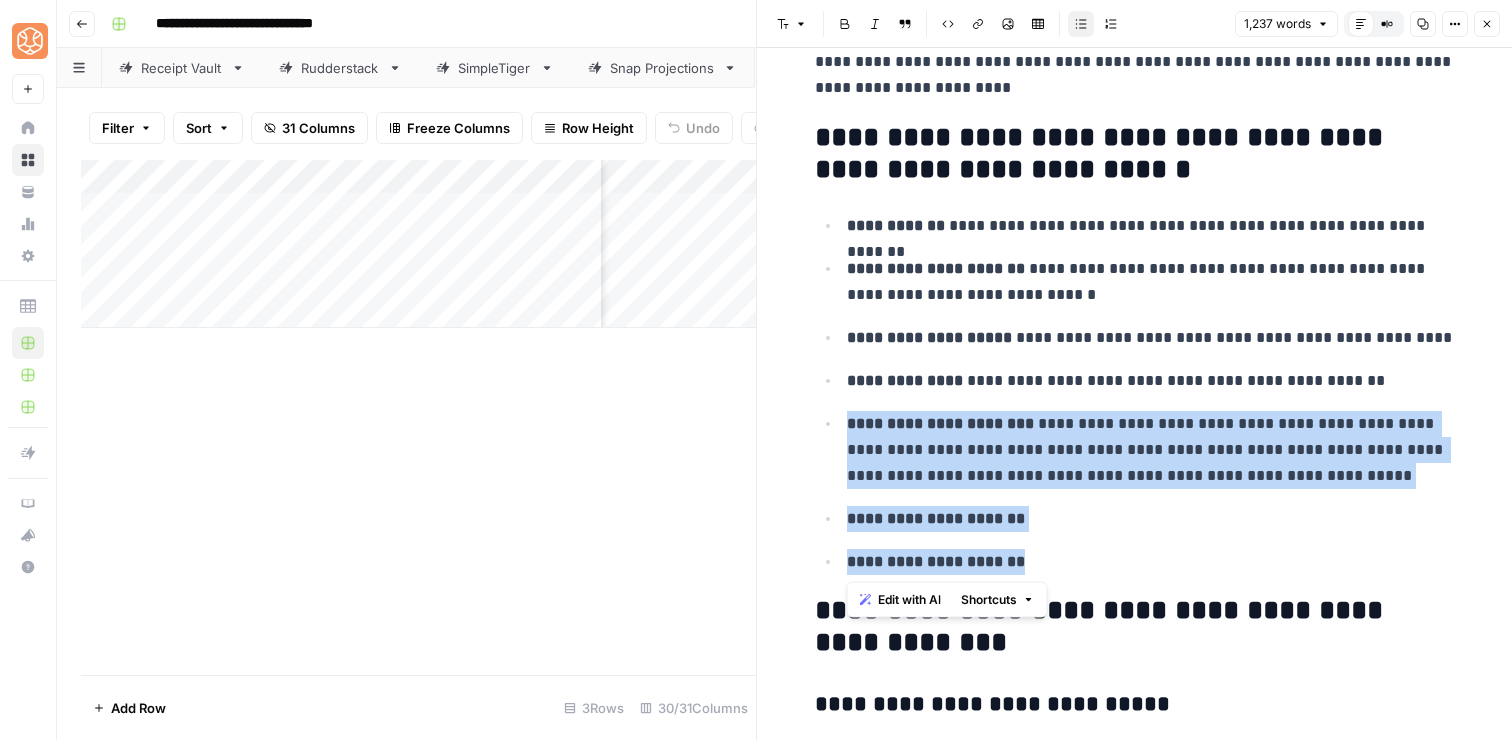 drag, startPoint x: 1064, startPoint y: 565, endPoint x: 1022, endPoint y: 403, distance: 167.35591 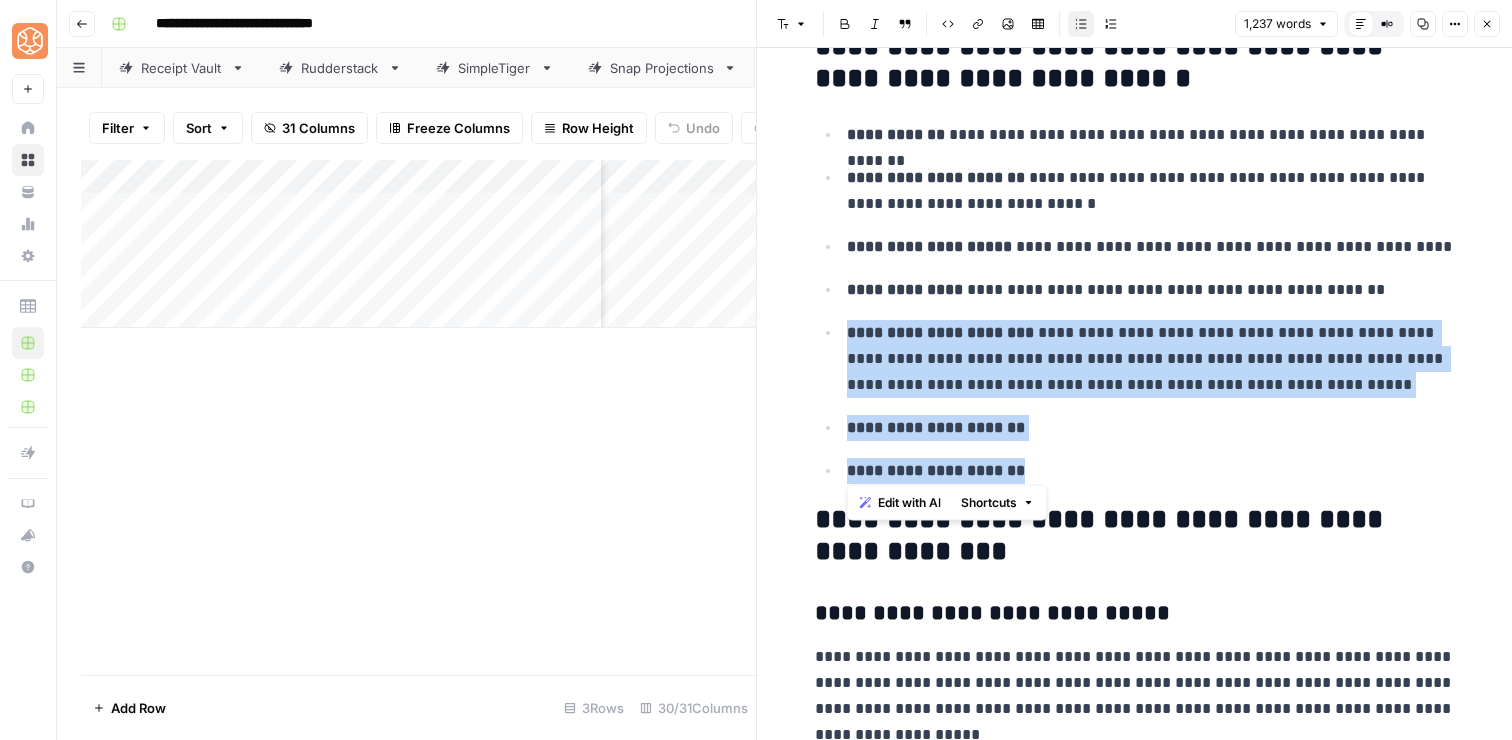 scroll, scrollTop: 710, scrollLeft: 0, axis: vertical 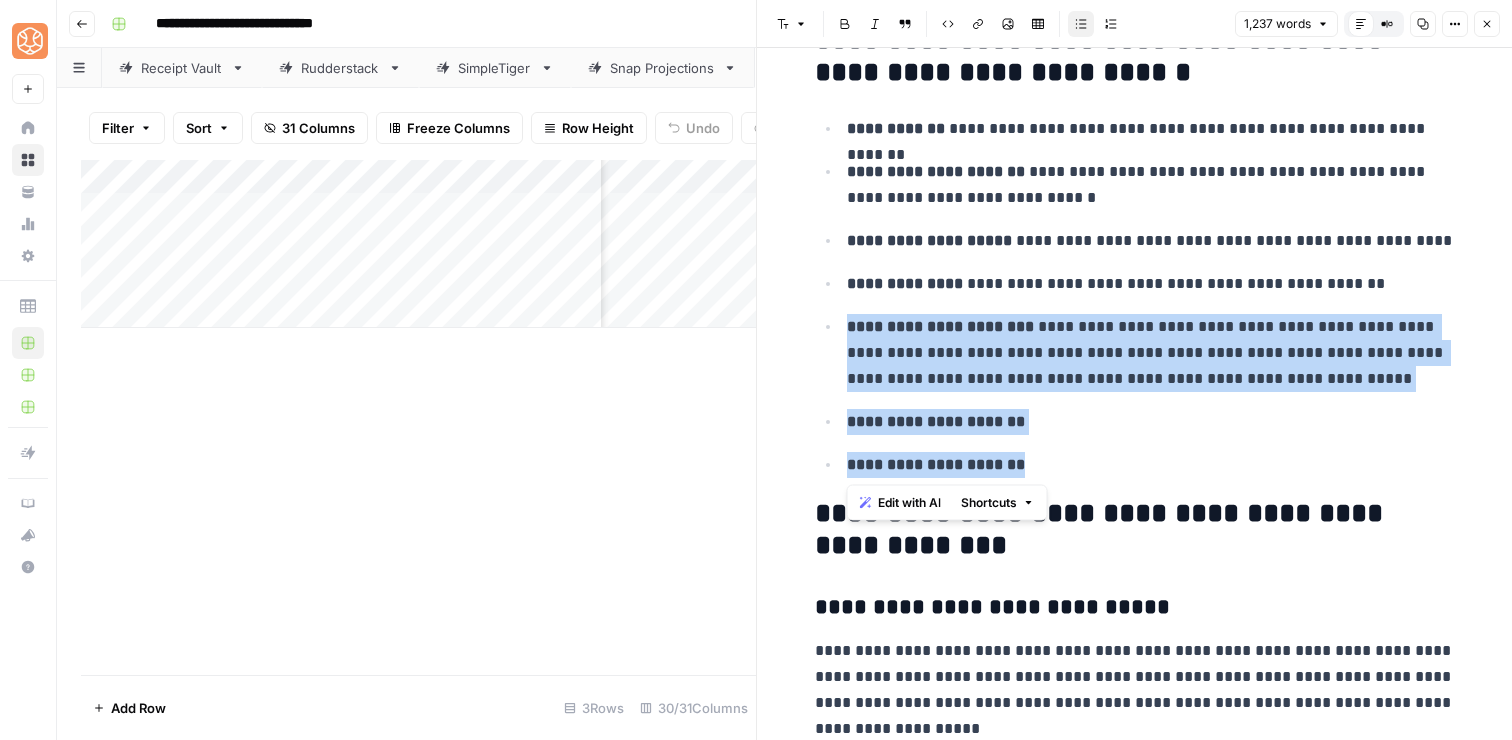 click on "**********" at bounding box center (940, 326) 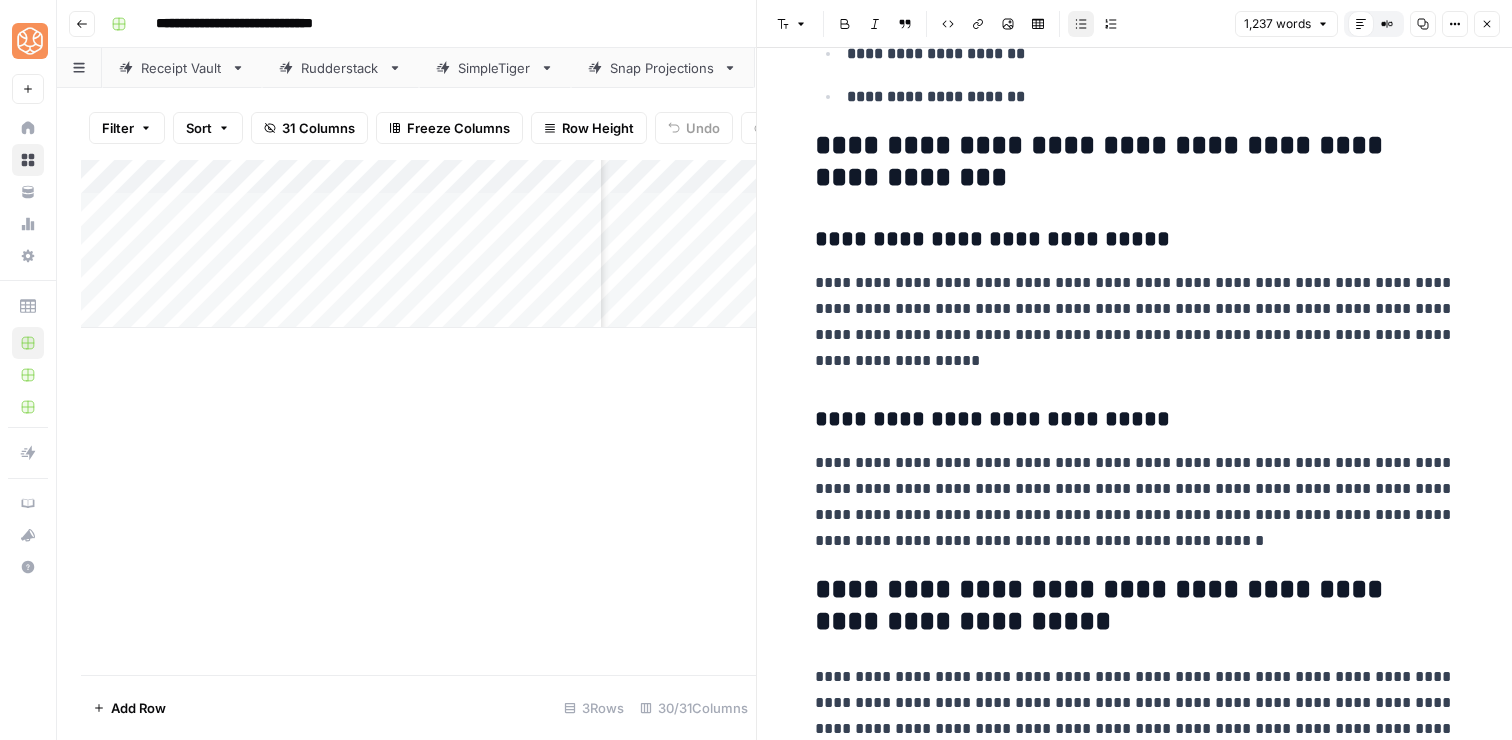 scroll, scrollTop: 1118, scrollLeft: 0, axis: vertical 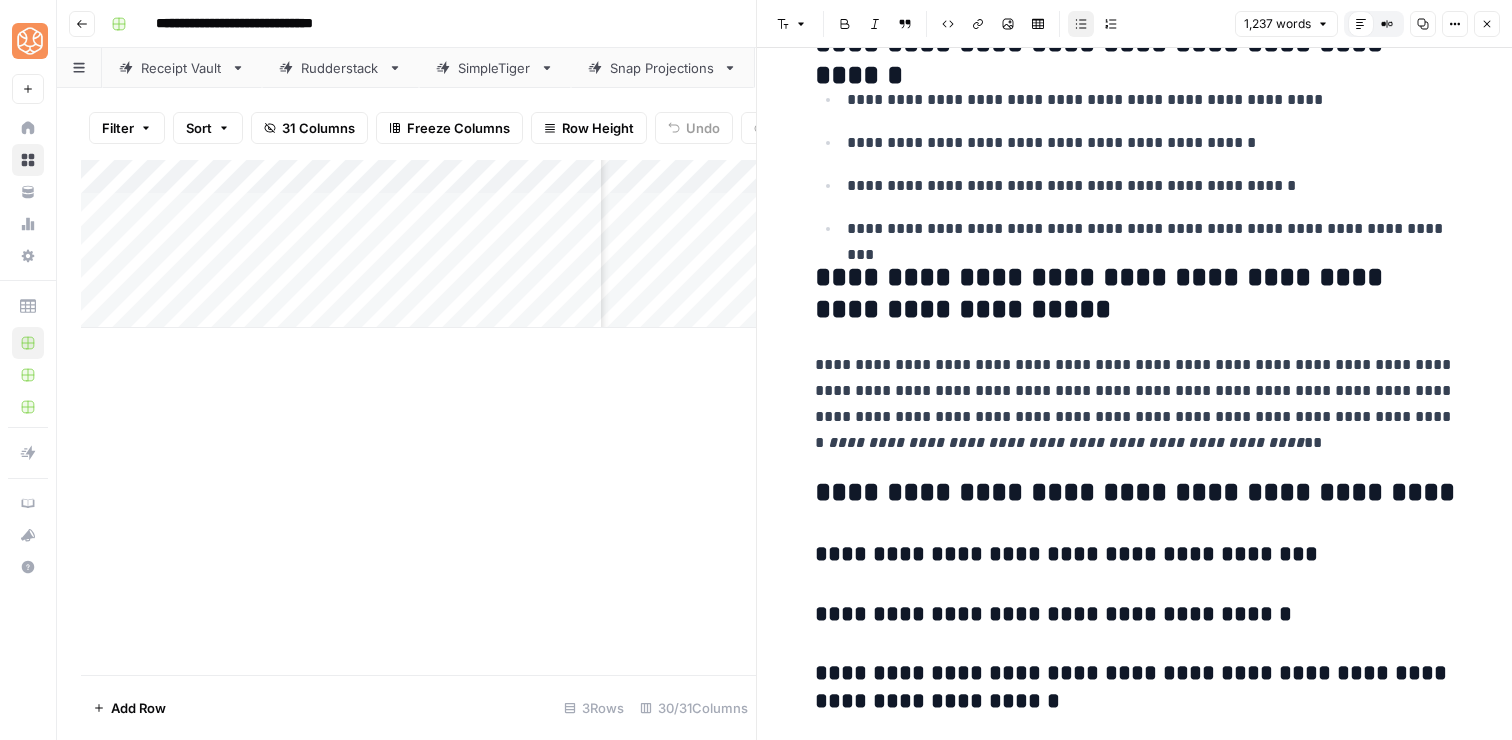 click on "**********" at bounding box center [1135, 688] 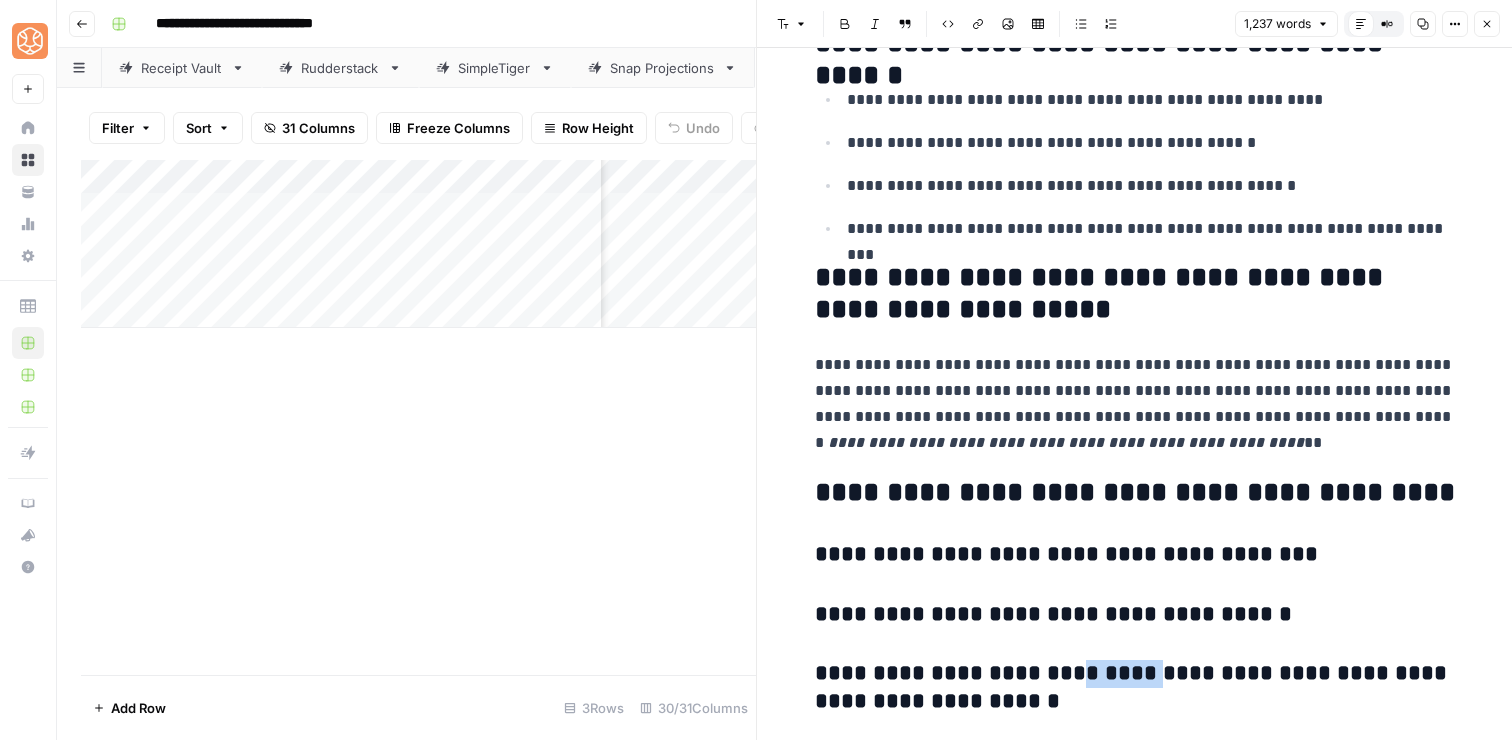 click on "**********" at bounding box center [1135, 688] 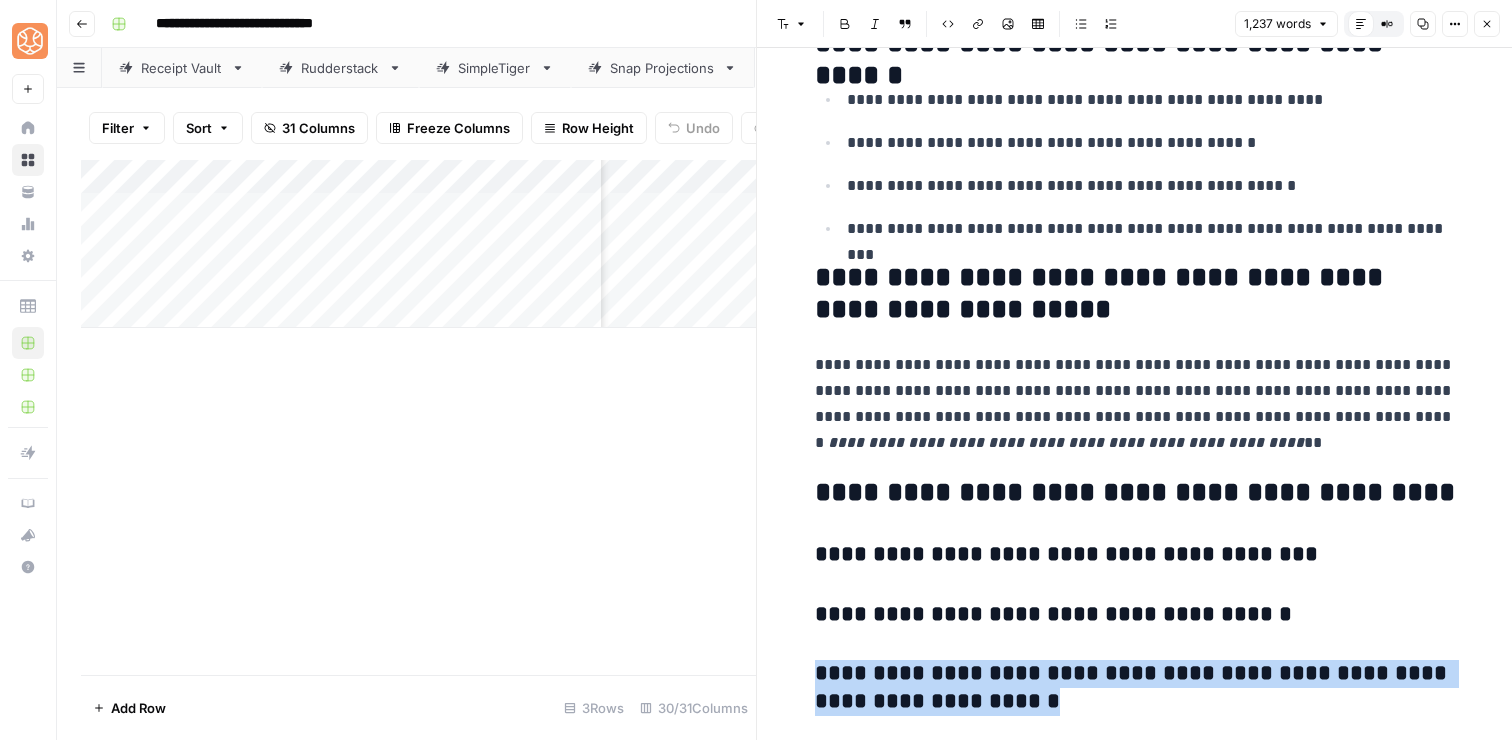 click on "**********" at bounding box center (1135, 688) 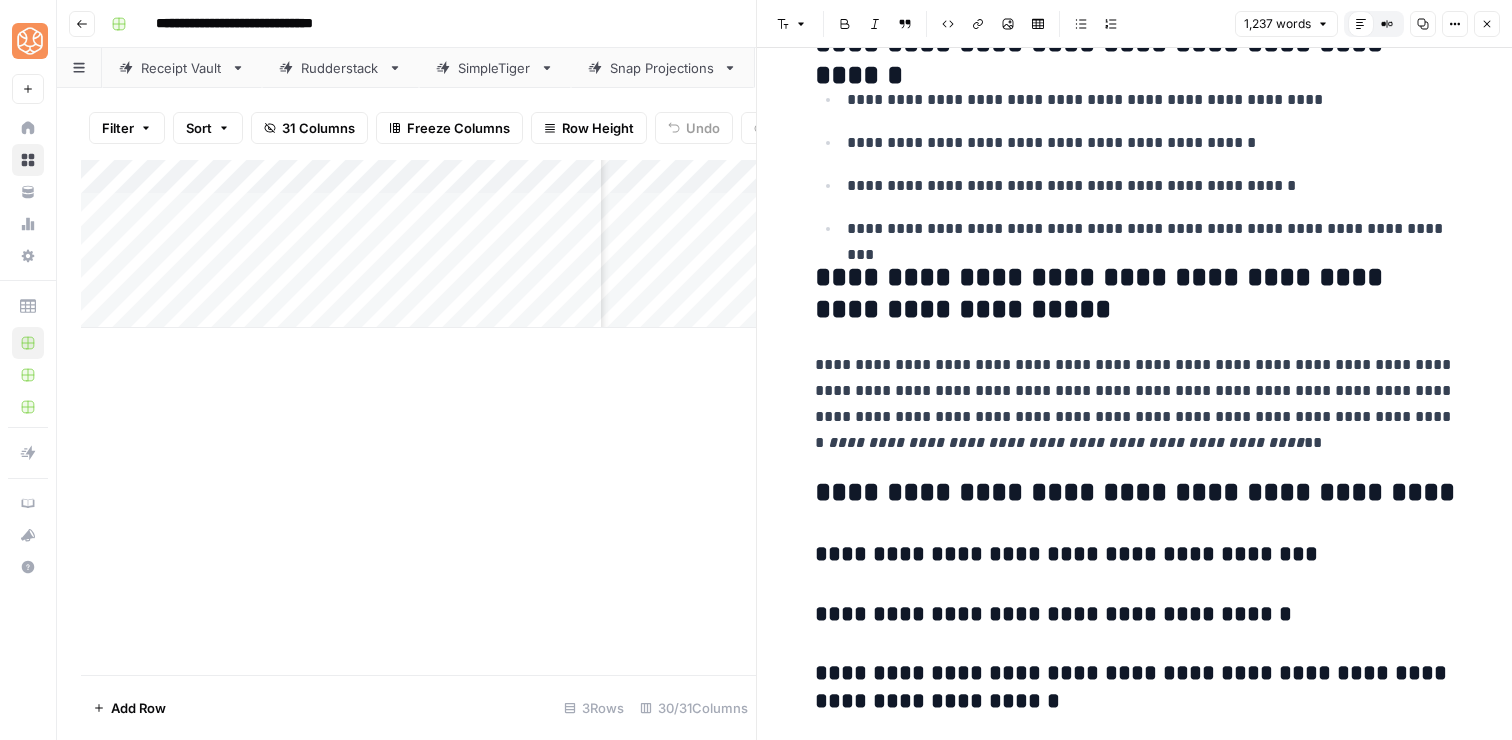 click on "**********" at bounding box center [1135, 615] 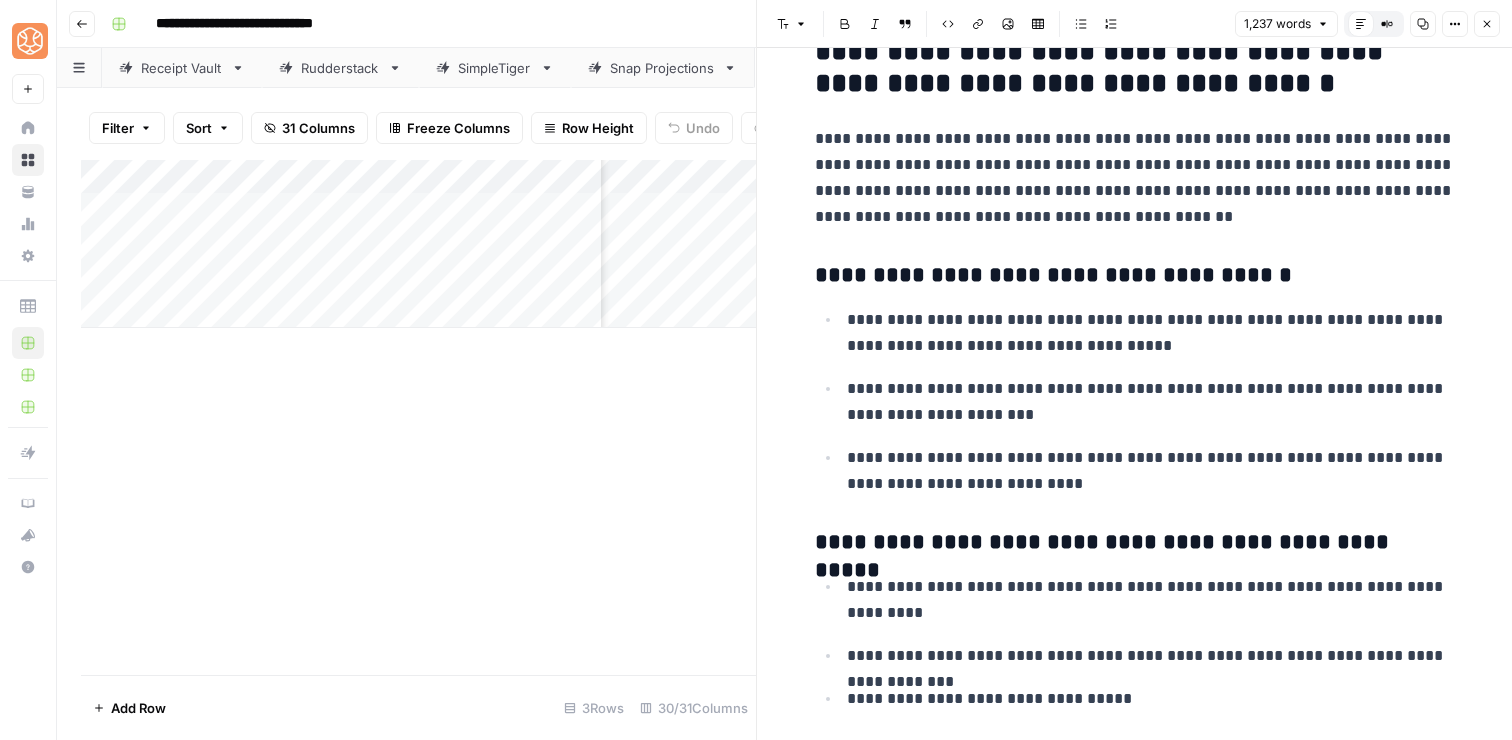 scroll, scrollTop: 2949, scrollLeft: 0, axis: vertical 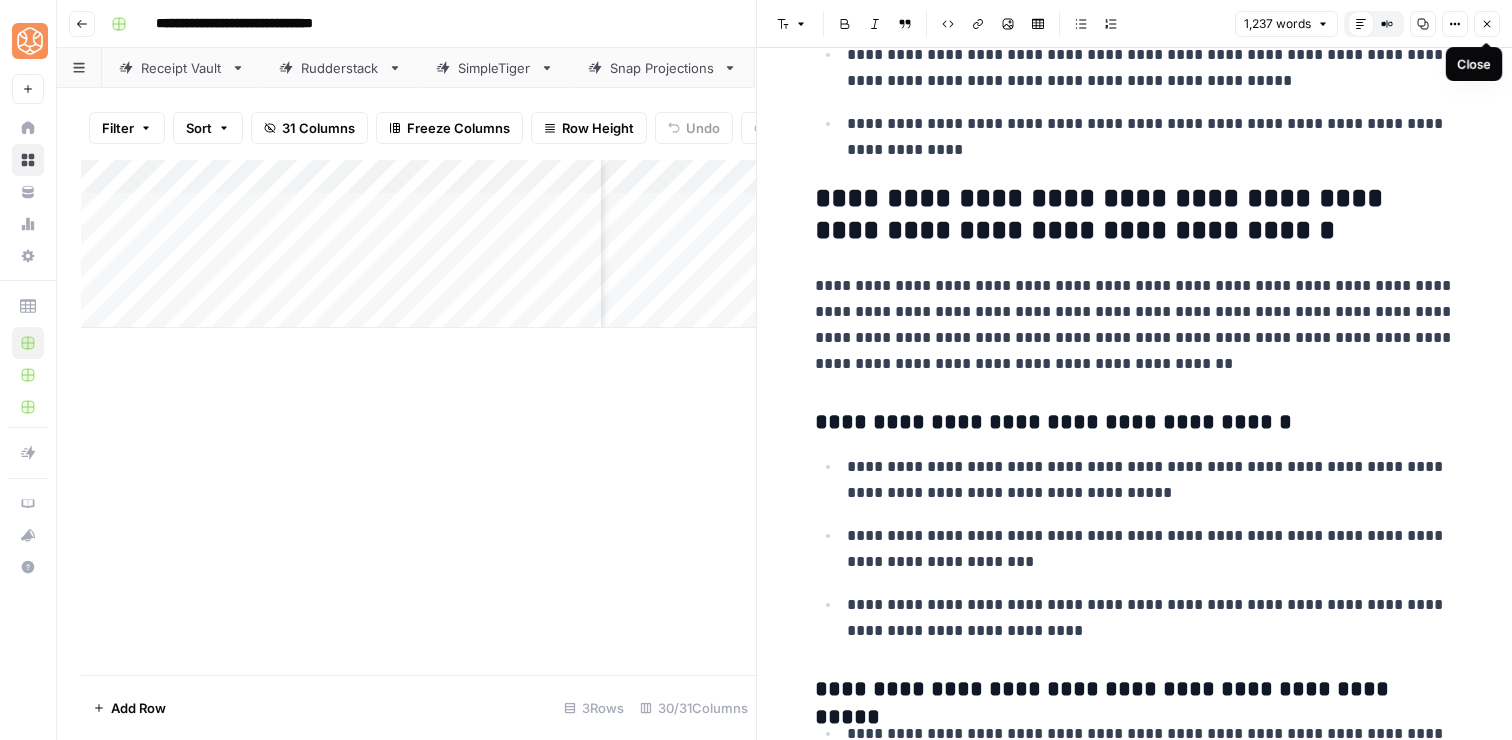 click on "Close" at bounding box center [1487, 24] 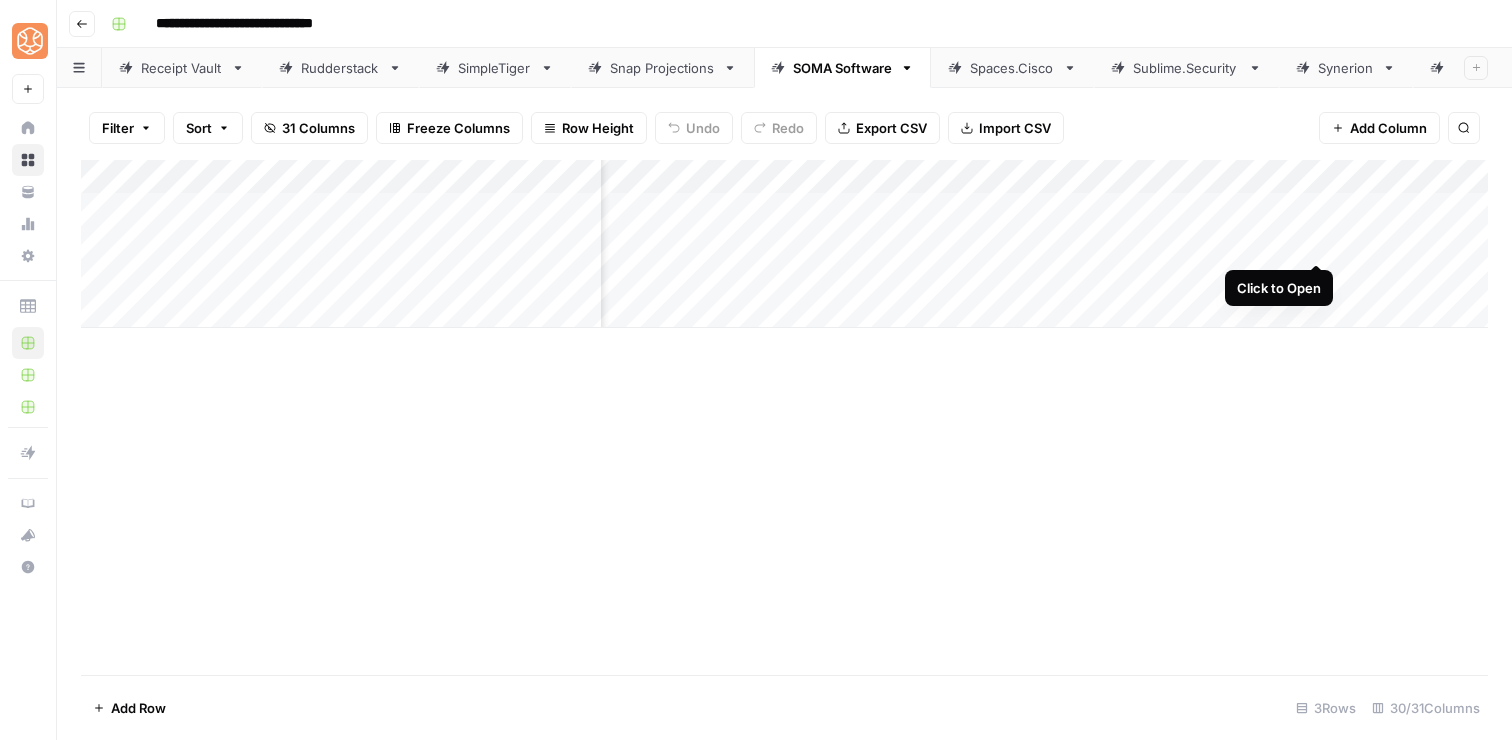 click on "Add Column" at bounding box center [784, 244] 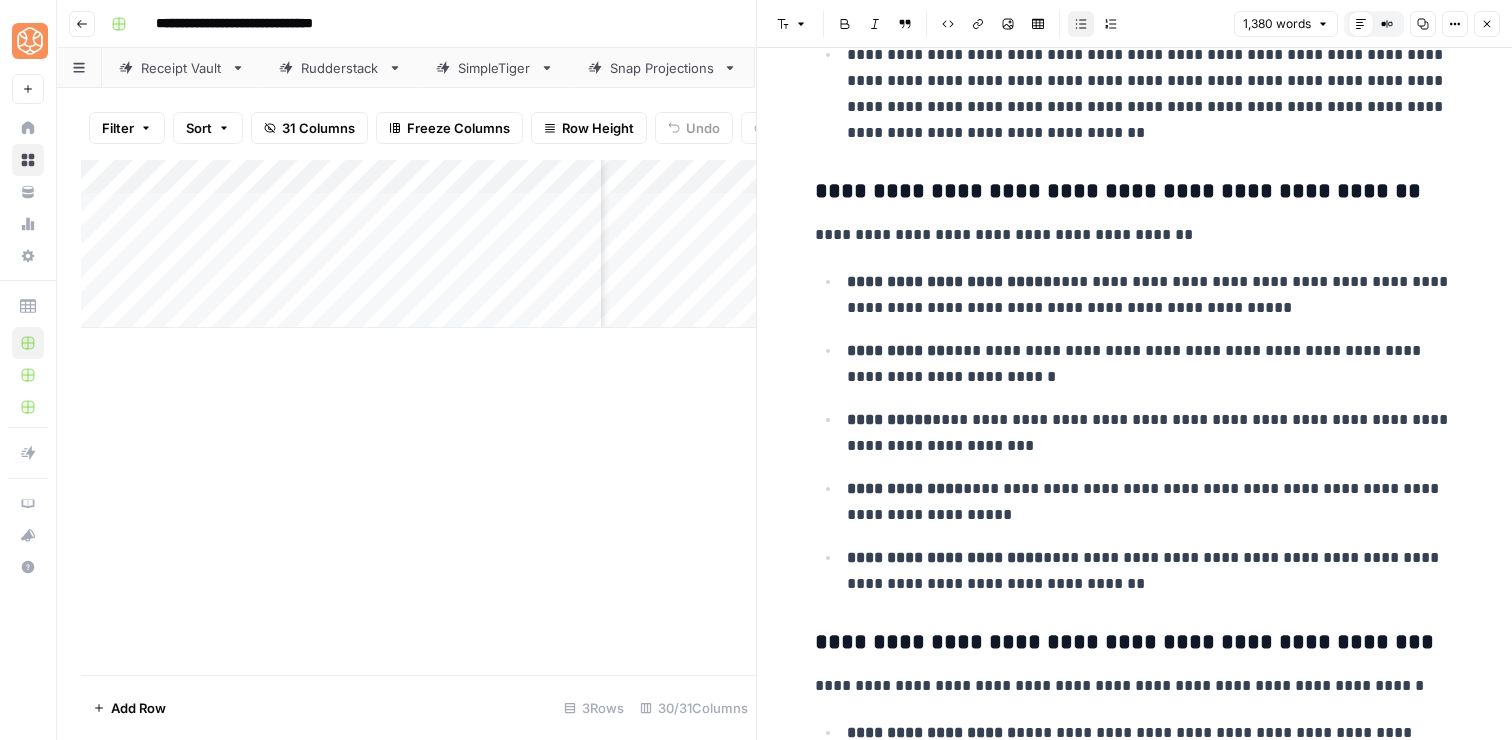 scroll, scrollTop: 1308, scrollLeft: 0, axis: vertical 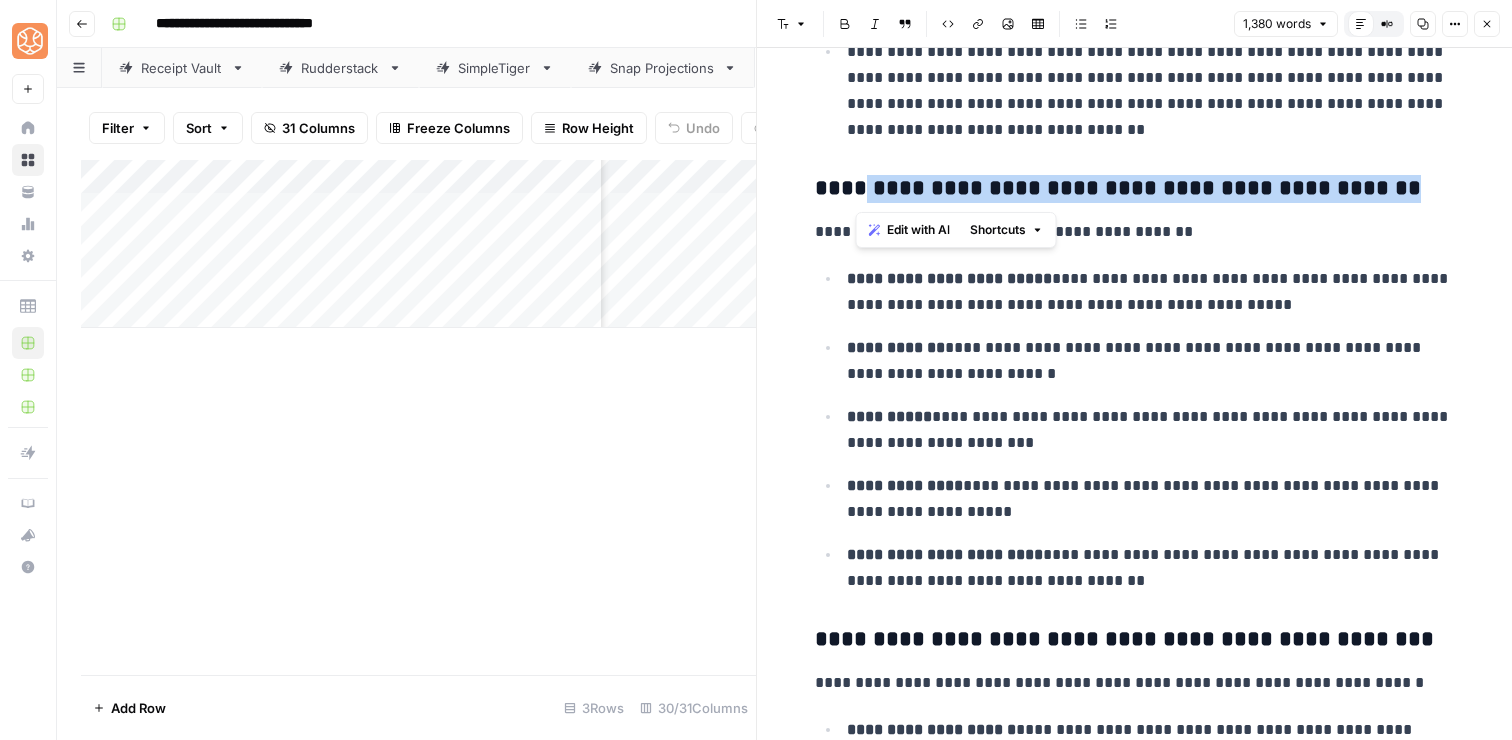 drag, startPoint x: 1393, startPoint y: 192, endPoint x: 856, endPoint y: 200, distance: 537.0596 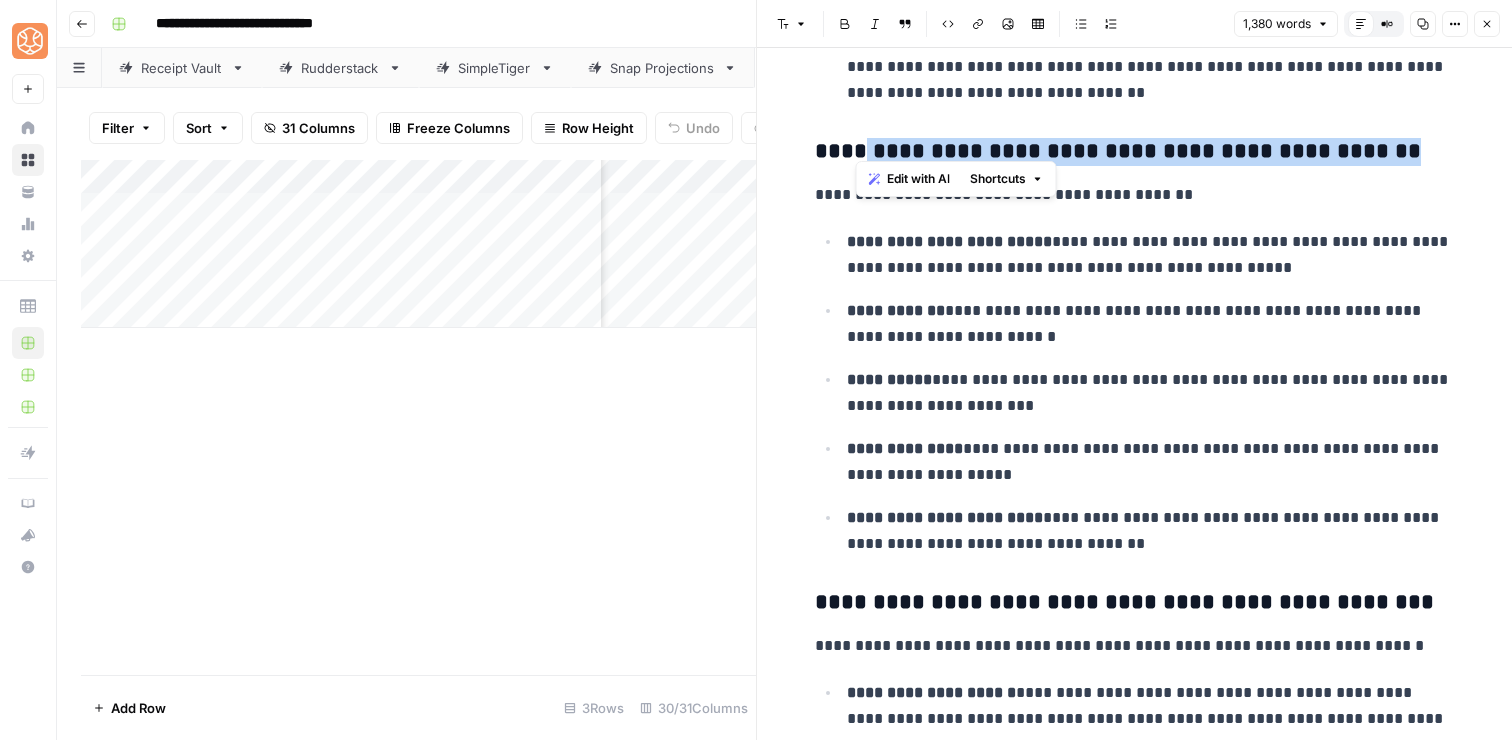 scroll, scrollTop: 1359, scrollLeft: 0, axis: vertical 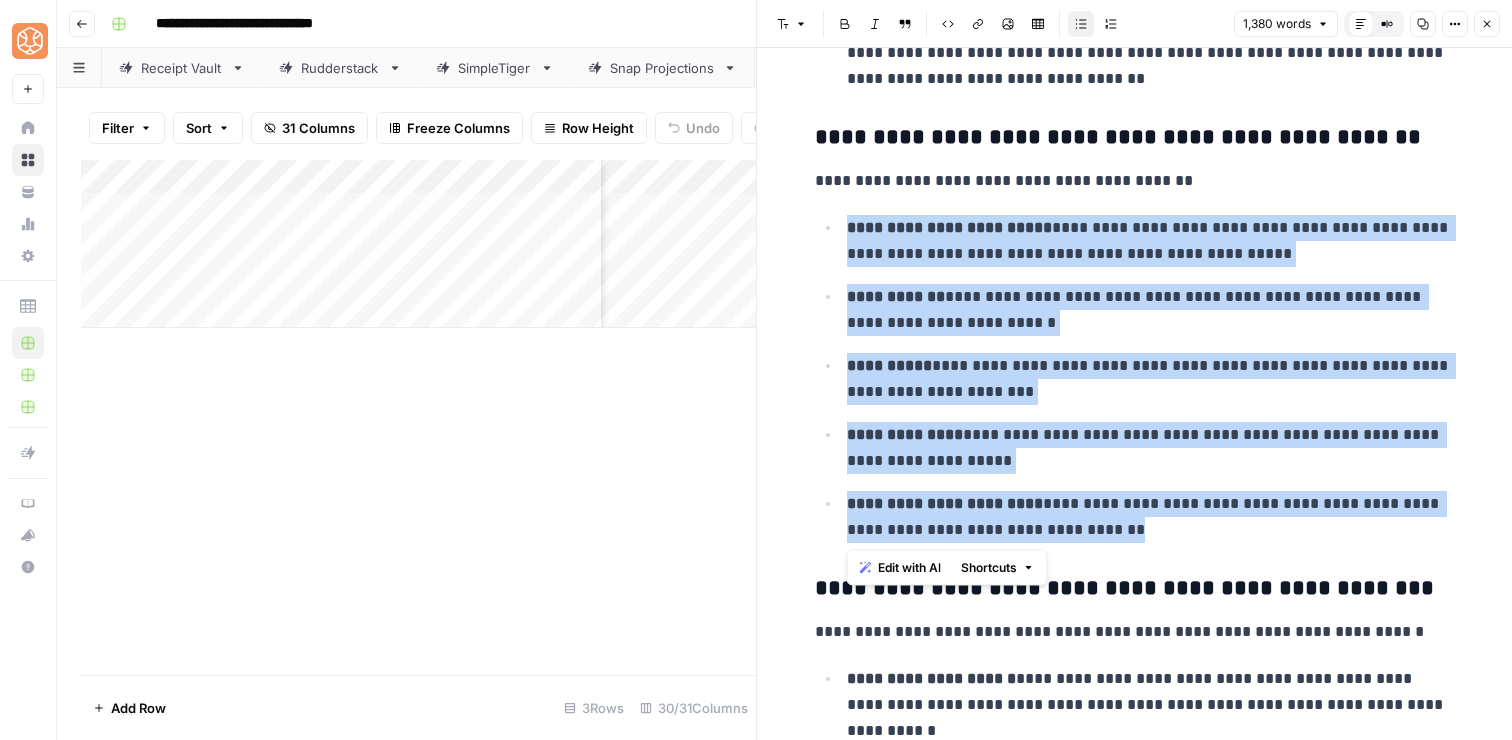 drag, startPoint x: 1166, startPoint y: 530, endPoint x: 850, endPoint y: 232, distance: 434.3501 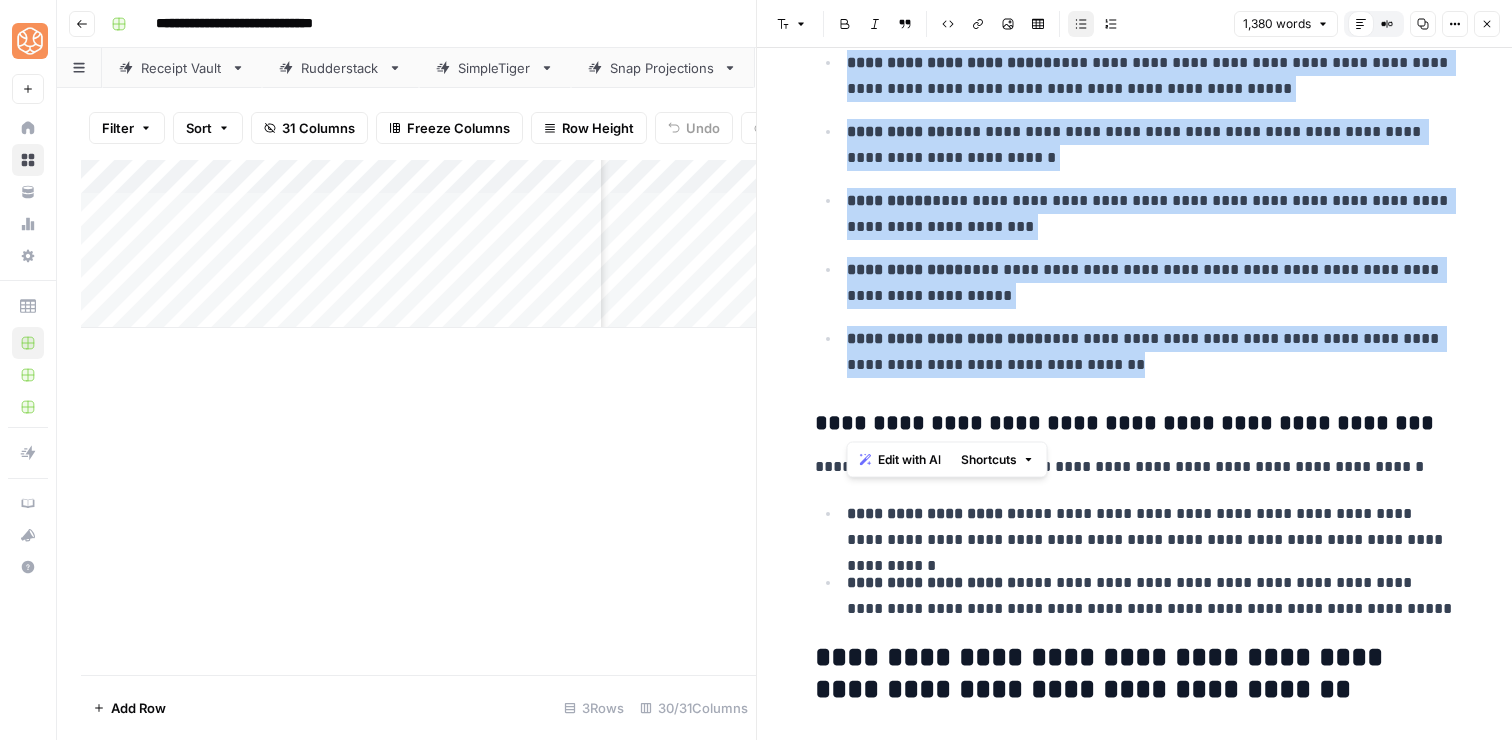 scroll, scrollTop: 1538, scrollLeft: 0, axis: vertical 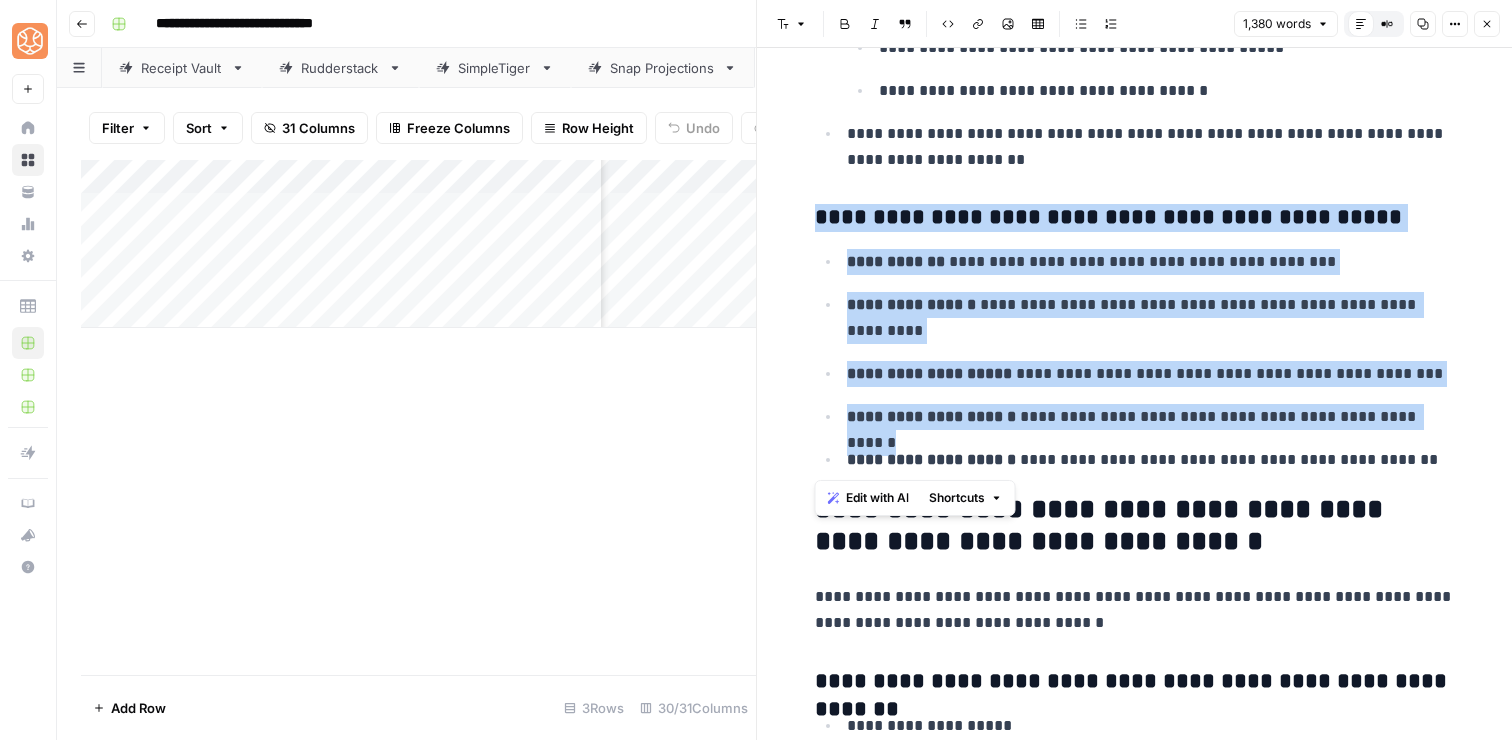 drag, startPoint x: 1459, startPoint y: 467, endPoint x: 1398, endPoint y: 188, distance: 285.5906 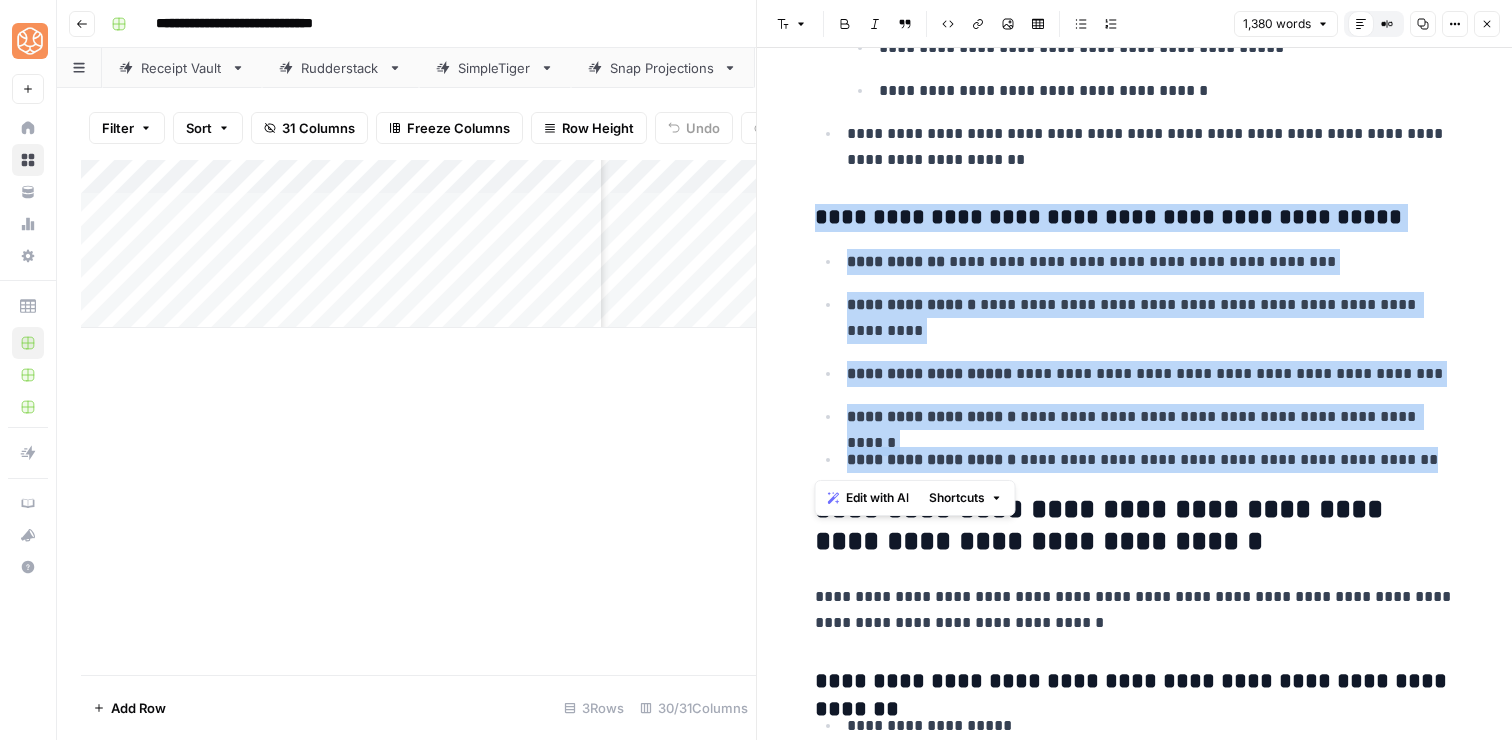 drag, startPoint x: 1448, startPoint y: 458, endPoint x: 1377, endPoint y: 175, distance: 291.77045 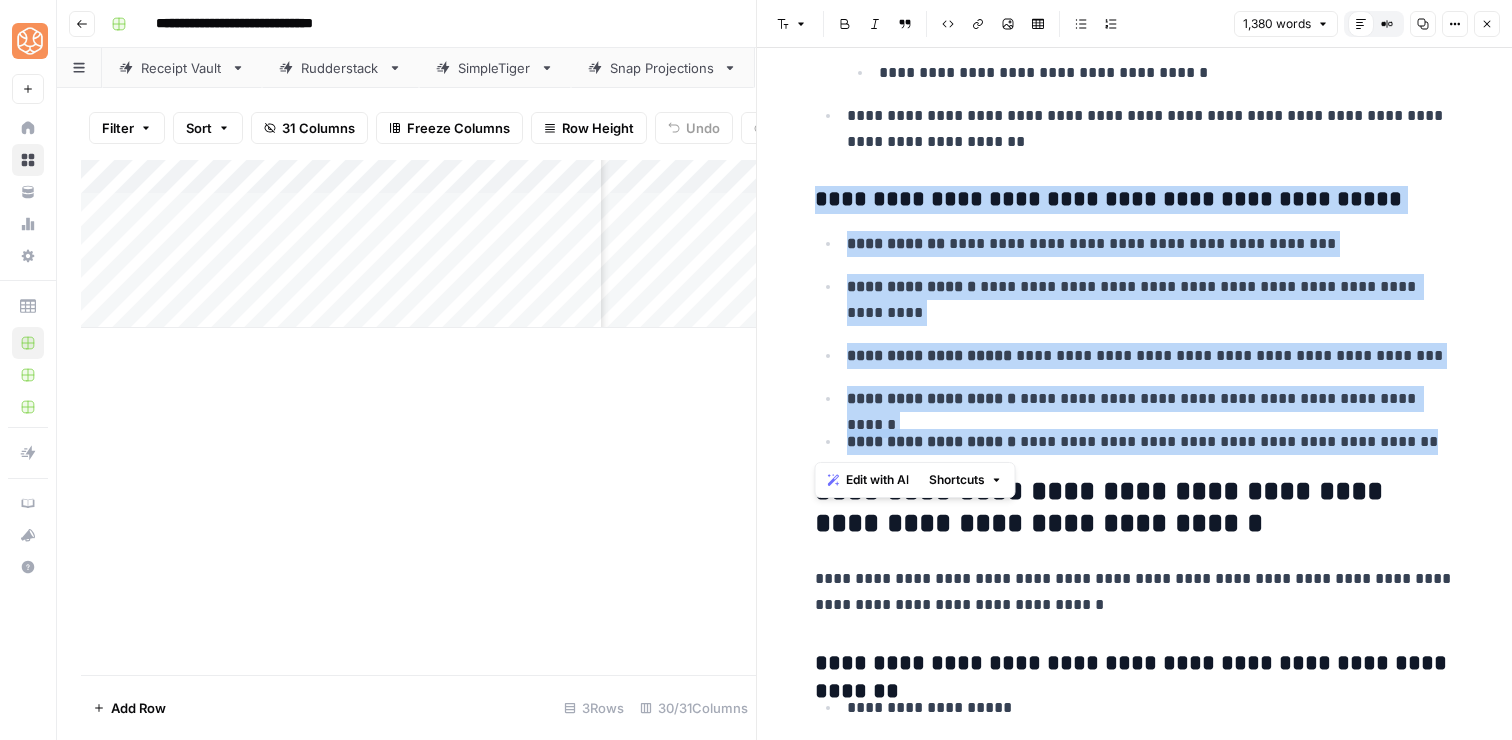 click on "**********" at bounding box center [1151, 244] 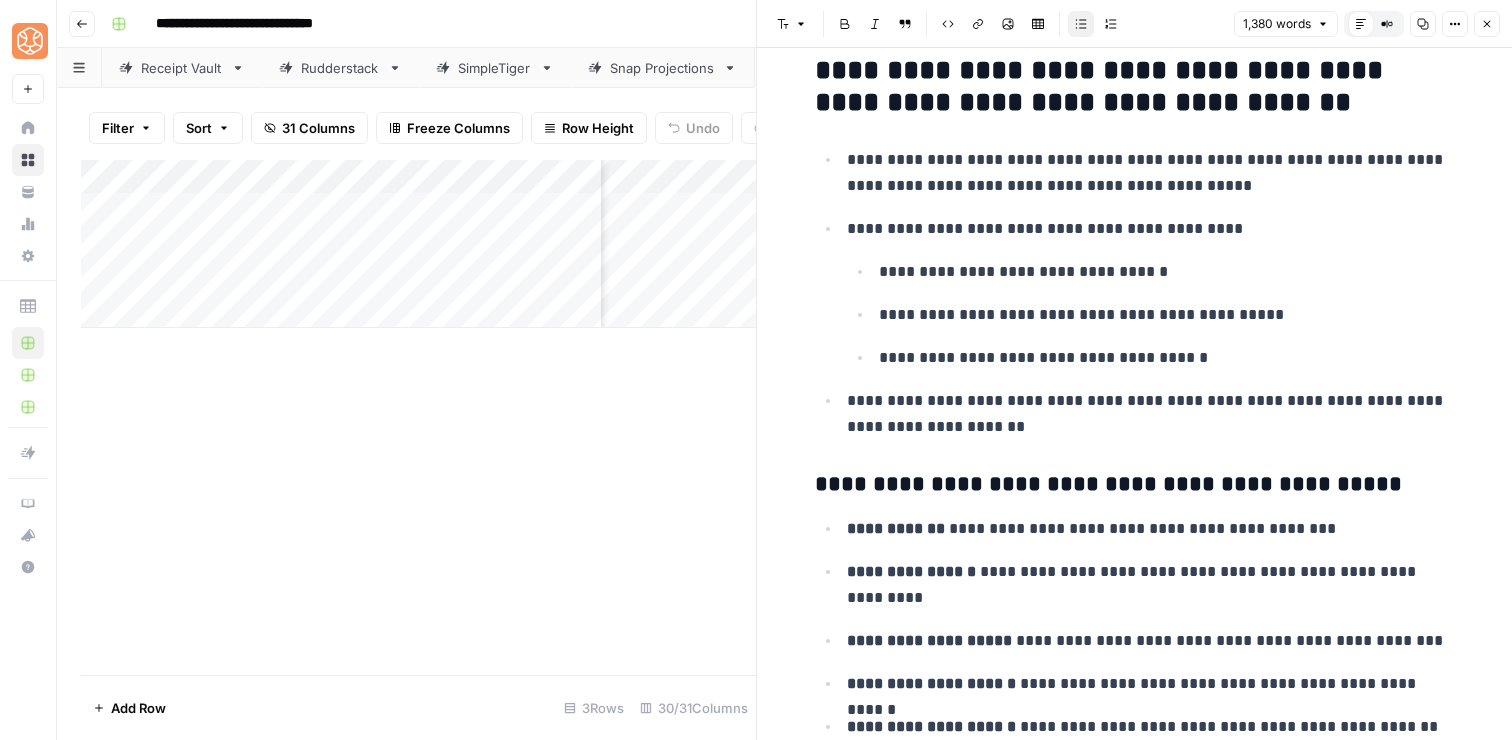 scroll, scrollTop: 2120, scrollLeft: 0, axis: vertical 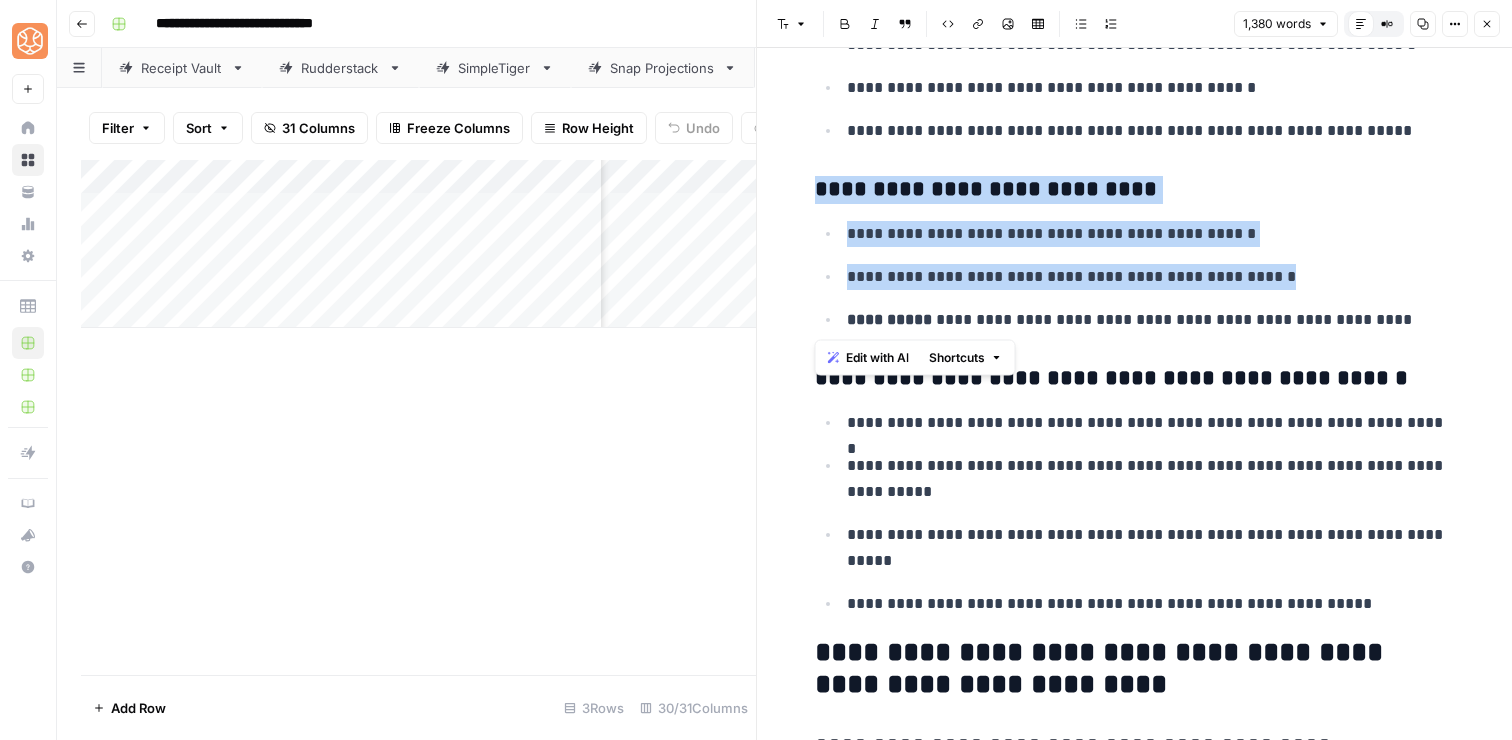drag, startPoint x: 1465, startPoint y: 325, endPoint x: 1403, endPoint y: 164, distance: 172.52536 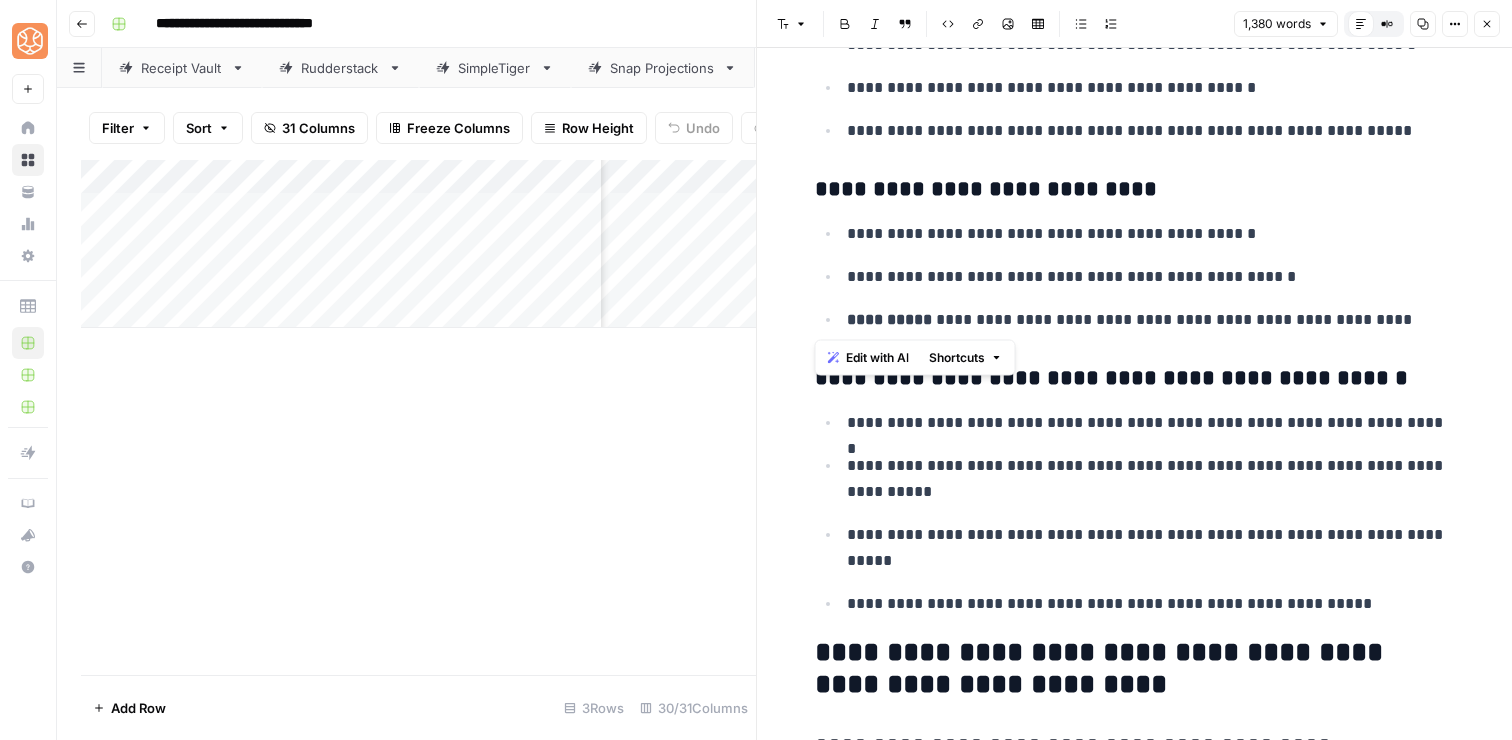 click on "**********" at bounding box center [1135, -1807] 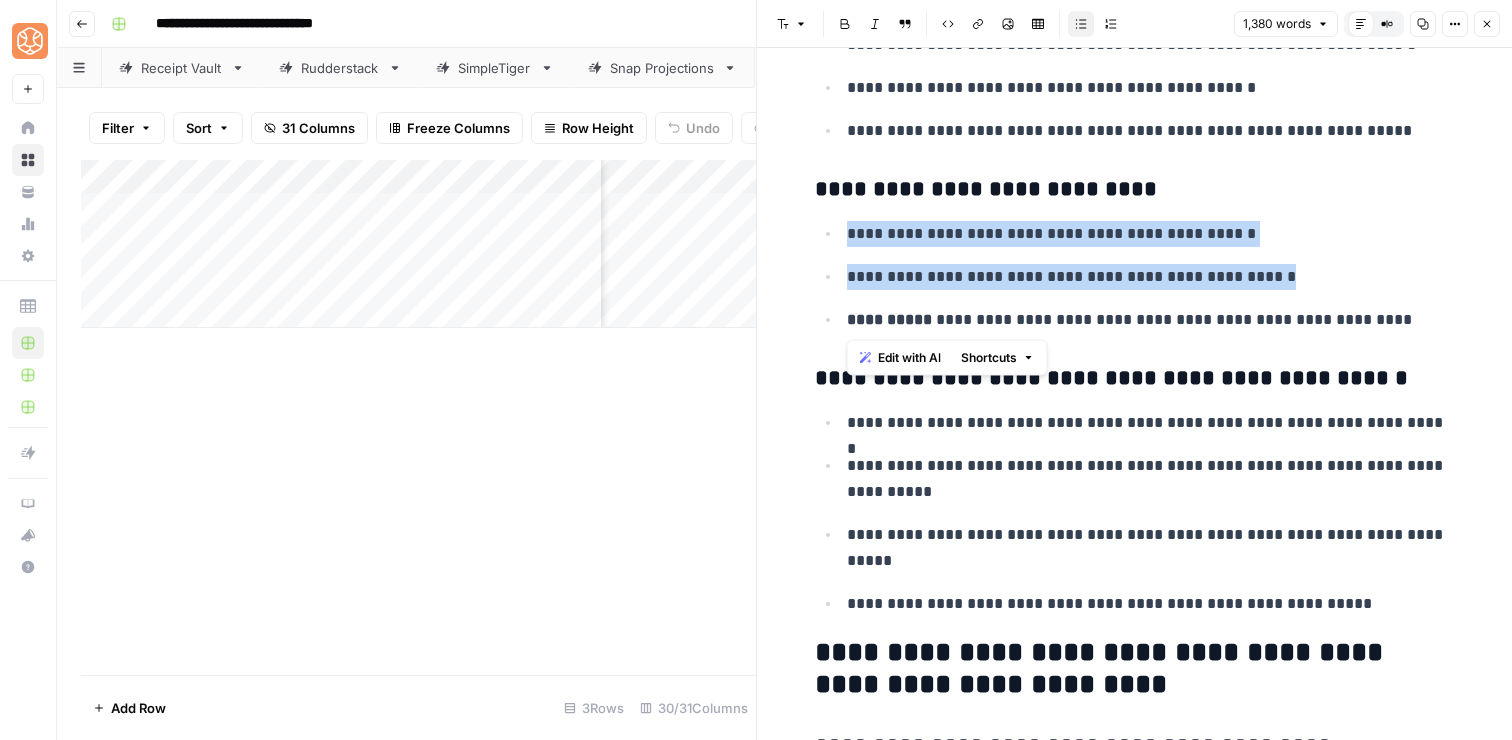 drag, startPoint x: 1477, startPoint y: 322, endPoint x: 1422, endPoint y: 223, distance: 113.25193 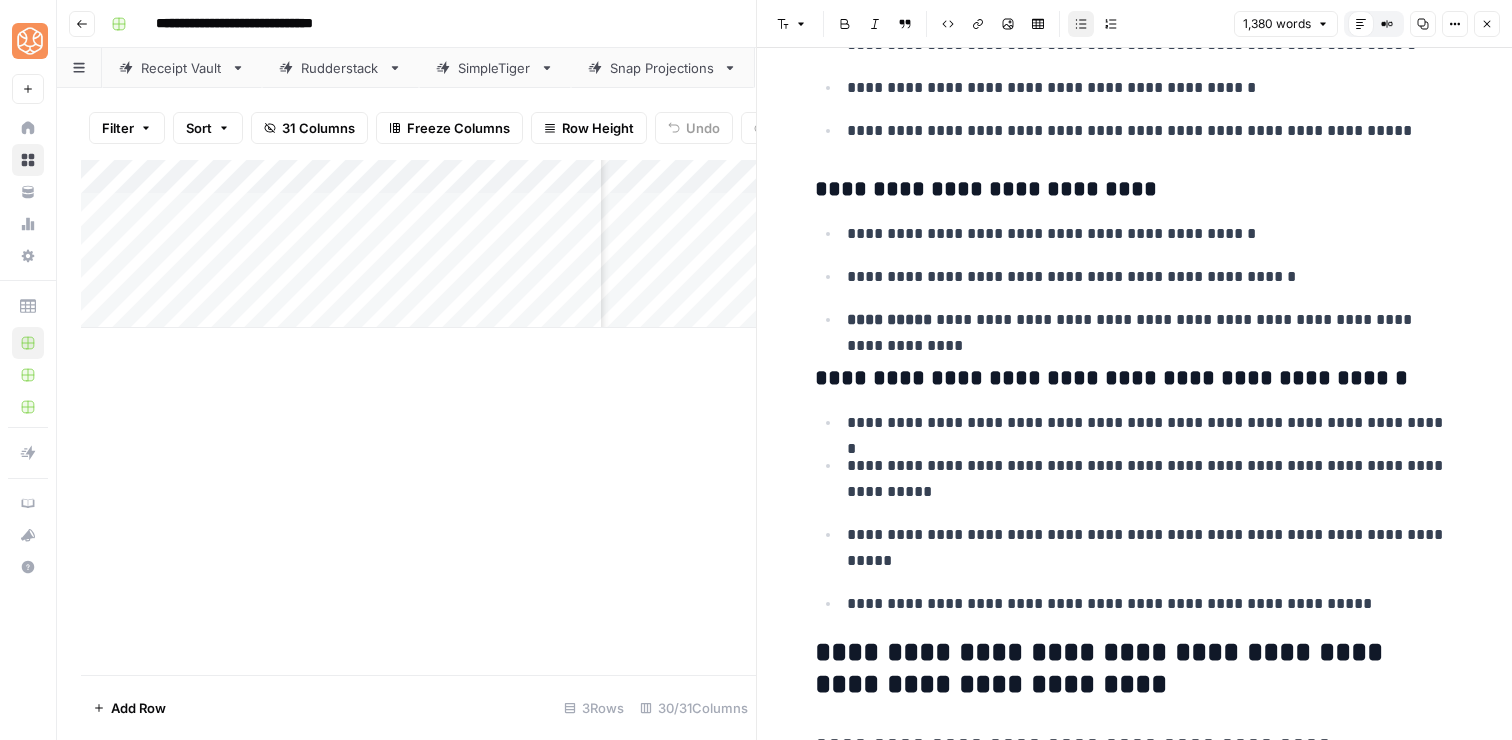 click on "**********" at bounding box center (1151, 234) 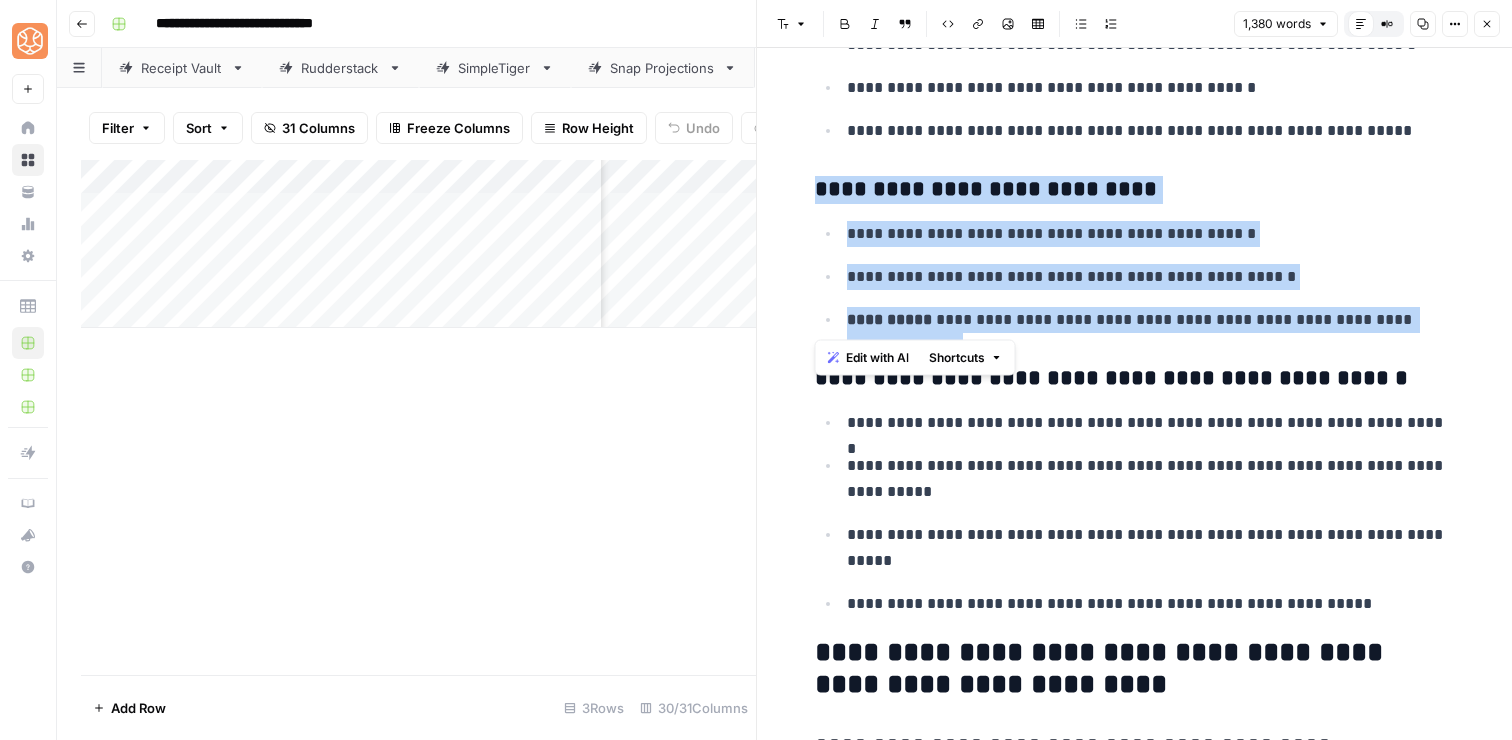 drag, startPoint x: 814, startPoint y: 194, endPoint x: 1449, endPoint y: 320, distance: 647.3801 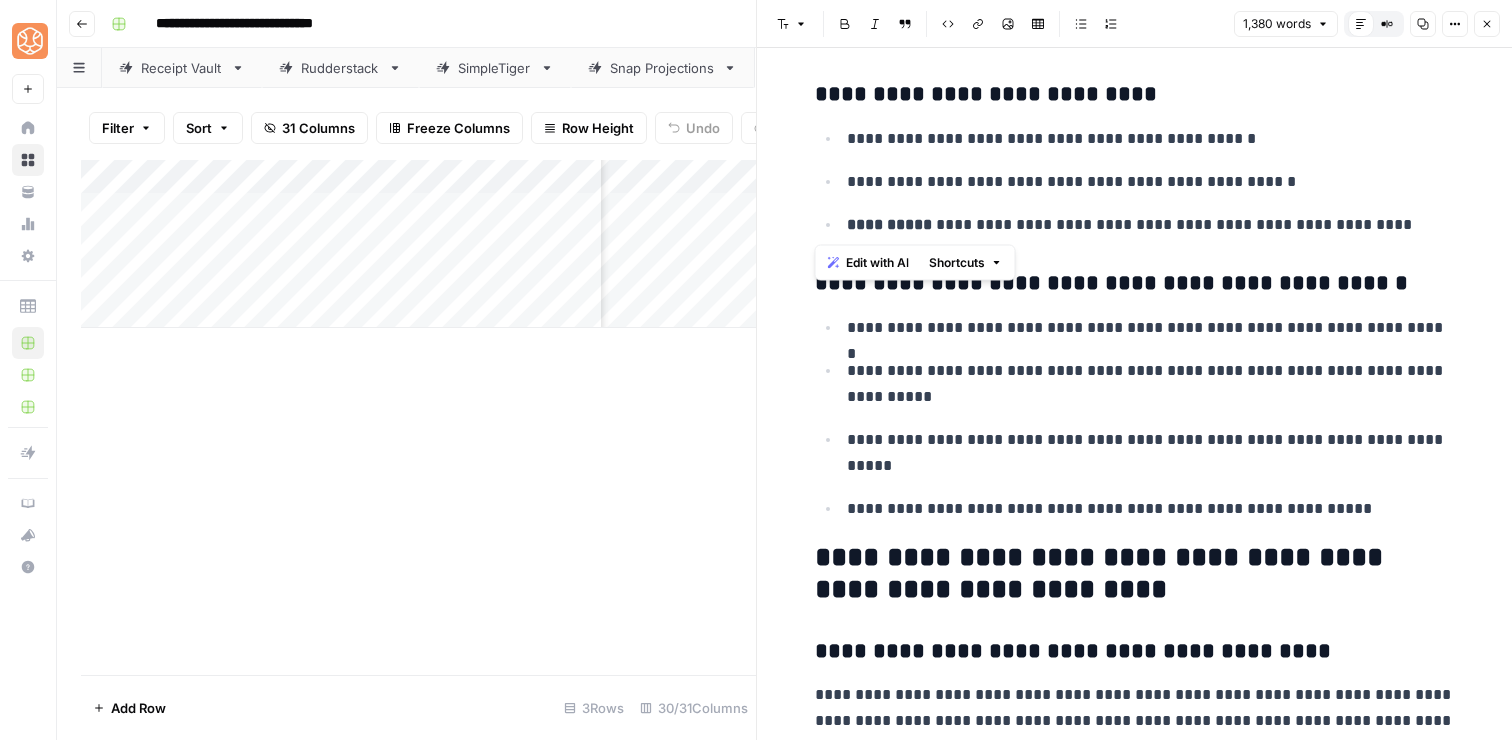 click on "**********" at bounding box center [1151, 384] 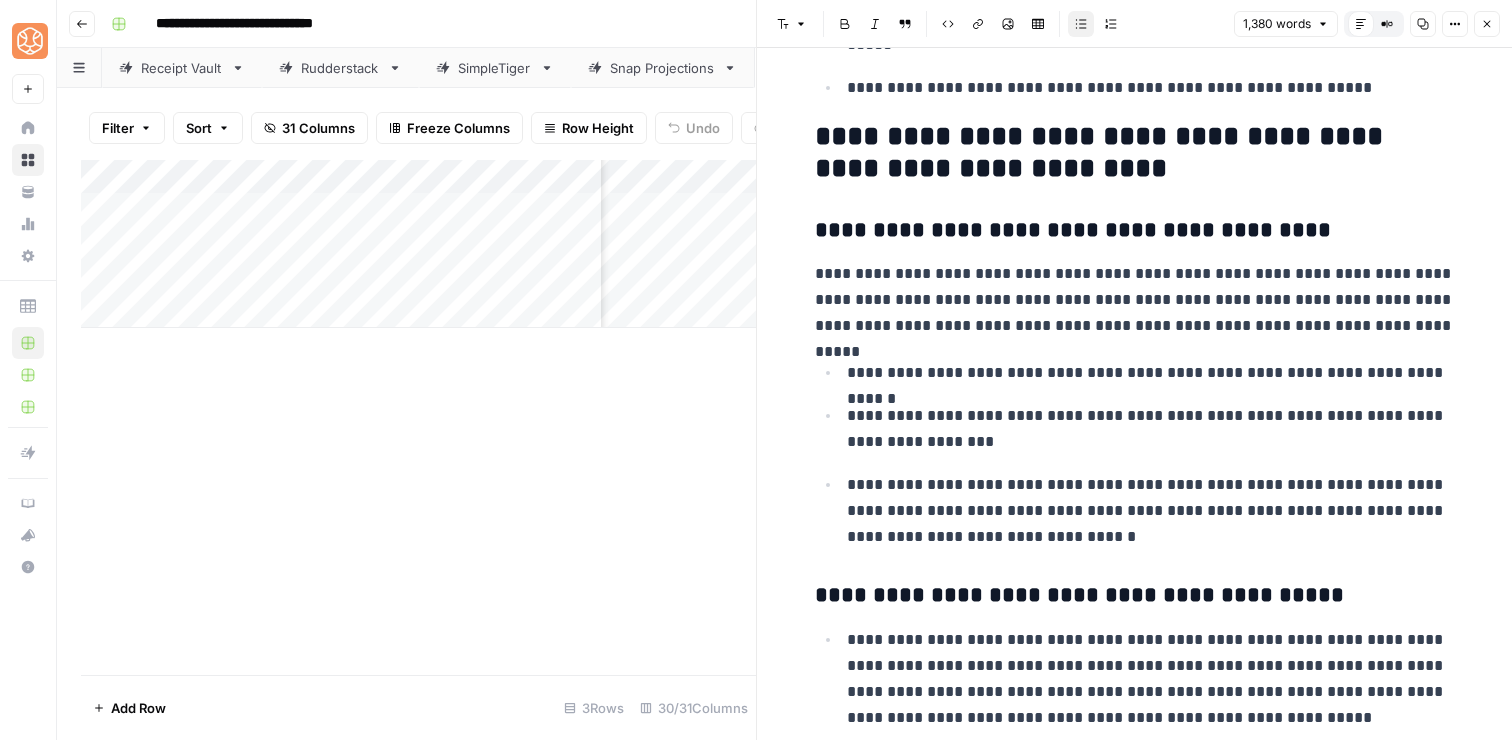 scroll, scrollTop: 6216, scrollLeft: 0, axis: vertical 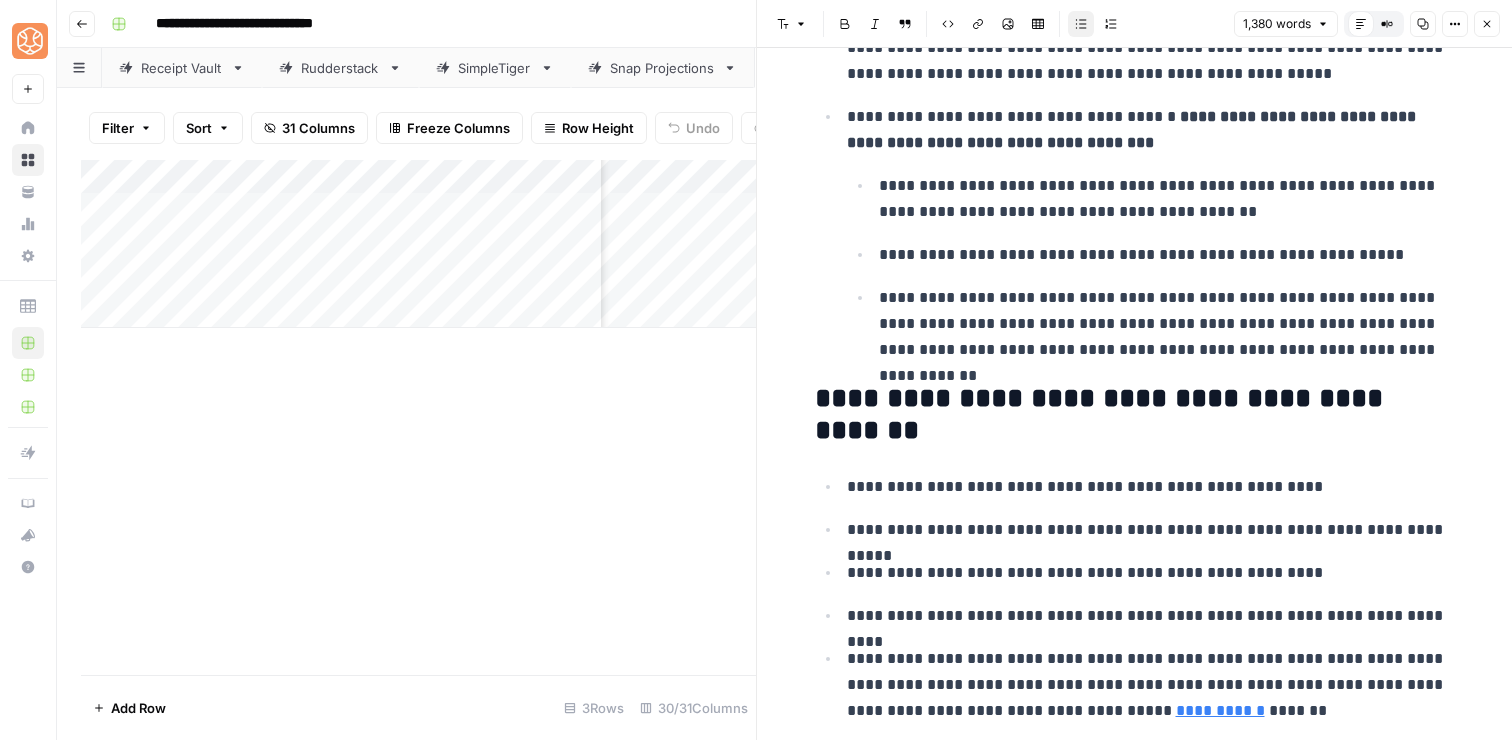 click on "Close" at bounding box center (1487, 24) 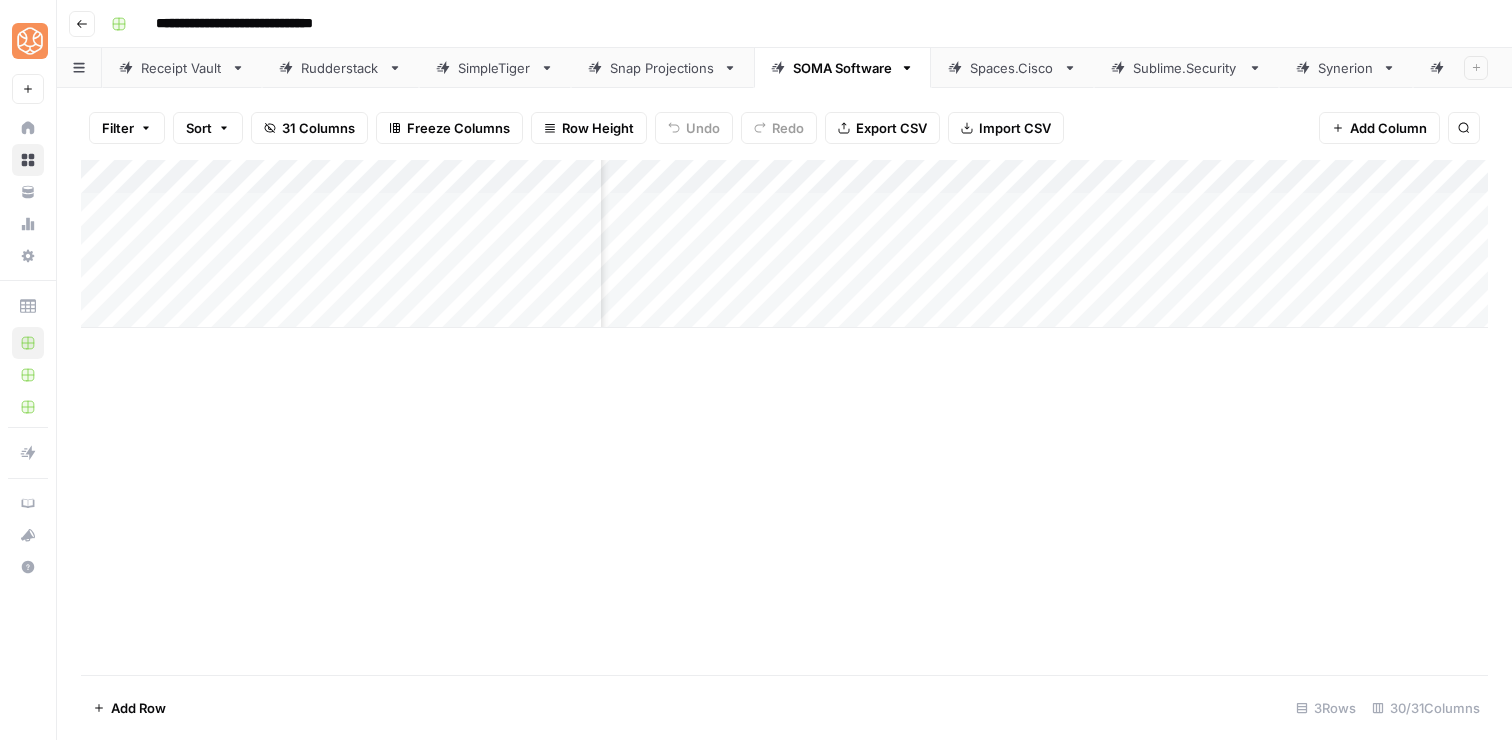 click on "Add Column" at bounding box center (784, 244) 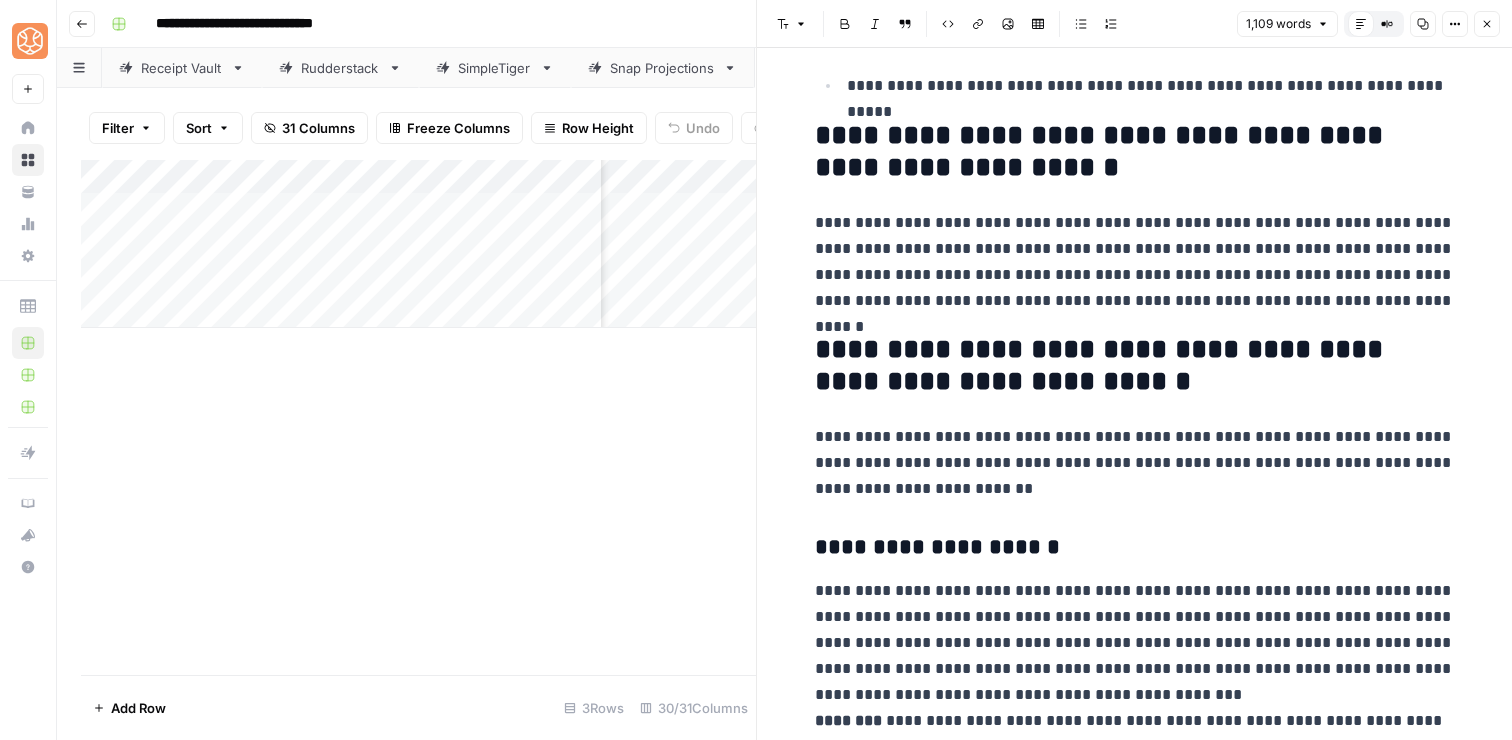 scroll, scrollTop: 1088, scrollLeft: 0, axis: vertical 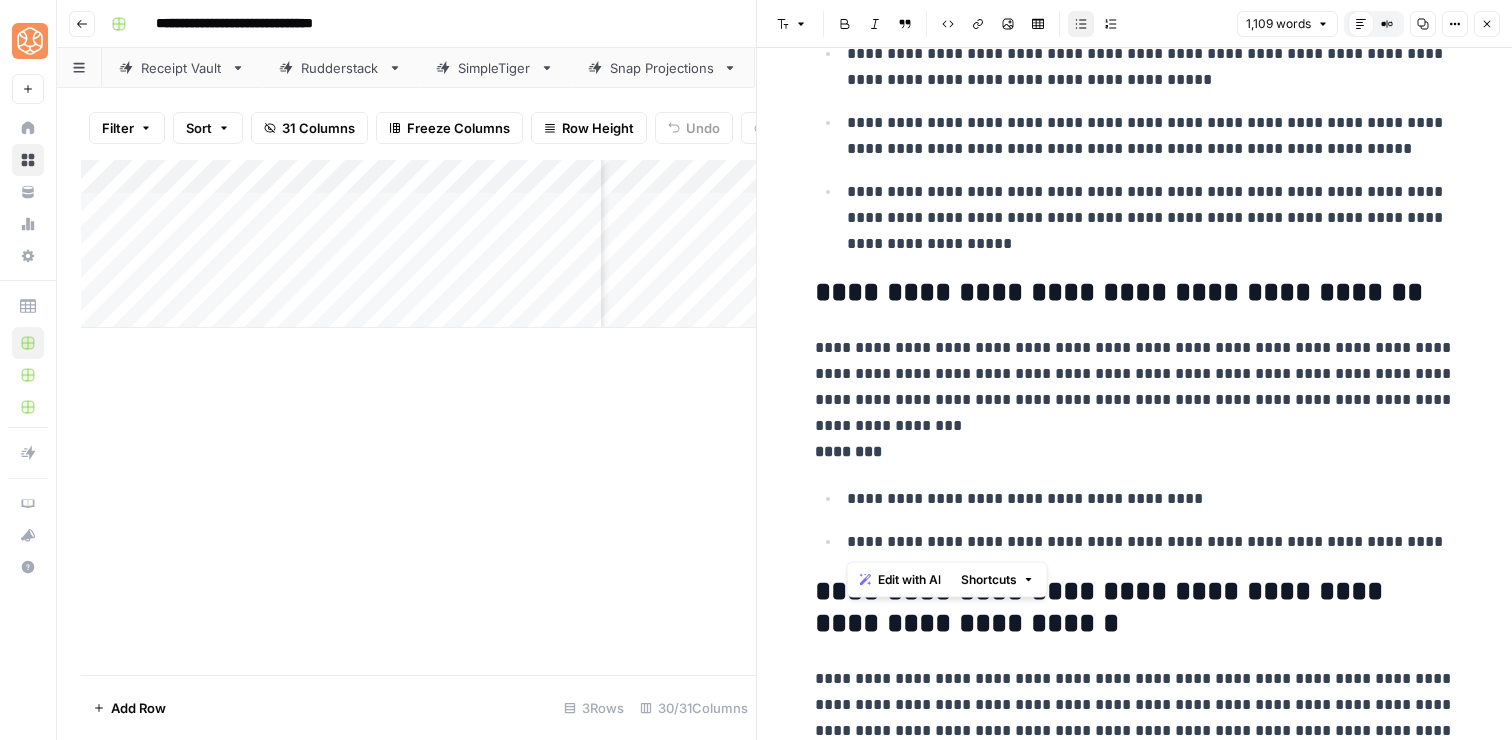 drag, startPoint x: 1177, startPoint y: 535, endPoint x: 1162, endPoint y: 466, distance: 70.61161 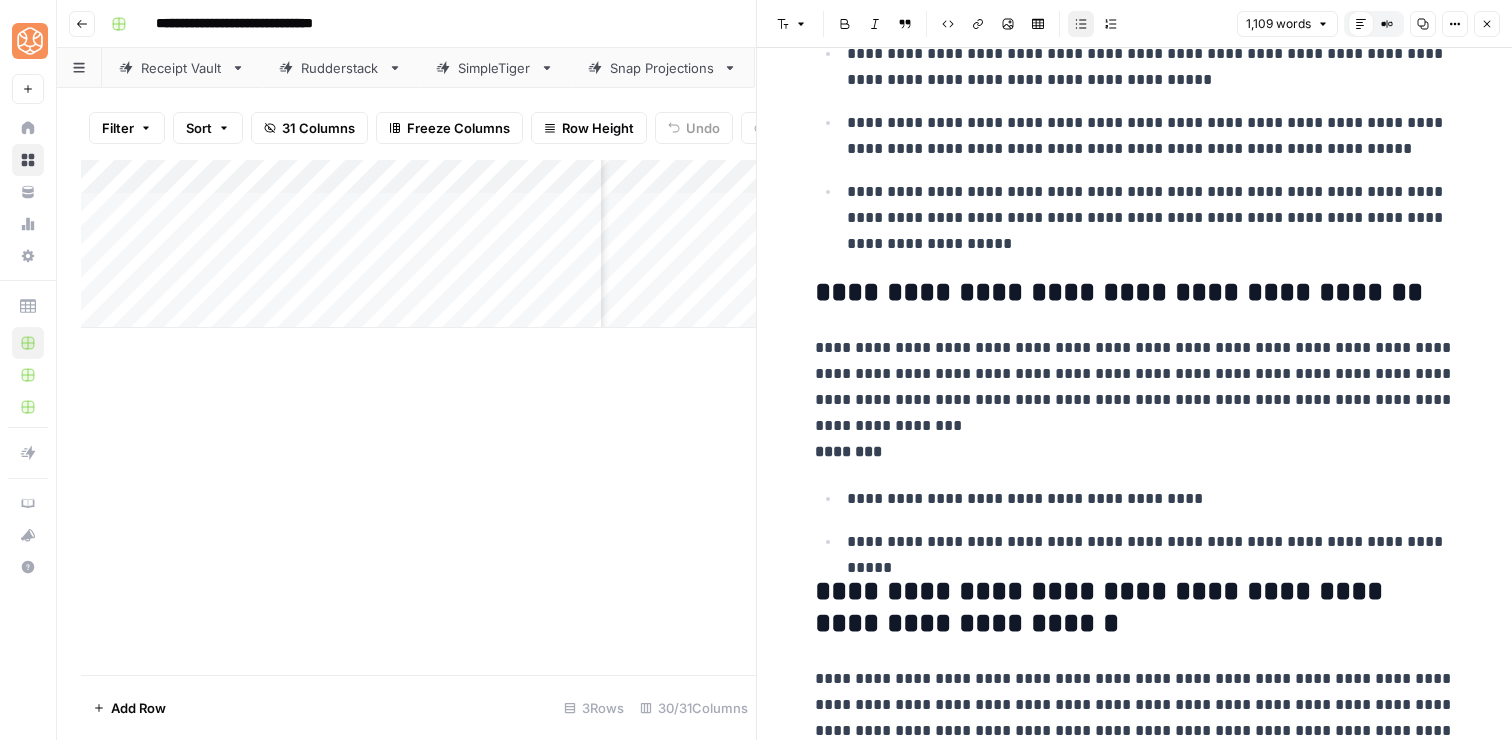 click on "**********" at bounding box center [1135, 1986] 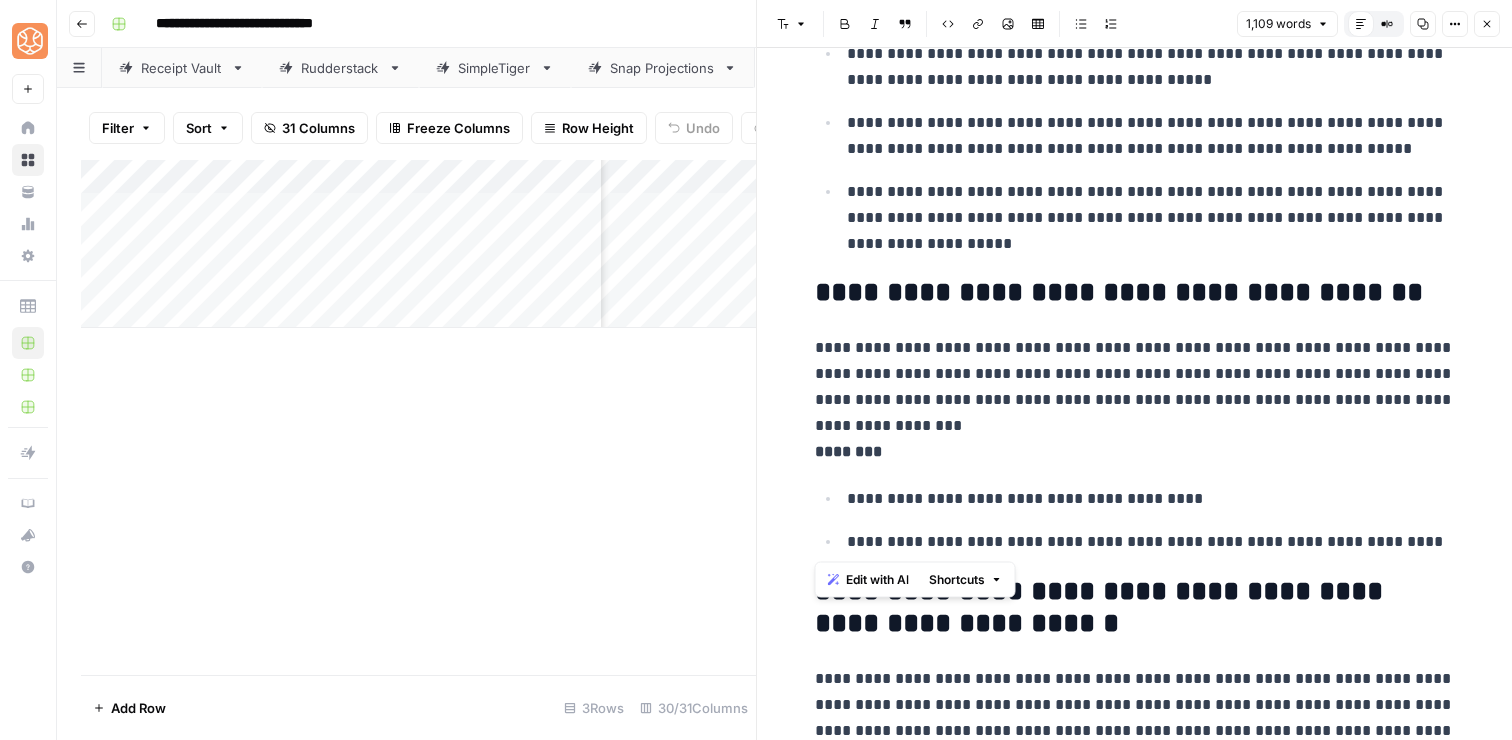 drag, startPoint x: 1458, startPoint y: 541, endPoint x: 1368, endPoint y: 259, distance: 296.01352 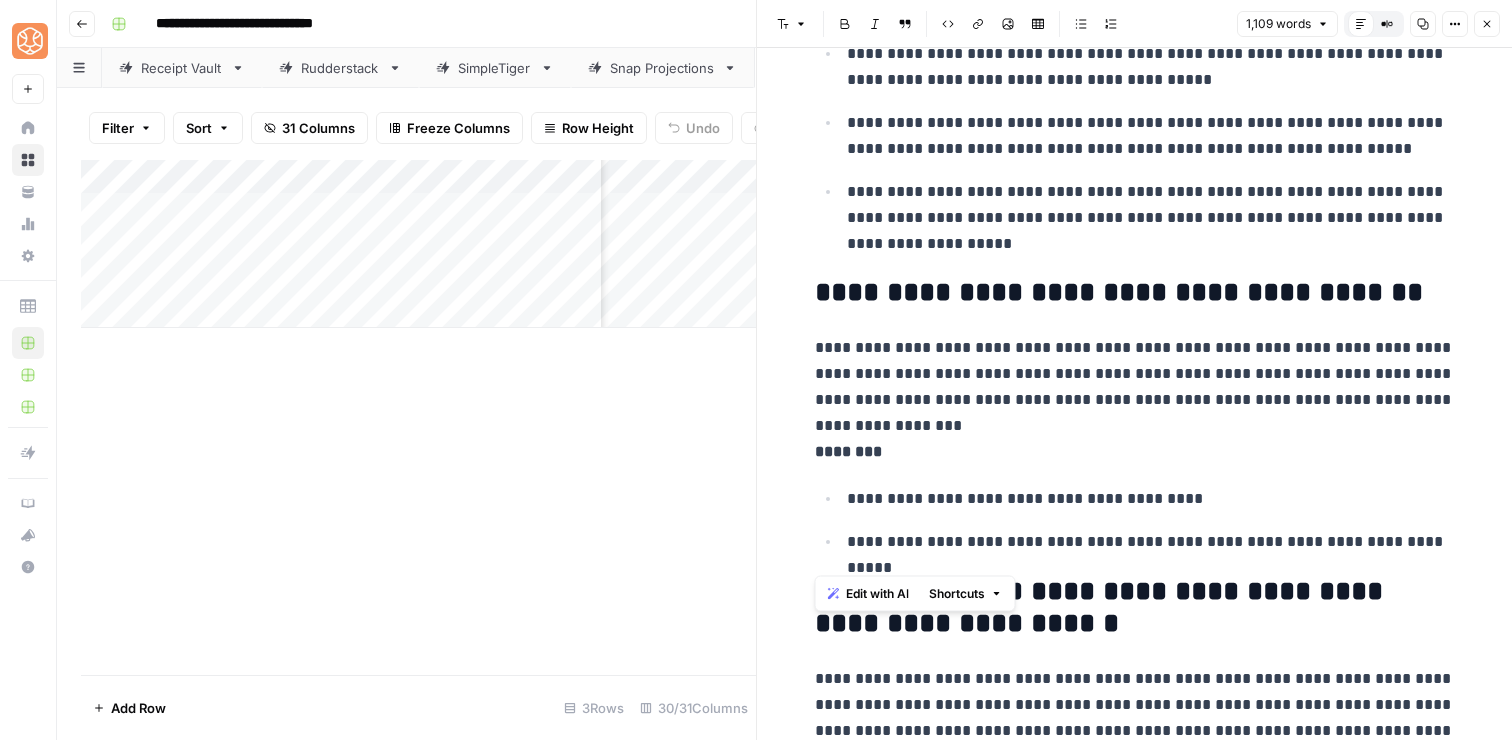 scroll, scrollTop: 0, scrollLeft: 0, axis: both 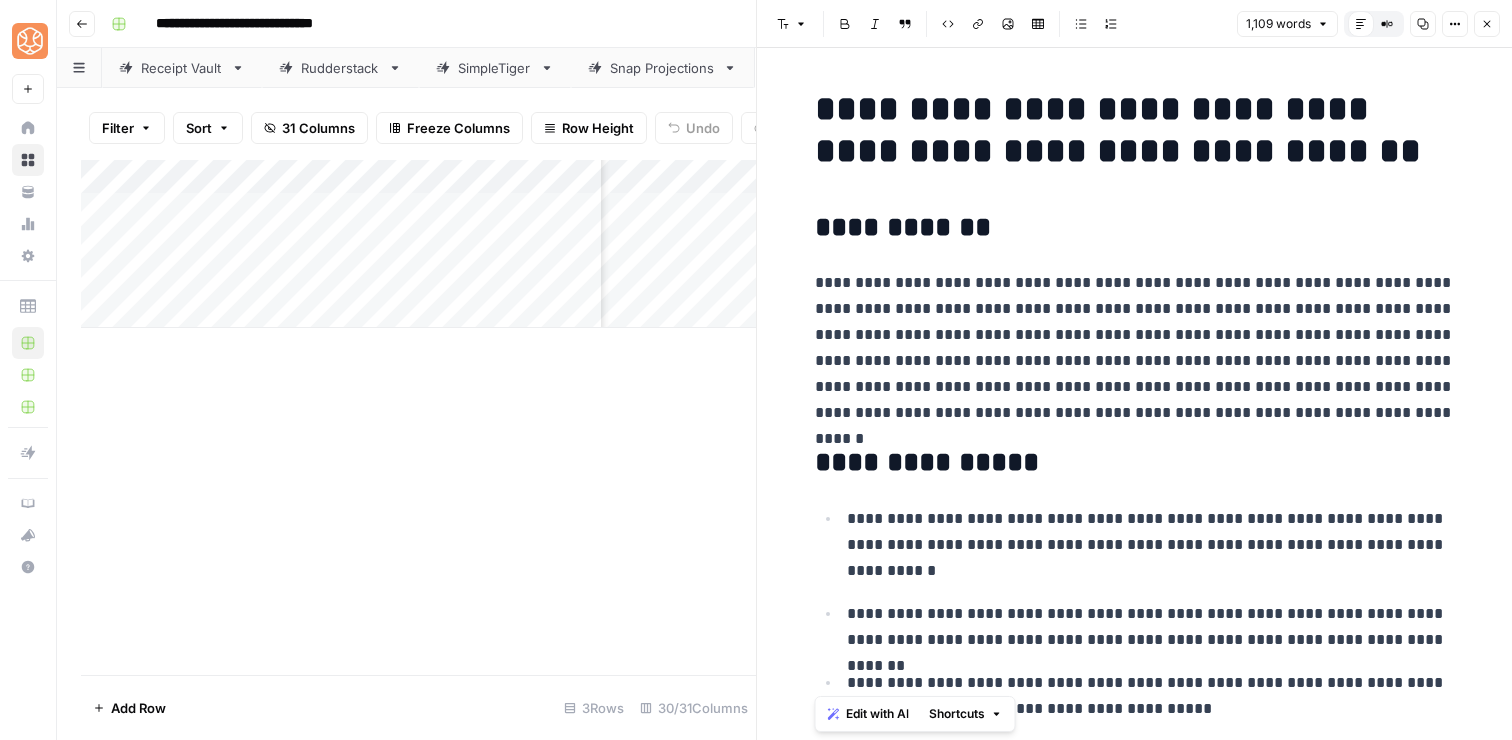 click on "**********" at bounding box center [1135, 130] 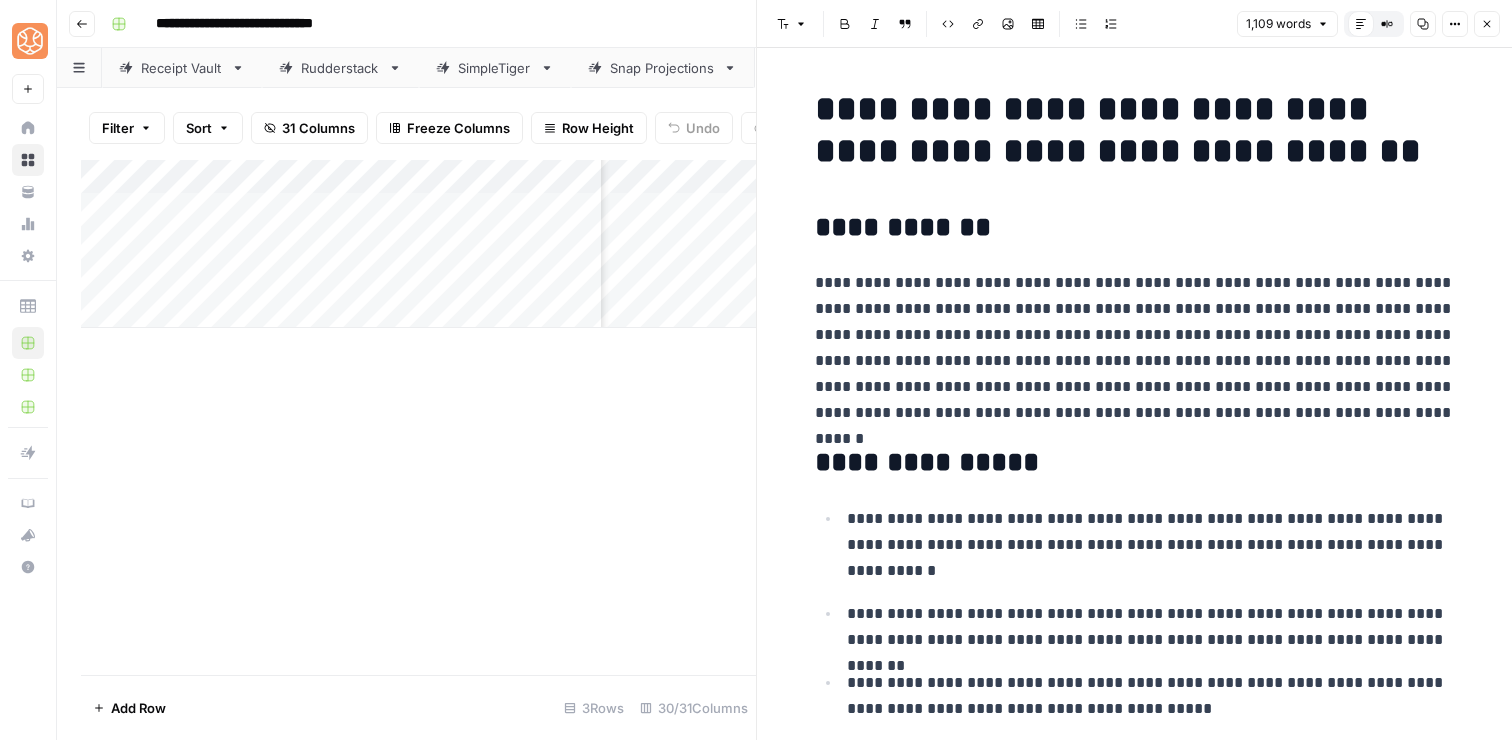 click on "**********" at bounding box center (1135, 130) 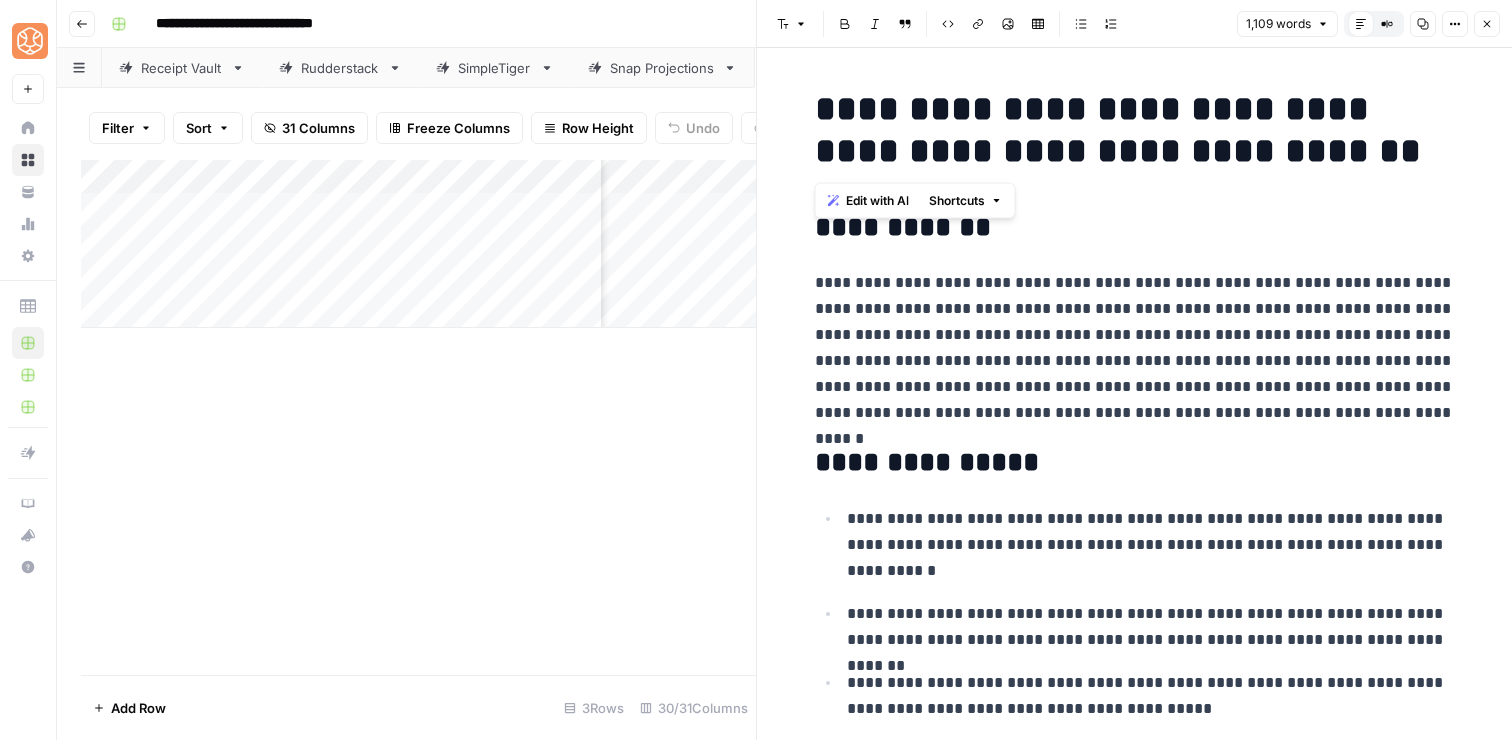copy on "**********" 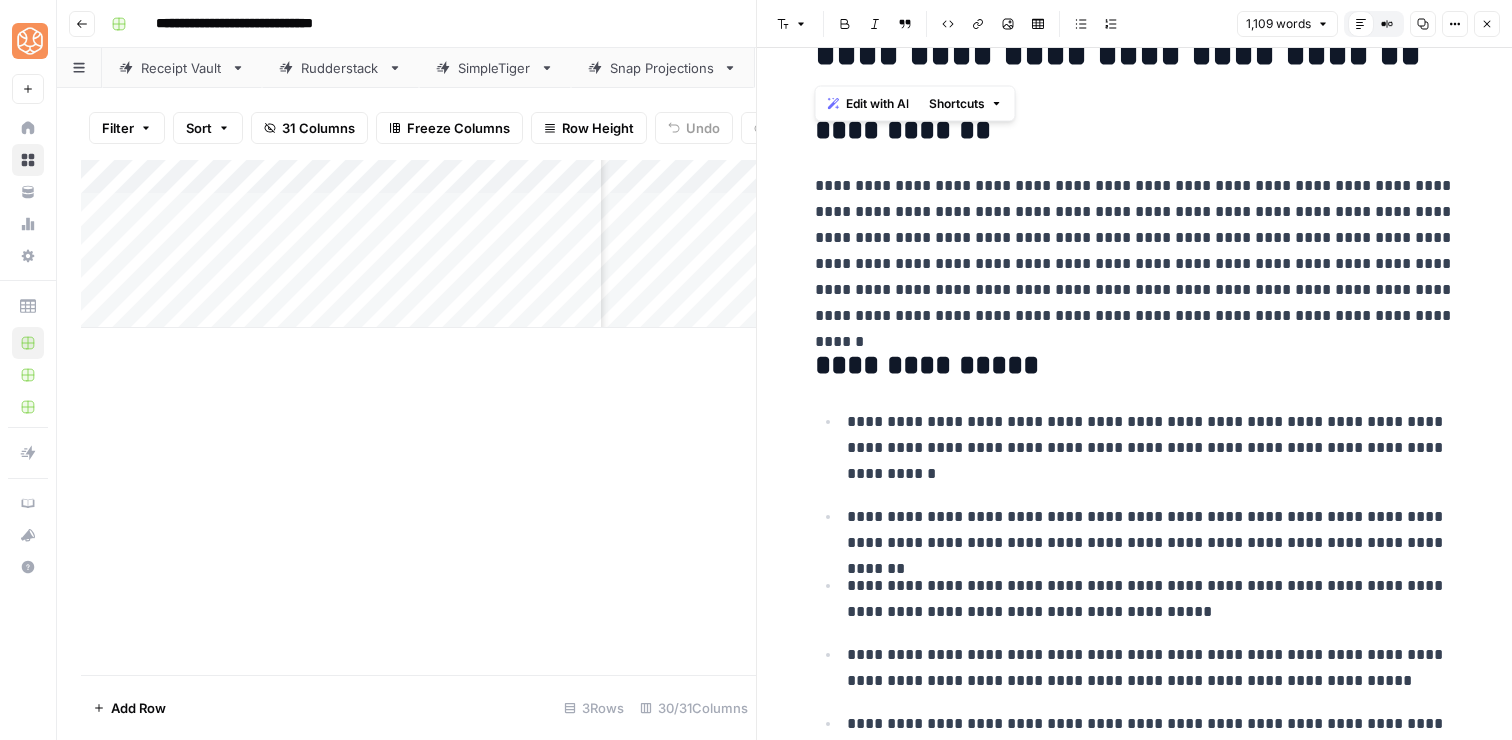 scroll, scrollTop: 94, scrollLeft: 0, axis: vertical 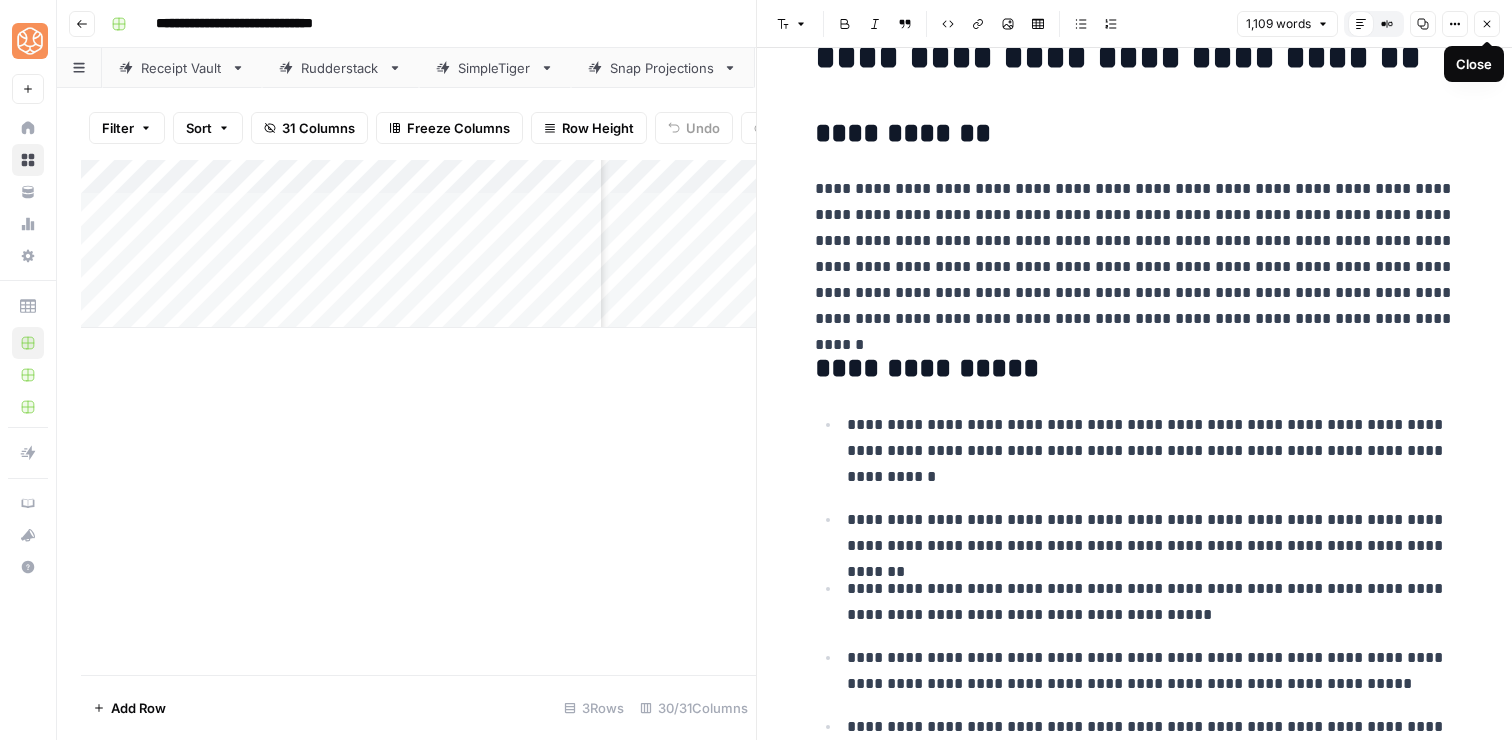 click 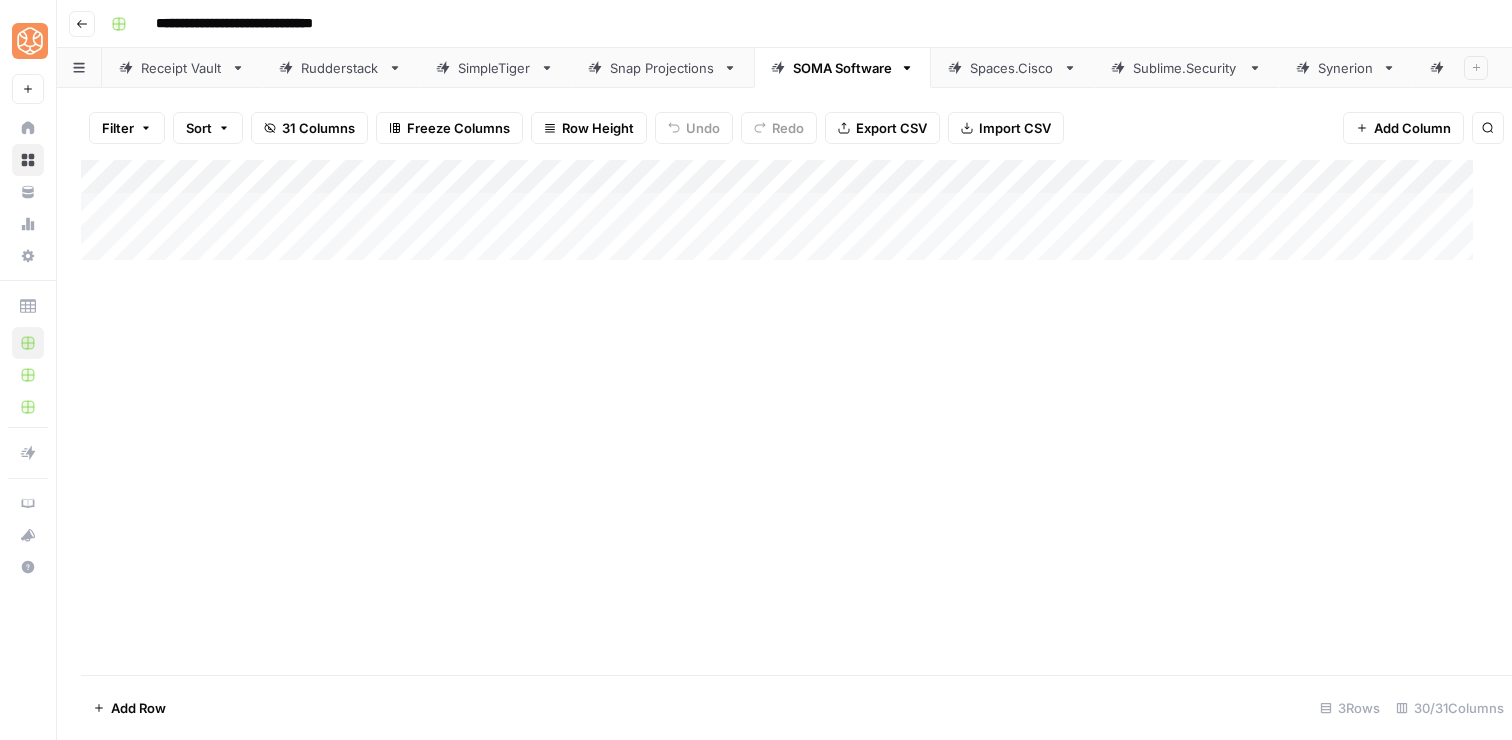 scroll, scrollTop: 0, scrollLeft: 0, axis: both 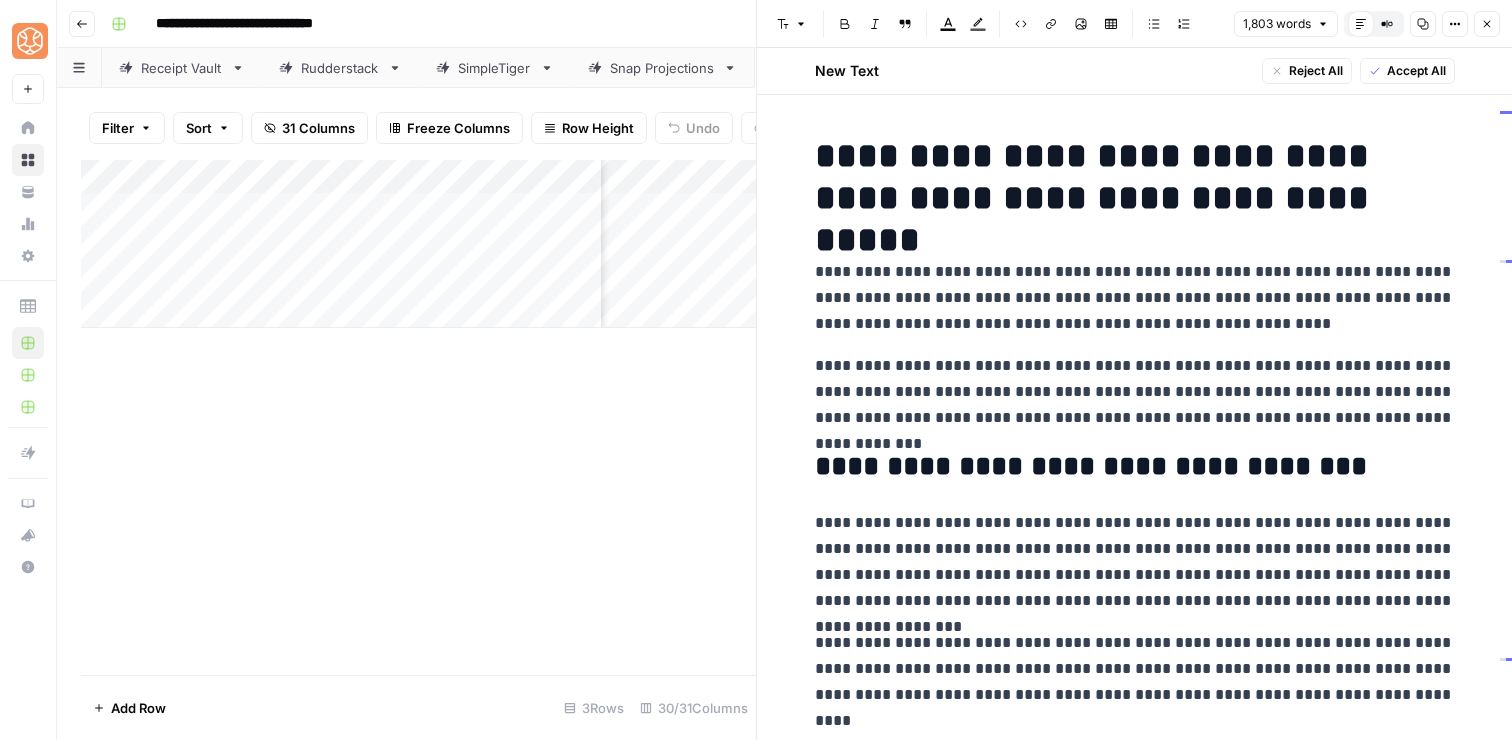 click on "Close" at bounding box center (1487, 24) 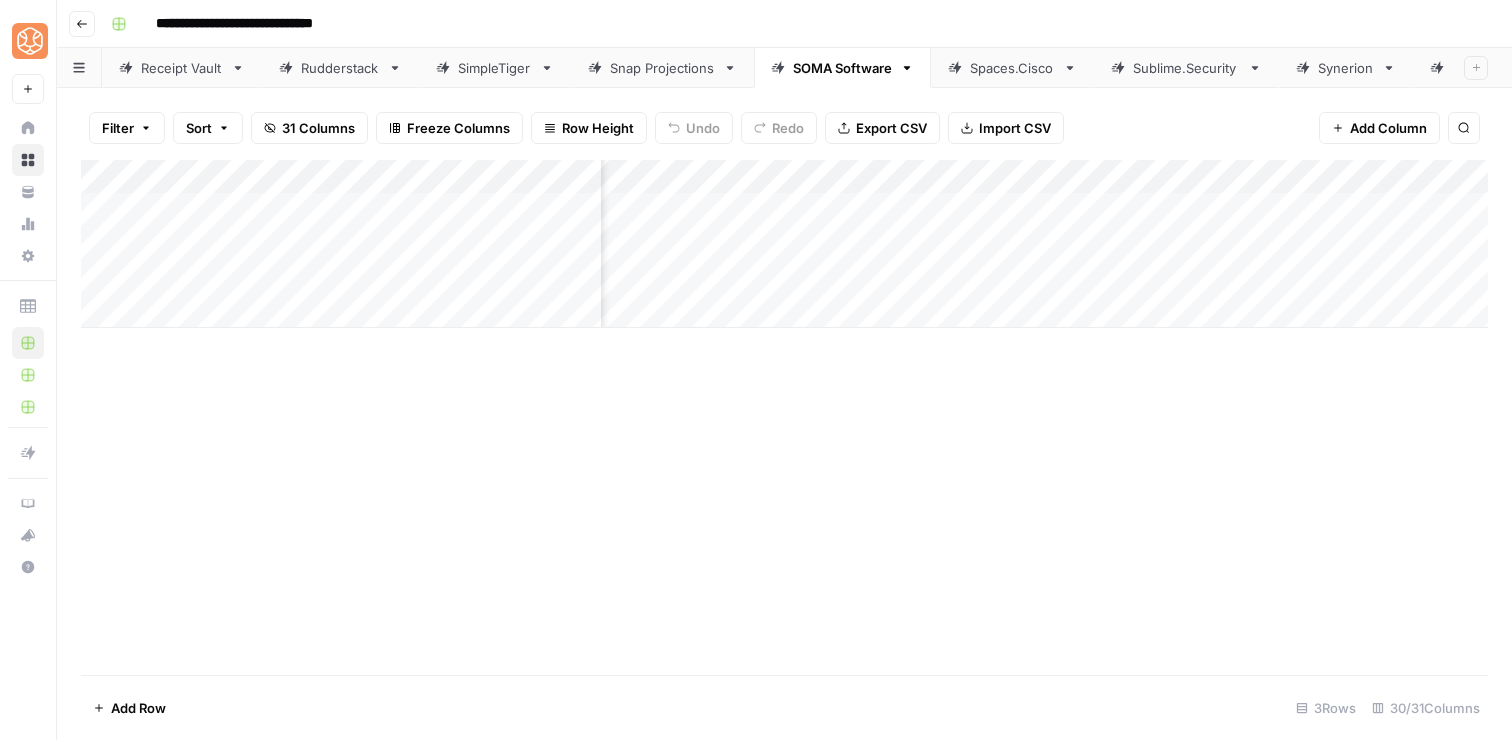 scroll, scrollTop: 0, scrollLeft: 2240, axis: horizontal 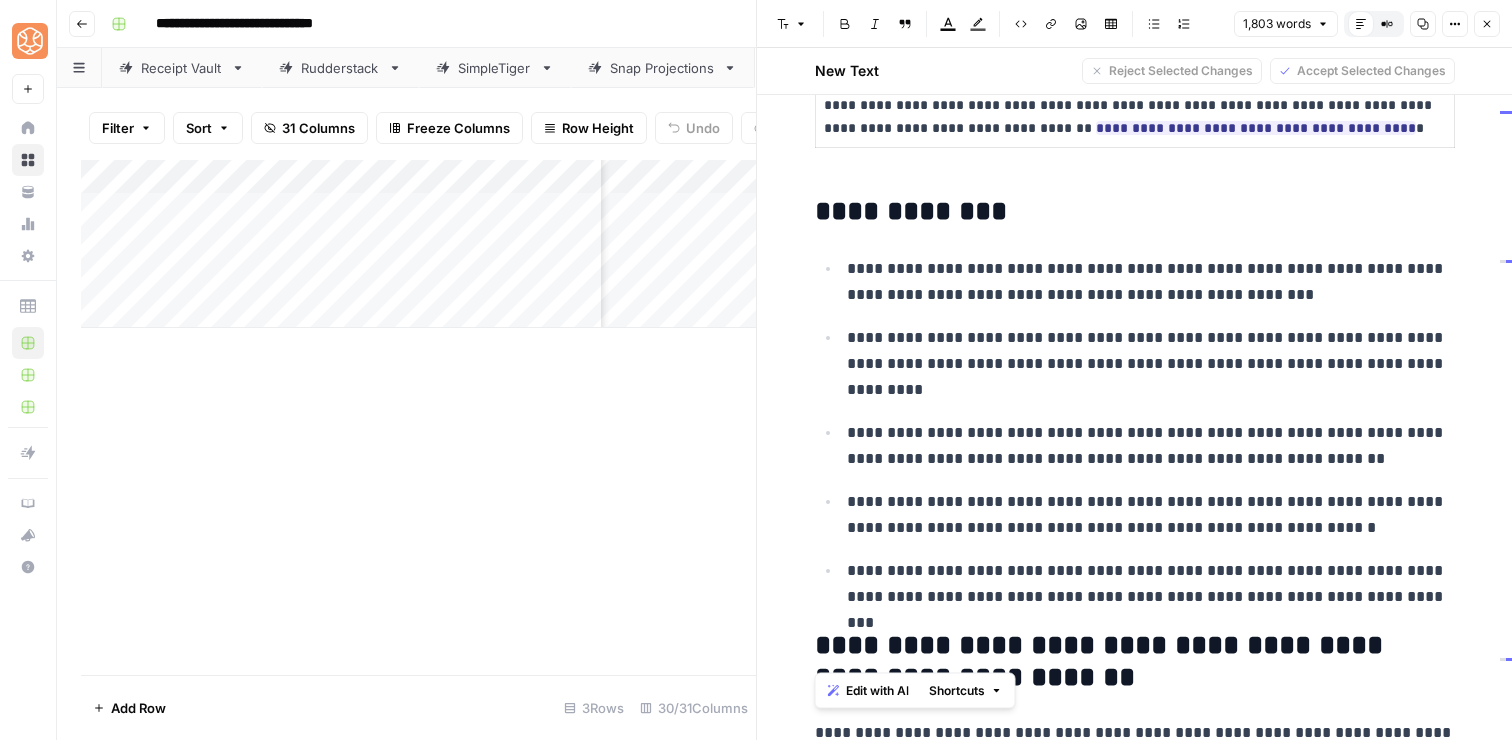 drag, startPoint x: 1392, startPoint y: 610, endPoint x: 825, endPoint y: 218, distance: 689.3134 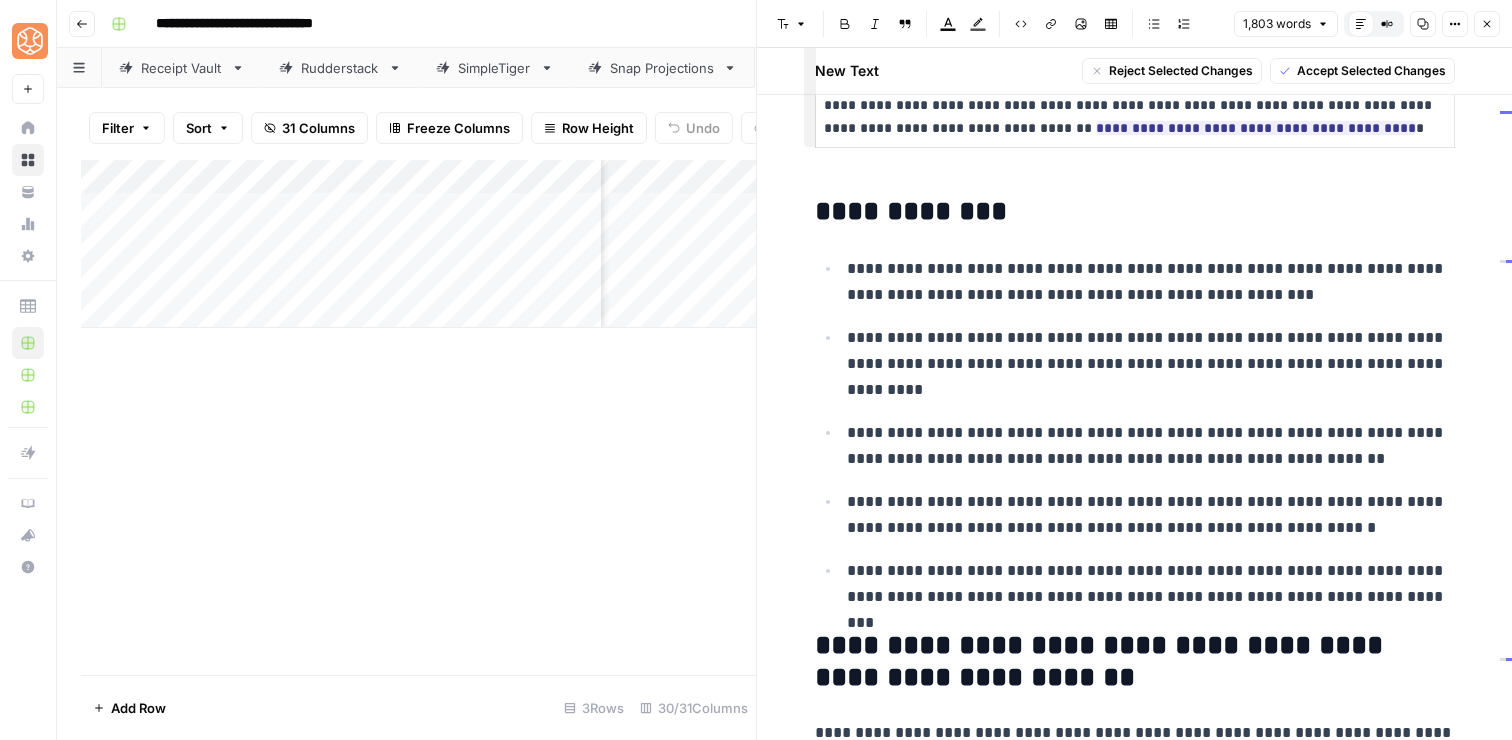 drag, startPoint x: 817, startPoint y: 219, endPoint x: 1416, endPoint y: 599, distance: 709.36664 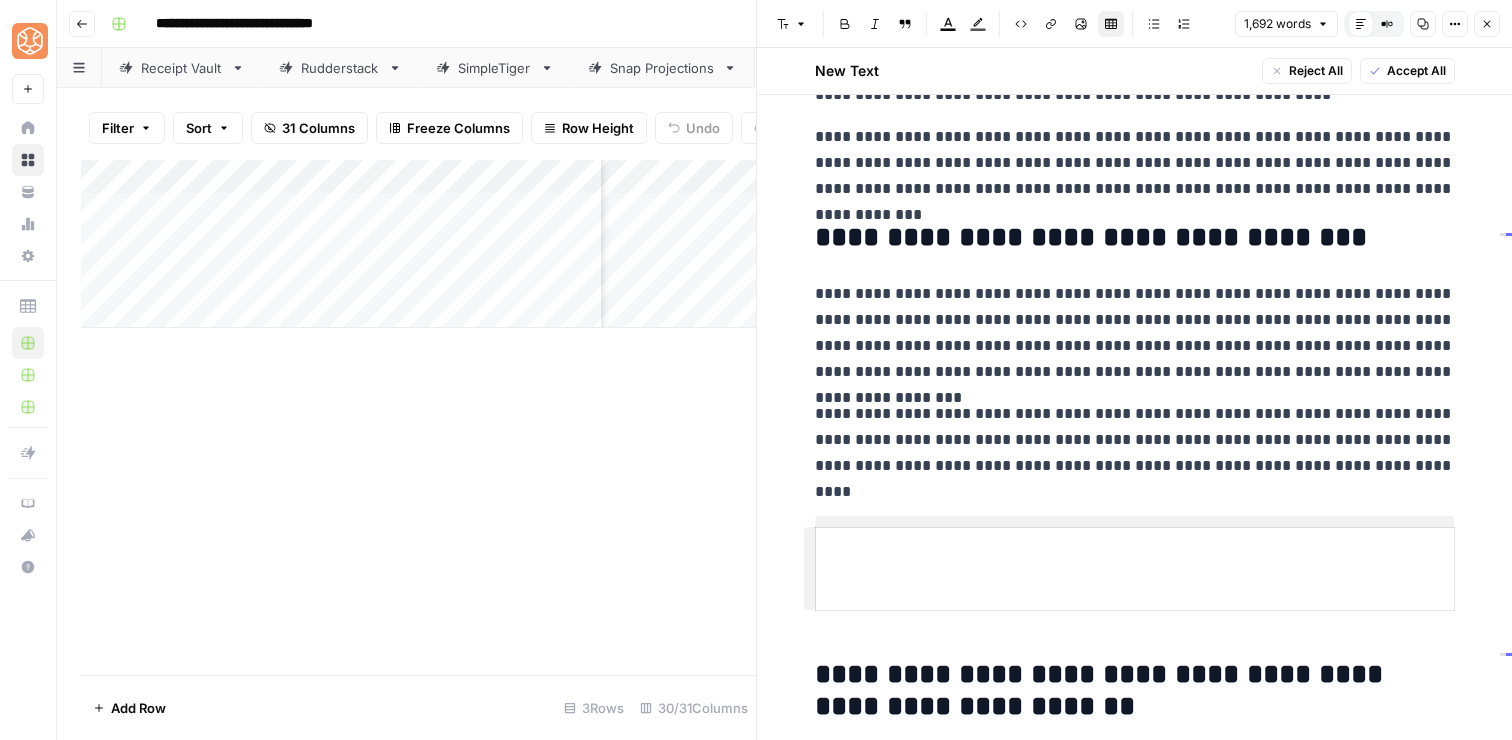 scroll, scrollTop: 0, scrollLeft: 0, axis: both 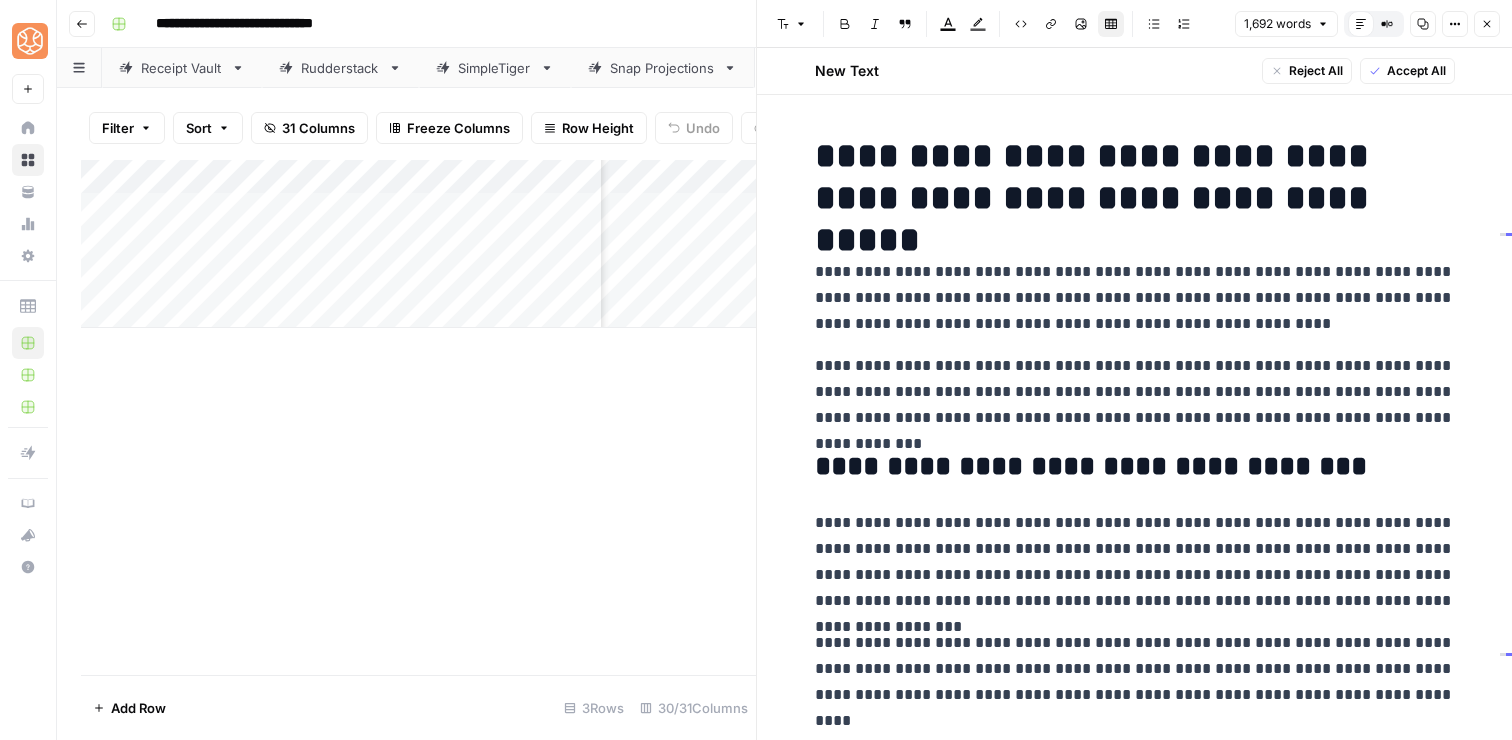 click on "**********" at bounding box center [1135, 392] 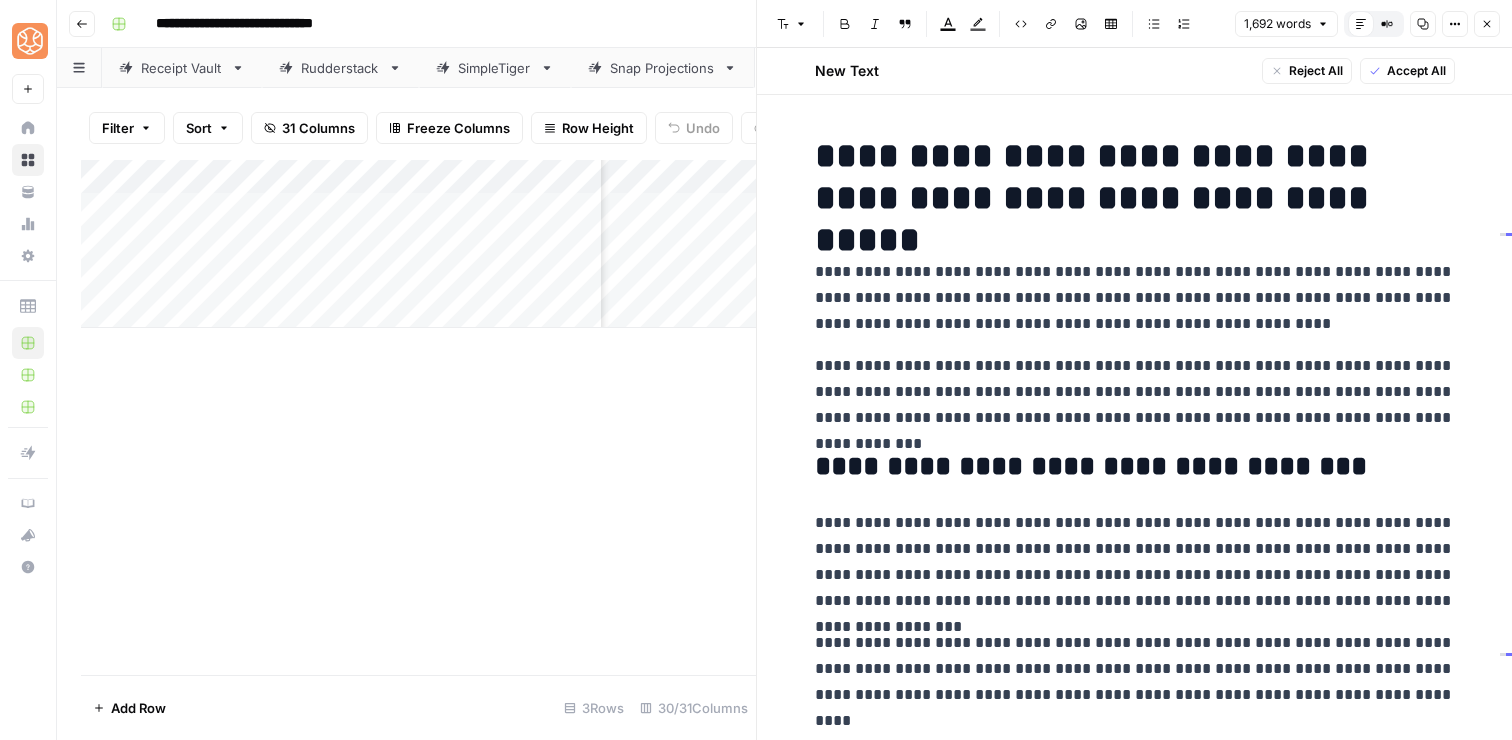 paste 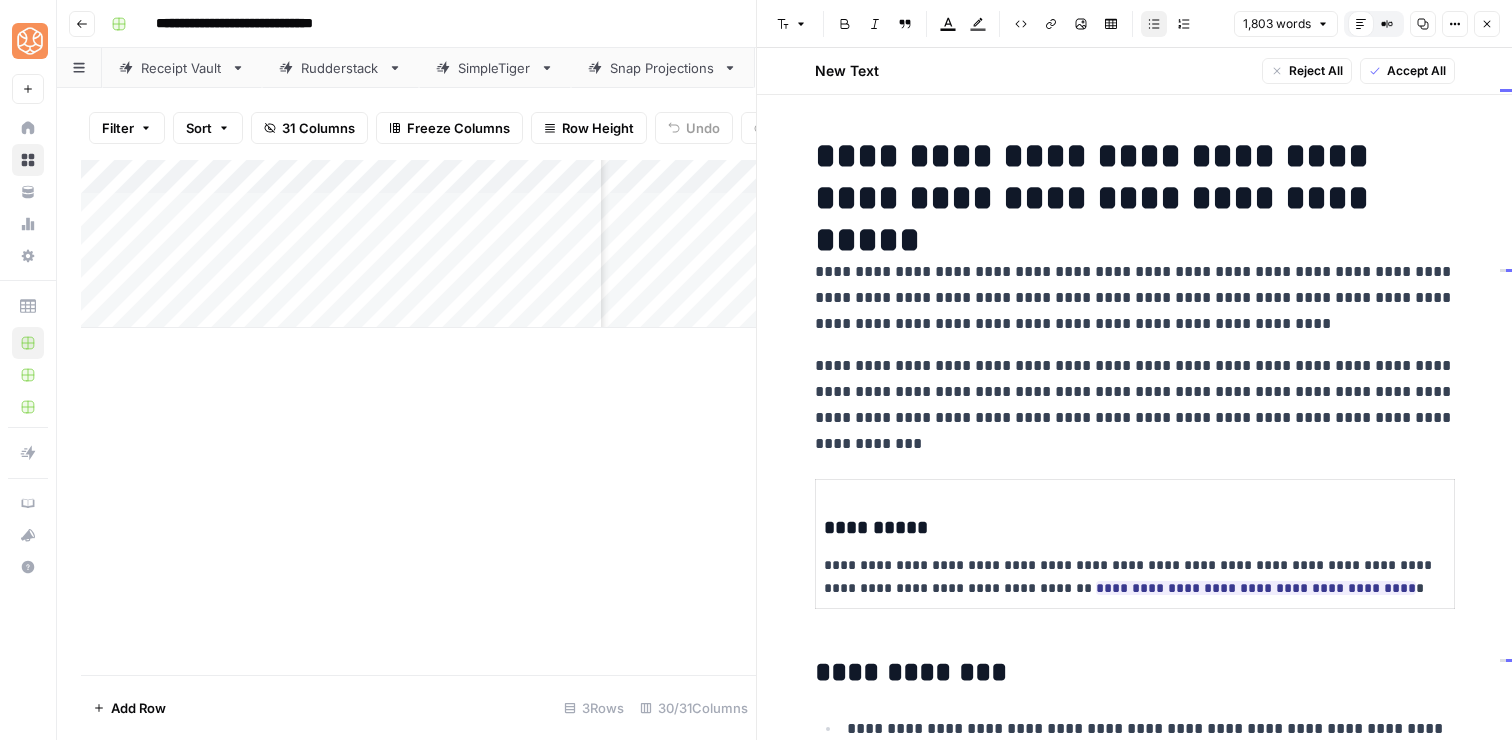 scroll, scrollTop: 331, scrollLeft: 0, axis: vertical 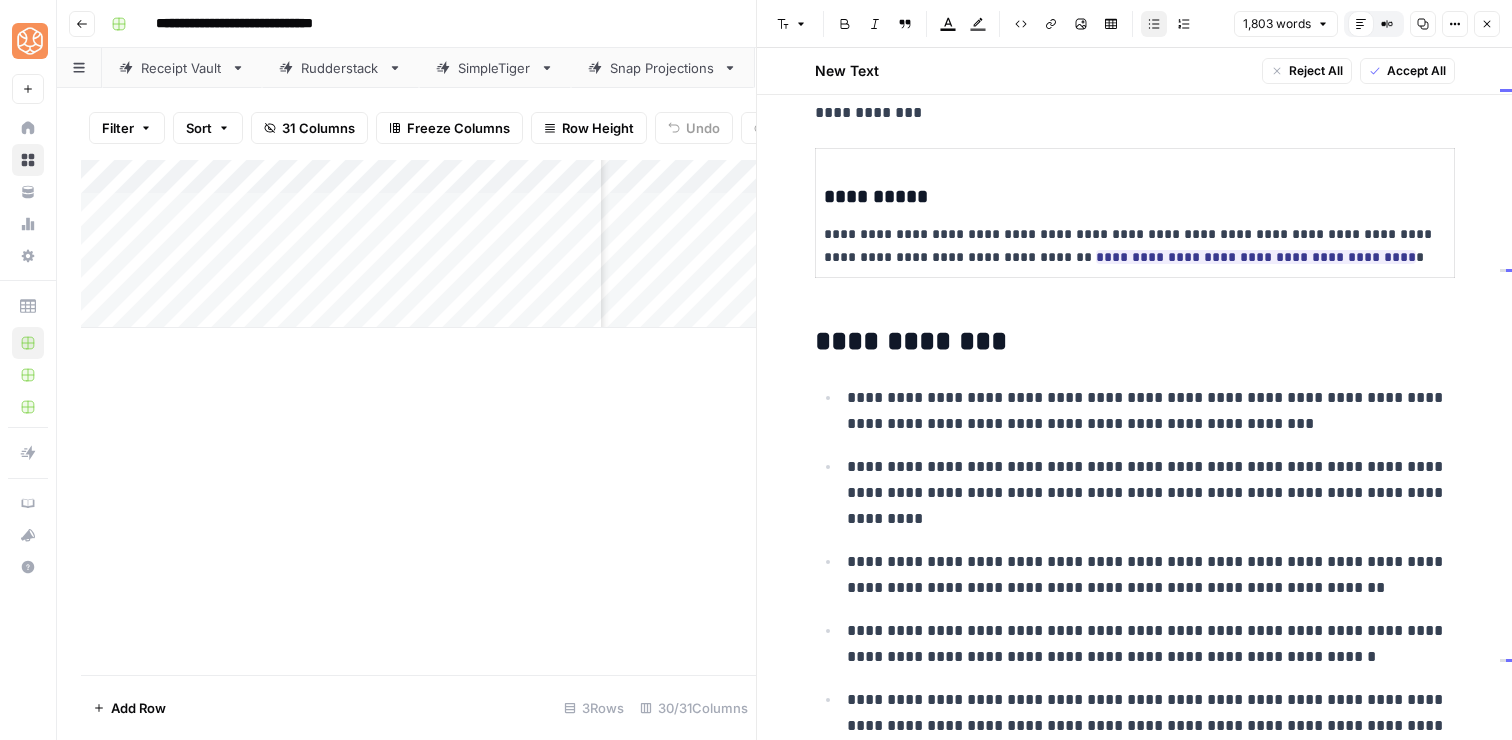 click on "**********" at bounding box center [1135, 342] 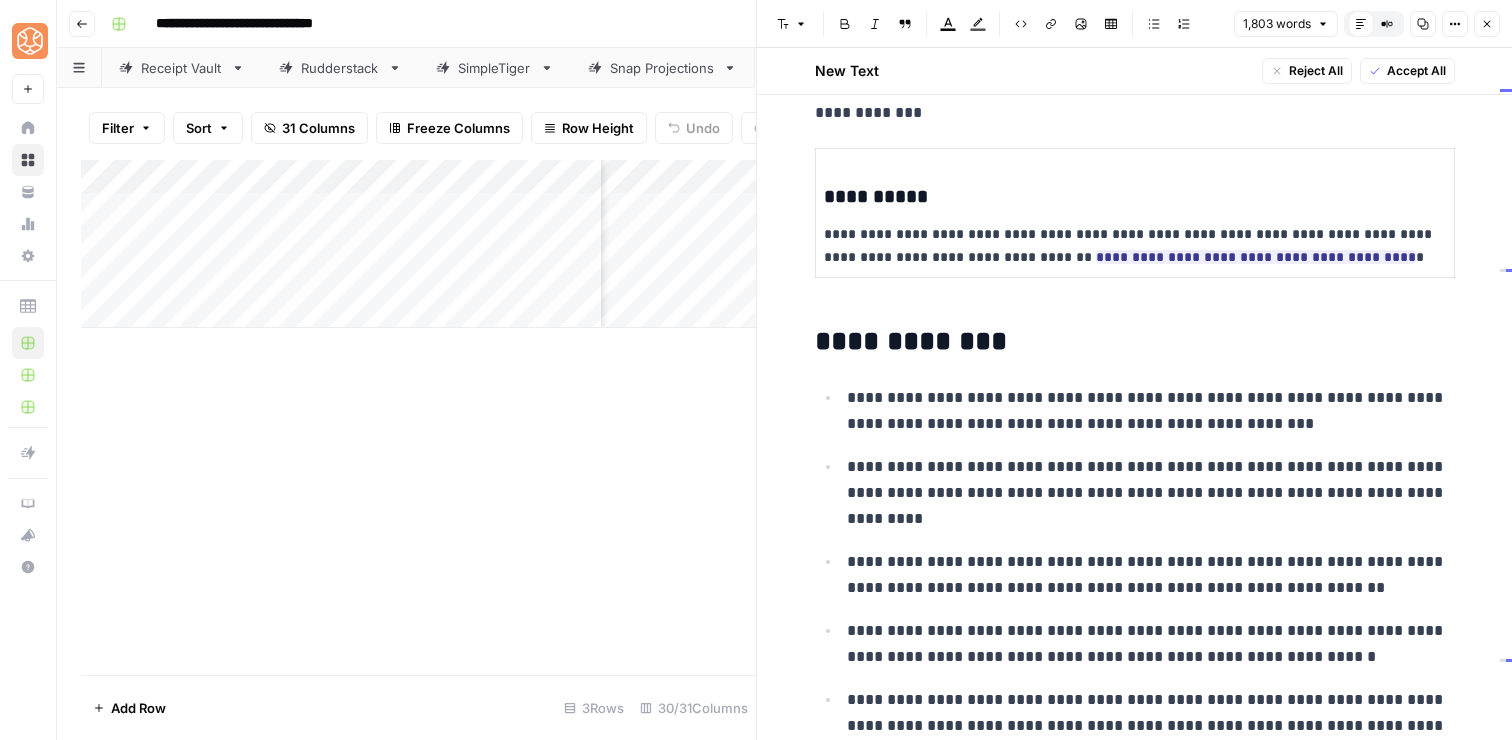 type 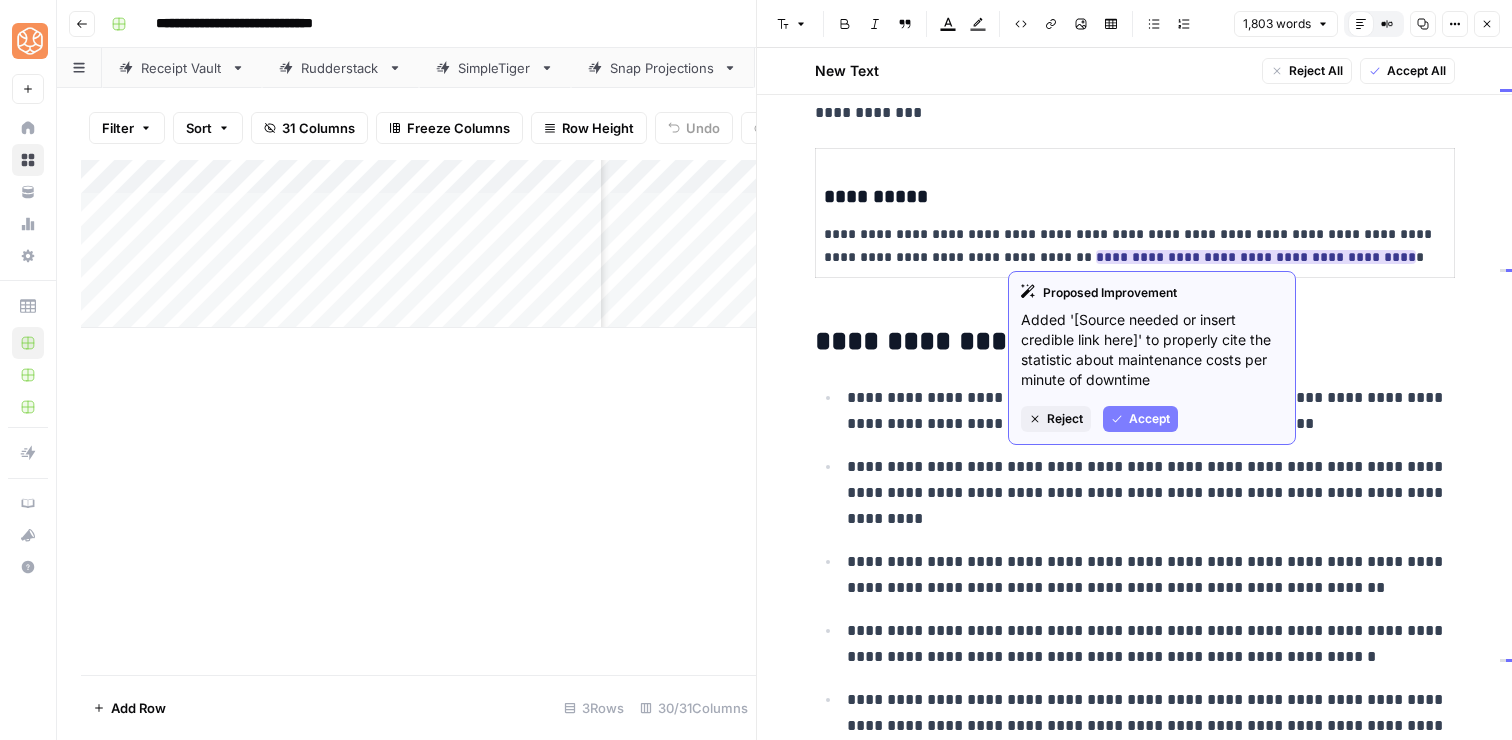 click on "Reject" at bounding box center (1065, 419) 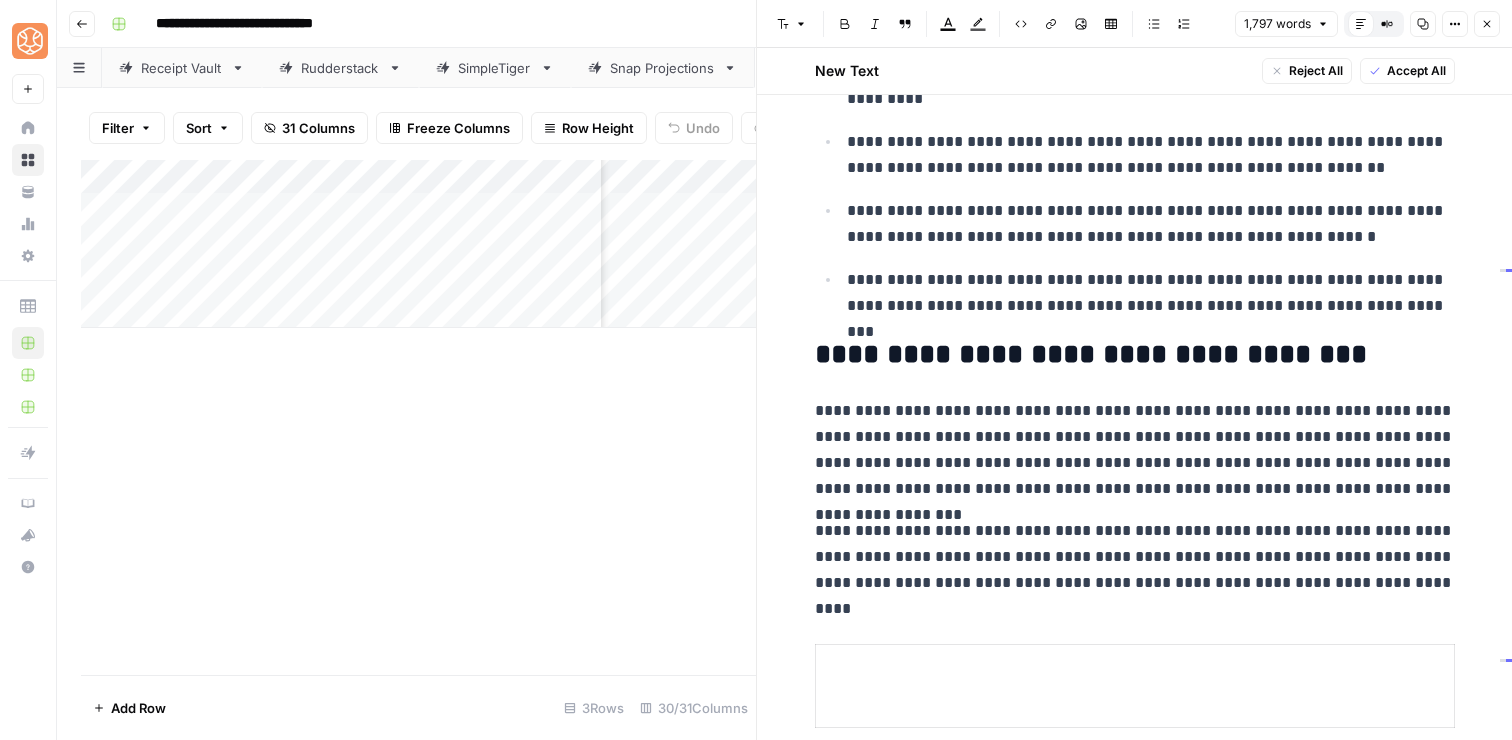 scroll, scrollTop: 743, scrollLeft: 0, axis: vertical 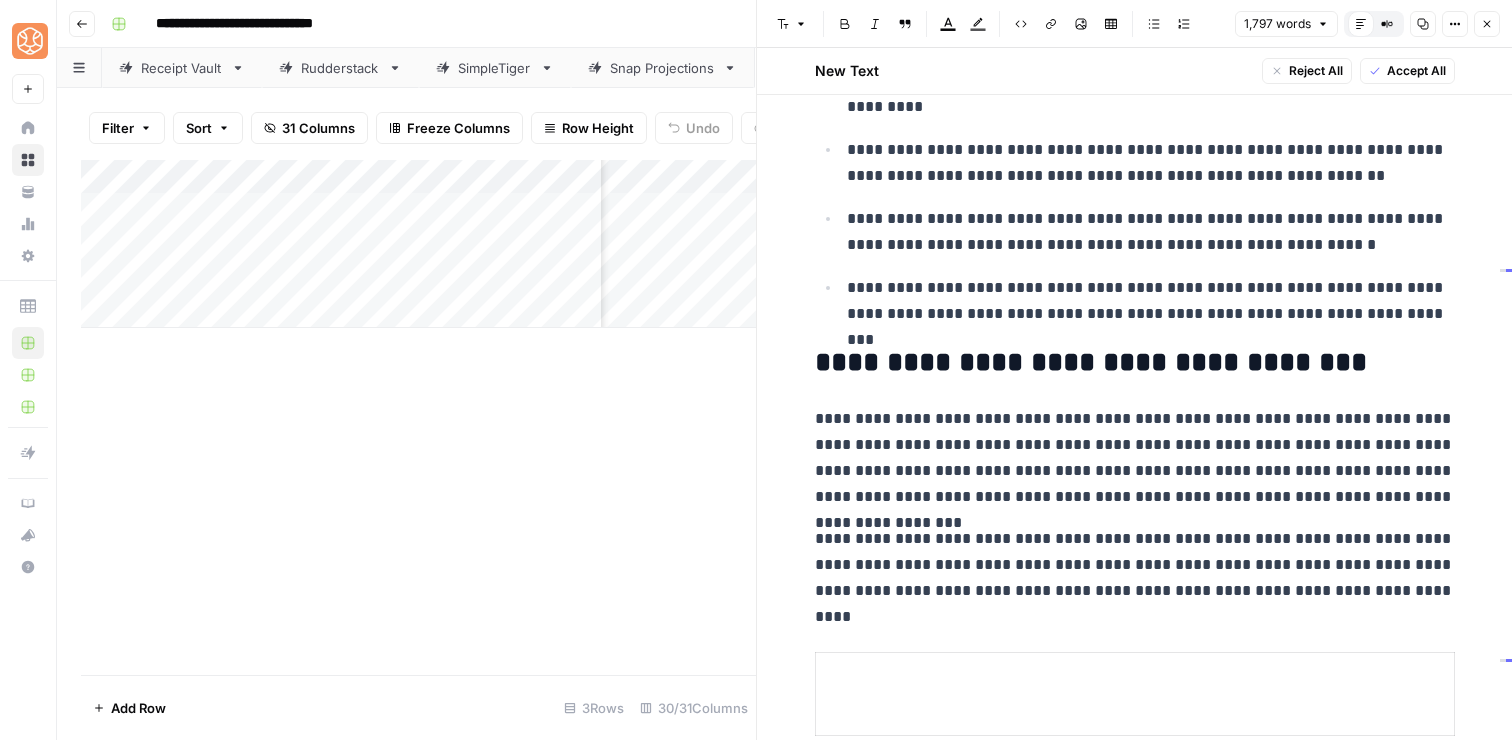 click at bounding box center [1134, 693] 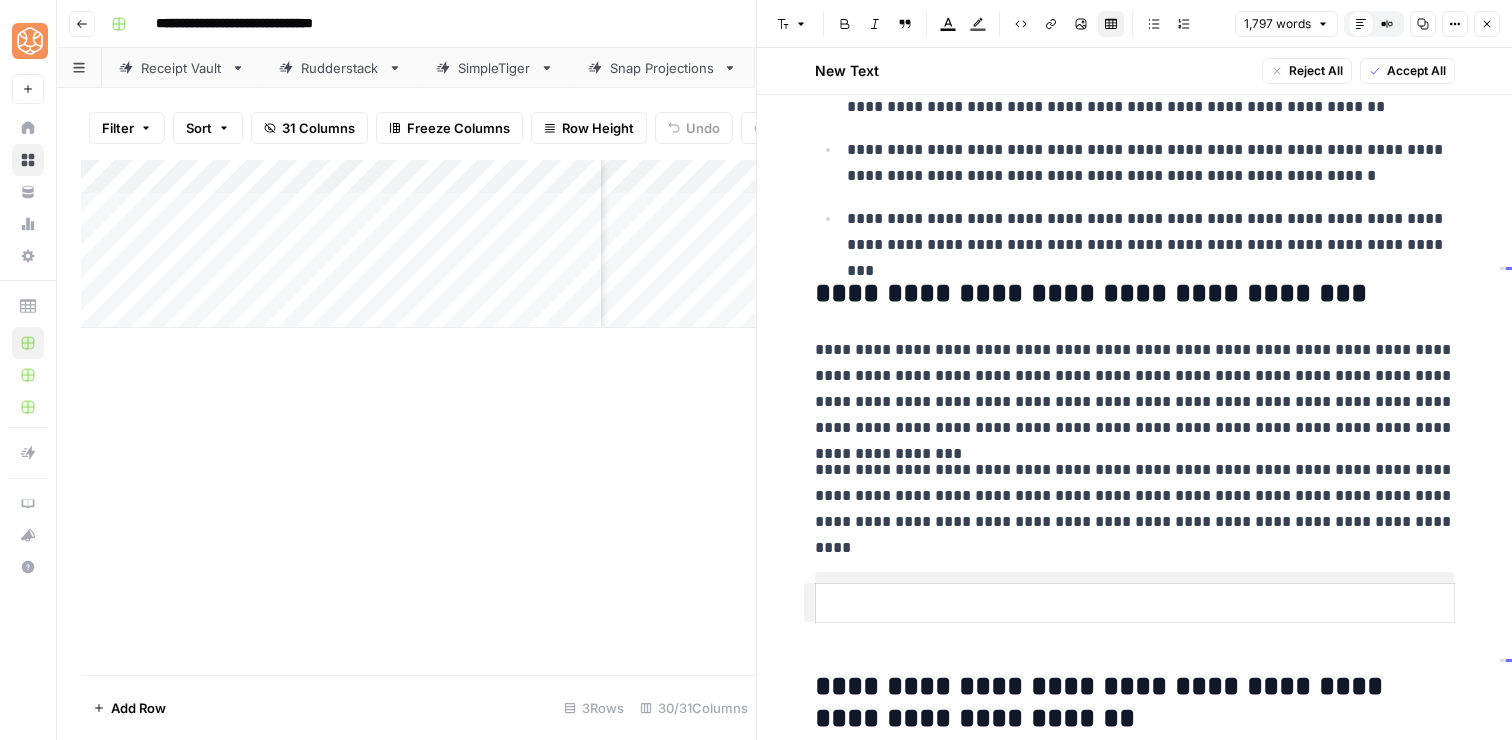 scroll, scrollTop: 840, scrollLeft: 0, axis: vertical 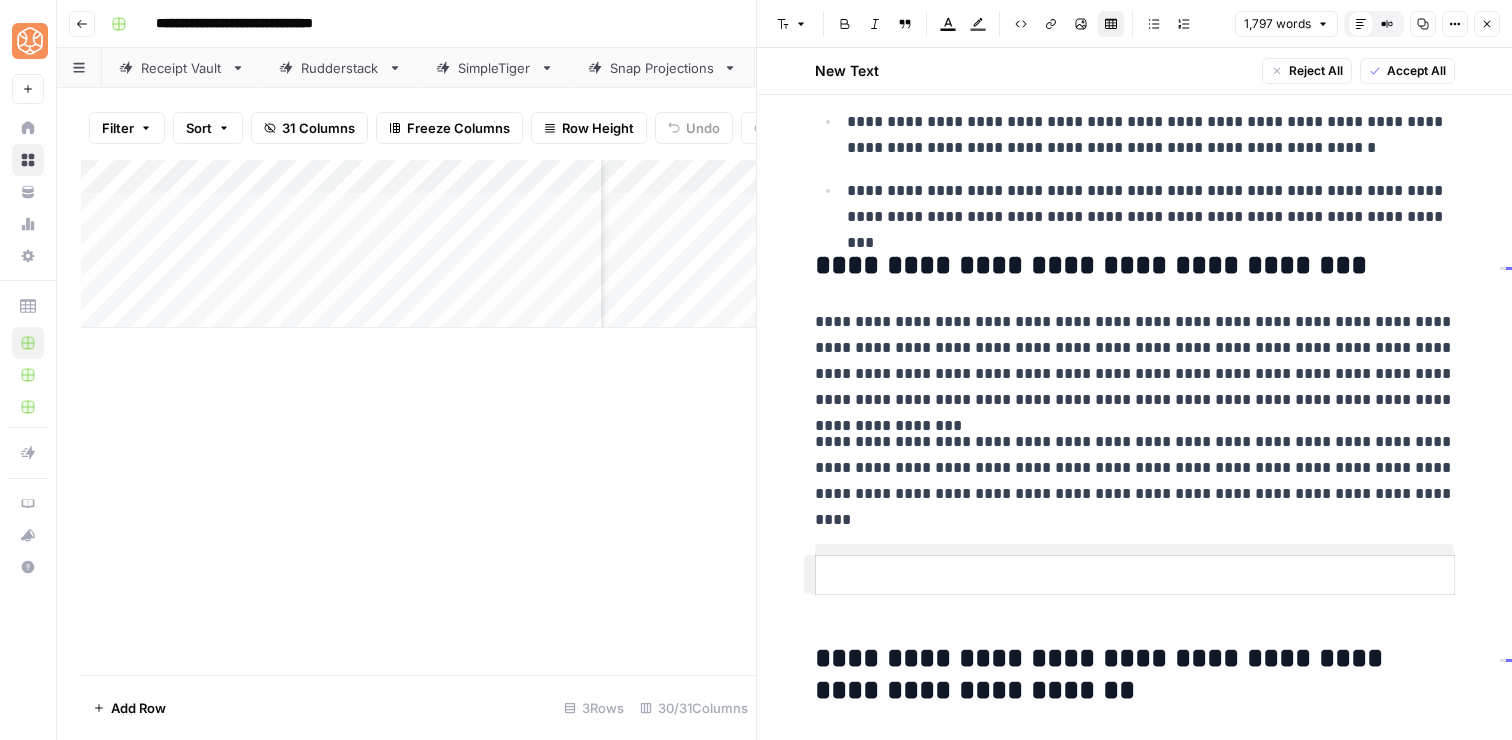 click on "**********" at bounding box center (1135, 675) 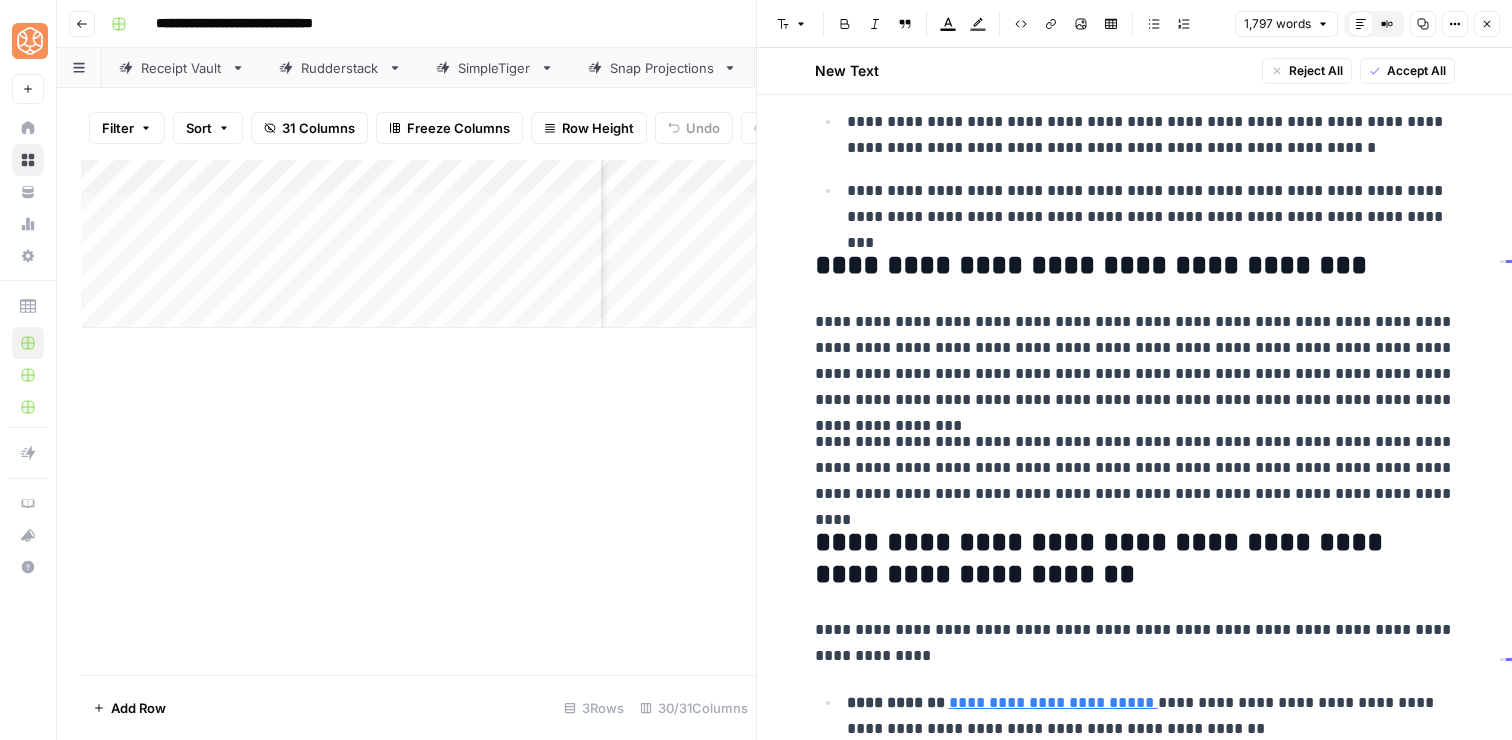 click on "**********" at bounding box center [1135, 361] 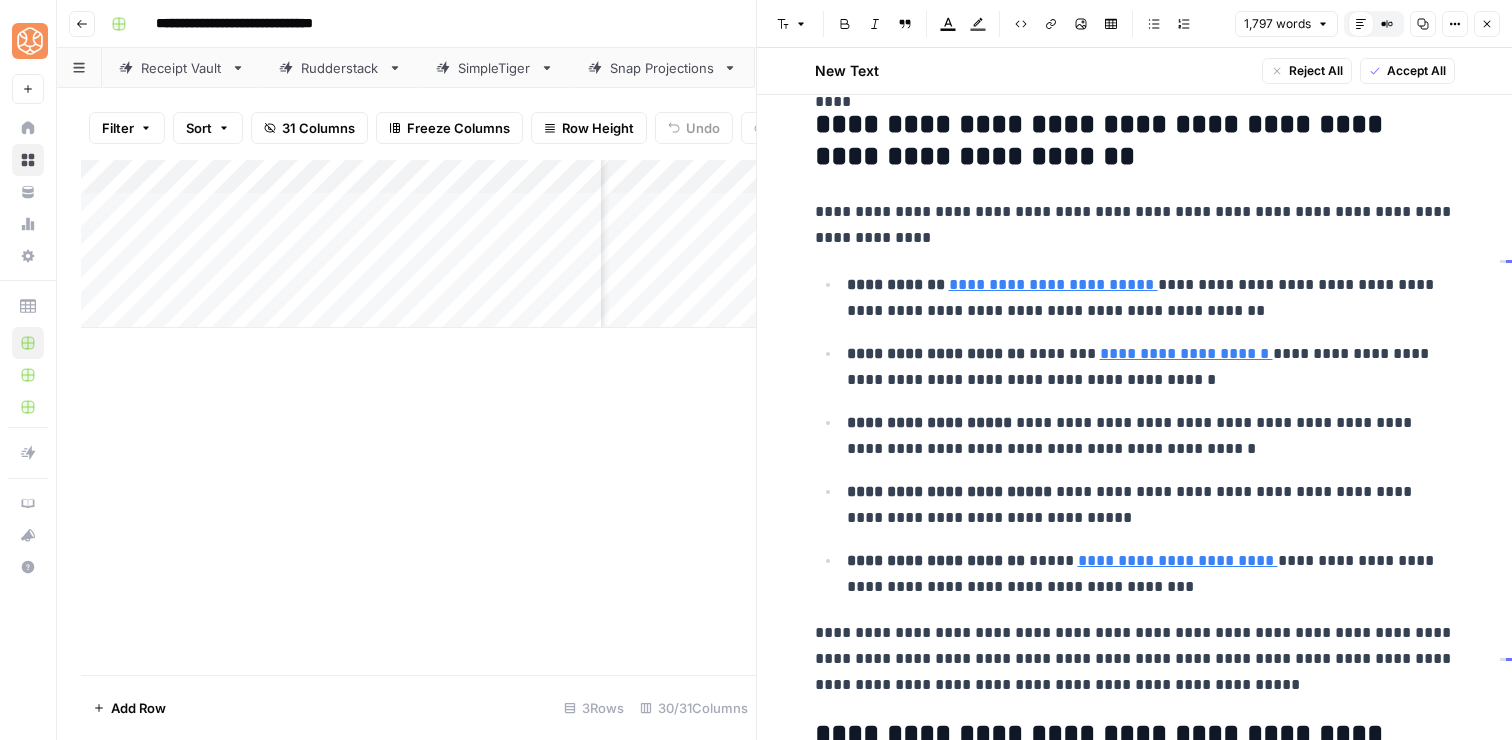 scroll, scrollTop: 1259, scrollLeft: 0, axis: vertical 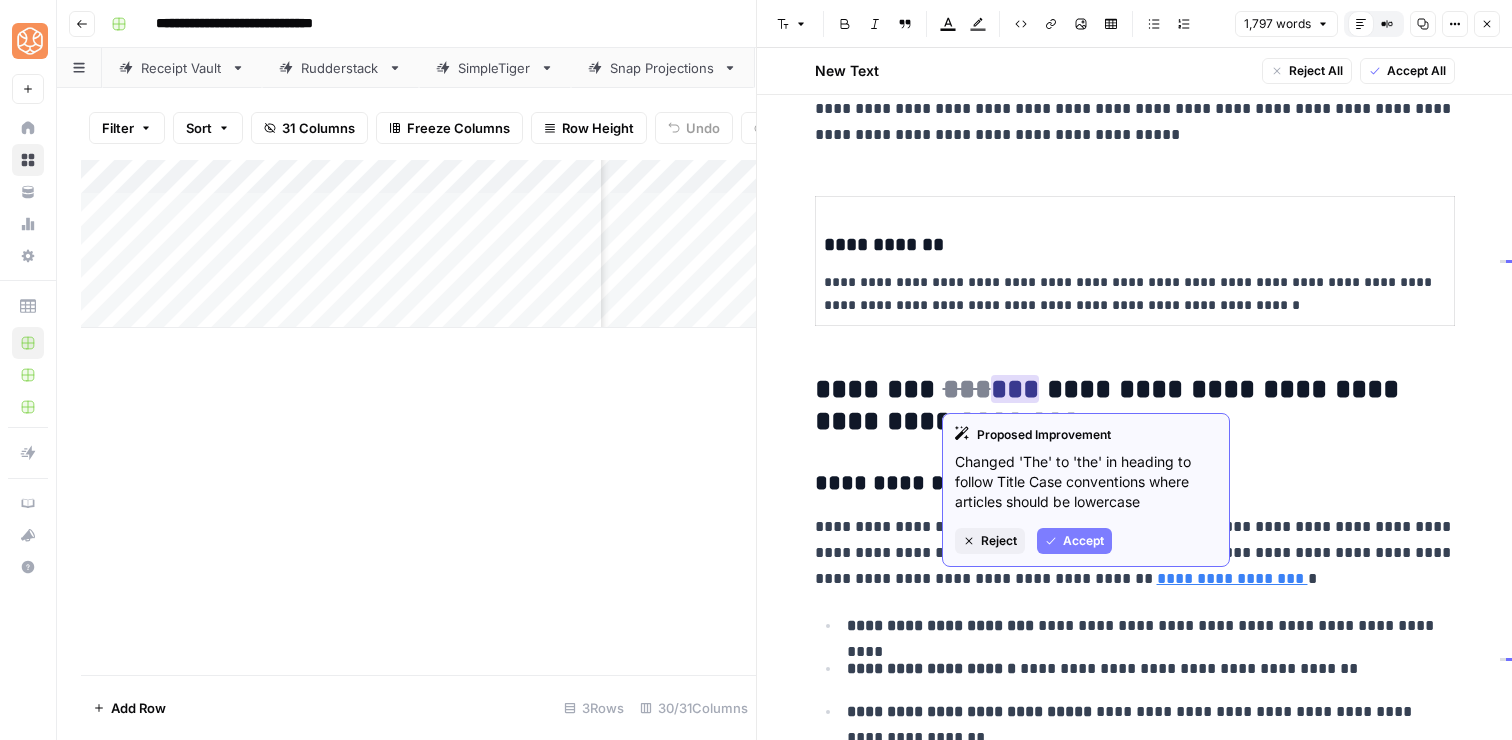 click on "Accept" at bounding box center [1083, 541] 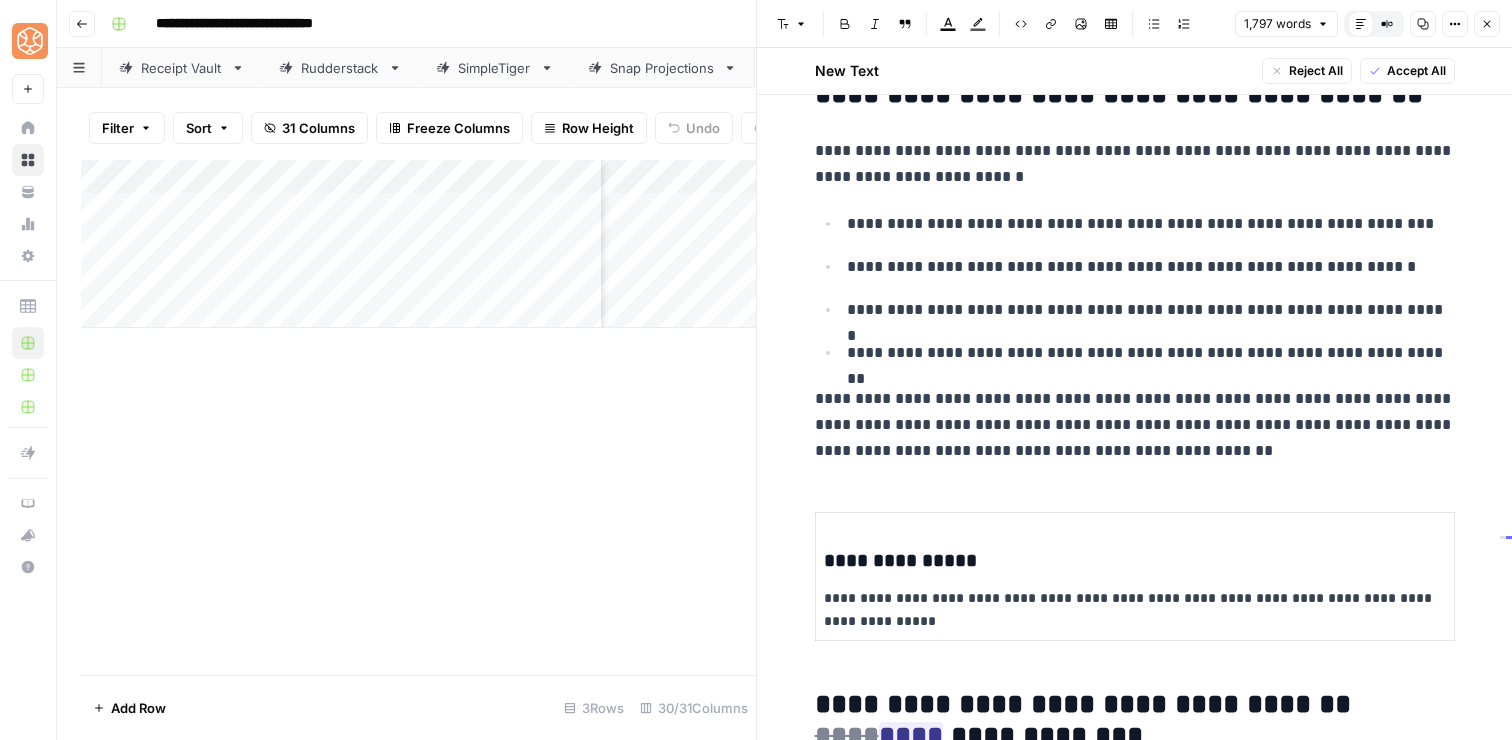 scroll, scrollTop: 7156, scrollLeft: 0, axis: vertical 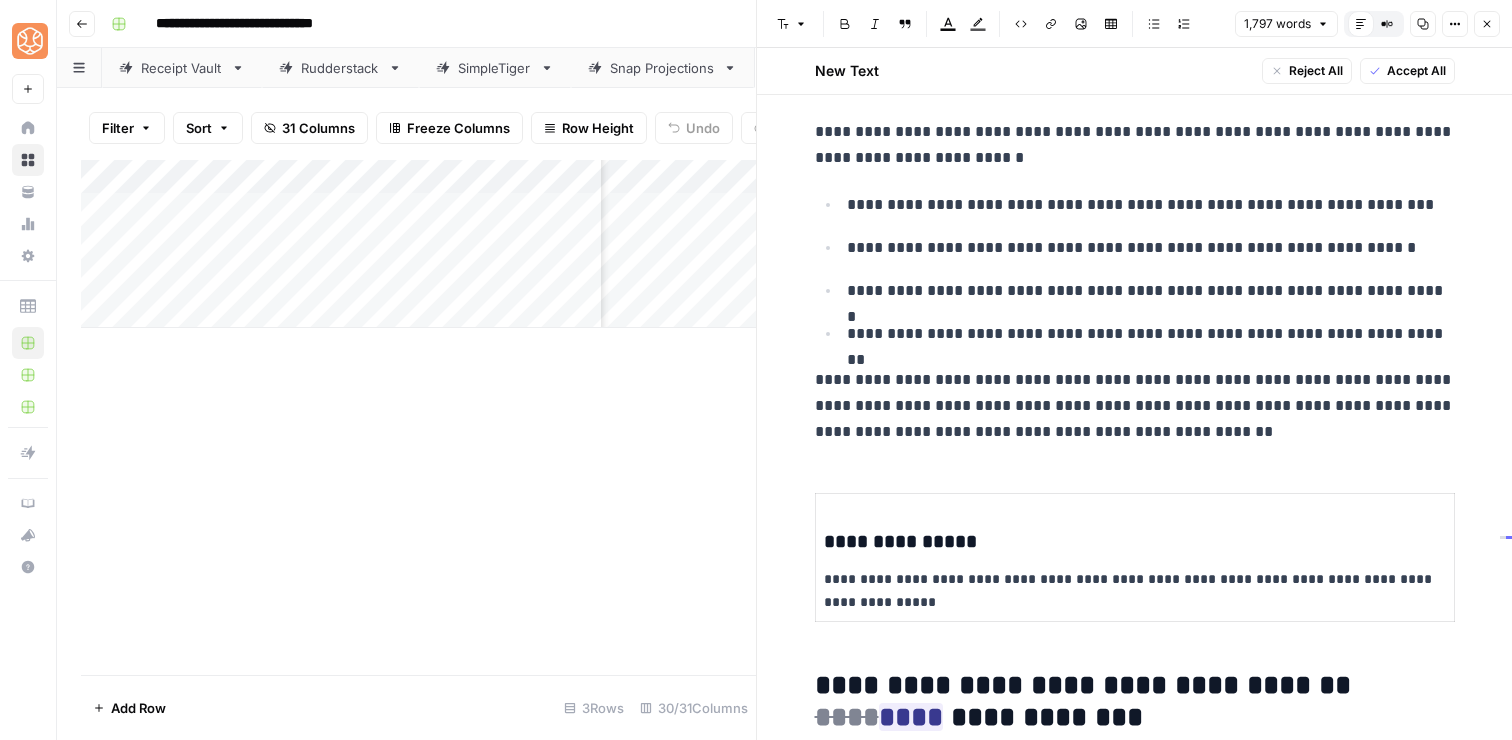 click on "**********" at bounding box center (1135, 702) 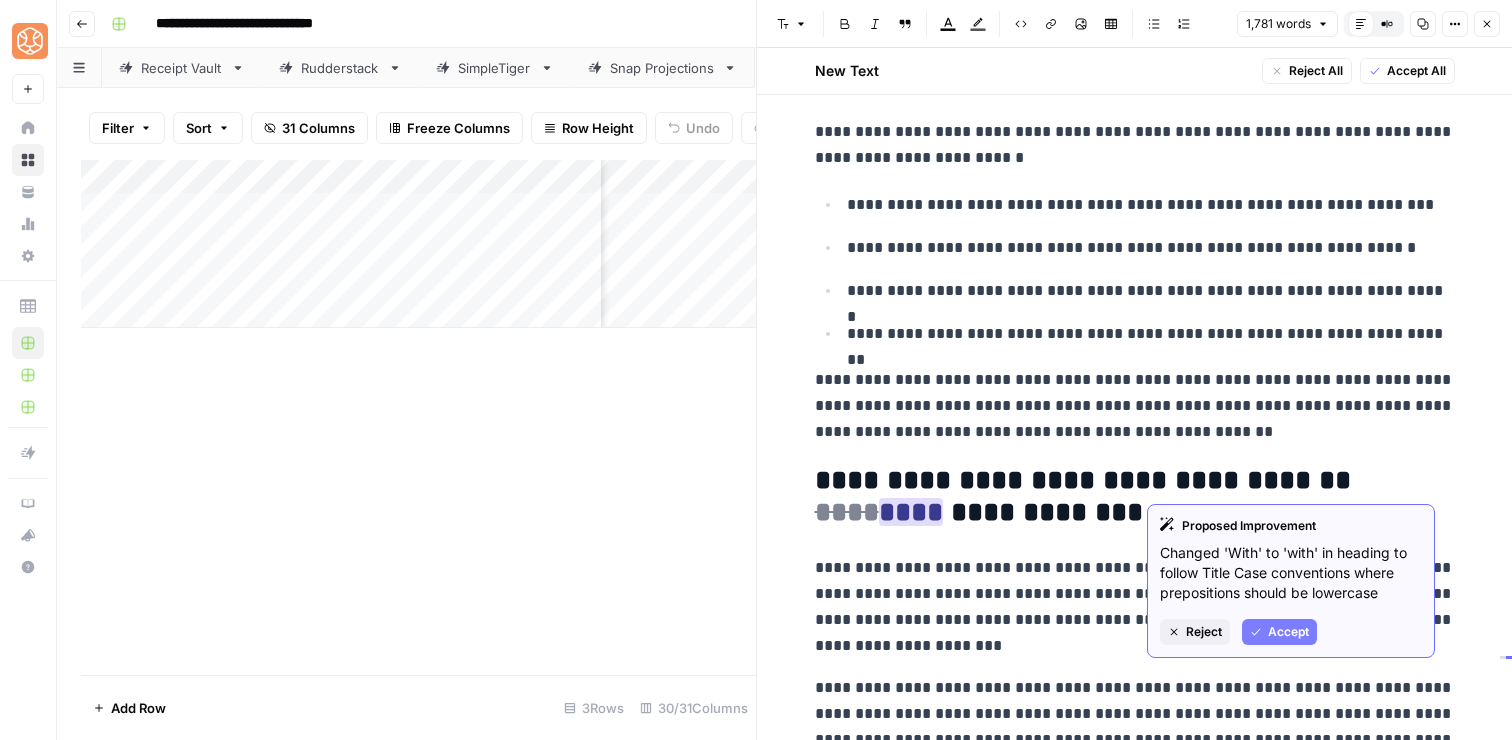 click on "Accept" at bounding box center [1279, 632] 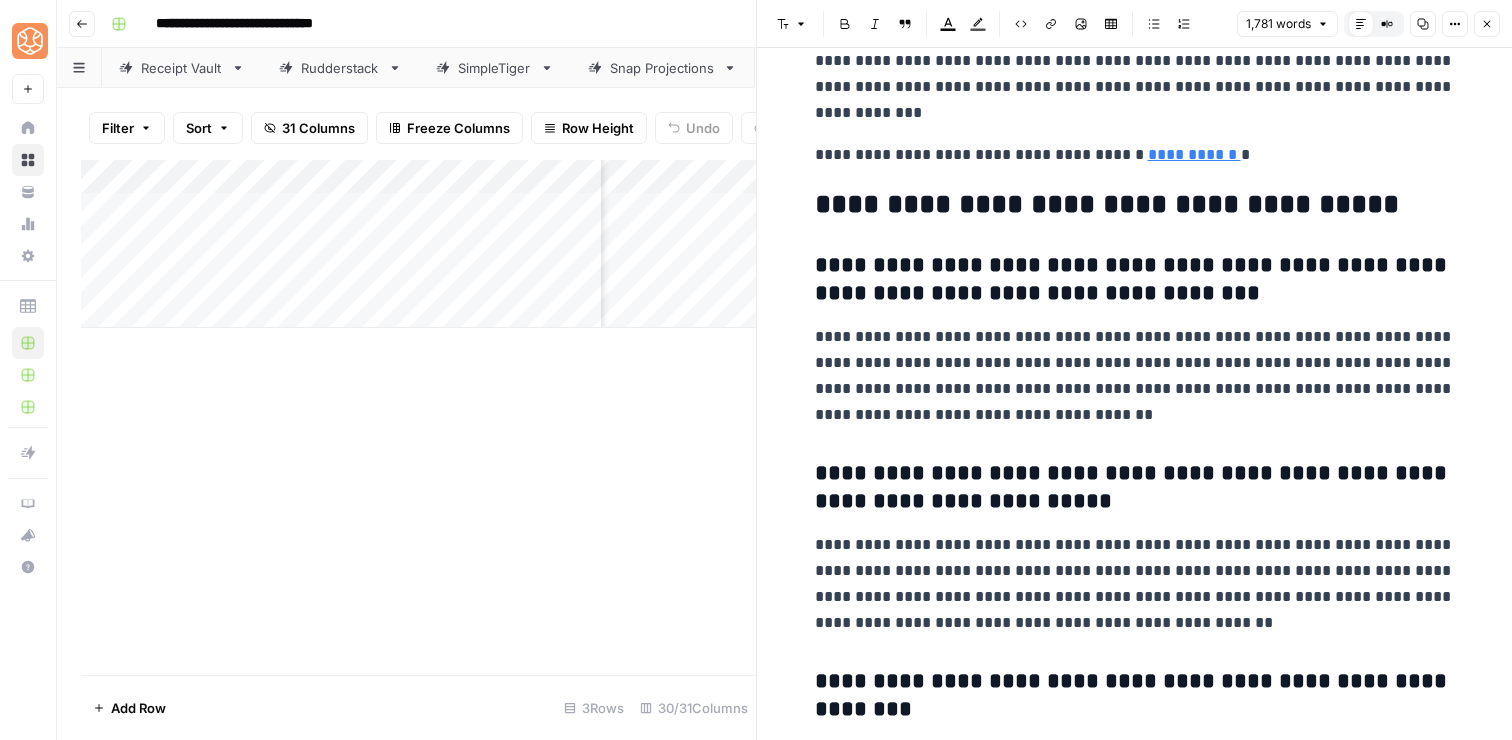scroll, scrollTop: 7795, scrollLeft: 0, axis: vertical 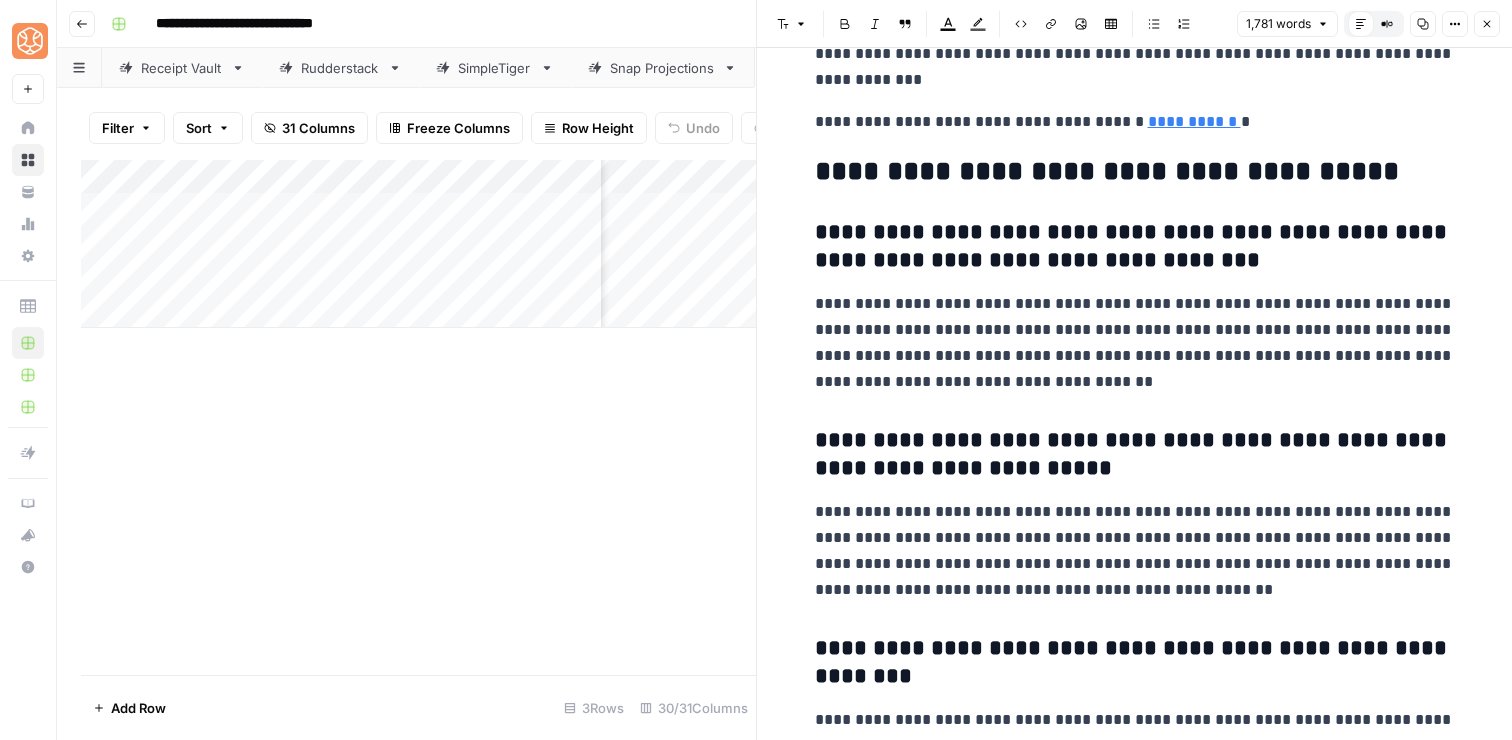 click on "**********" at bounding box center (1135, -3448) 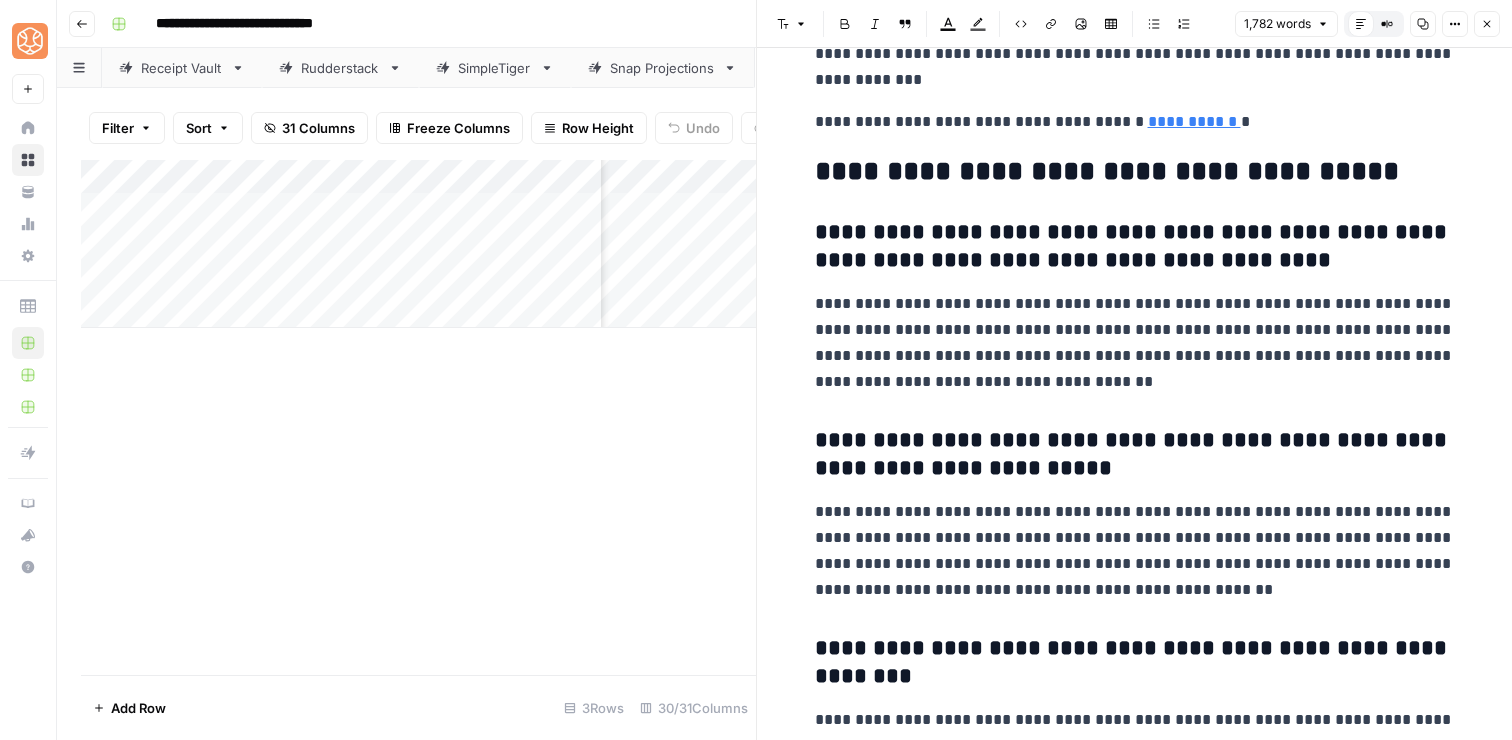 click on "**********" at bounding box center [1135, 247] 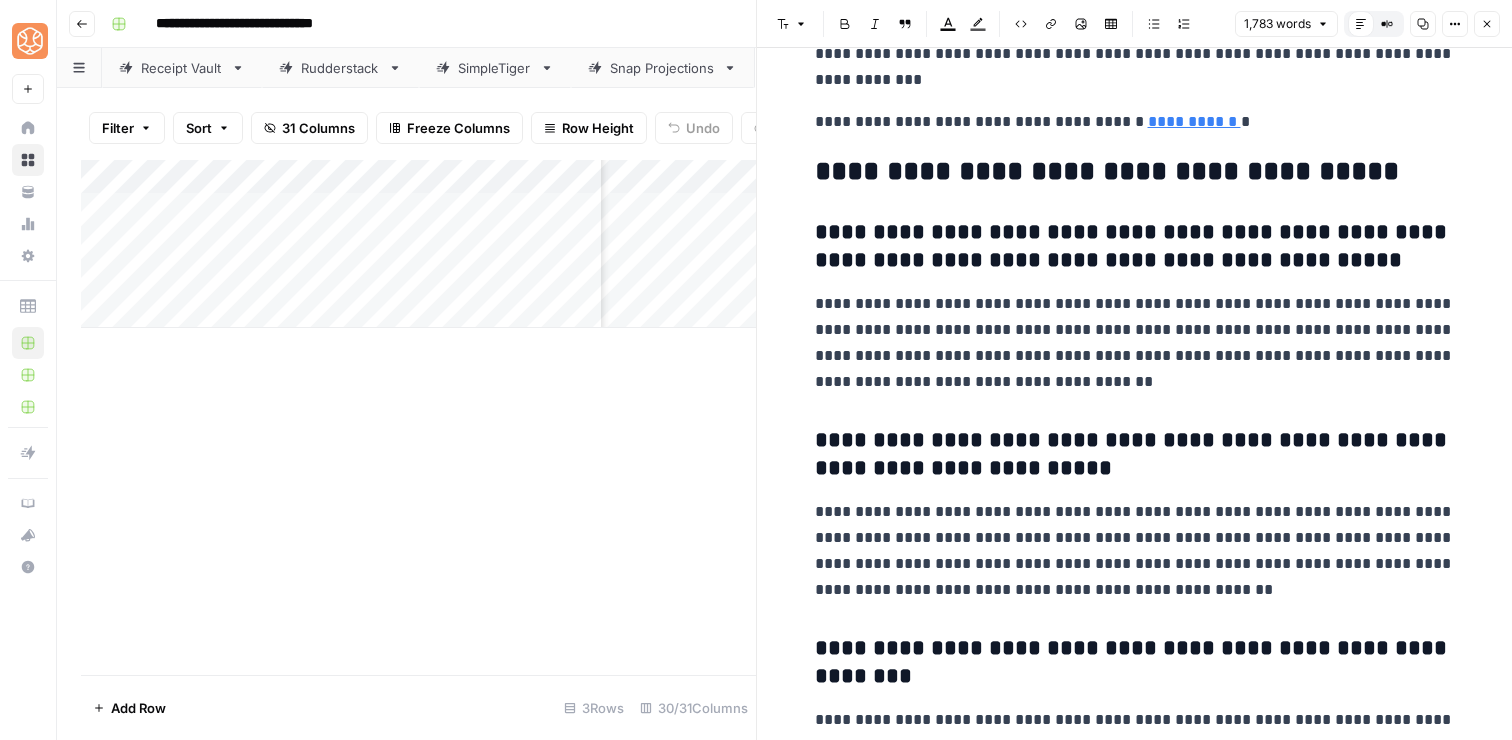scroll, scrollTop: 7874, scrollLeft: 0, axis: vertical 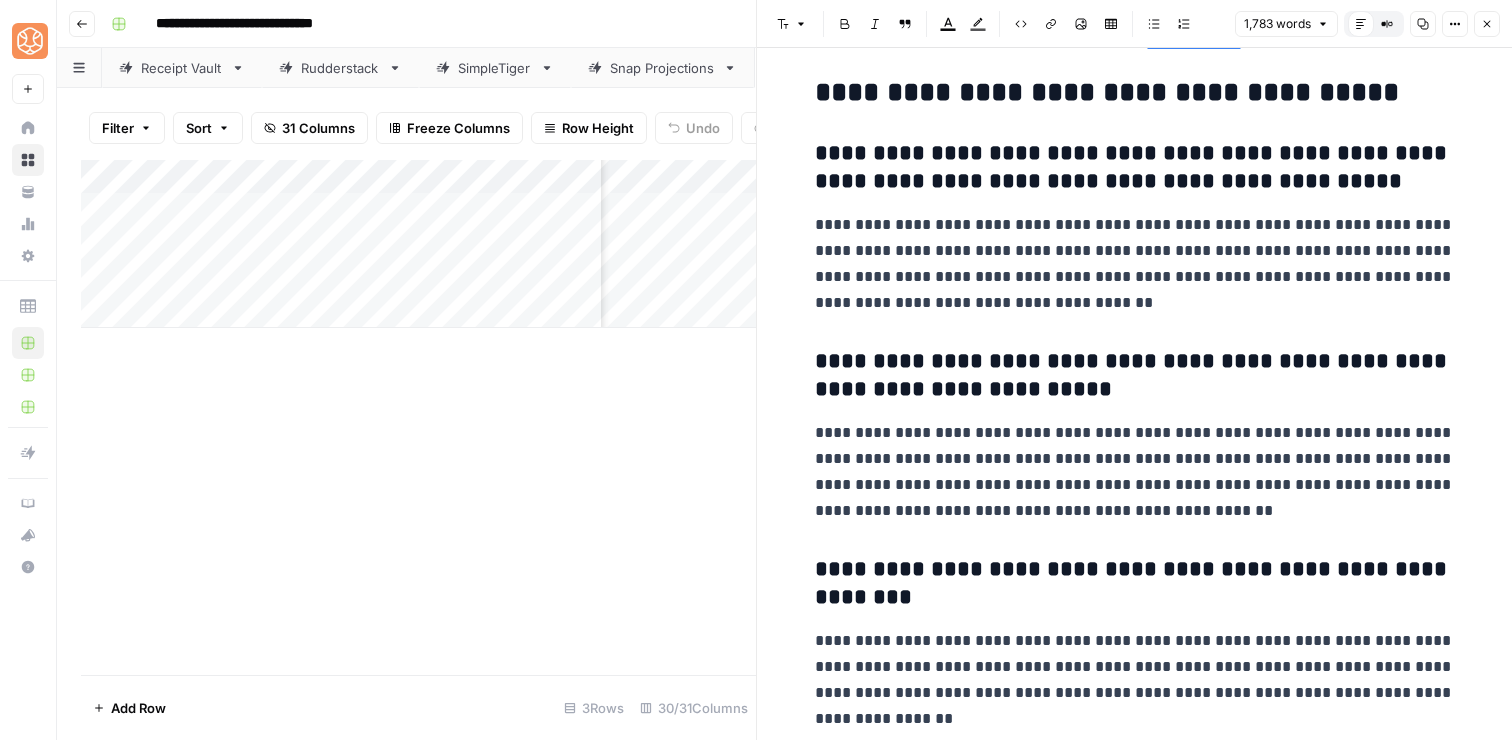 click on "**********" at bounding box center [1135, 376] 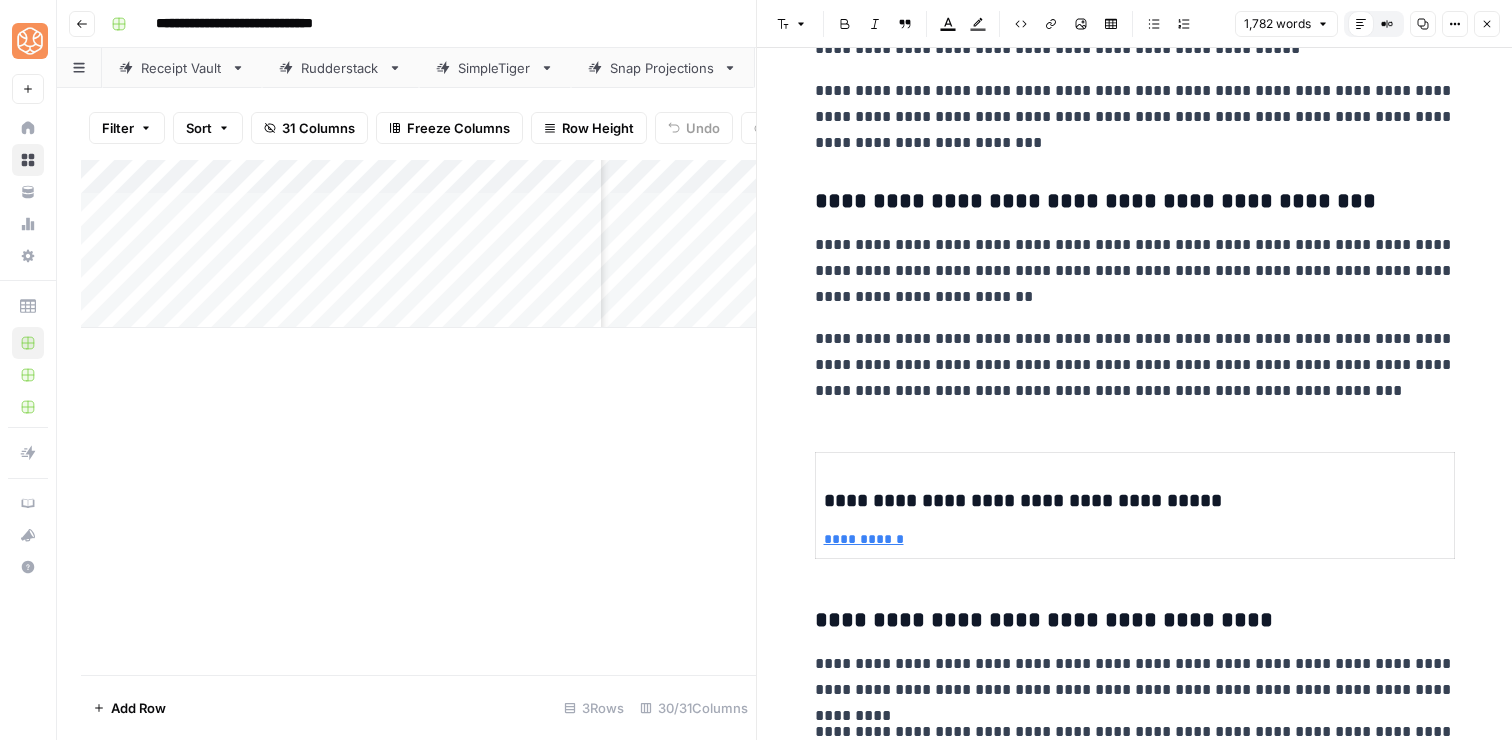 scroll, scrollTop: 4544, scrollLeft: 0, axis: vertical 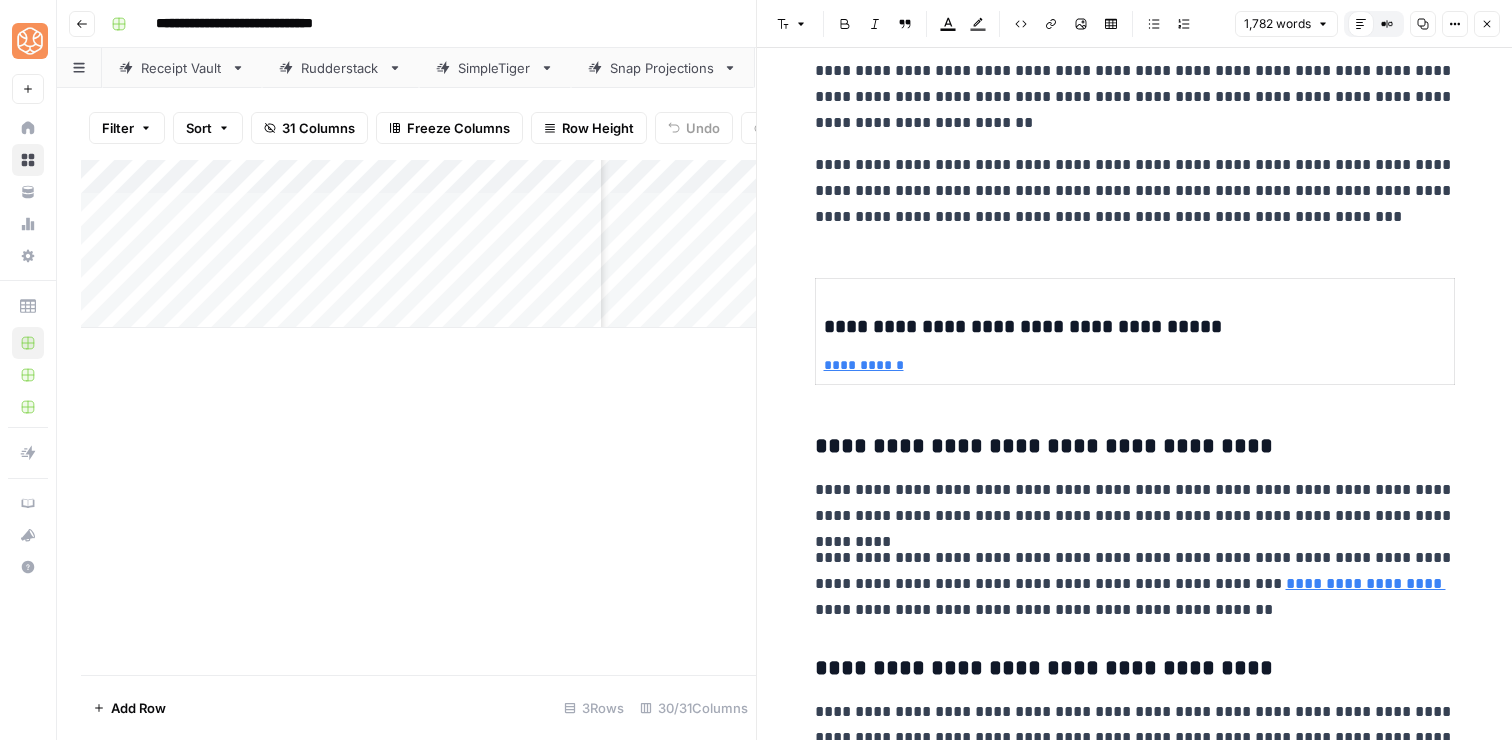 click on "**********" at bounding box center (1135, -197) 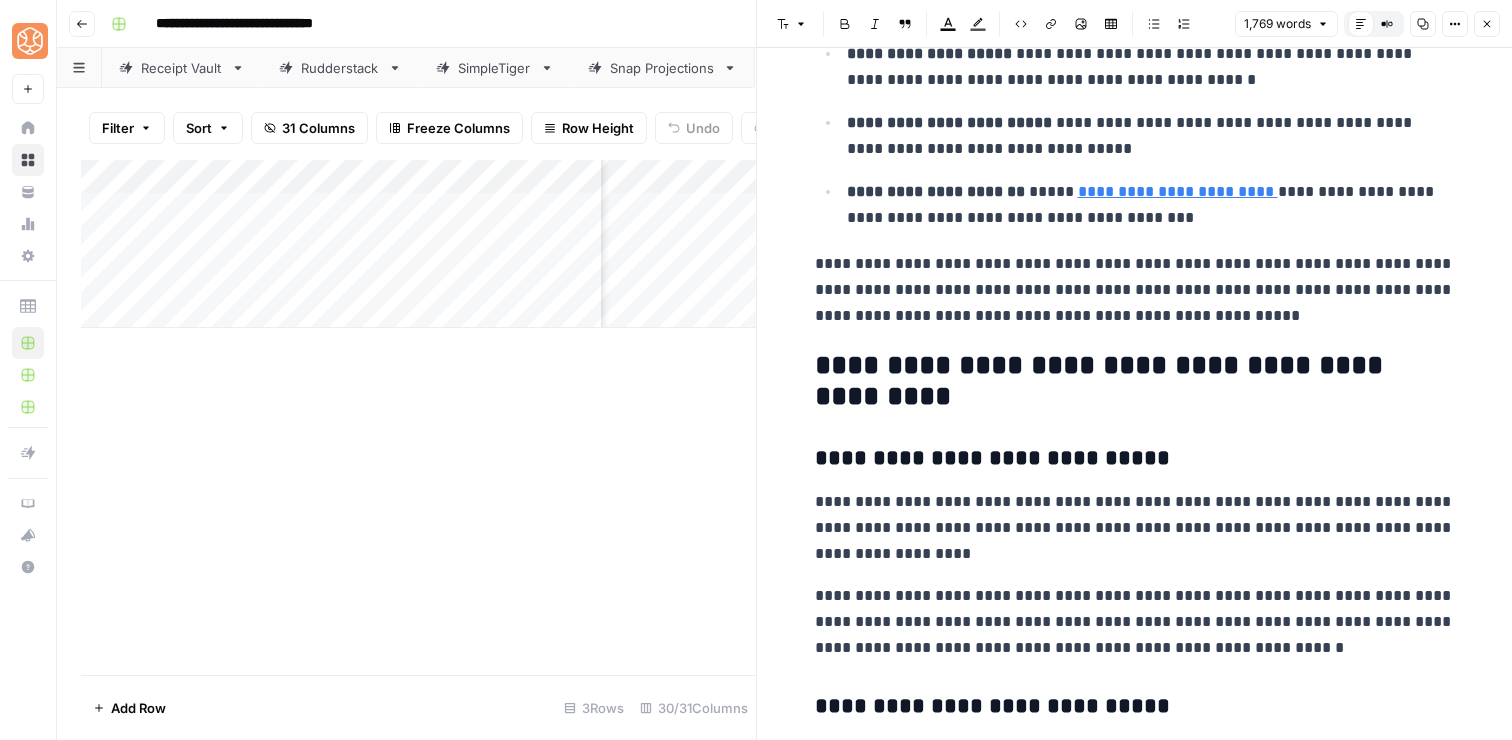 scroll, scrollTop: 1554, scrollLeft: 0, axis: vertical 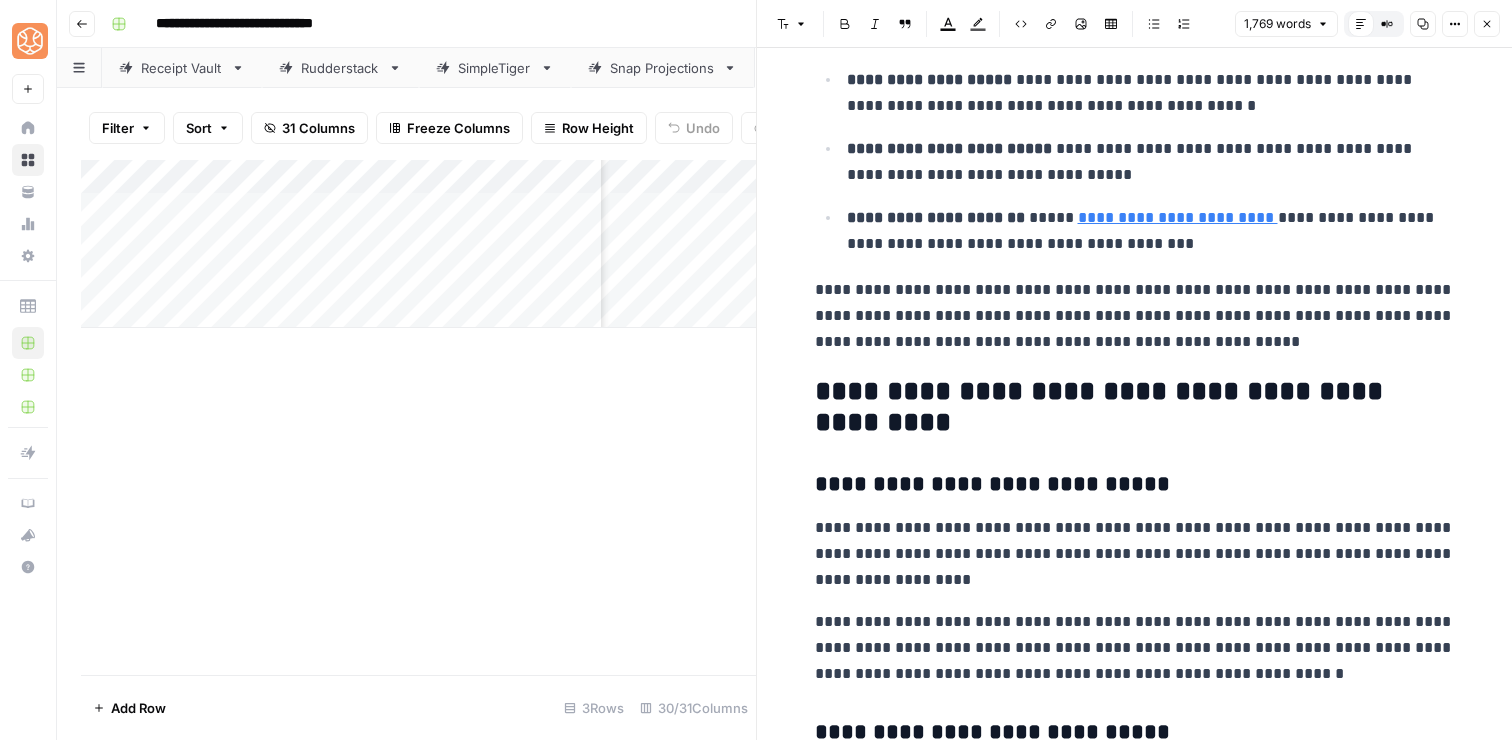 click on "**********" at bounding box center [1151, 231] 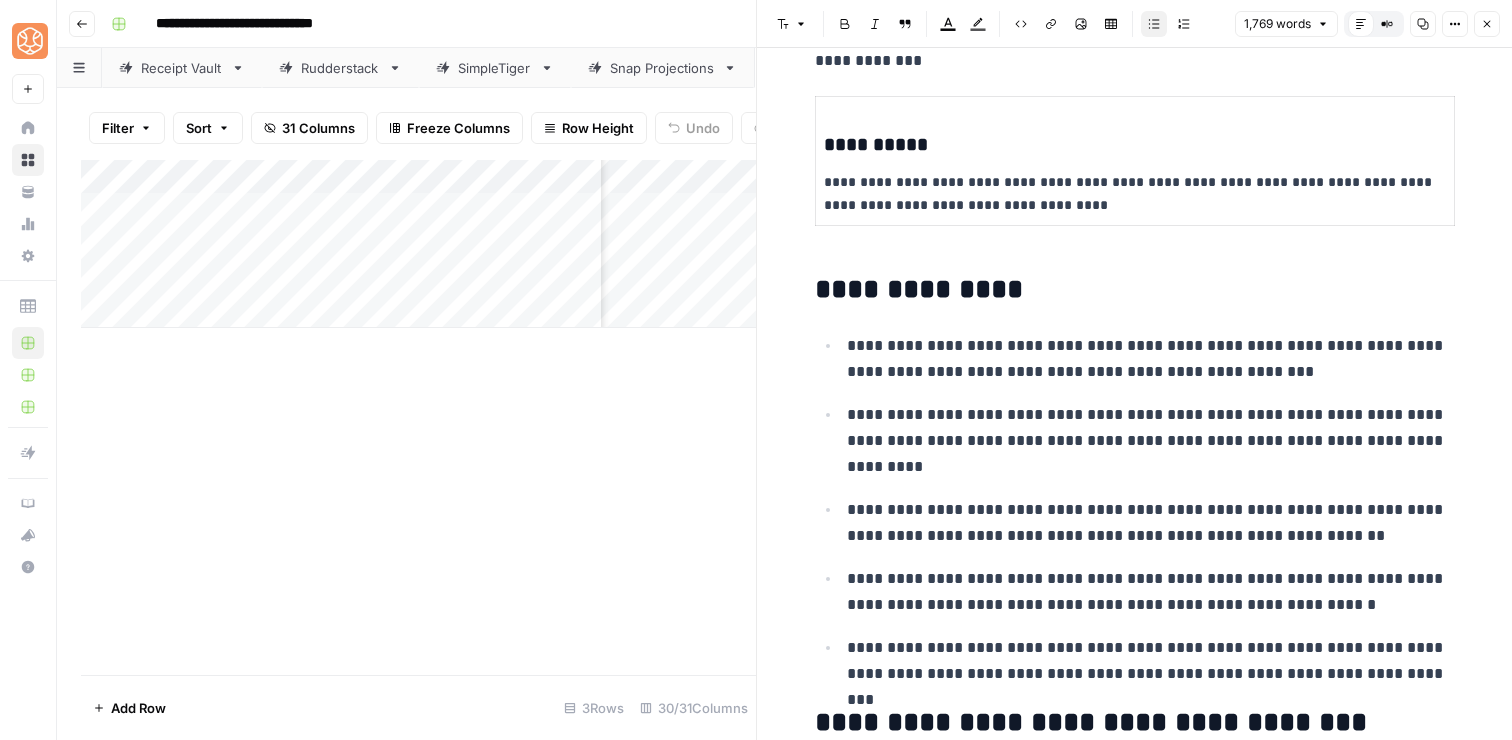 scroll, scrollTop: 55, scrollLeft: 0, axis: vertical 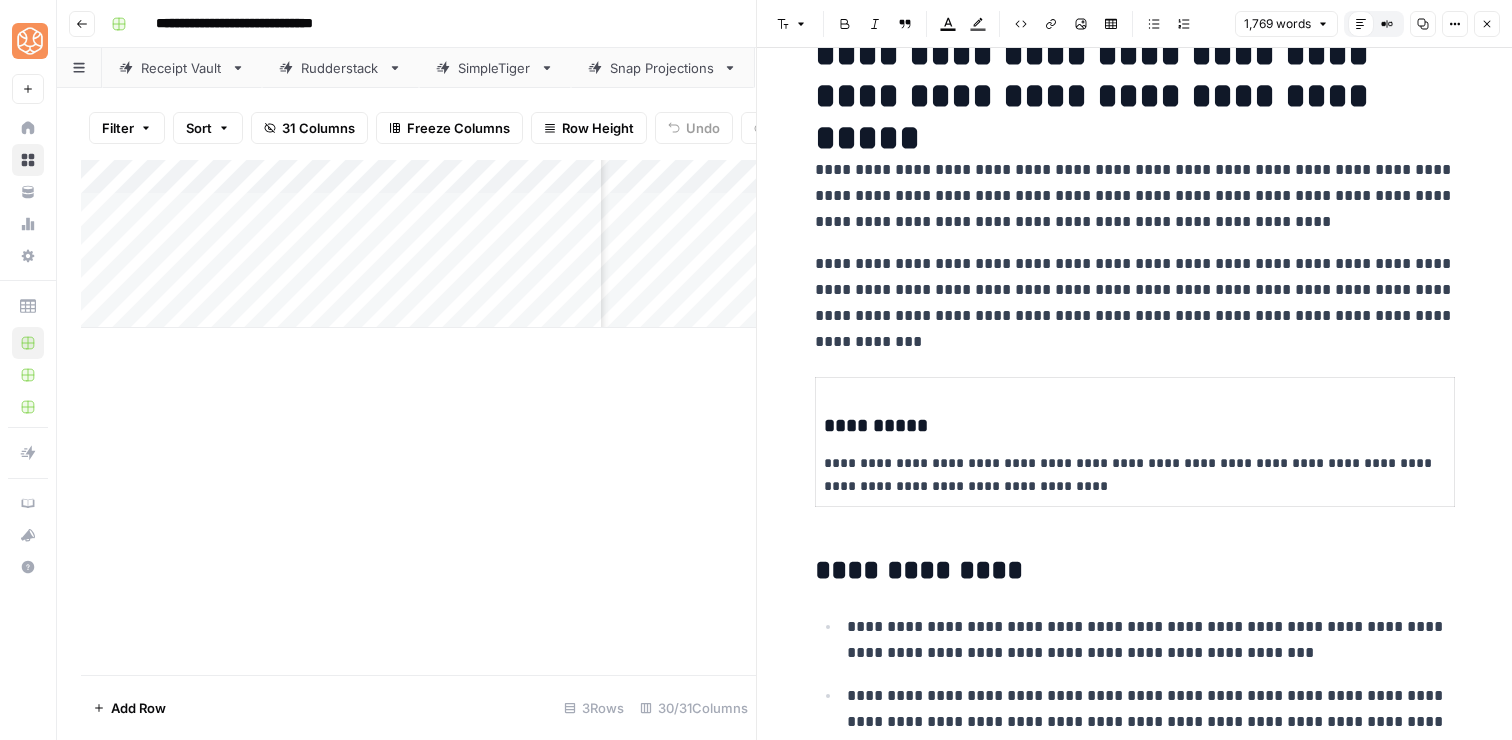click on "**********" at bounding box center (1135, 571) 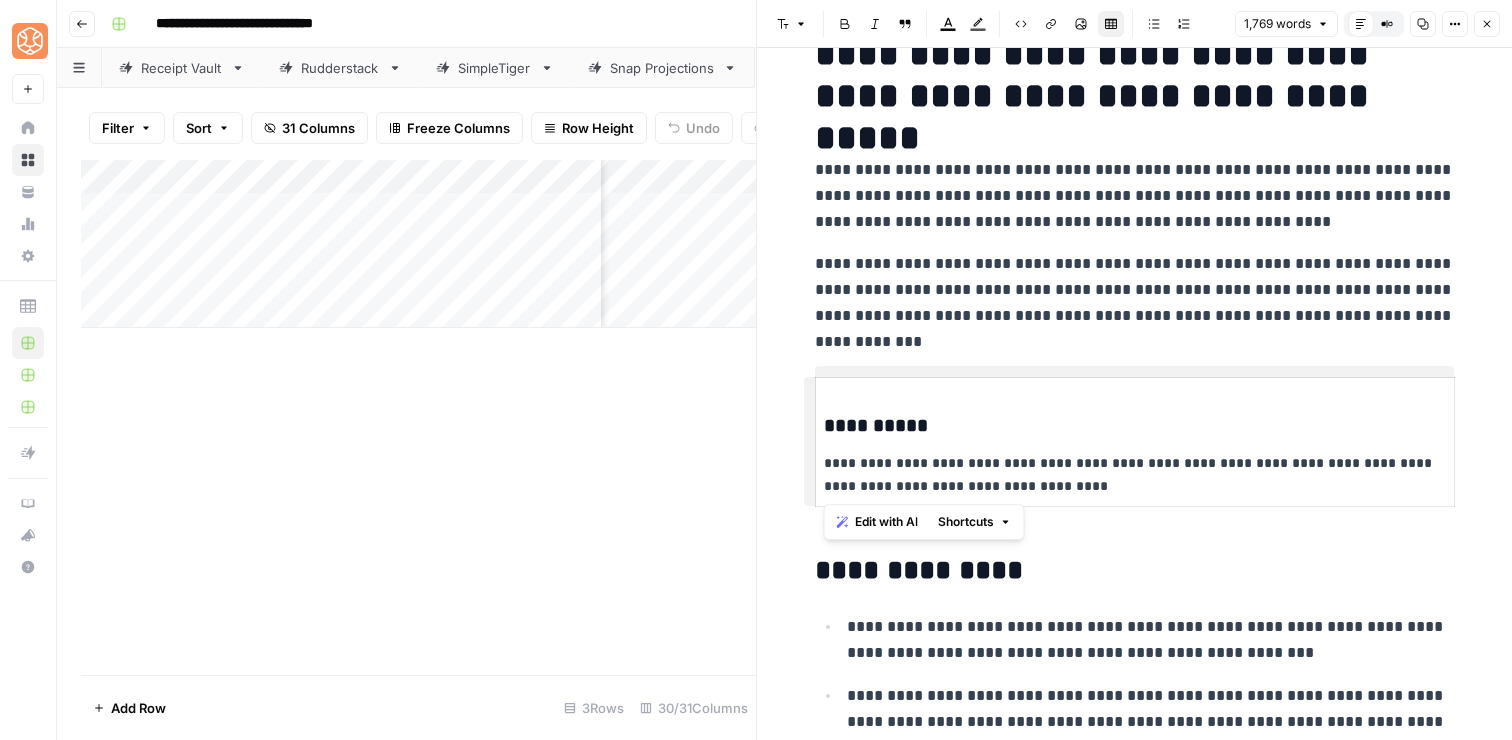 drag, startPoint x: 815, startPoint y: 560, endPoint x: 1016, endPoint y: 498, distance: 210.34496 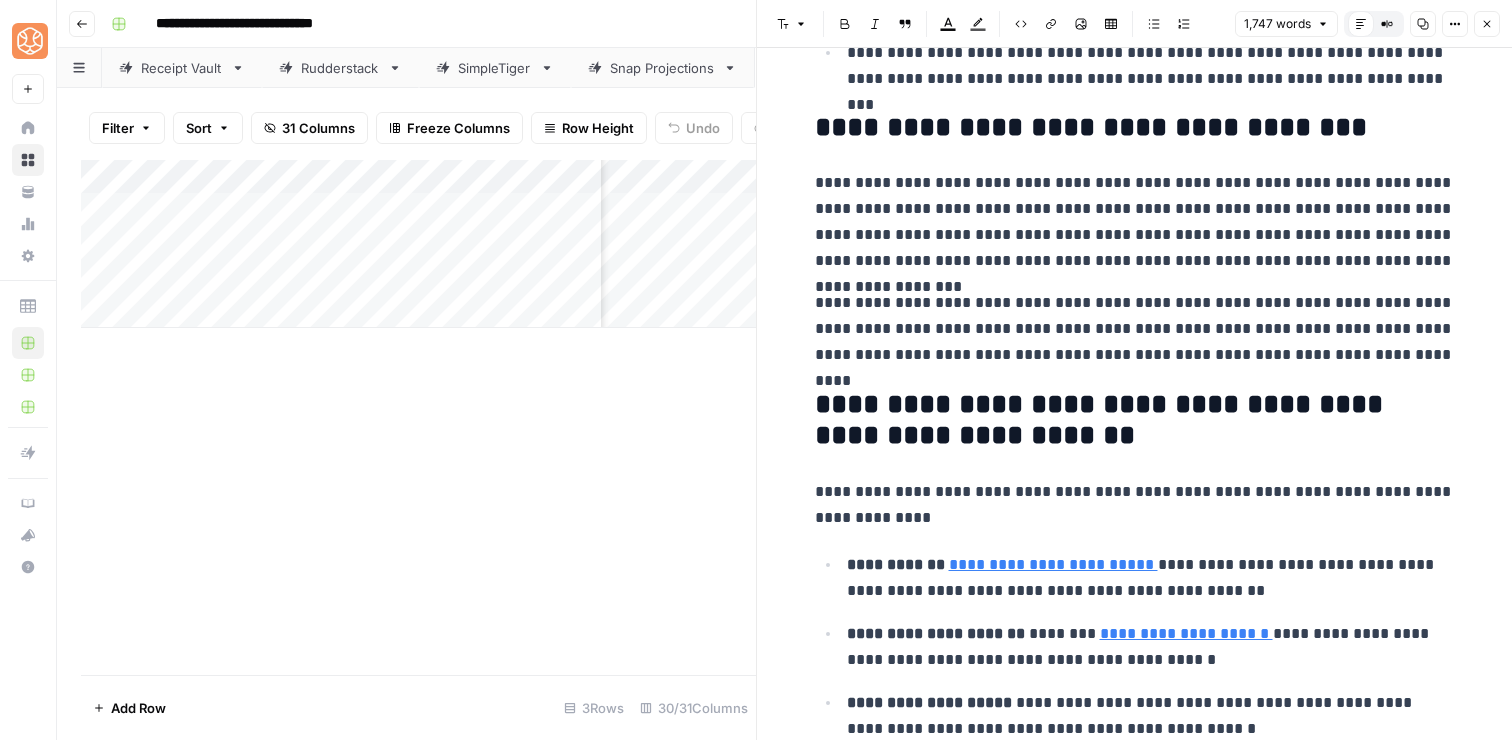 scroll, scrollTop: 724, scrollLeft: 0, axis: vertical 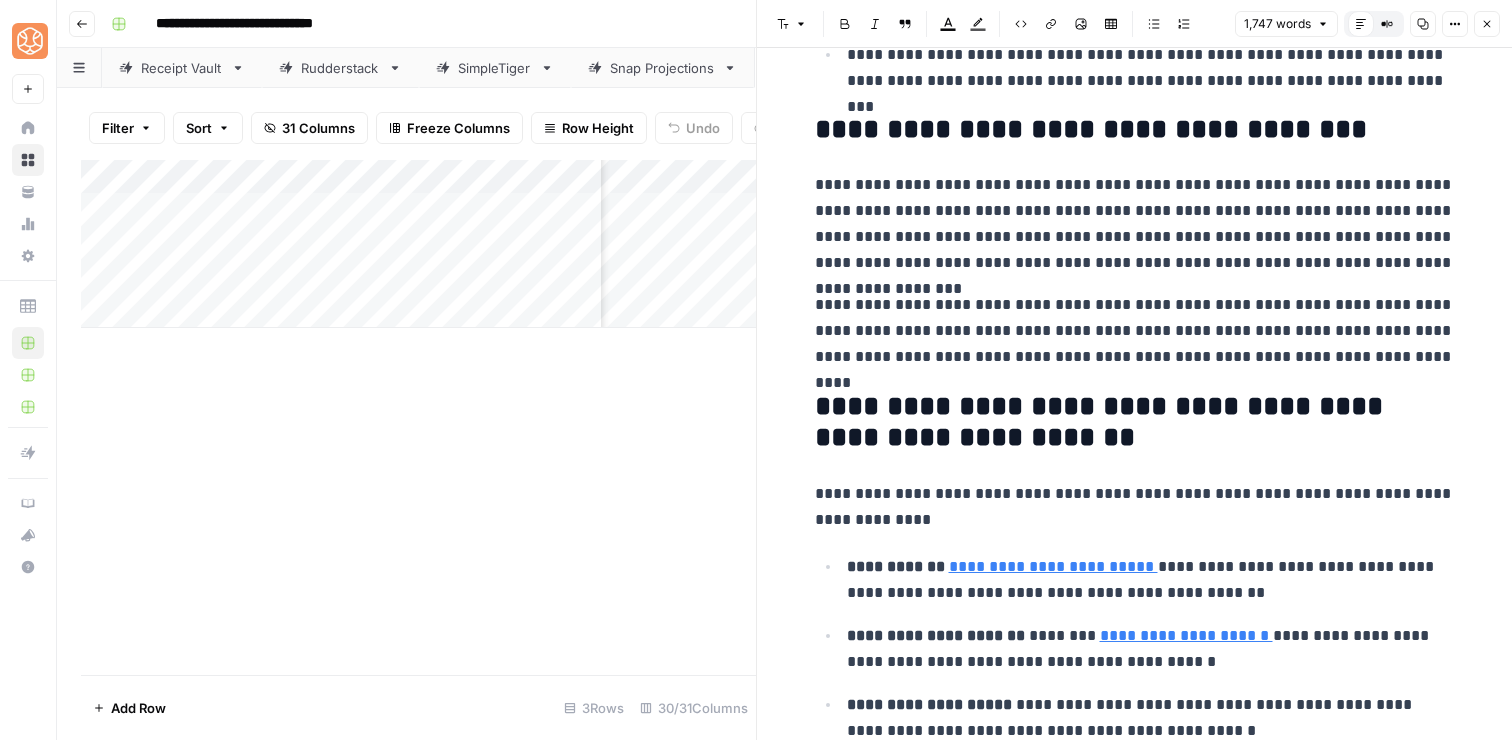 click on "**********" at bounding box center (1135, 331) 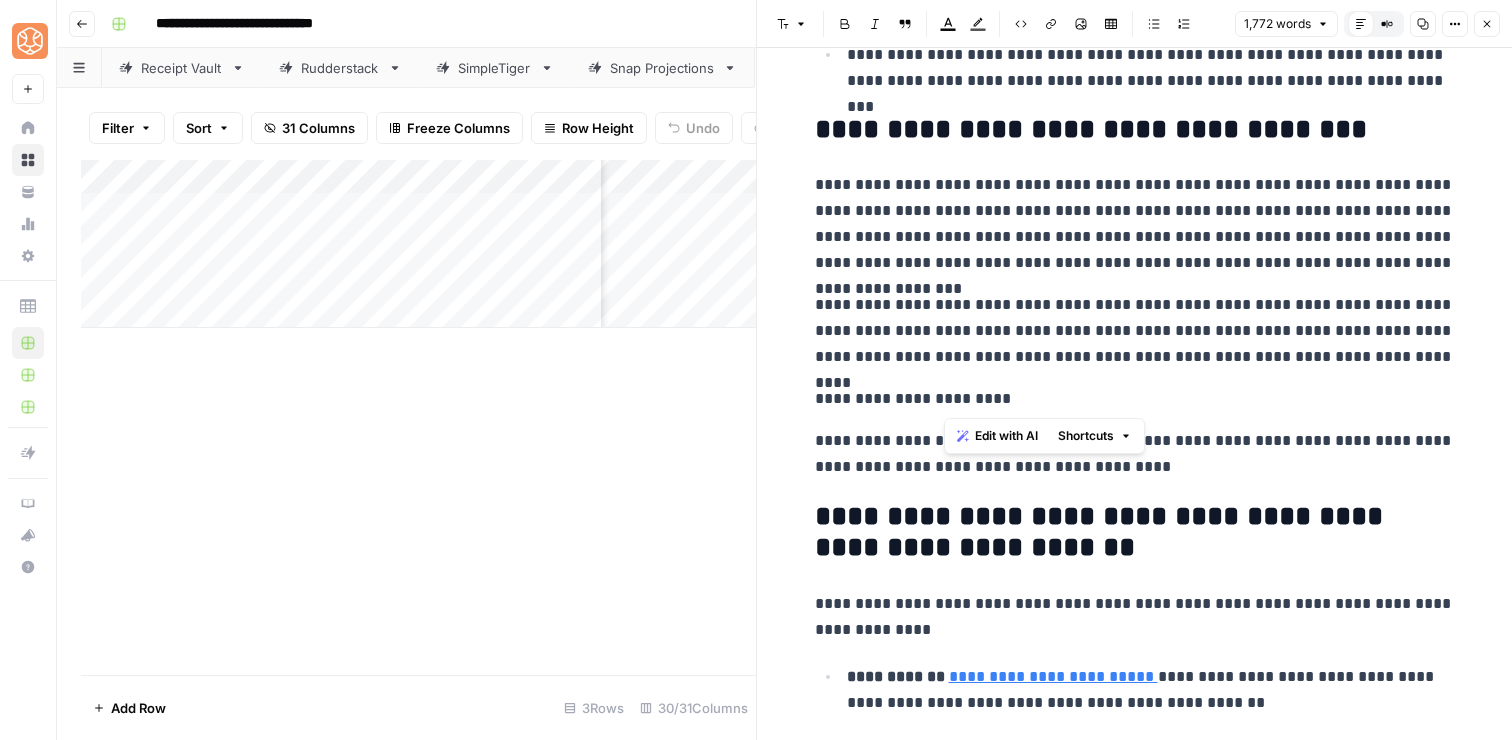 drag, startPoint x: 1029, startPoint y: 409, endPoint x: 929, endPoint y: 402, distance: 100.2447 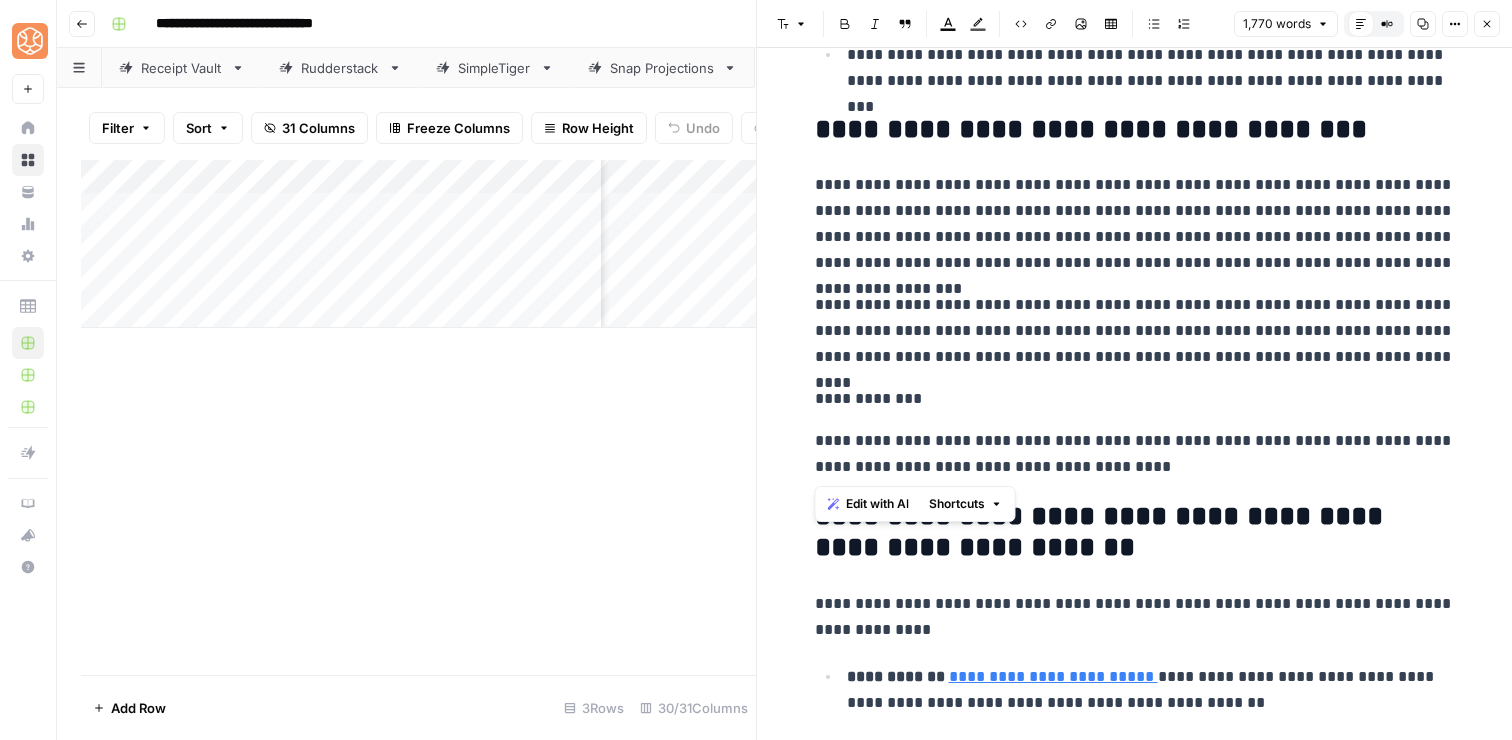 drag, startPoint x: 1118, startPoint y: 467, endPoint x: 1080, endPoint y: 376, distance: 98.61542 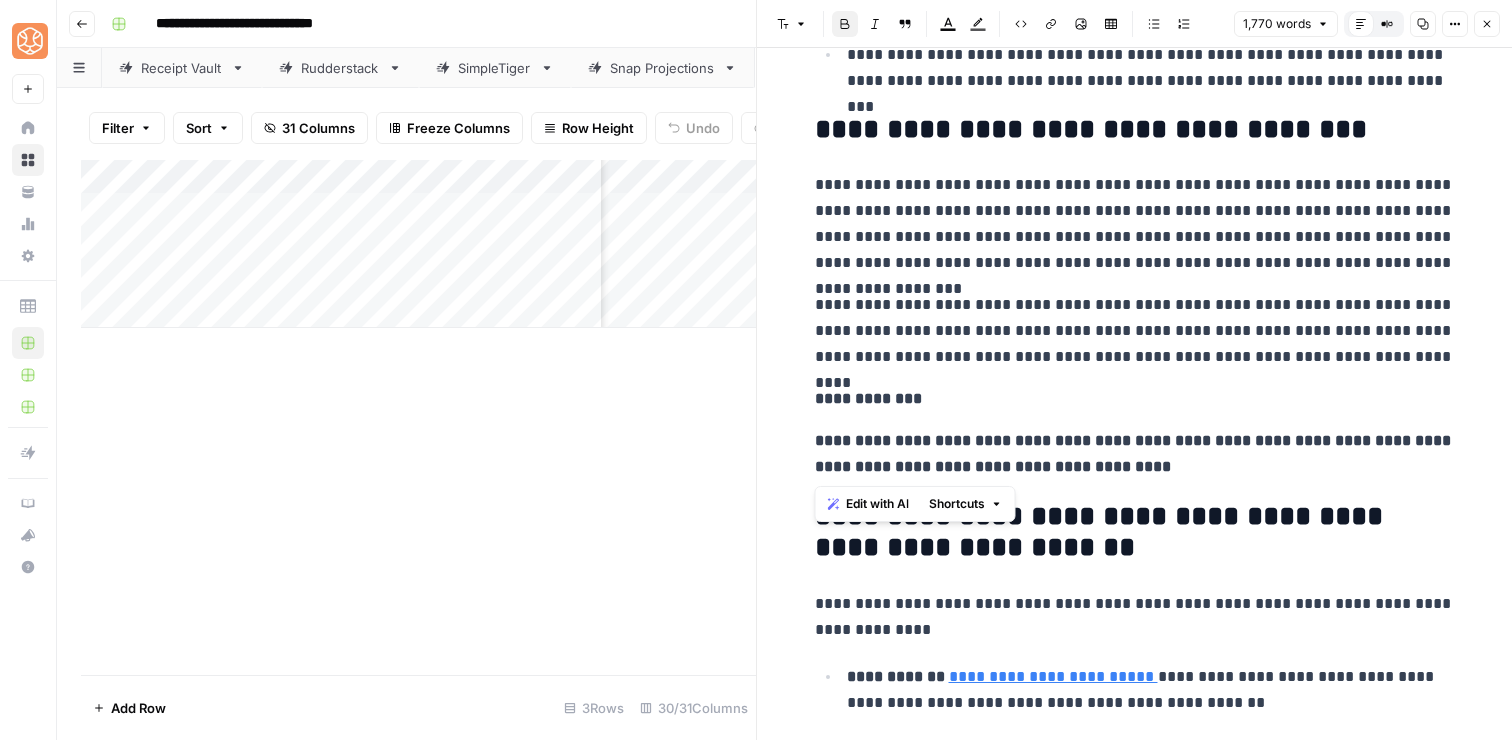 click on "**********" at bounding box center (1135, 3489) 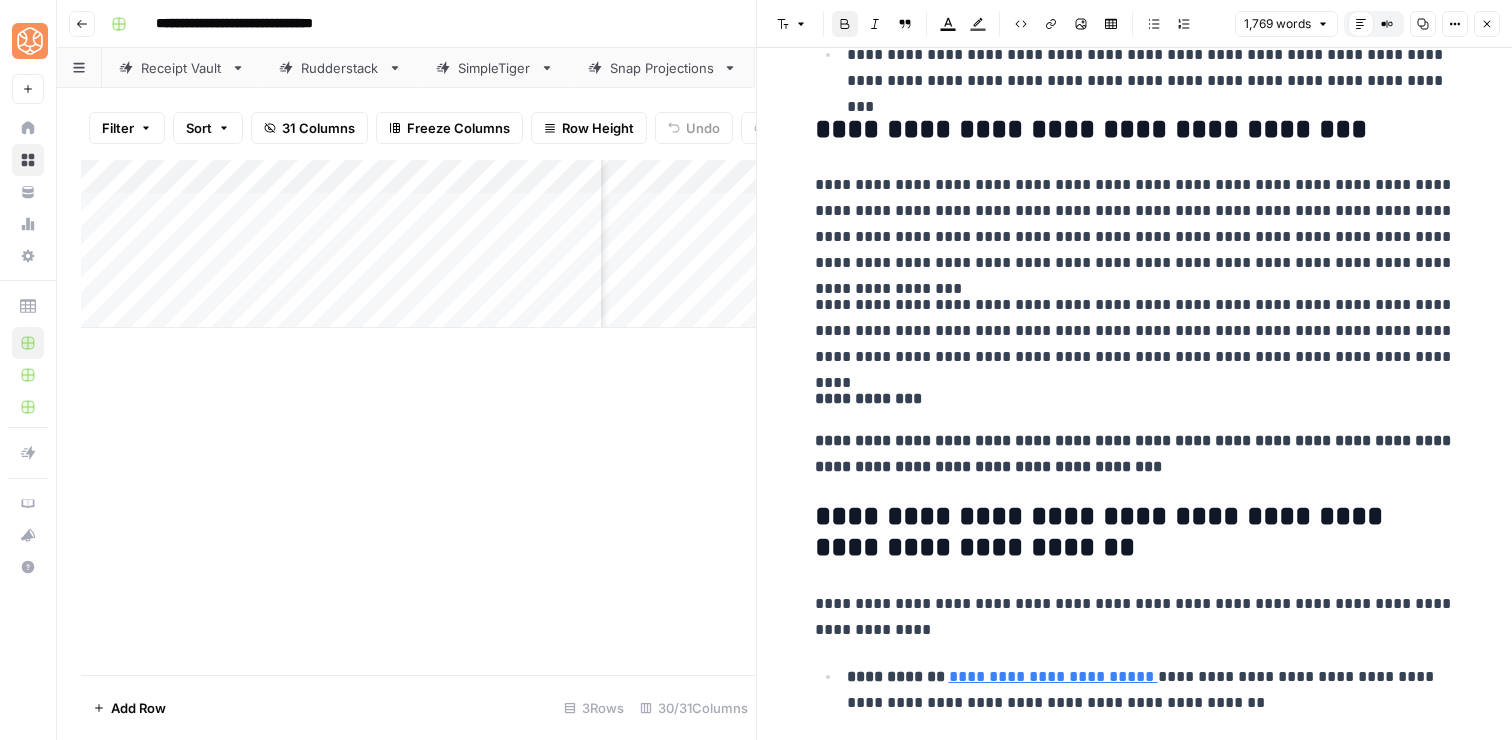 click on "**********" at bounding box center [1135, 454] 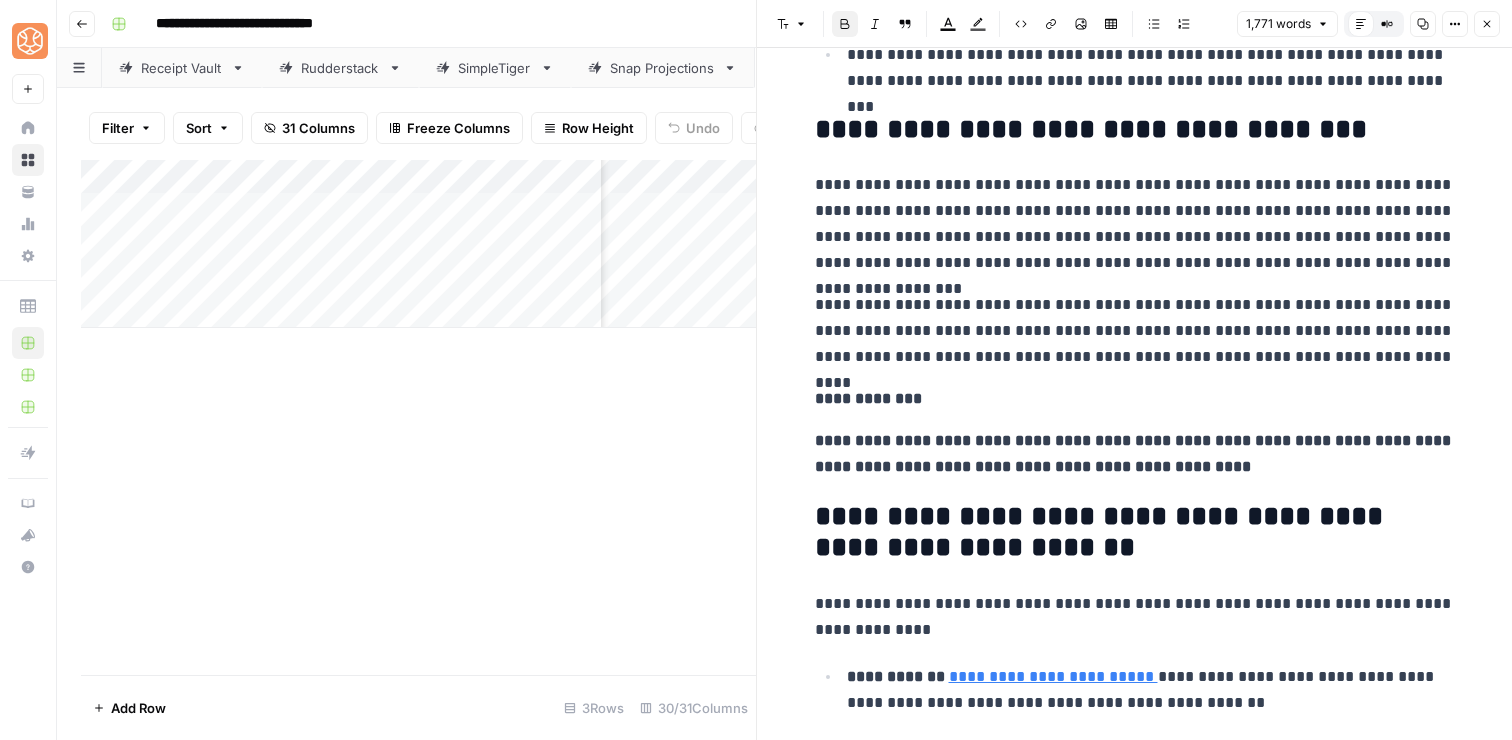 click on "**********" at bounding box center (1135, 453) 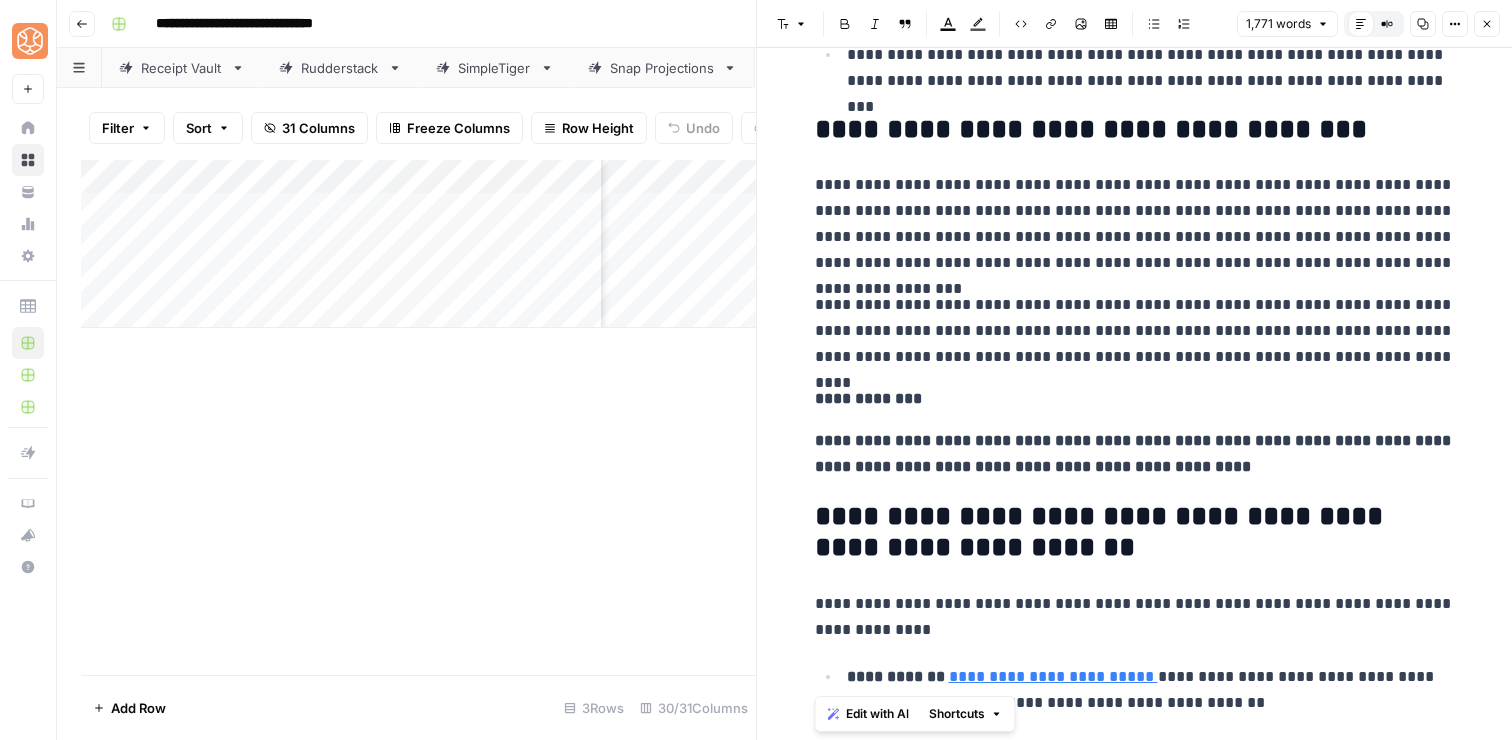 copy on "**********" 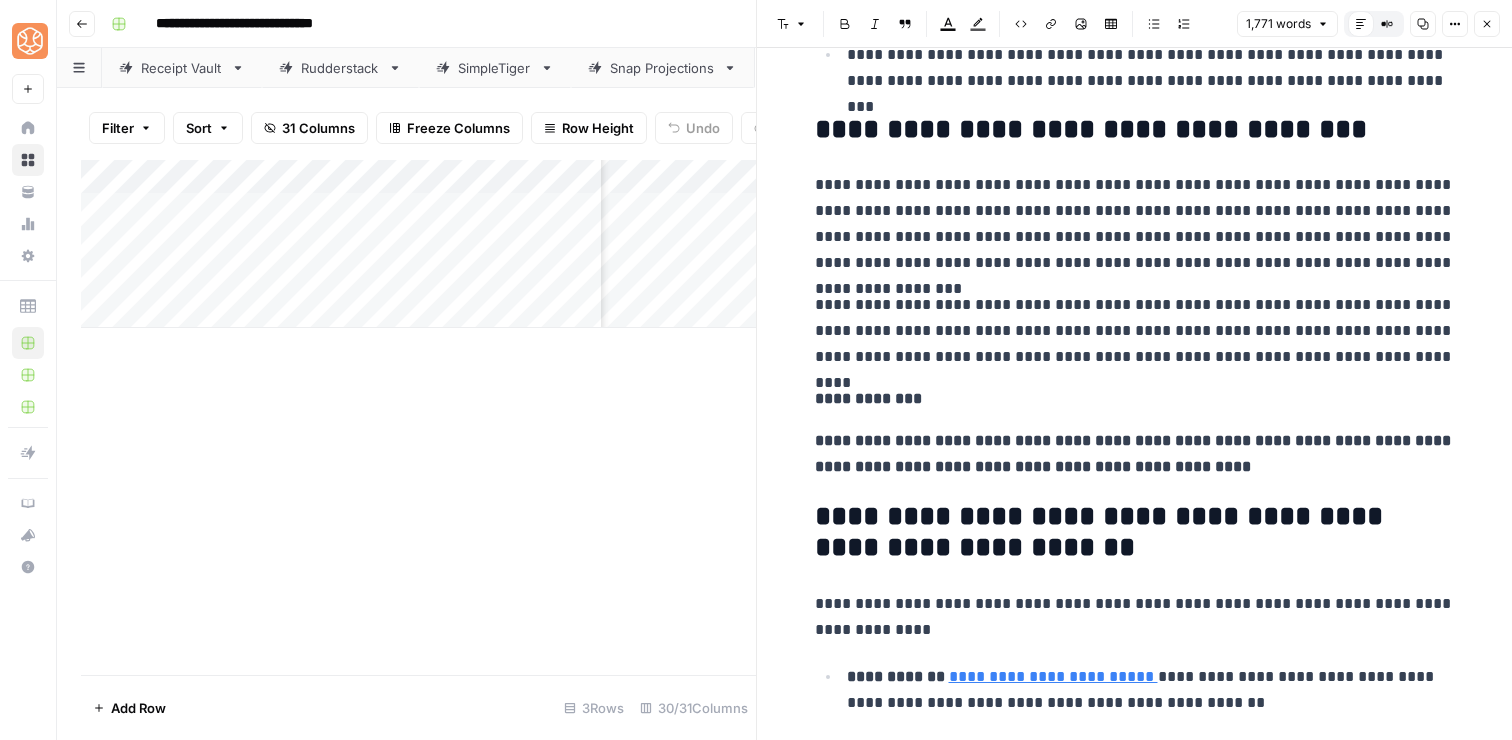 click on "Close" at bounding box center (1487, 24) 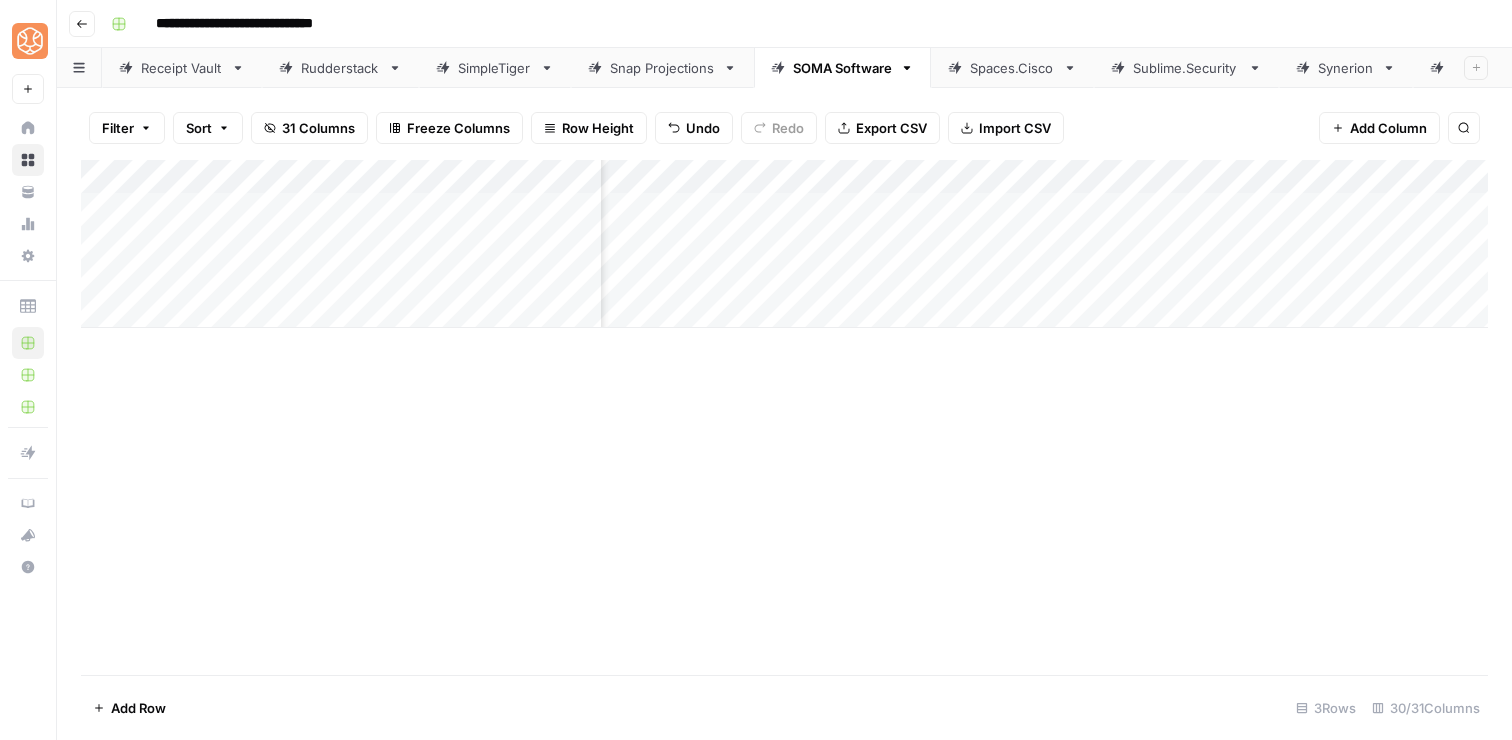 click on "Add Column" at bounding box center (784, 244) 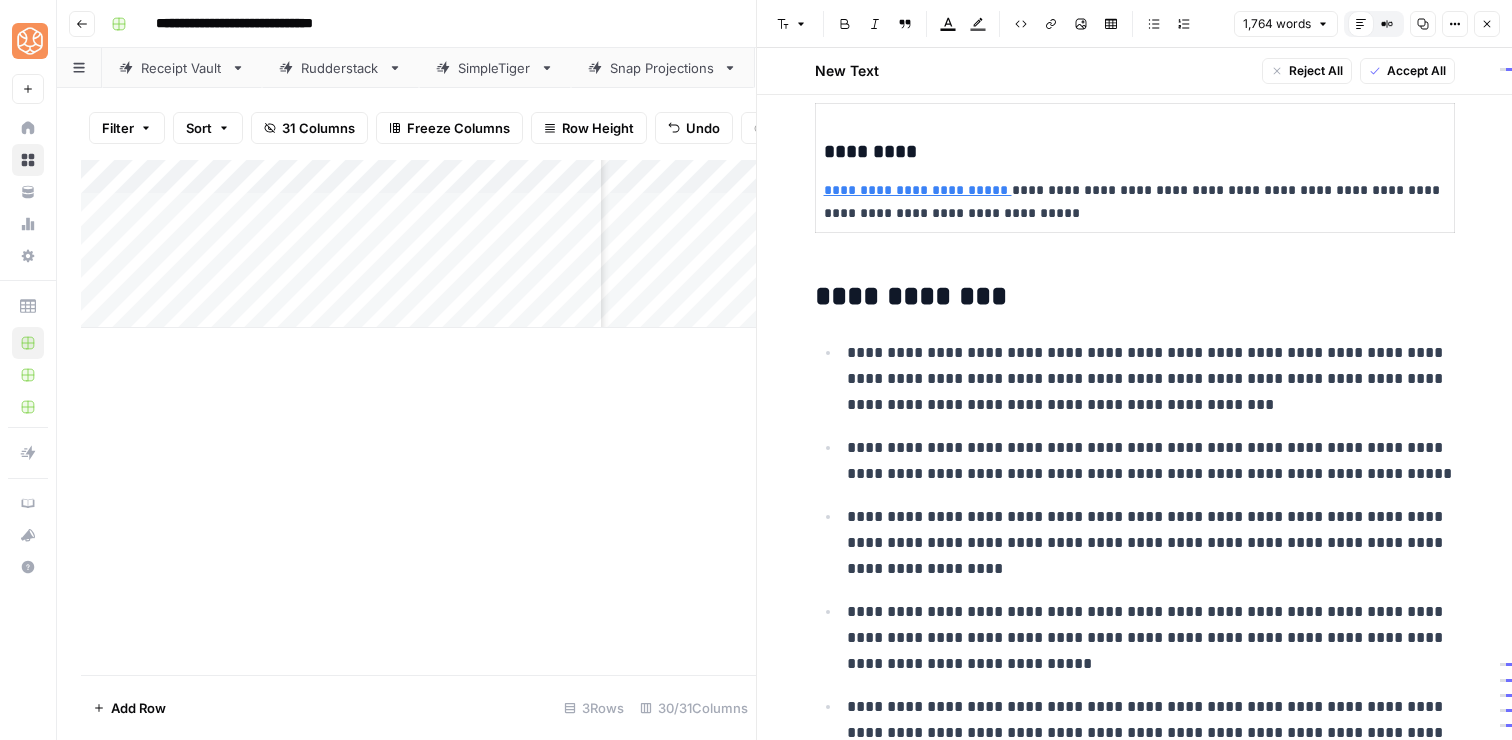 scroll, scrollTop: 1229, scrollLeft: 0, axis: vertical 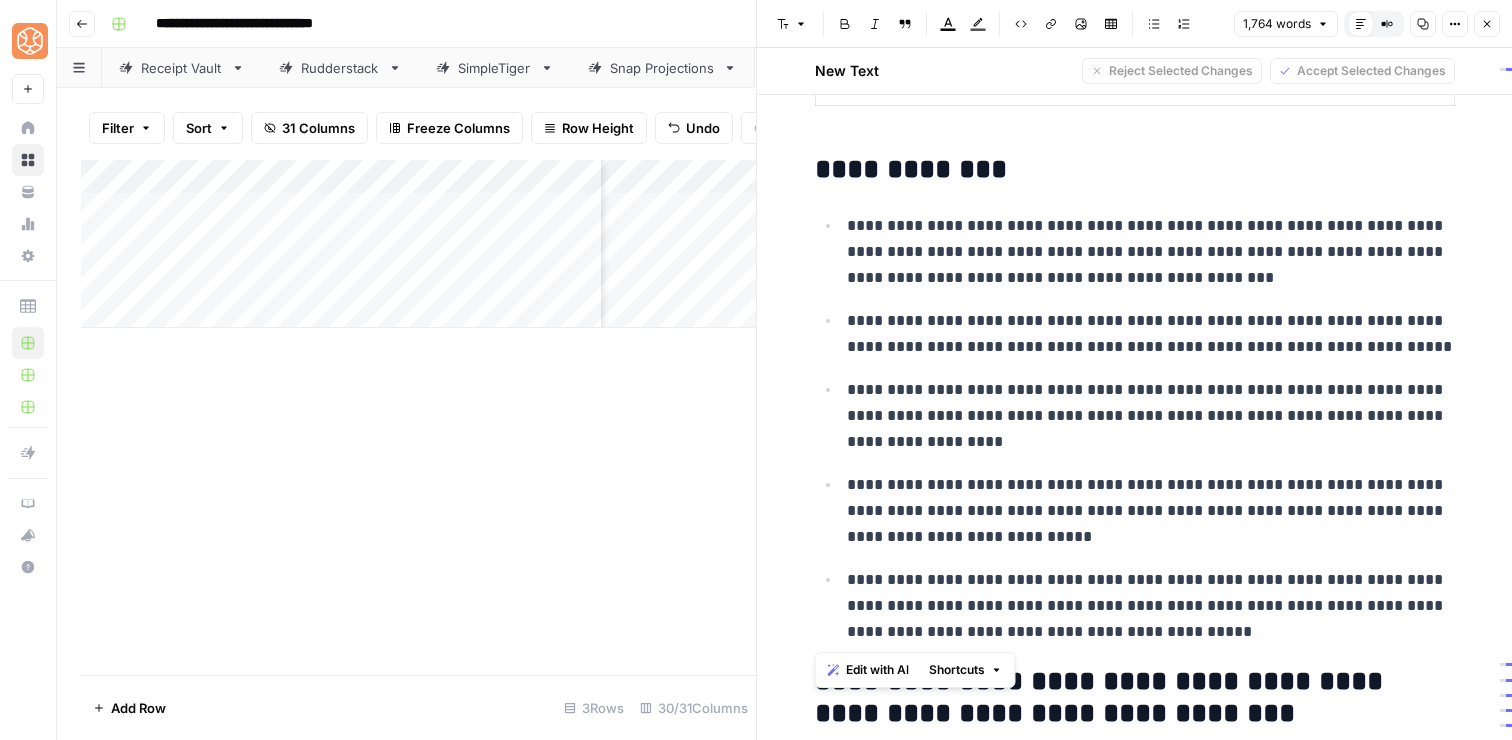 drag, startPoint x: 1245, startPoint y: 631, endPoint x: 806, endPoint y: 178, distance: 630.81696 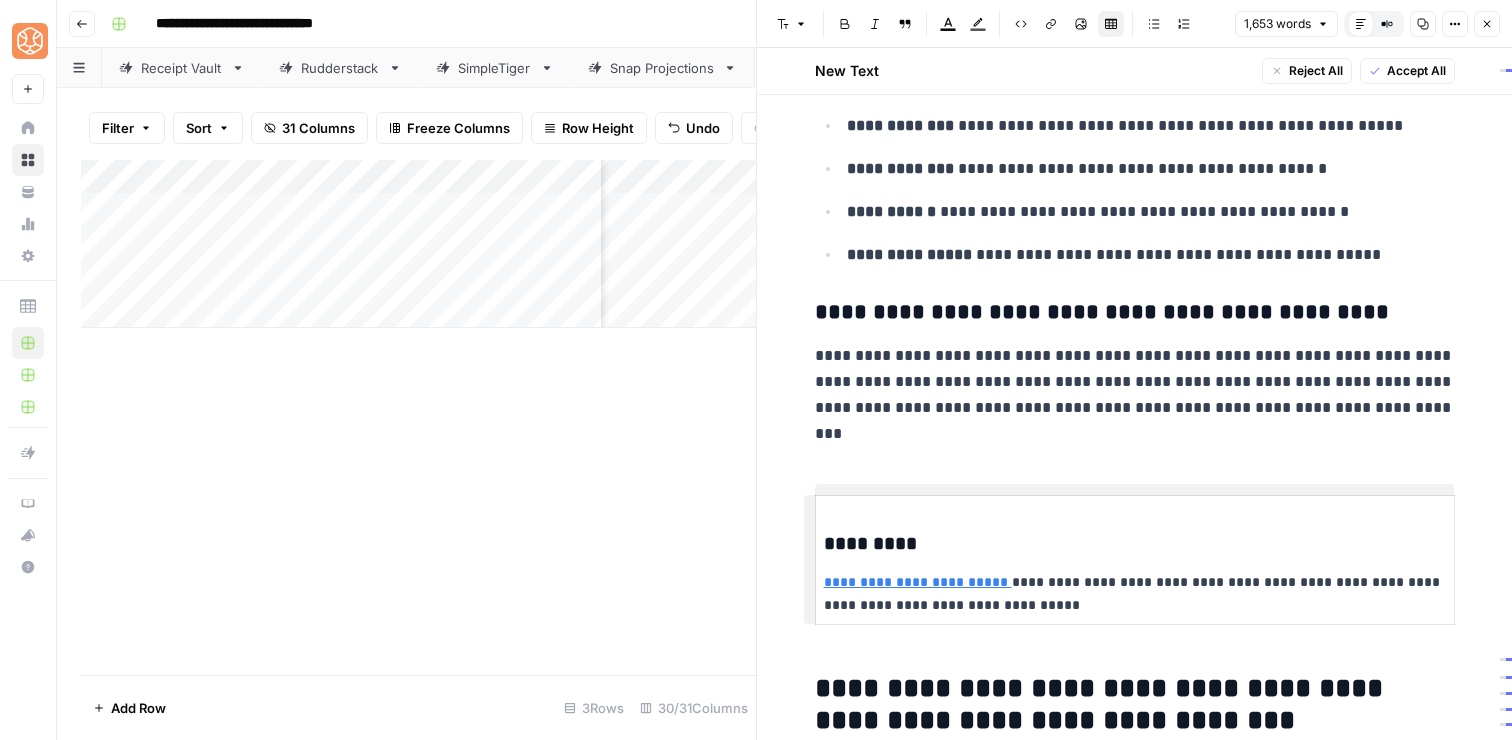 scroll, scrollTop: 284, scrollLeft: 0, axis: vertical 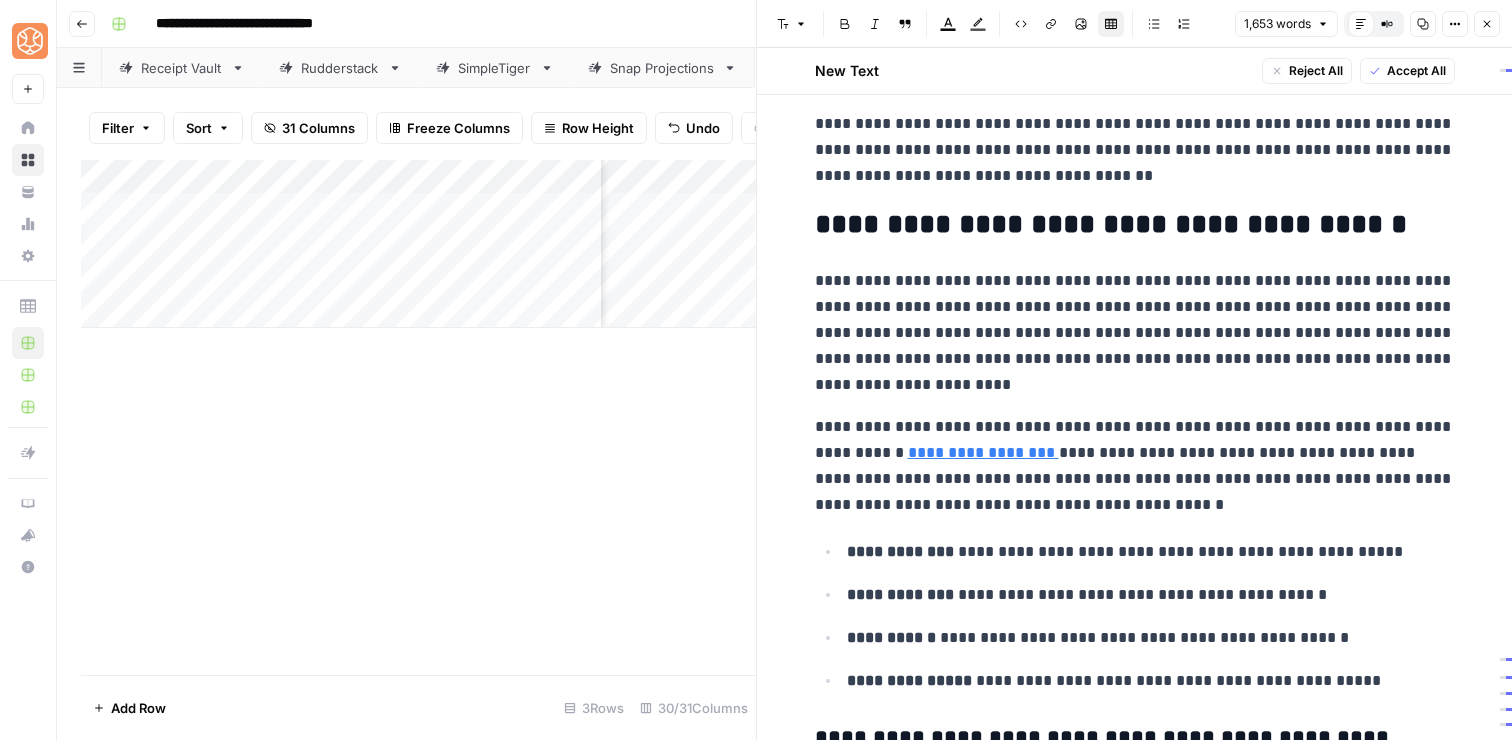 click on "**********" at bounding box center [1135, 150] 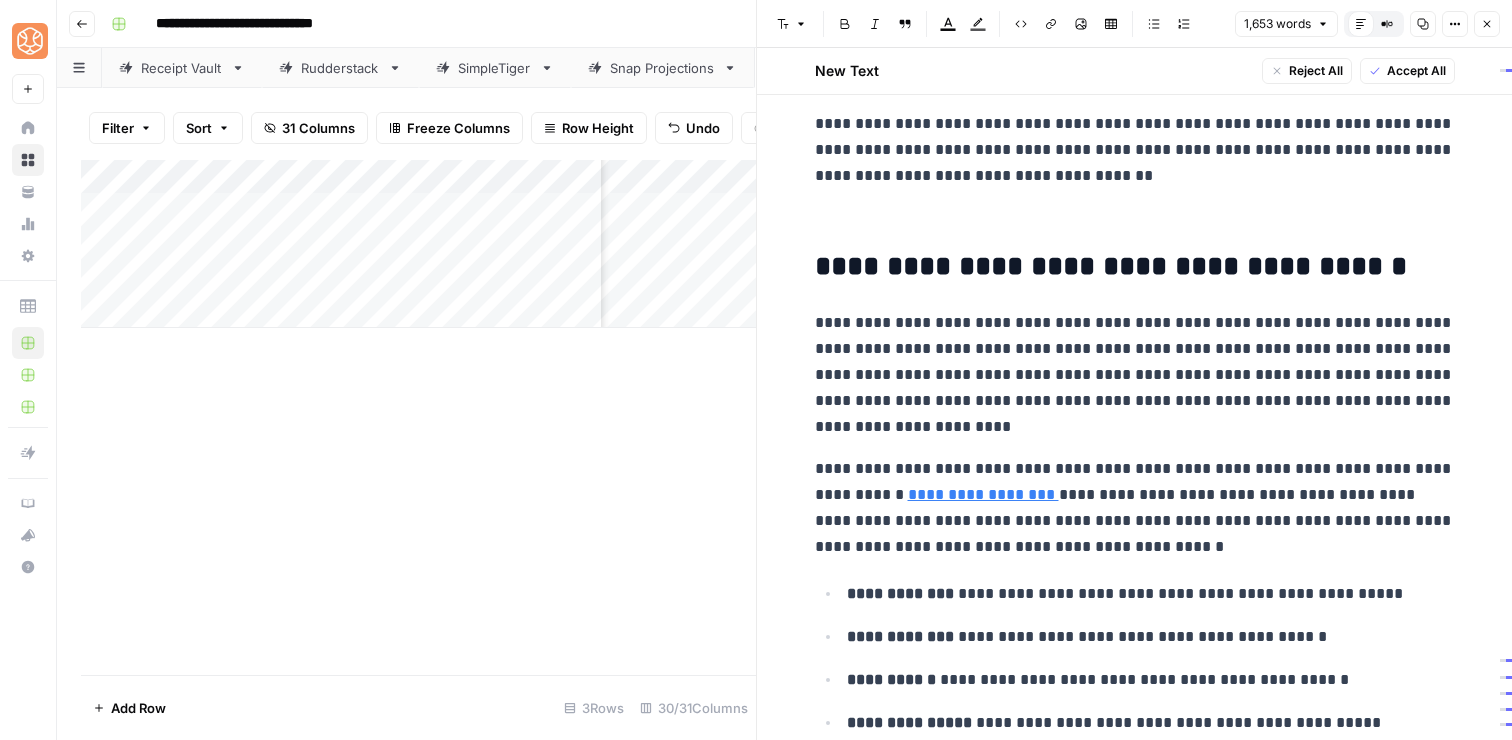 paste 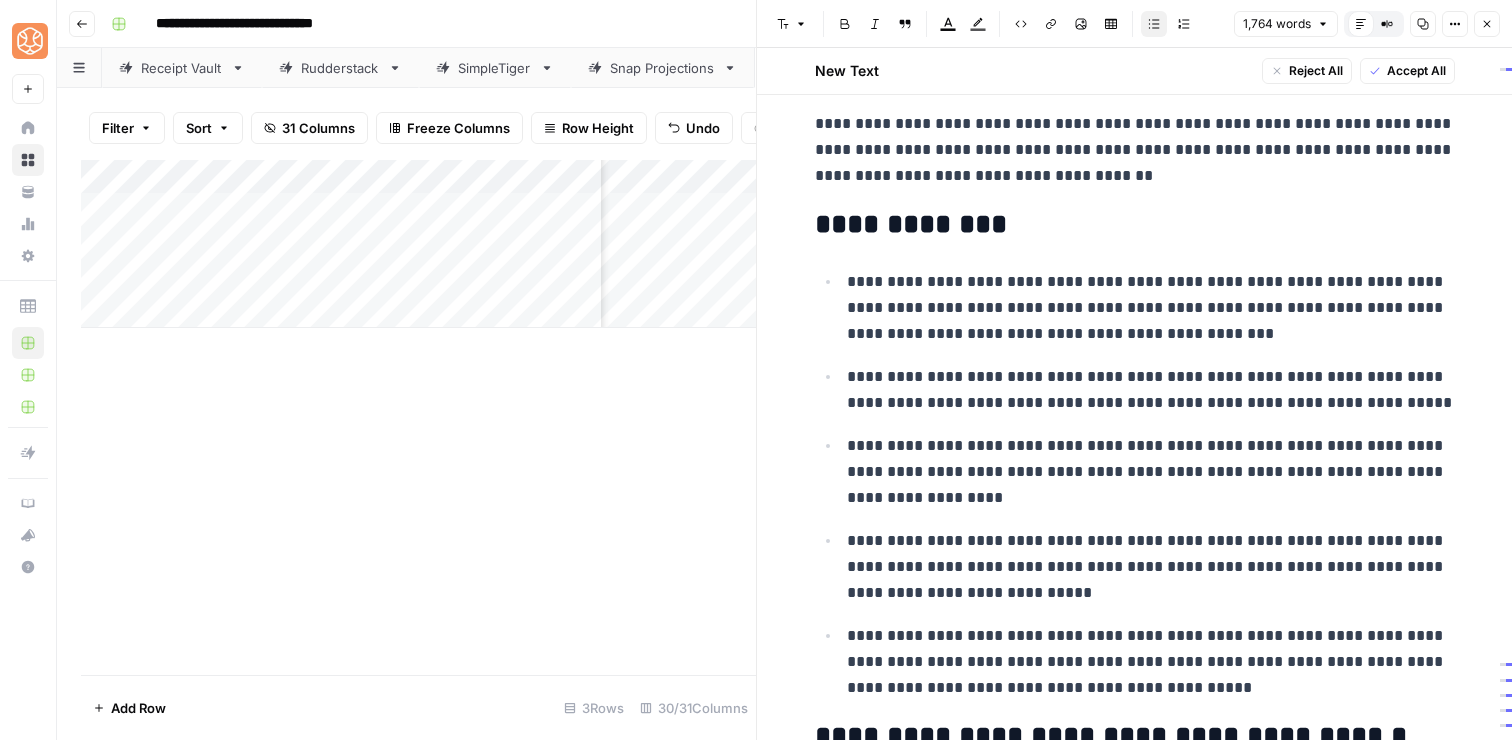 click on "**********" at bounding box center (1135, 4650) 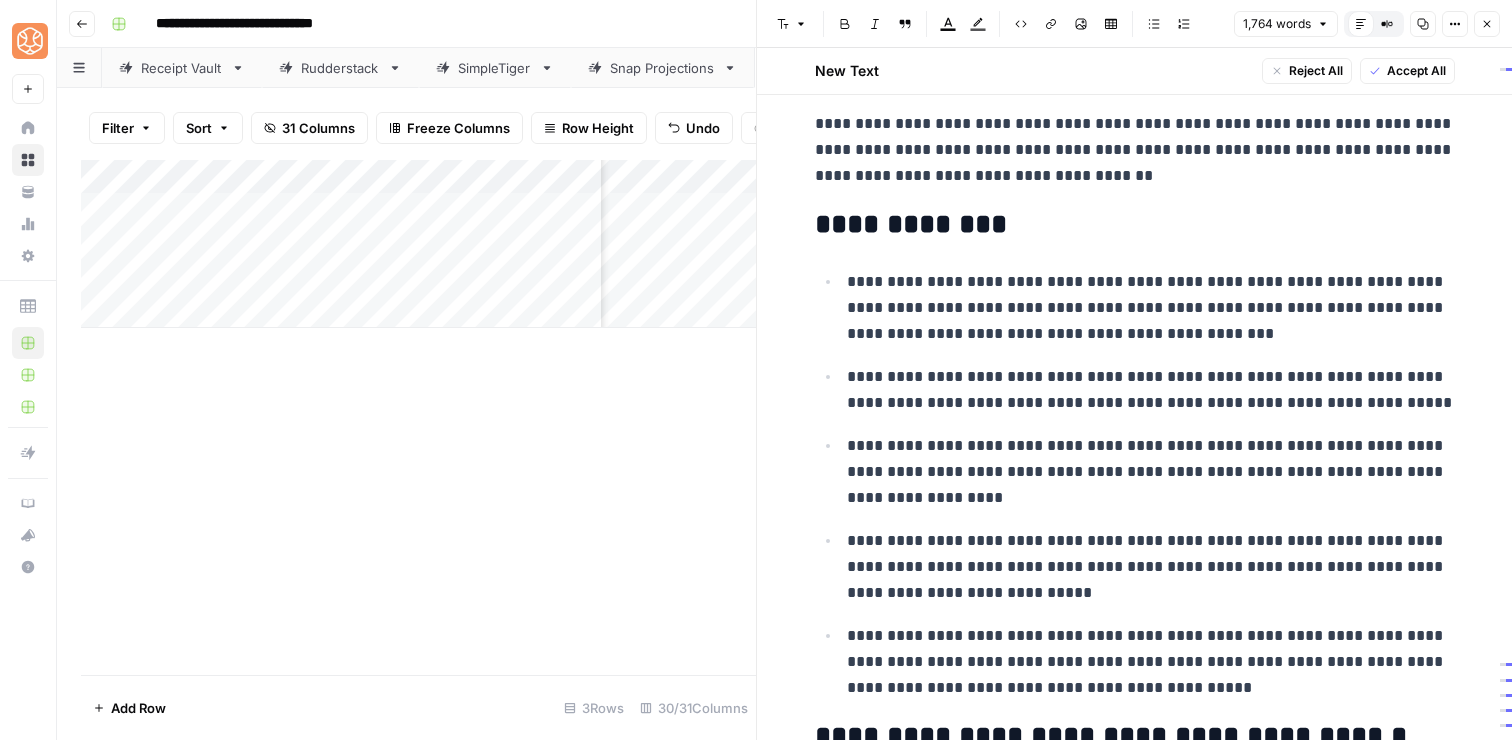 type 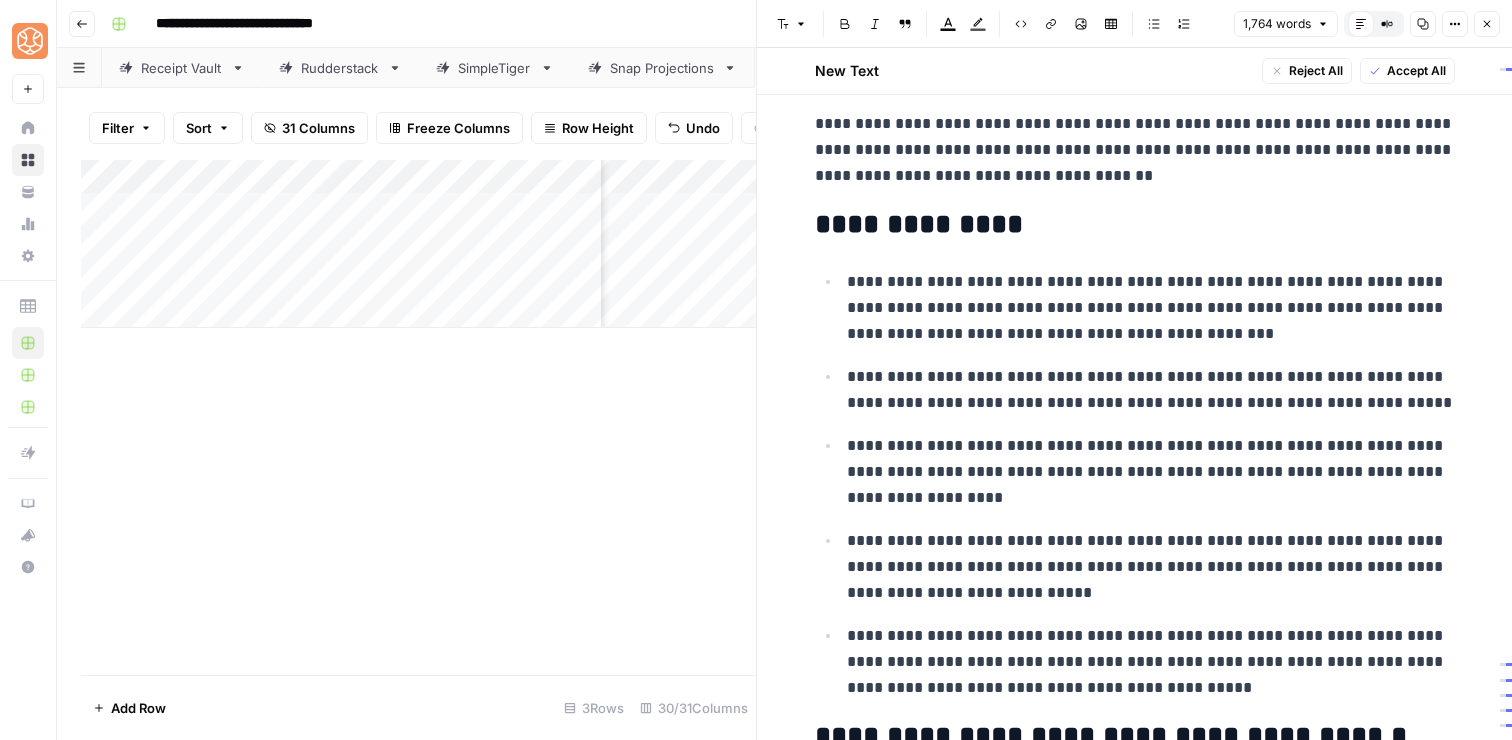 click on "**********" at bounding box center (1135, 225) 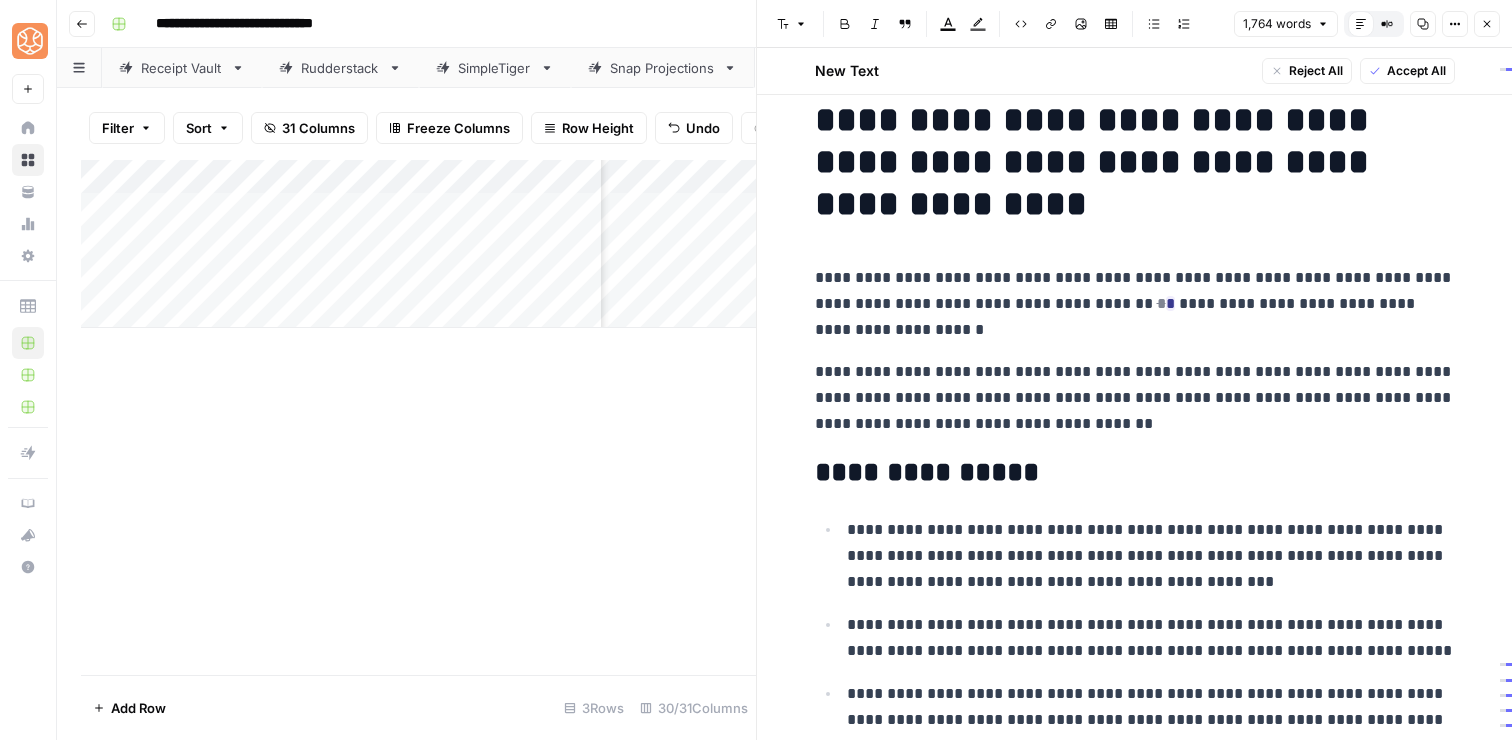 scroll, scrollTop: 0, scrollLeft: 0, axis: both 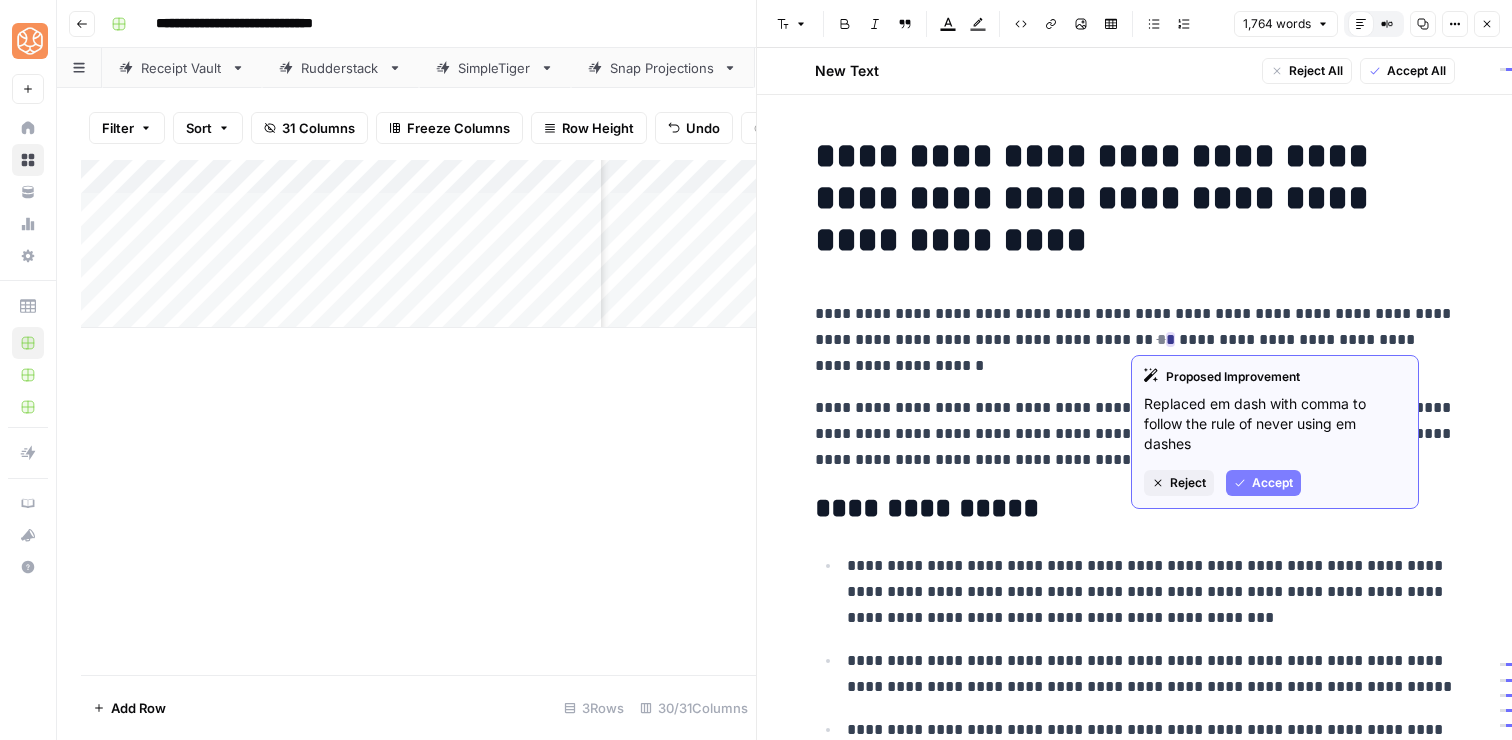 click on "Accept" at bounding box center (1272, 483) 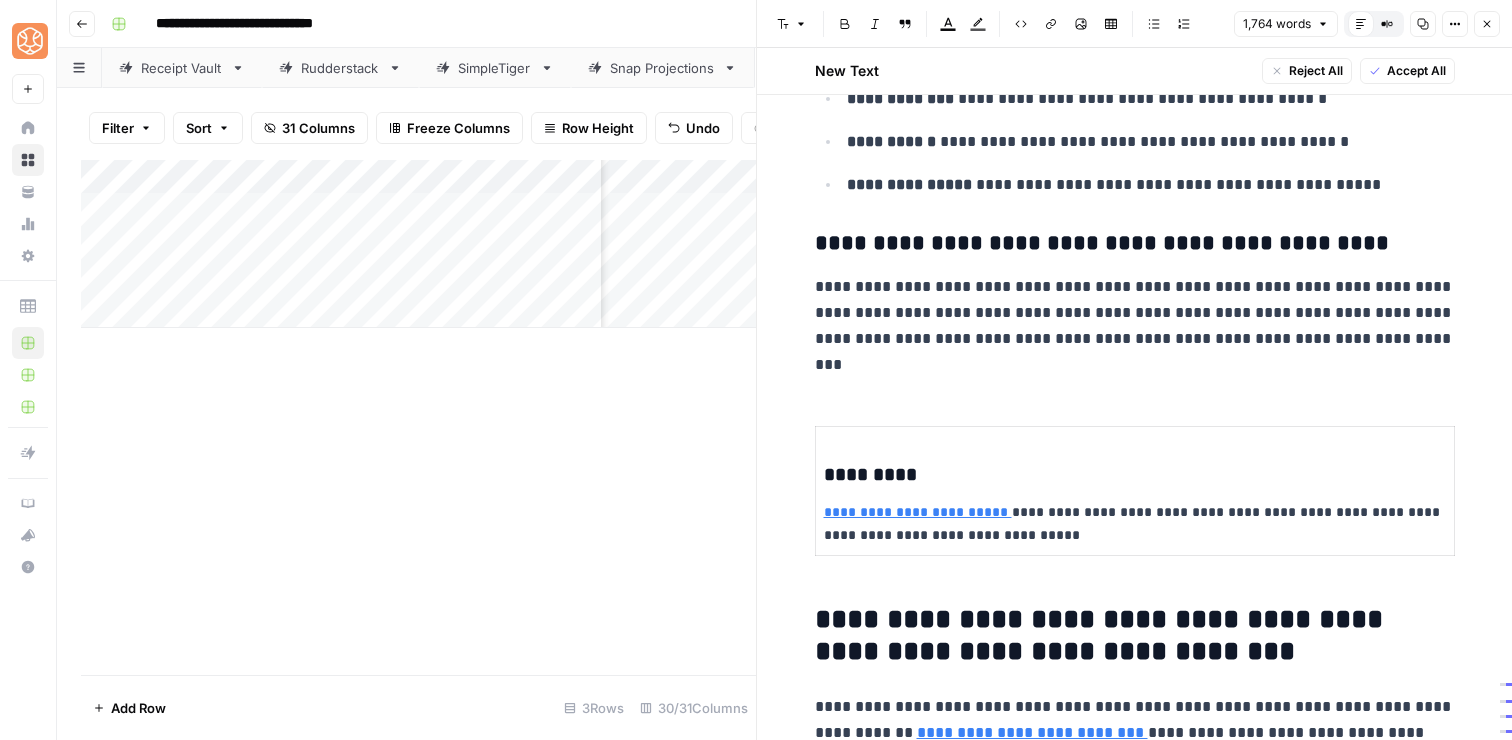 scroll, scrollTop: 1300, scrollLeft: 0, axis: vertical 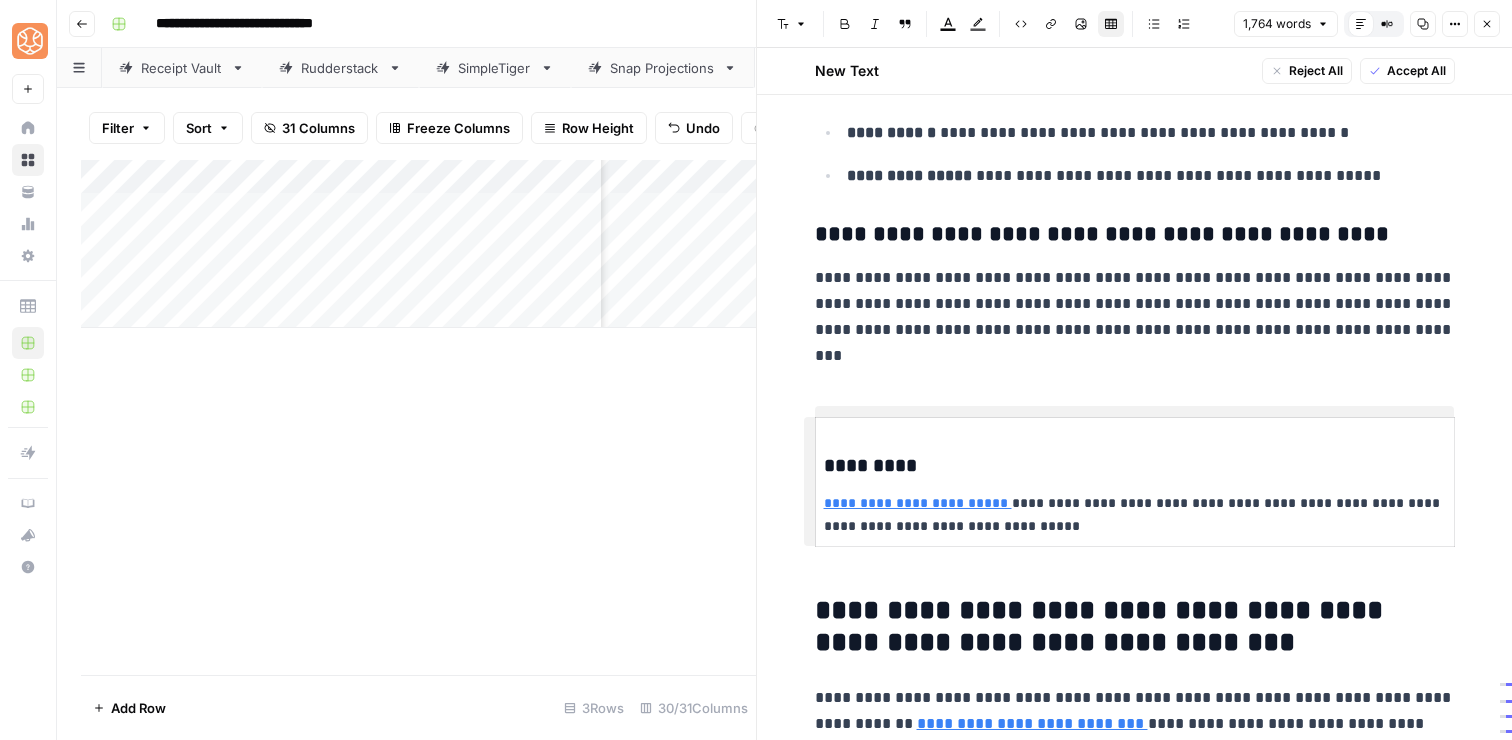 click on "*********" at bounding box center (1135, 466) 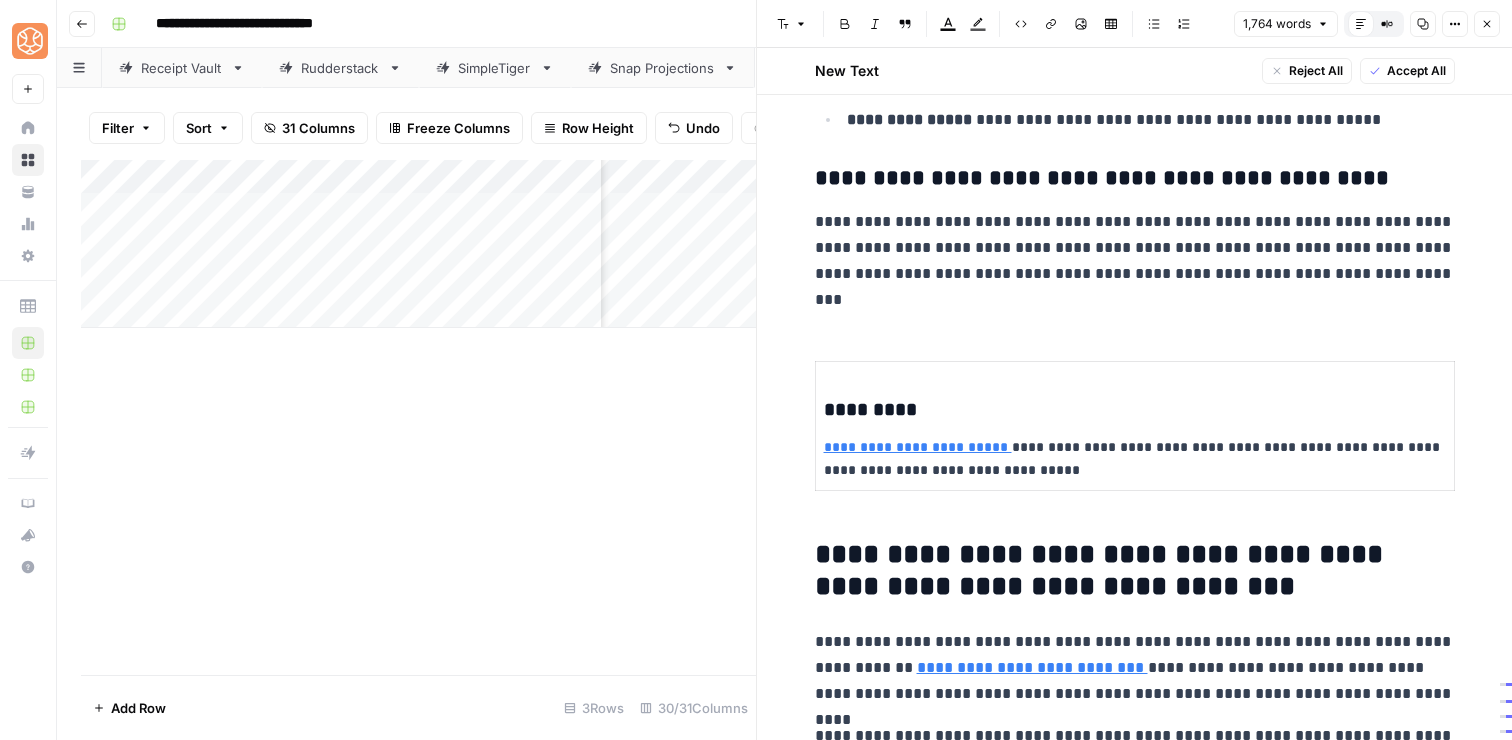 scroll, scrollTop: 1034, scrollLeft: 0, axis: vertical 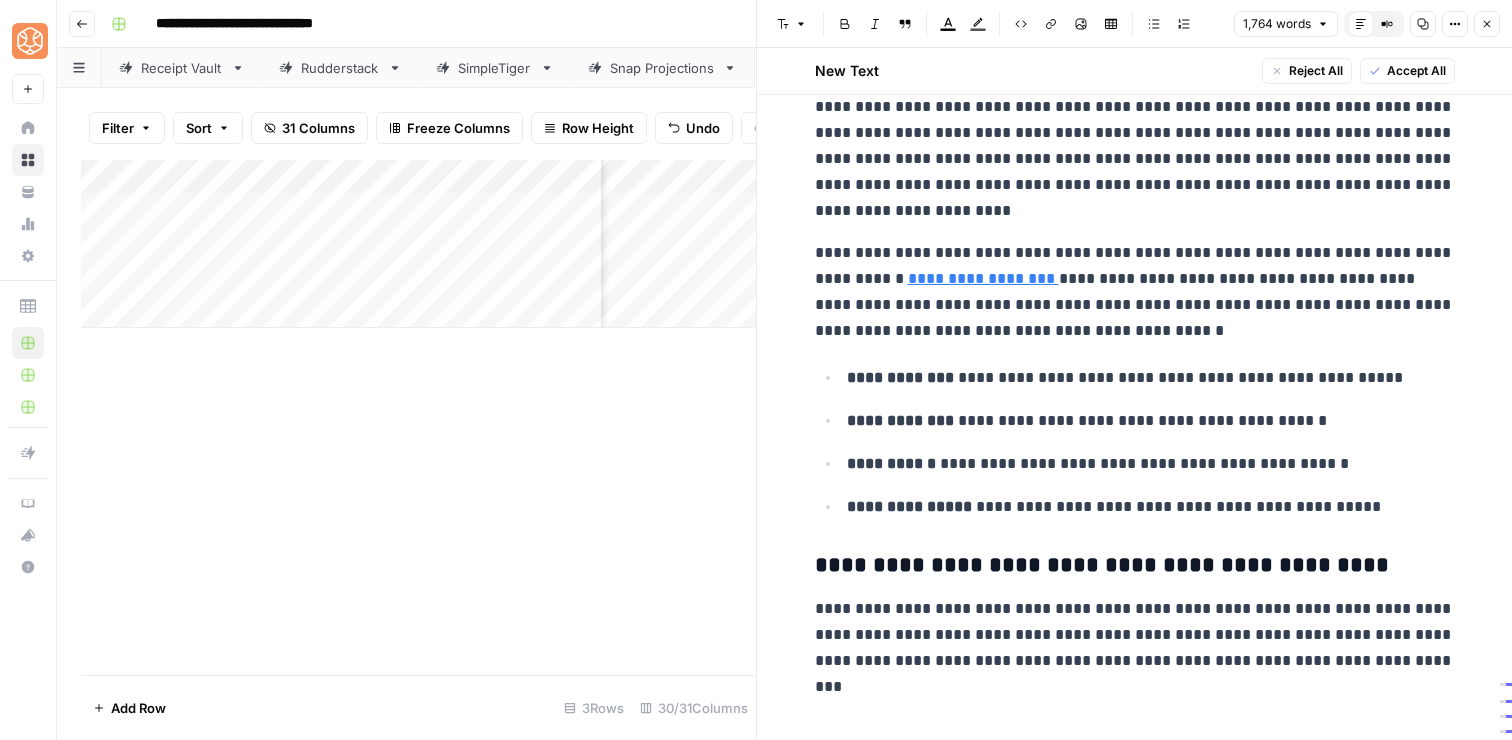 click on "**********" at bounding box center [1135, 292] 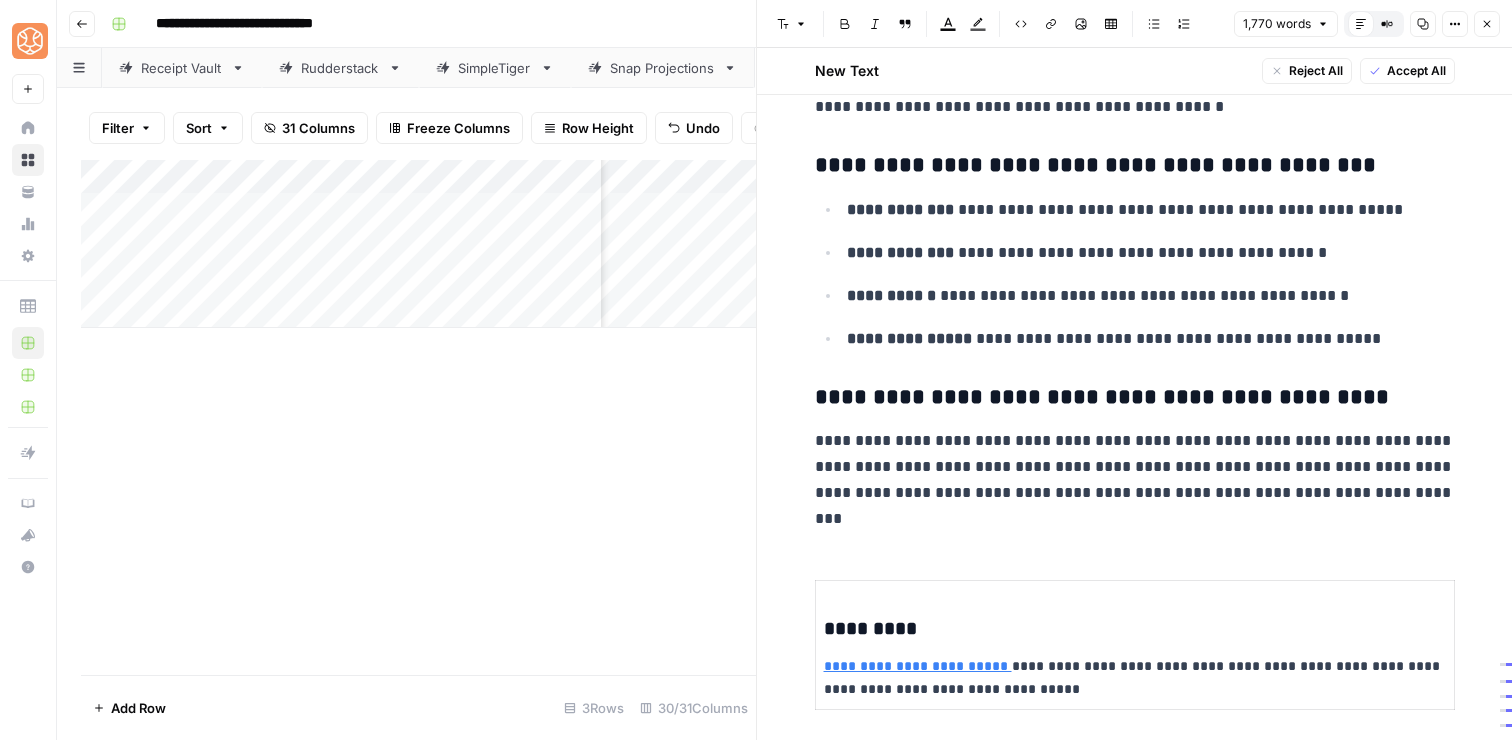 scroll, scrollTop: 1160, scrollLeft: 0, axis: vertical 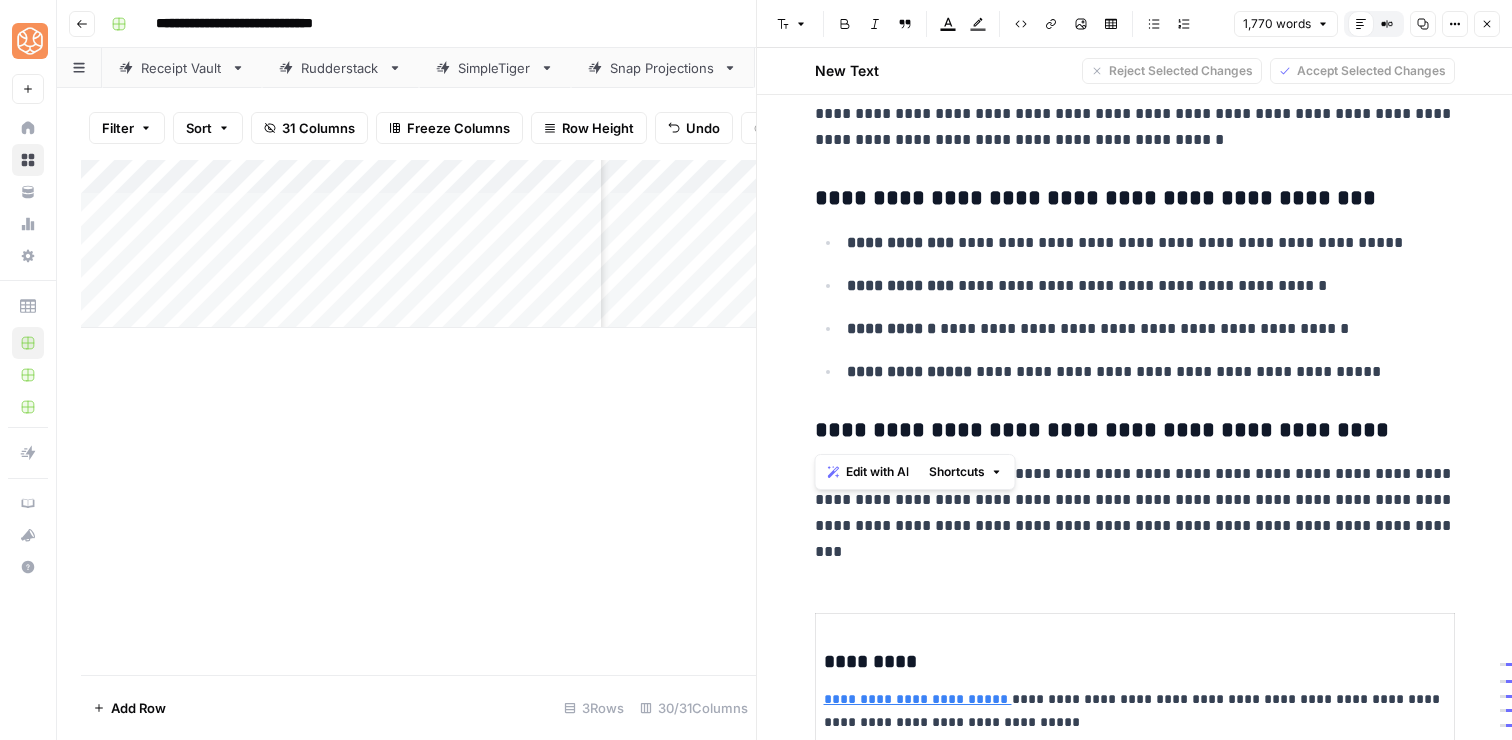 drag, startPoint x: 1379, startPoint y: 388, endPoint x: 1384, endPoint y: 206, distance: 182.06866 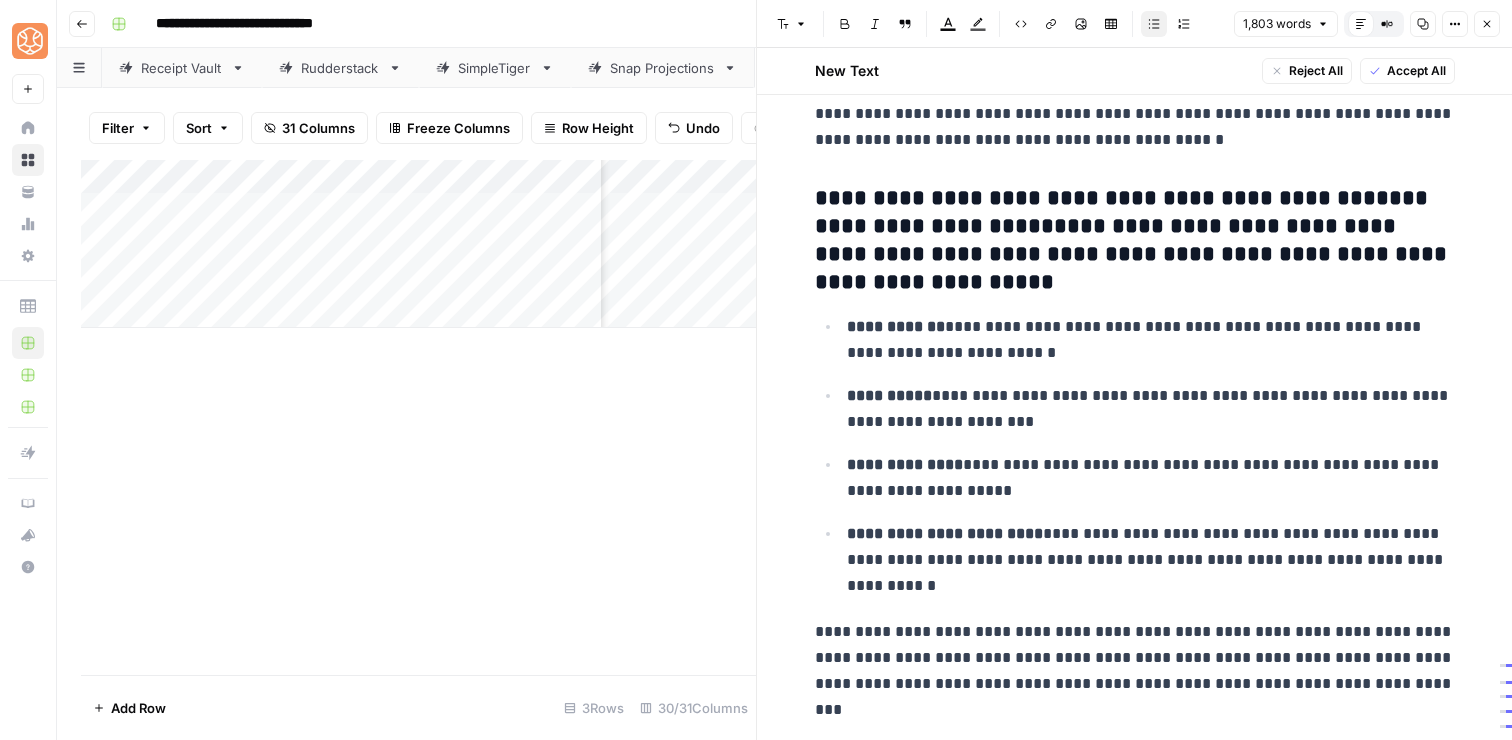 click on "**********" at bounding box center (1124, 212) 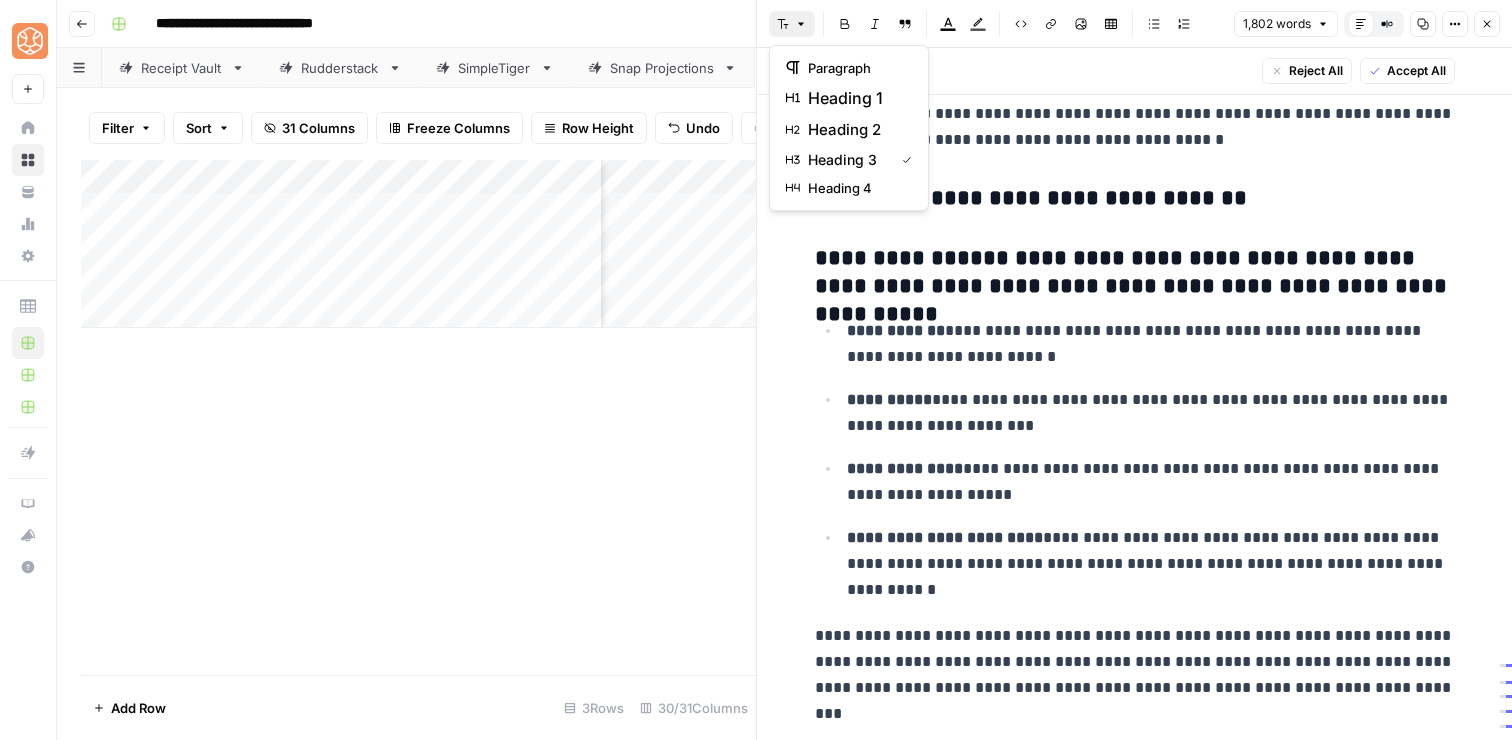 click on "Font style" at bounding box center [792, 24] 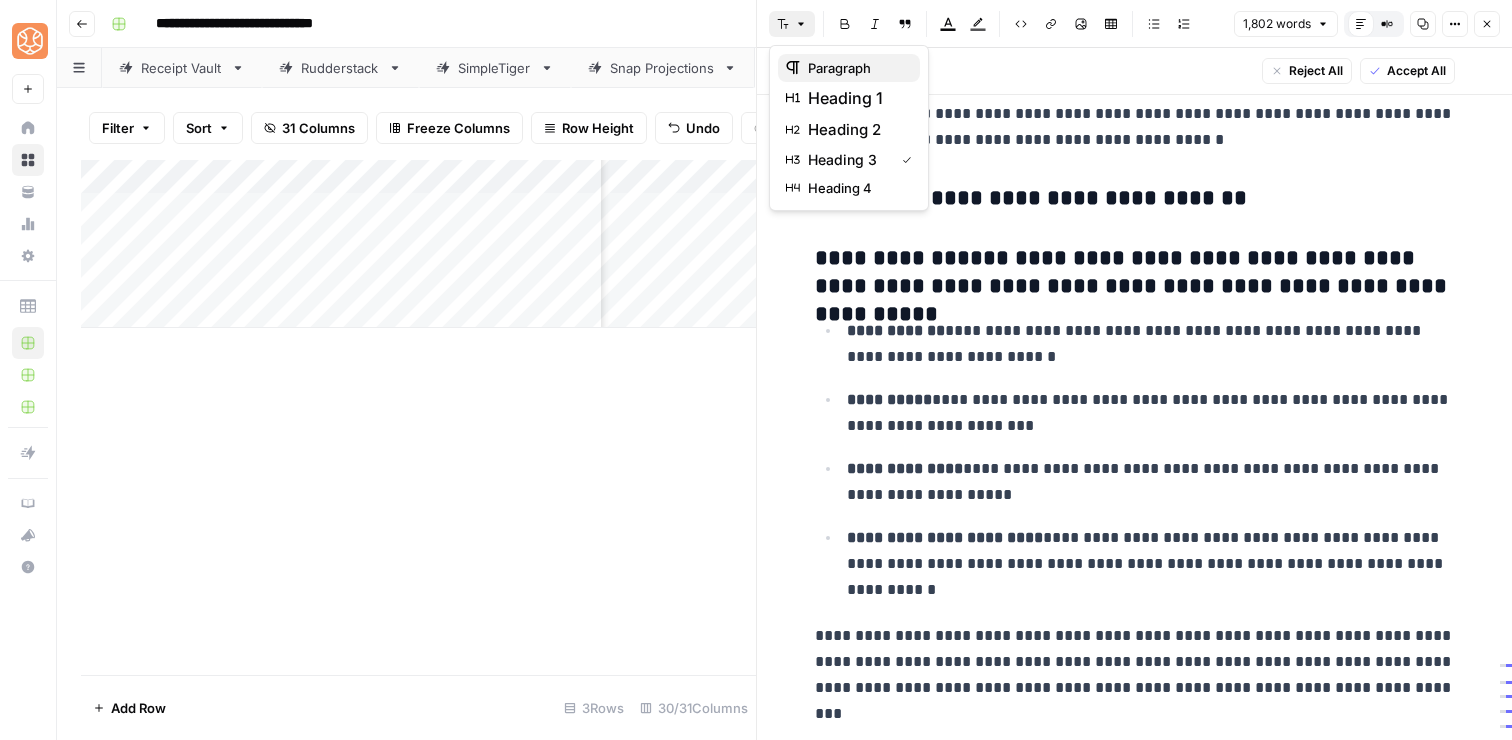 click 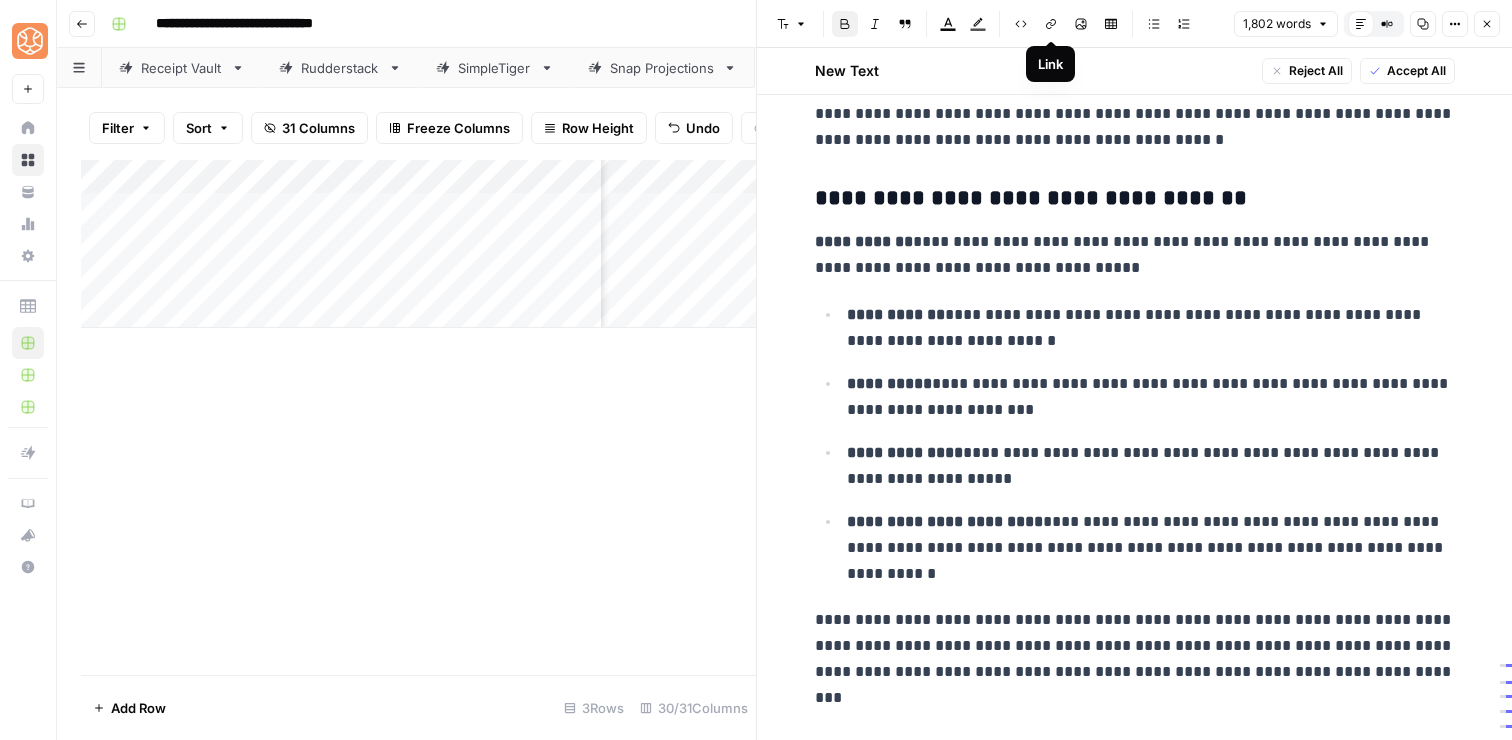 click 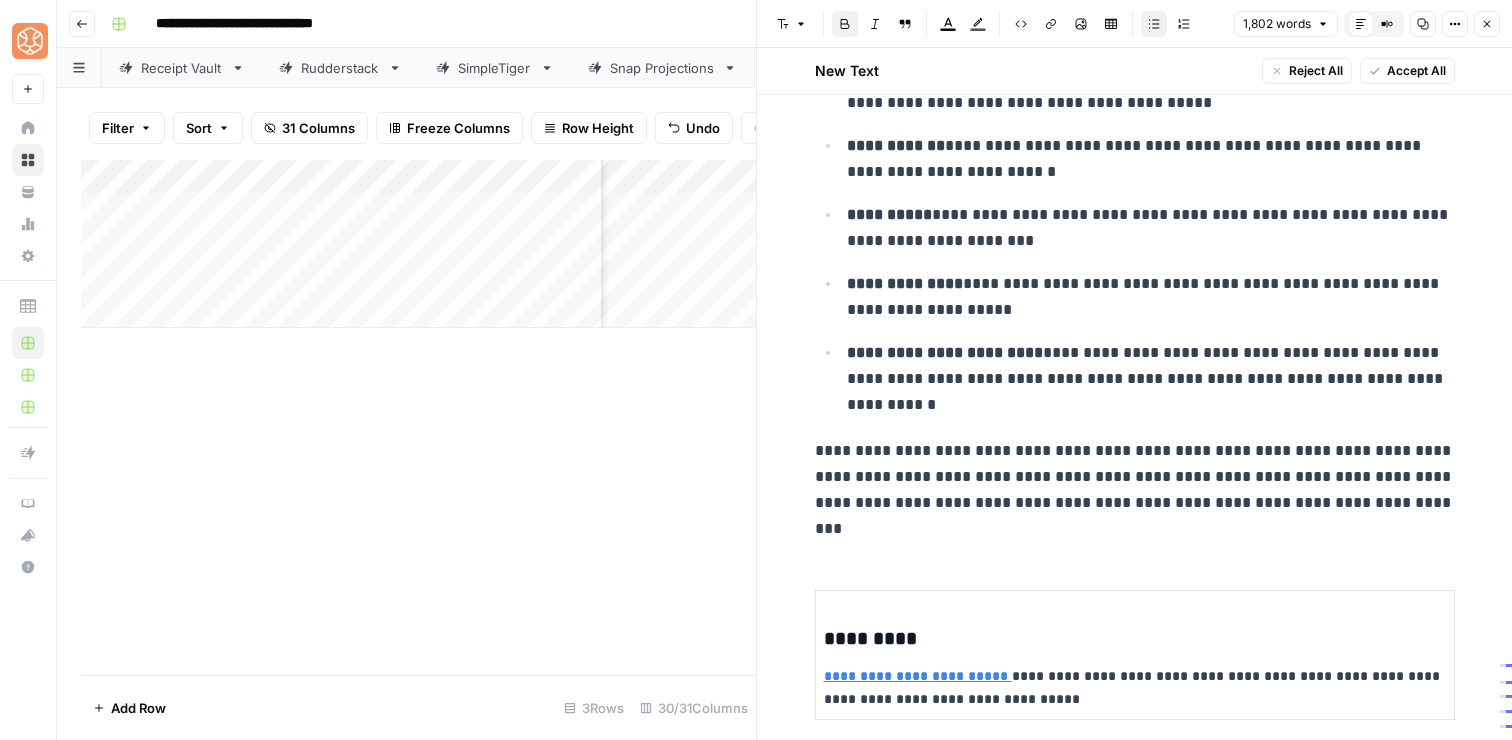 scroll, scrollTop: 1333, scrollLeft: 0, axis: vertical 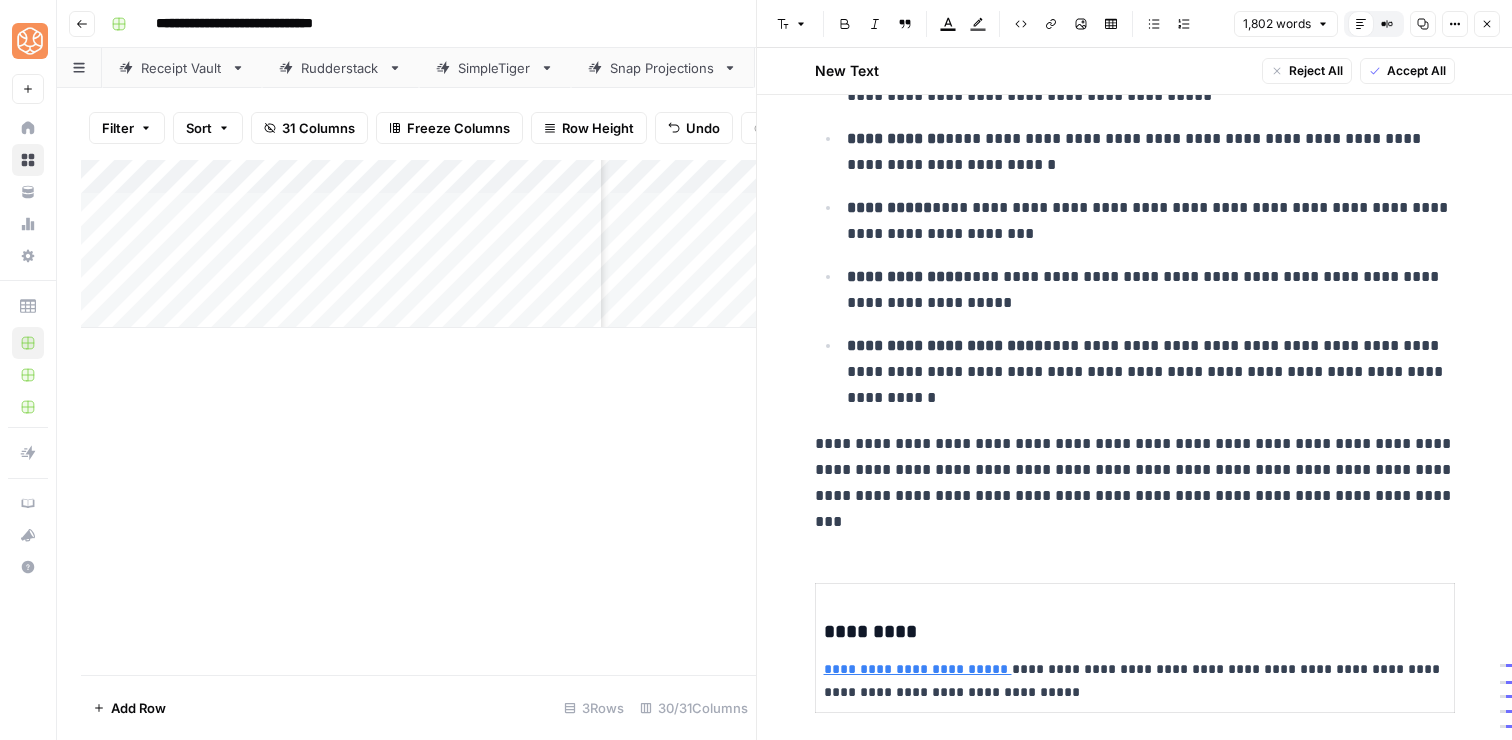click on "**********" at bounding box center (1135, 483) 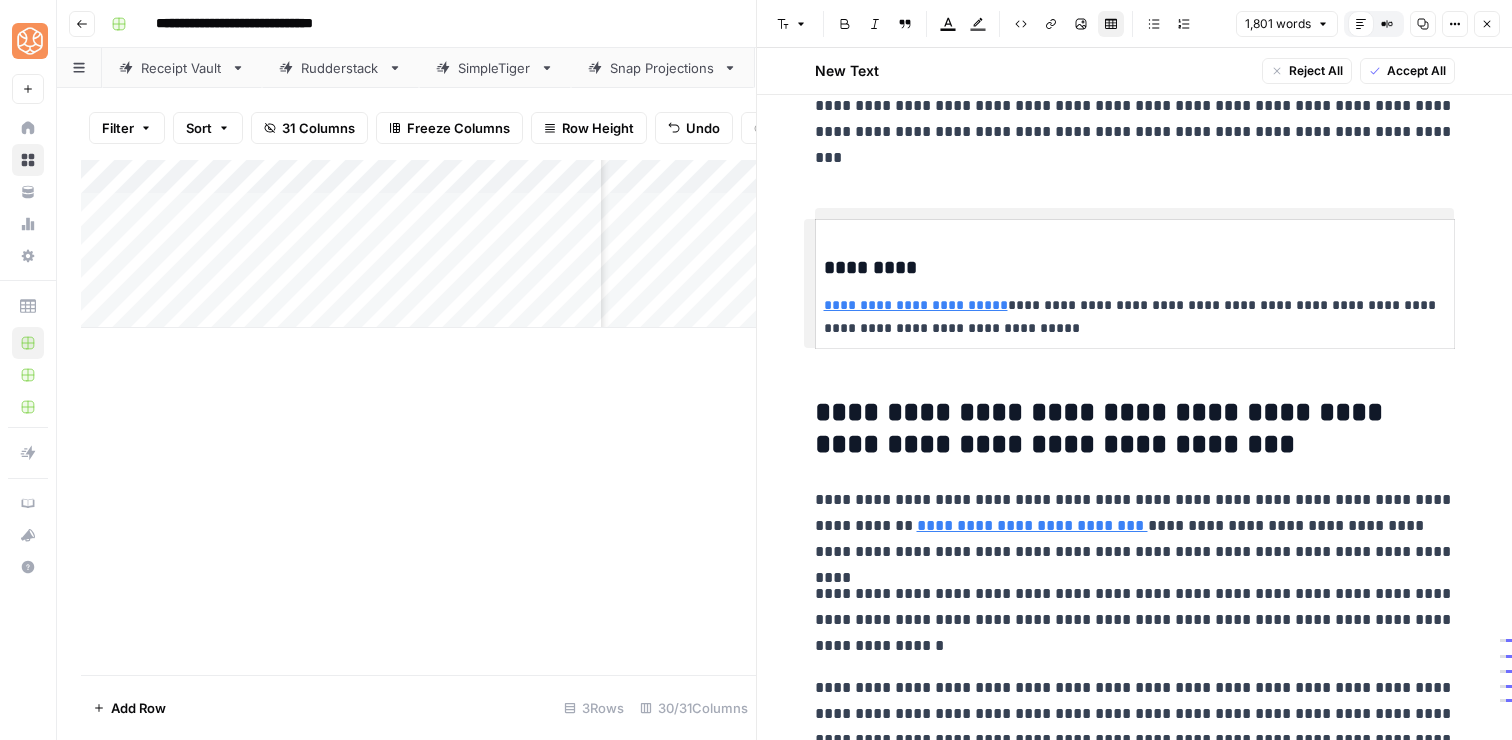 scroll, scrollTop: 1737, scrollLeft: 0, axis: vertical 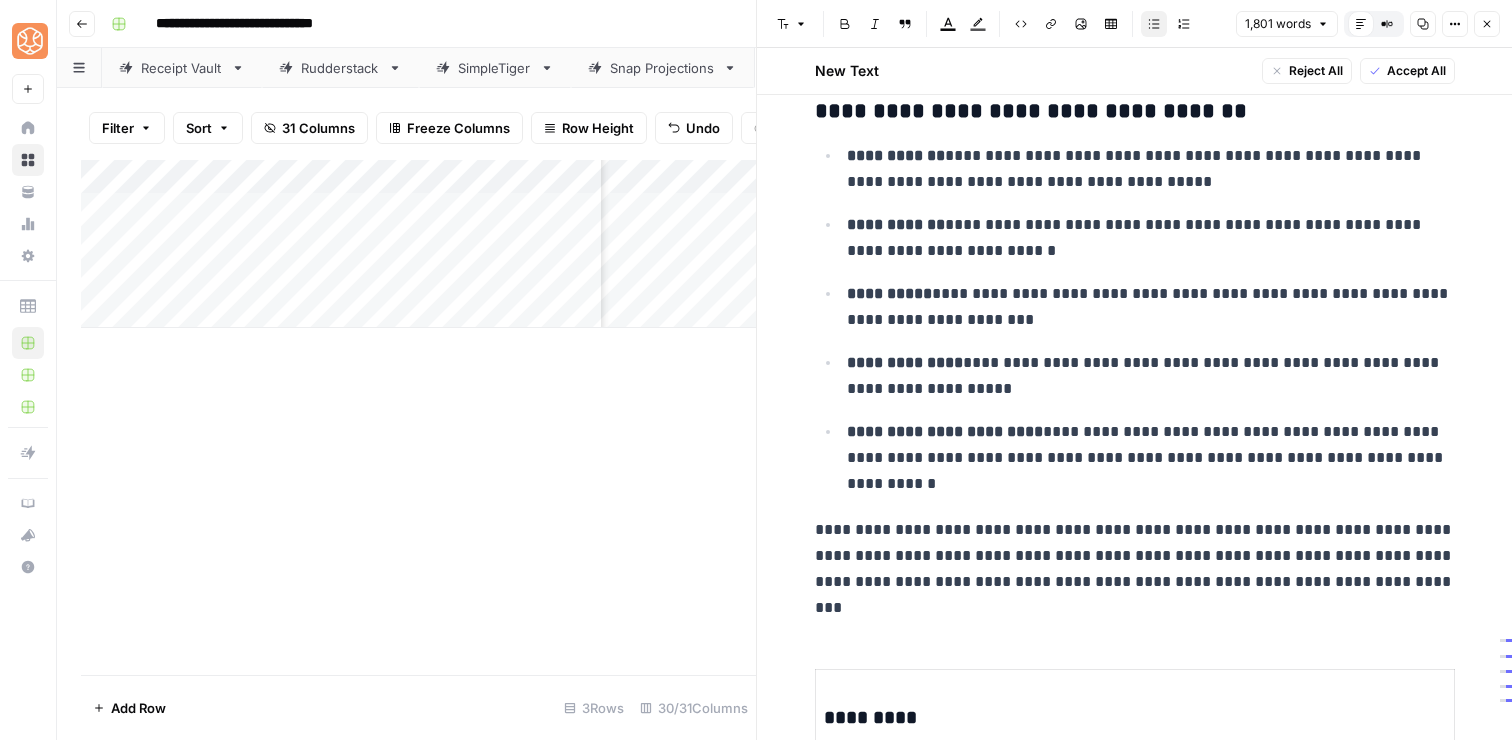 click on "**********" at bounding box center [1151, 458] 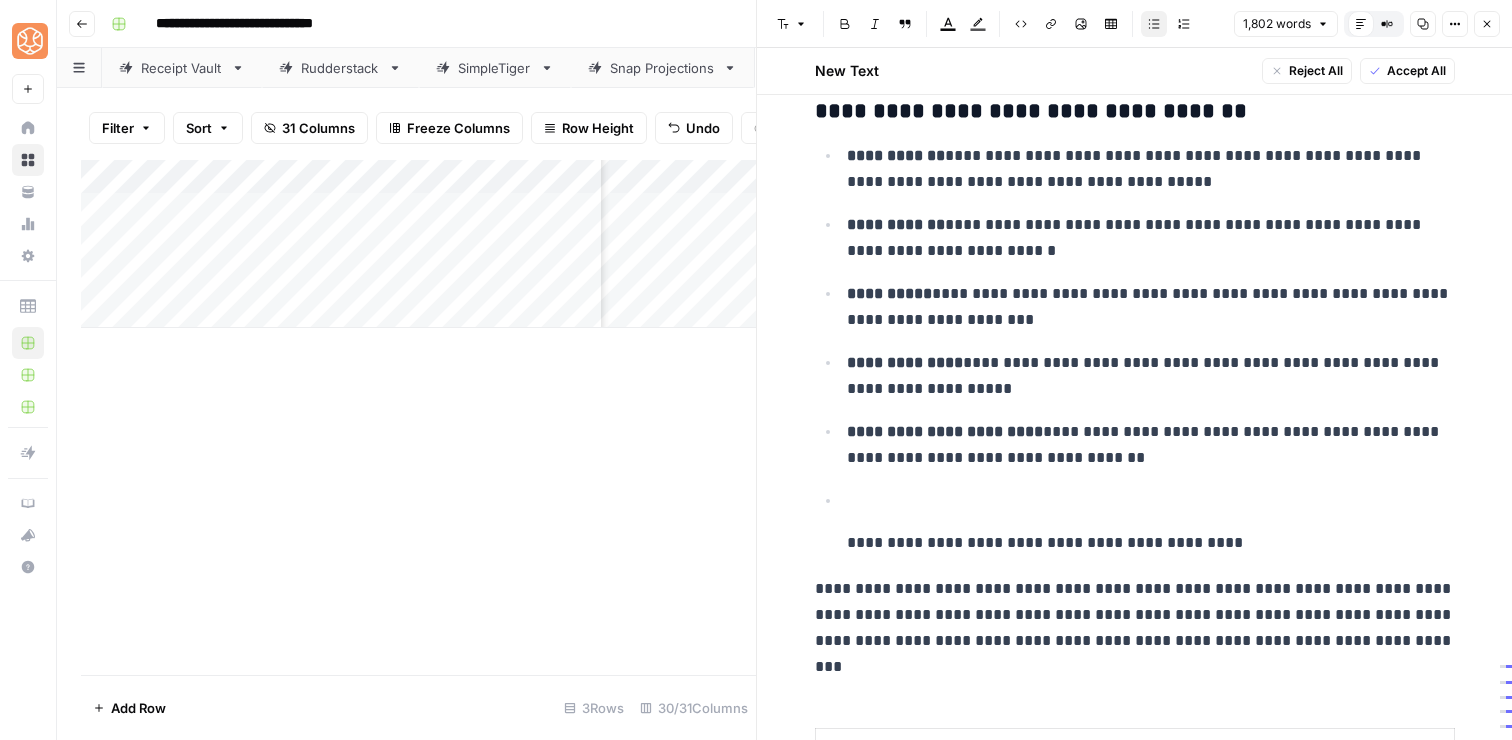click 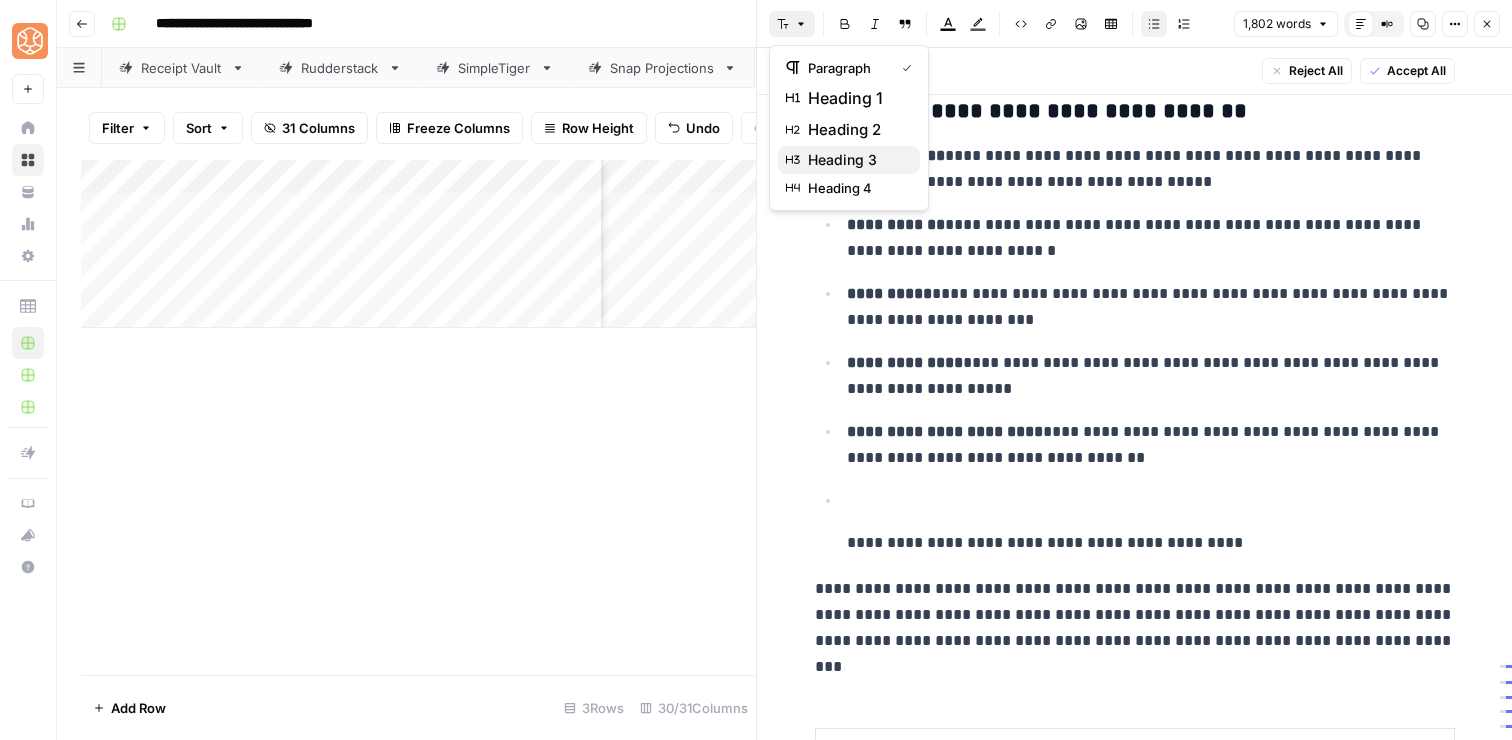 click on "heading 3" at bounding box center (849, 160) 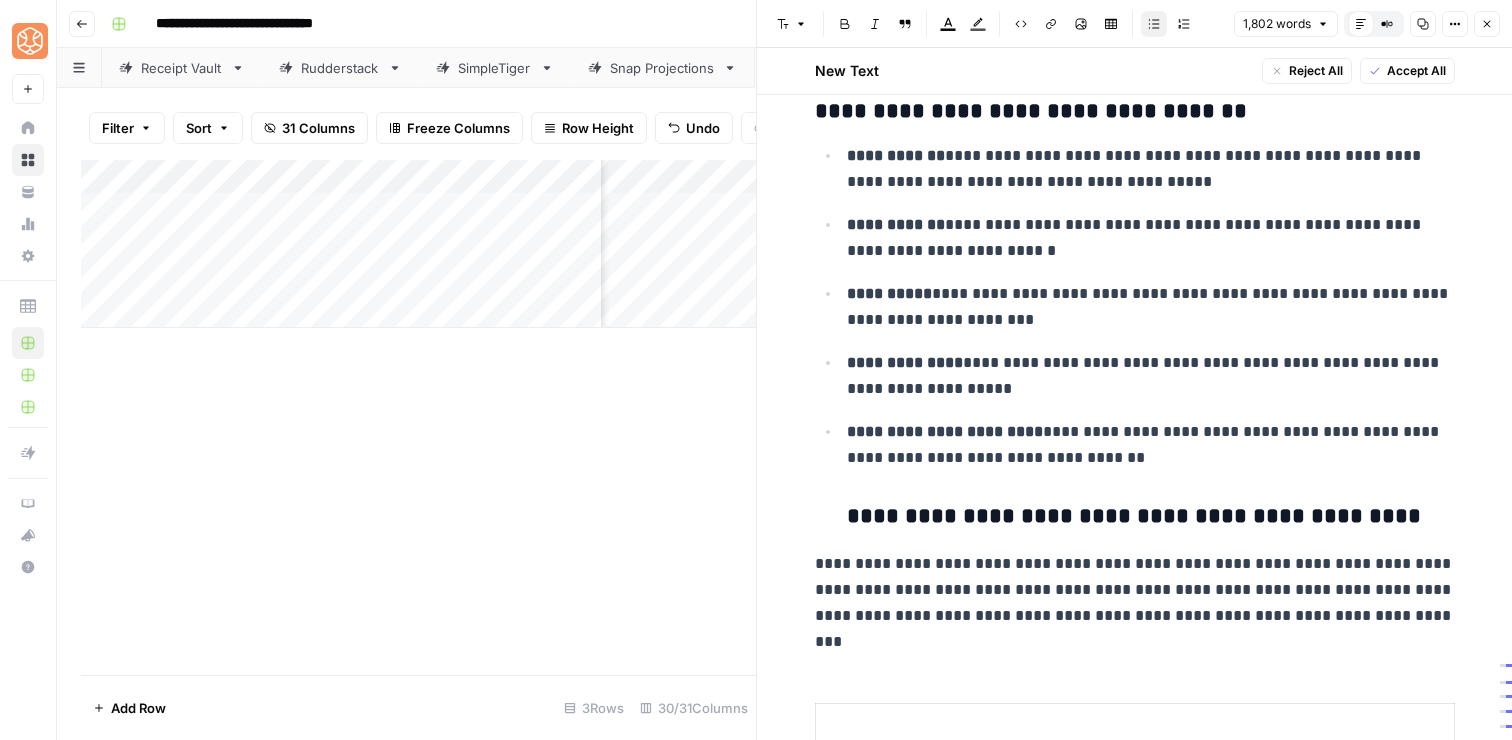 click on "**********" at bounding box center (1148, 474) 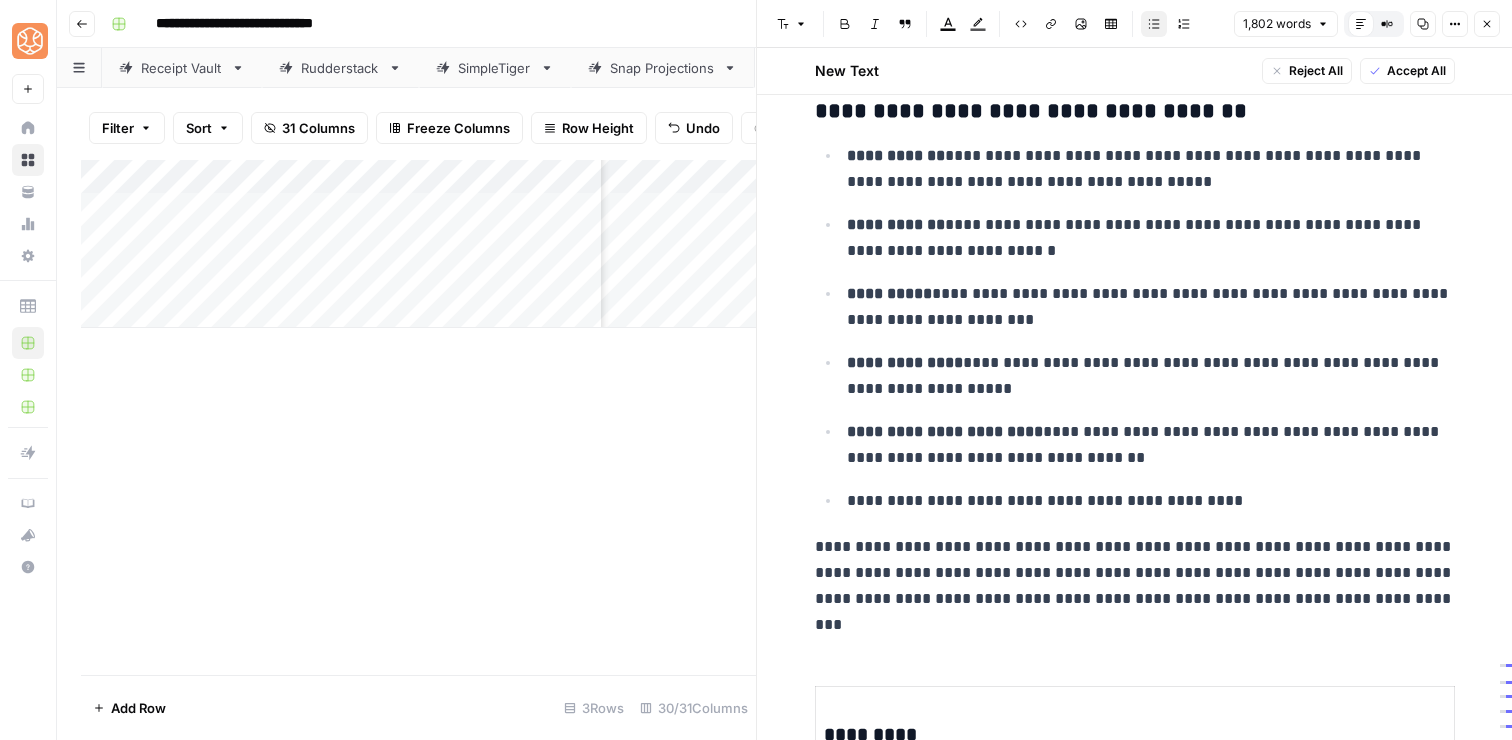 click 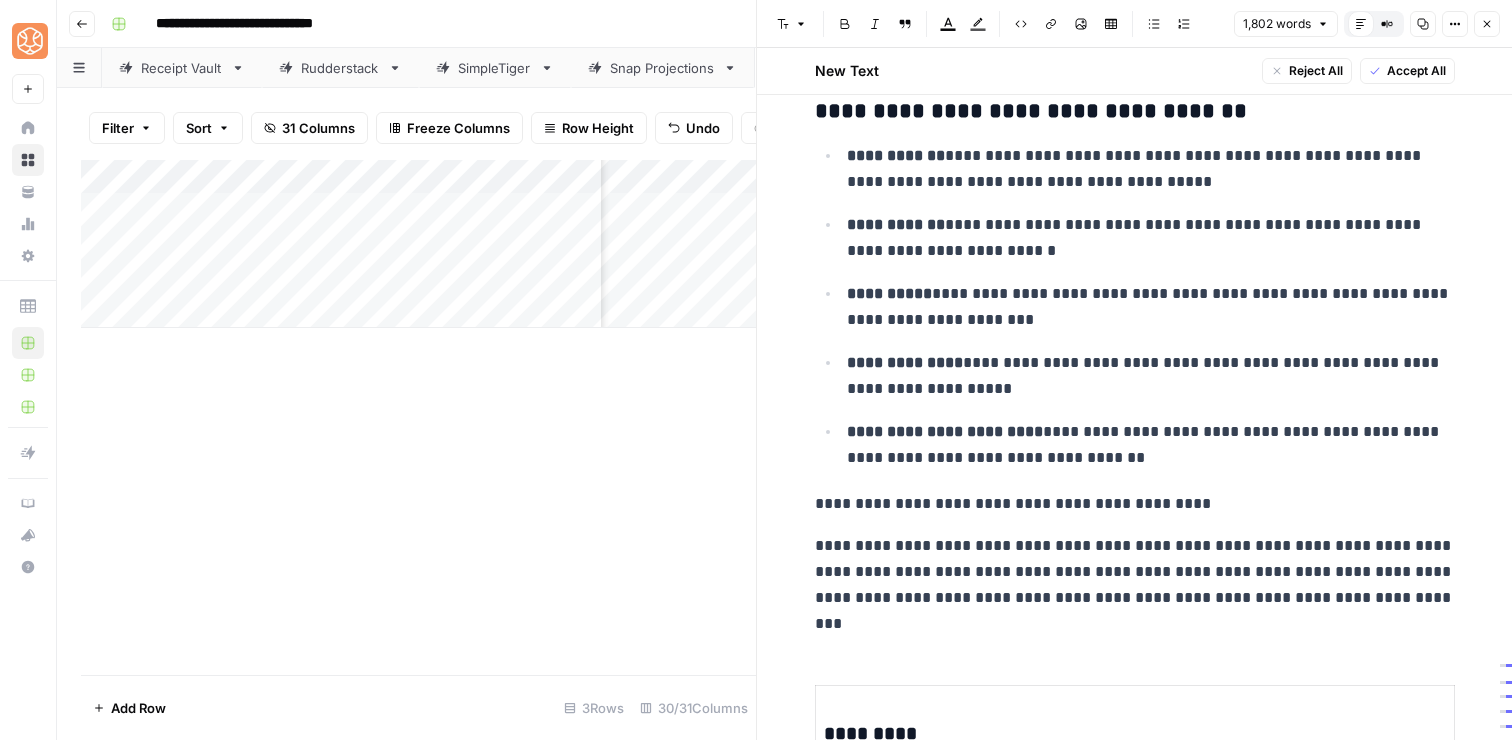 click 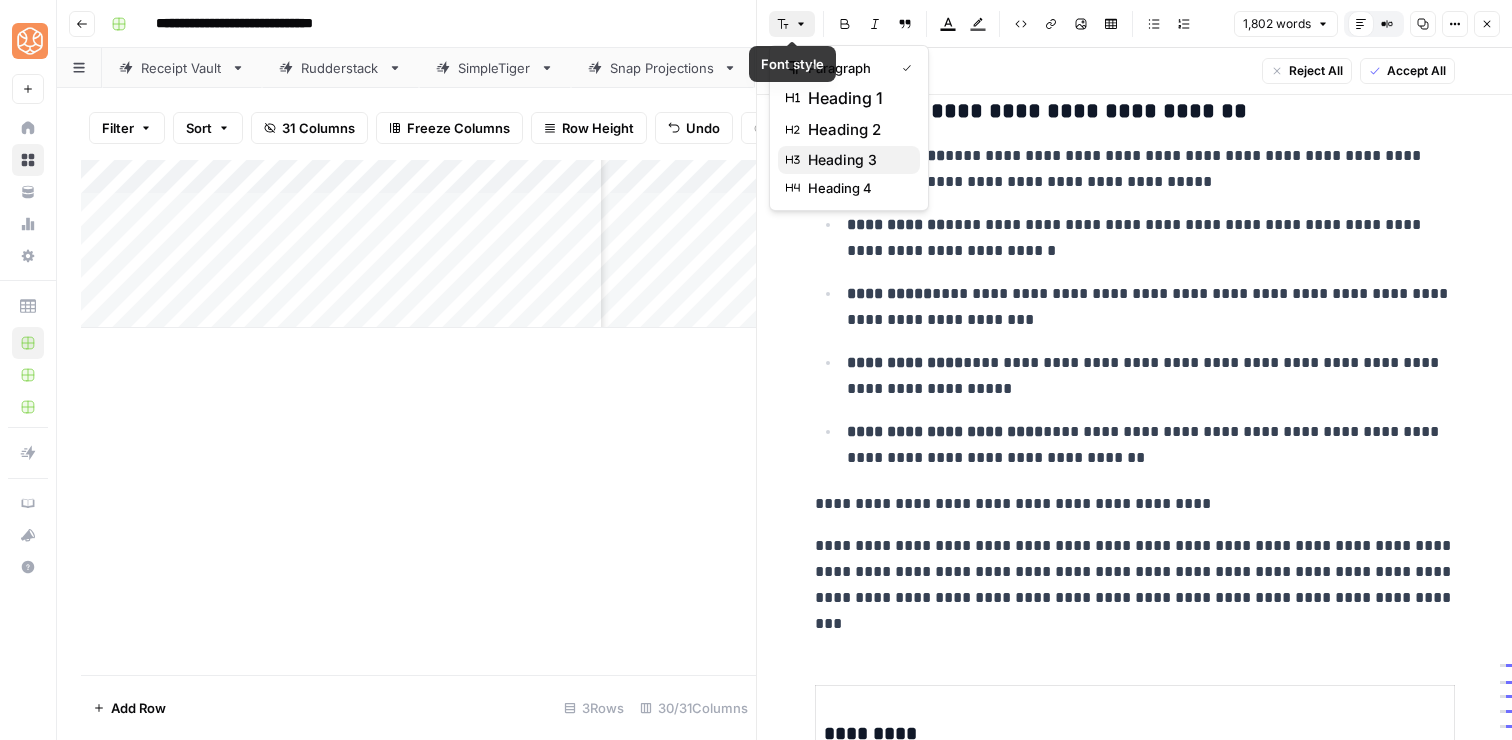 click on "heading 3" at bounding box center [856, 160] 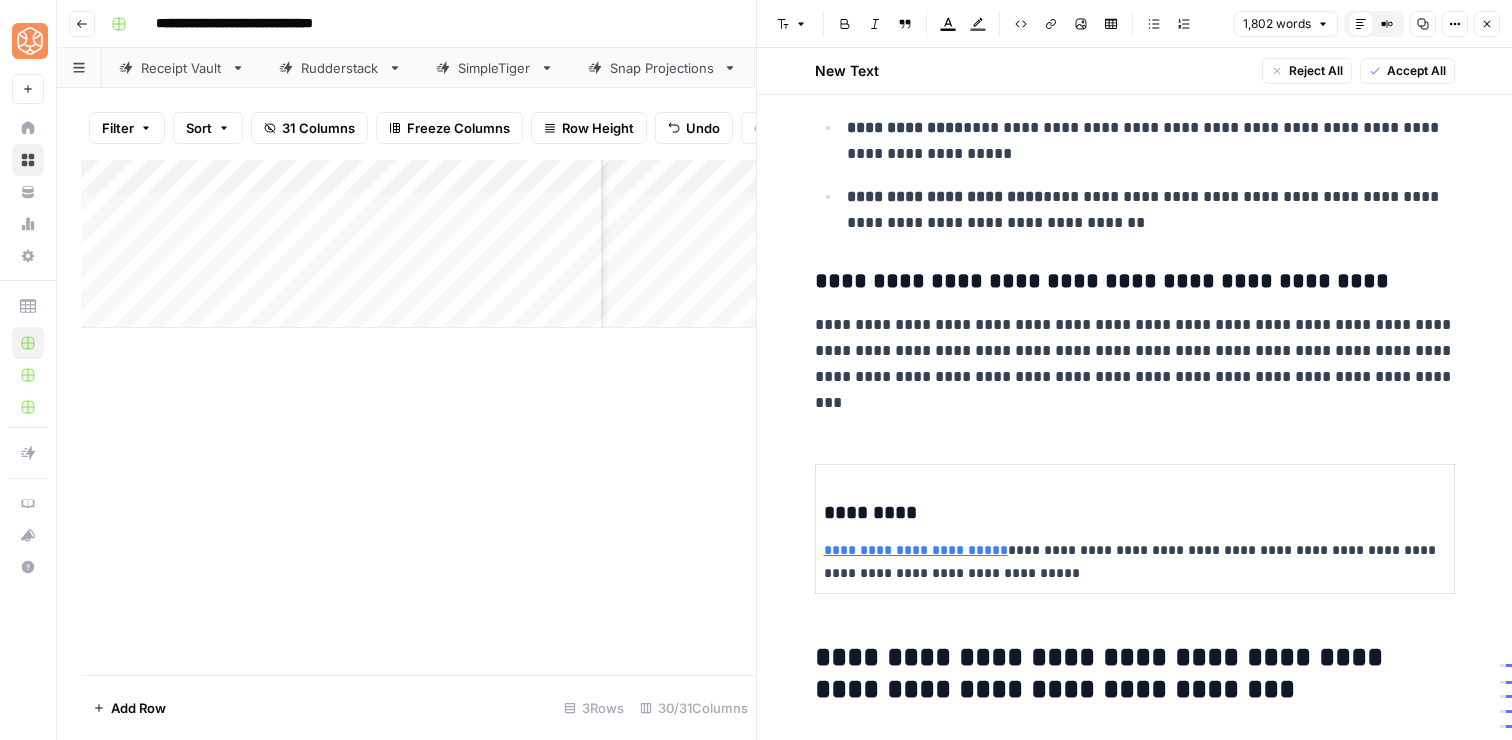 scroll, scrollTop: 1491, scrollLeft: 0, axis: vertical 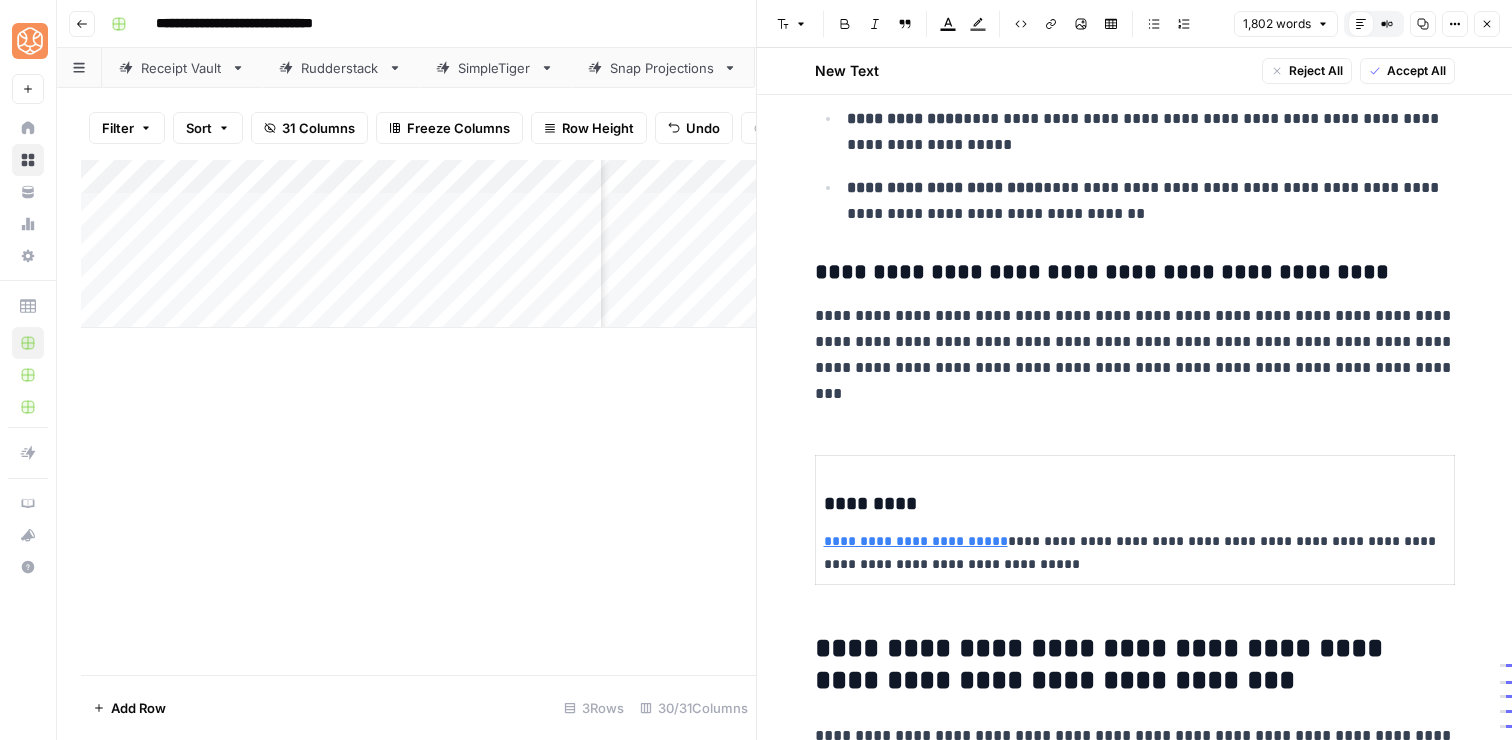 click on "**********" at bounding box center (1135, 3557) 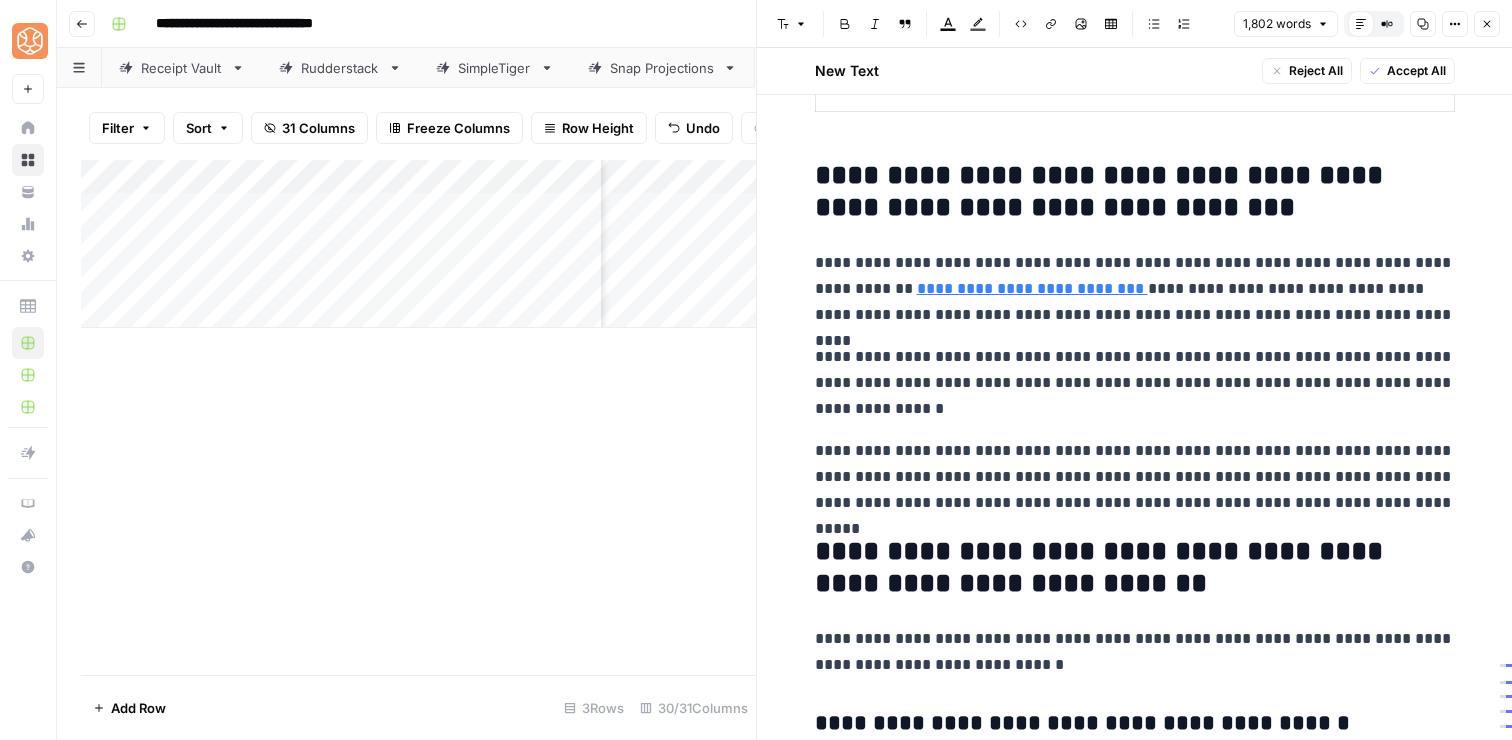 scroll, scrollTop: 1953, scrollLeft: 0, axis: vertical 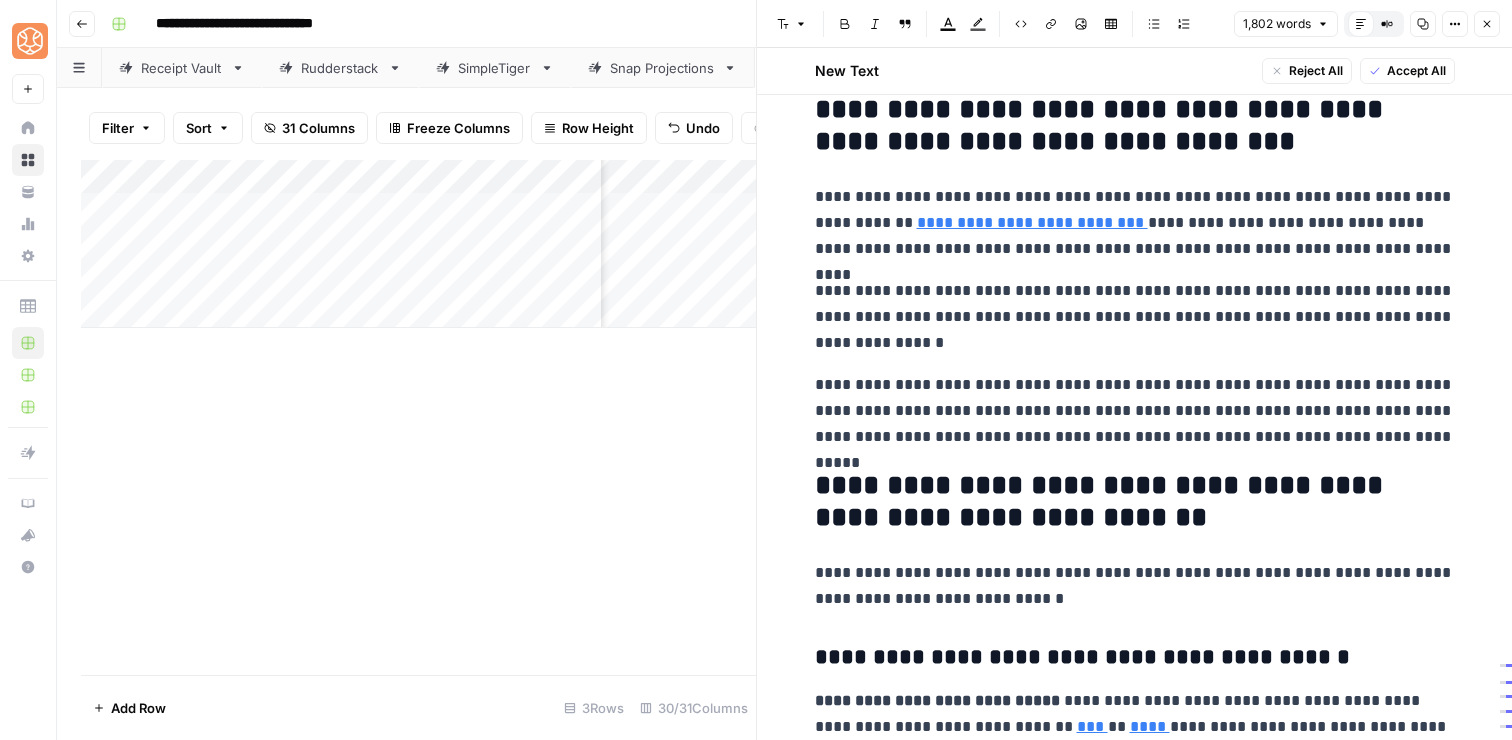 click on "**********" at bounding box center [1135, 317] 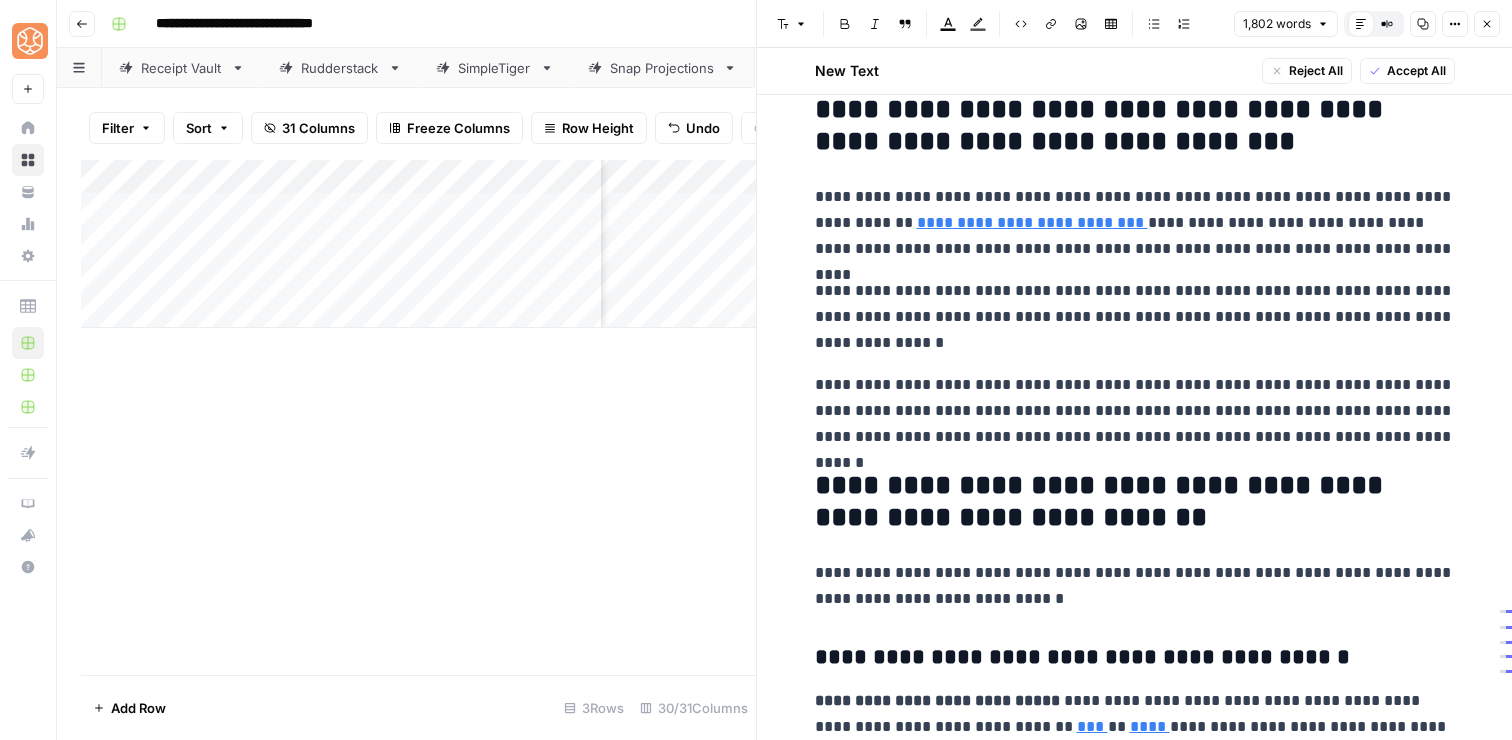 click on "**********" at bounding box center (1135, 317) 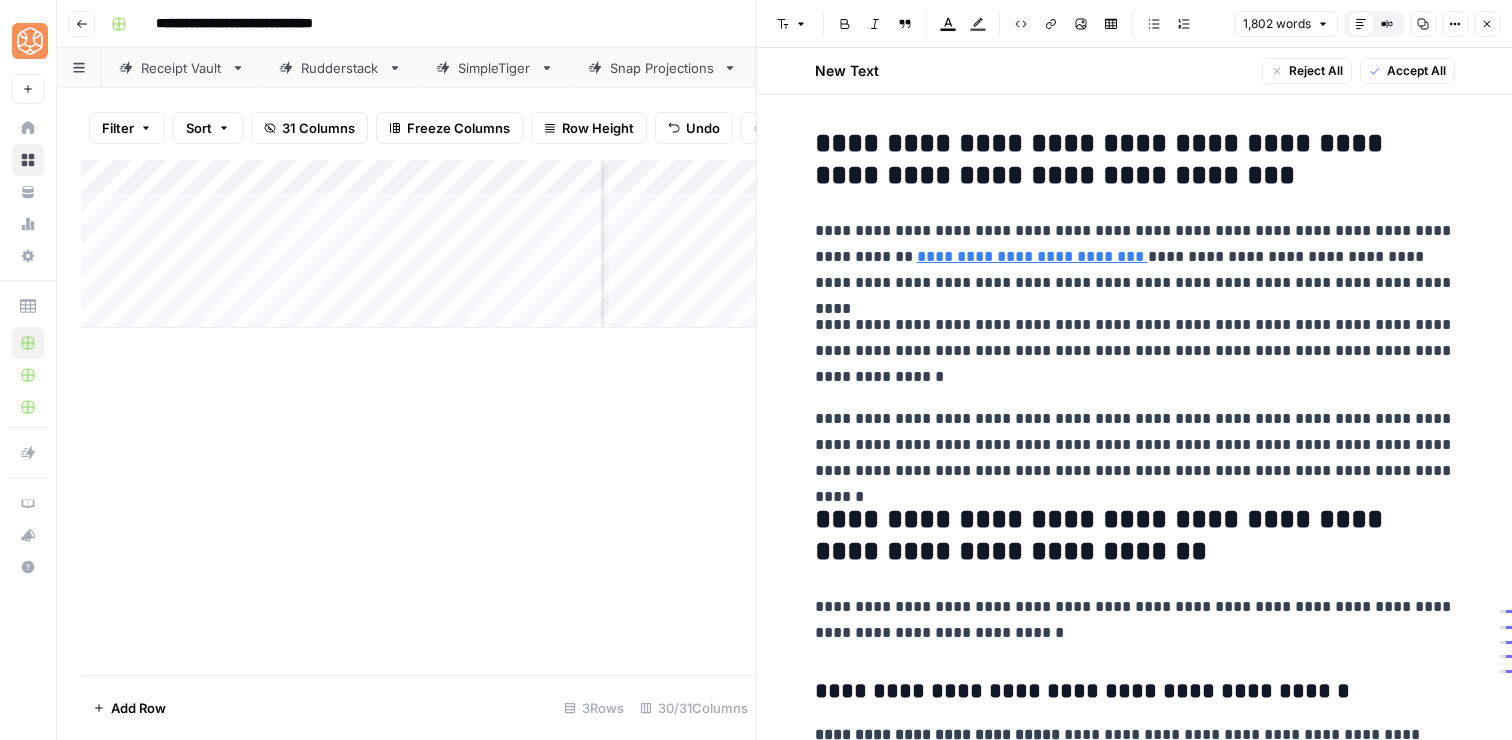 click on "**********" at bounding box center [1135, 445] 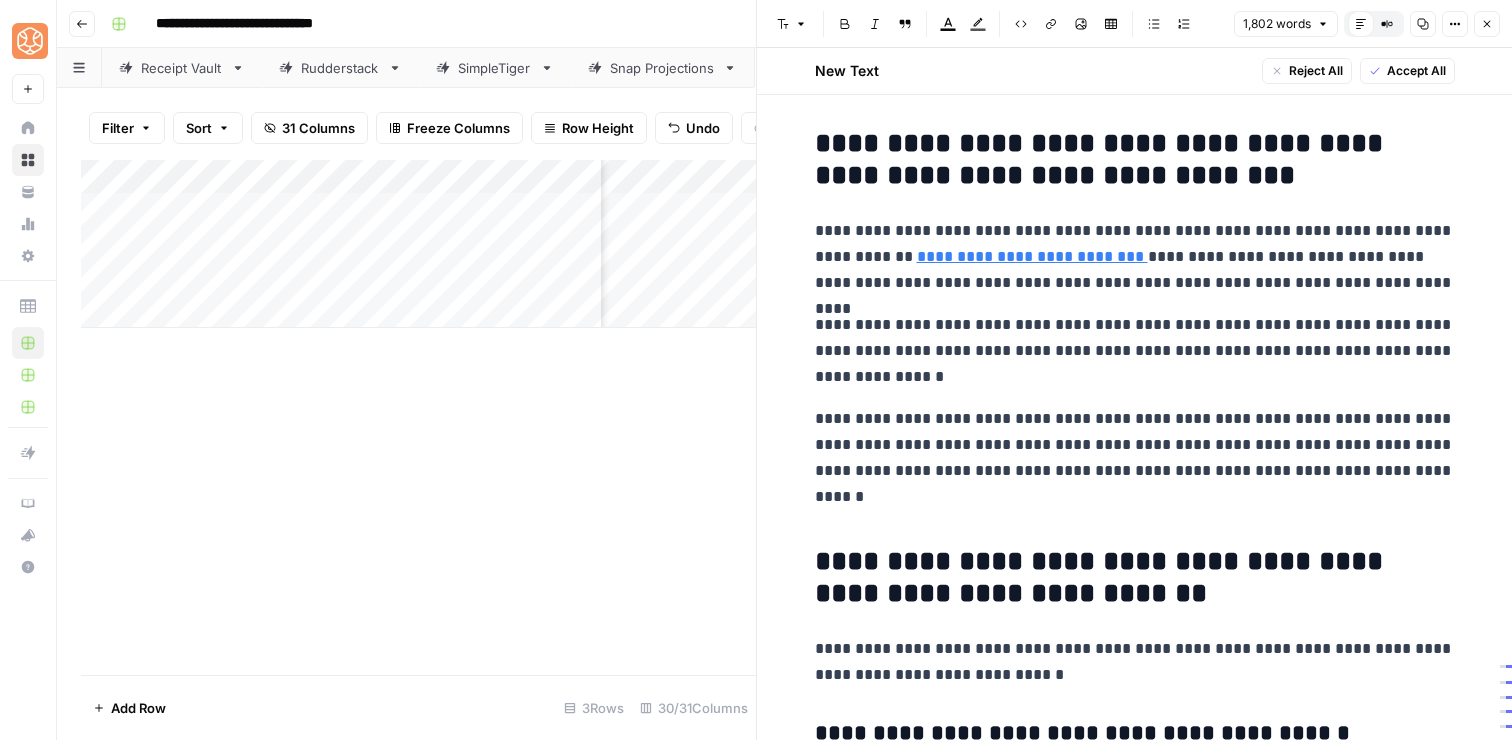 scroll, scrollTop: 2042, scrollLeft: 0, axis: vertical 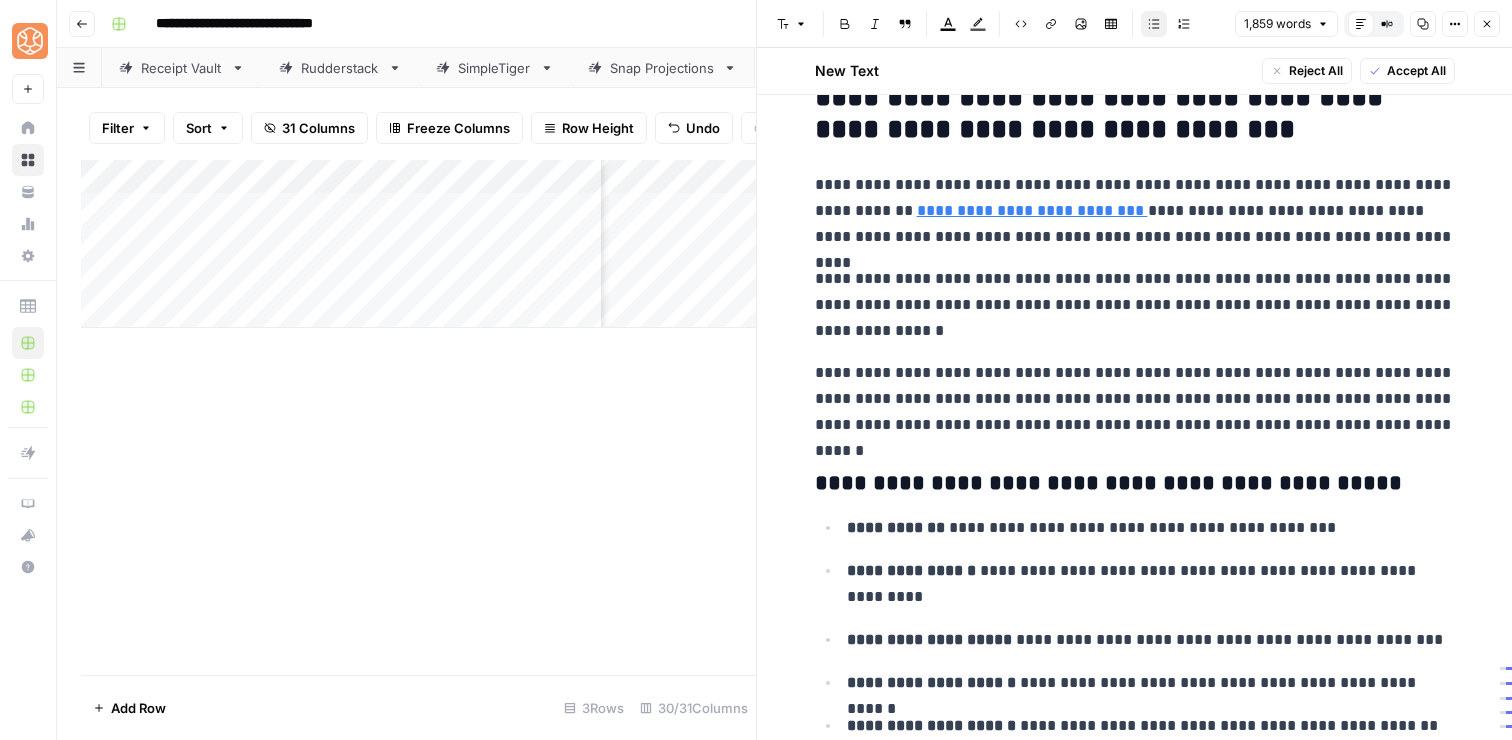 click on "**********" at bounding box center (1135, 484) 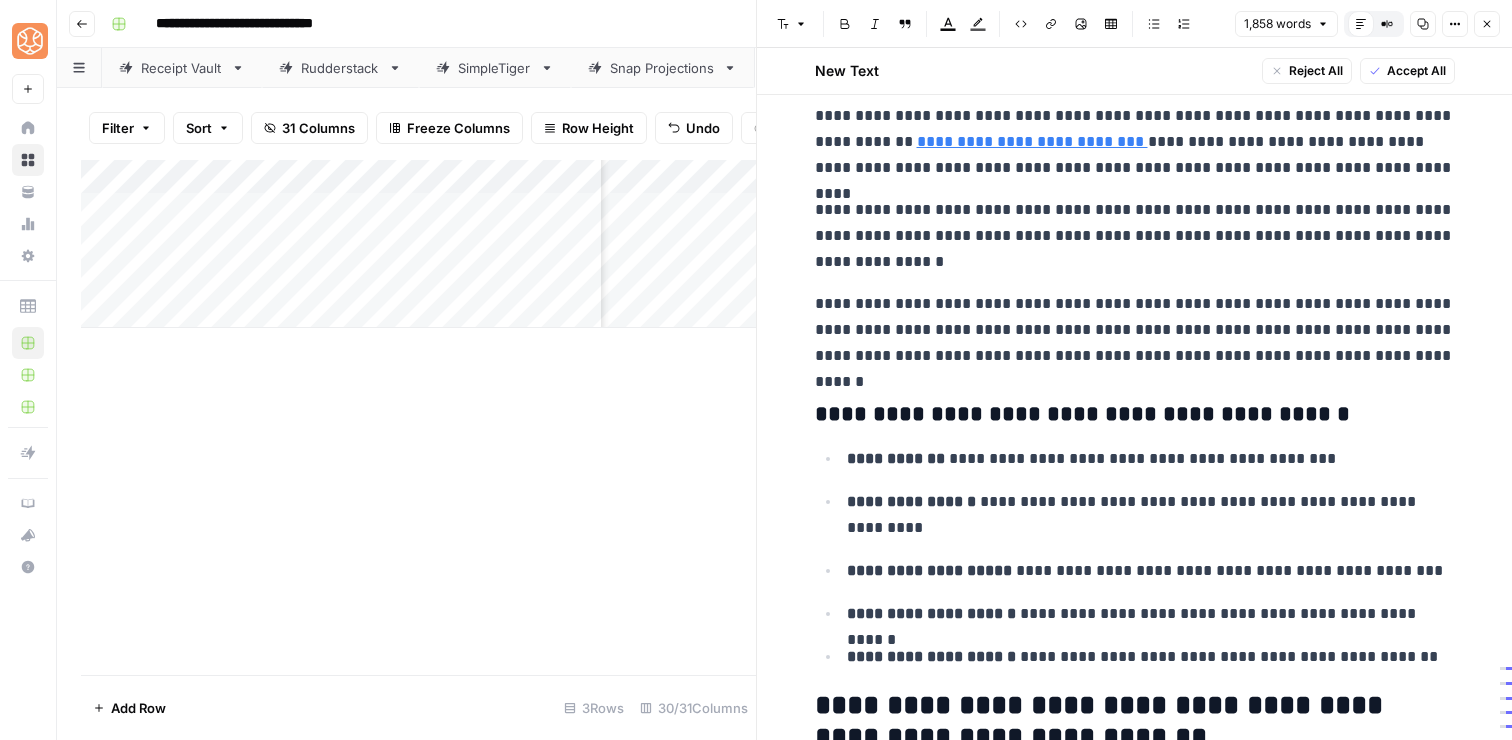 scroll, scrollTop: 2134, scrollLeft: 0, axis: vertical 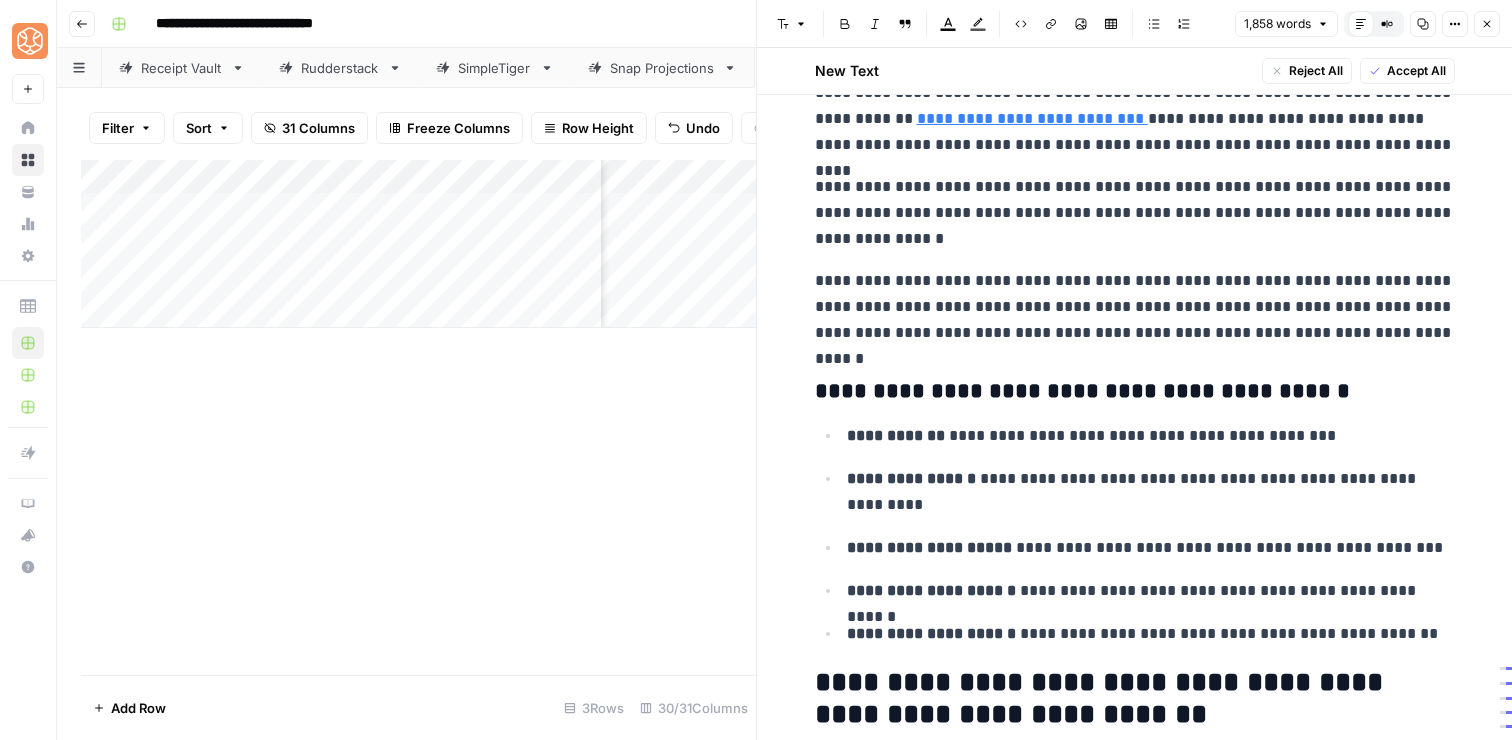 click on "**********" at bounding box center (1135, 307) 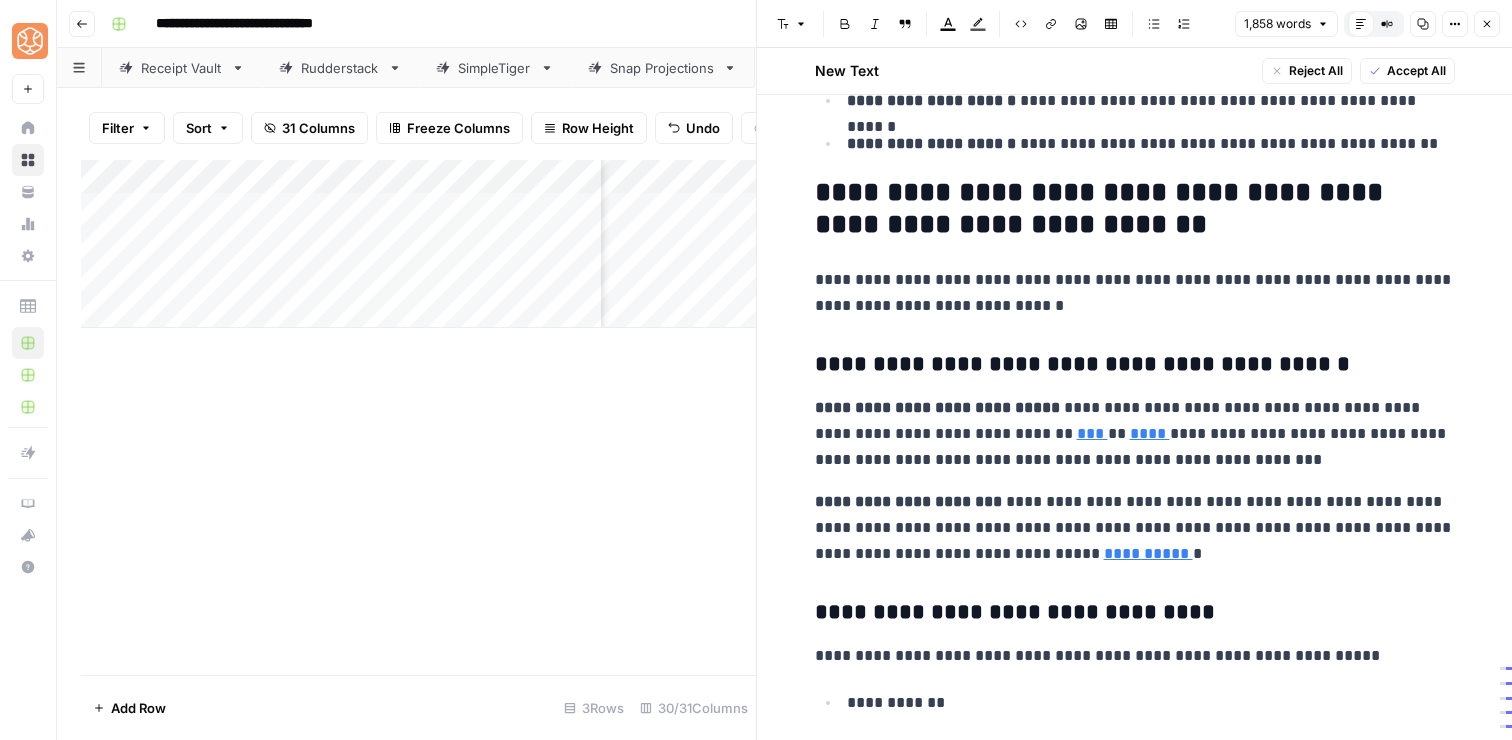 scroll, scrollTop: 2683, scrollLeft: 0, axis: vertical 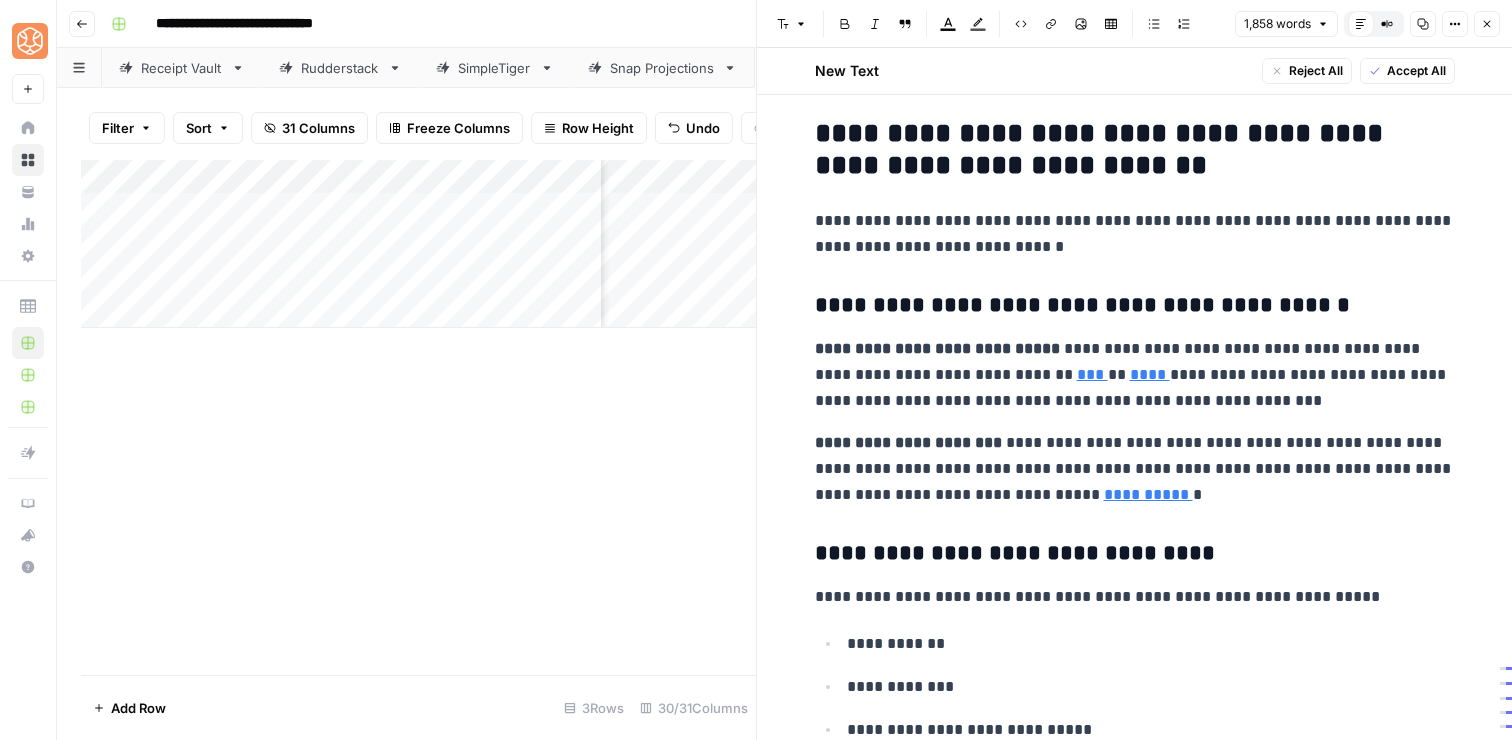 click on "**********" at bounding box center [1135, 306] 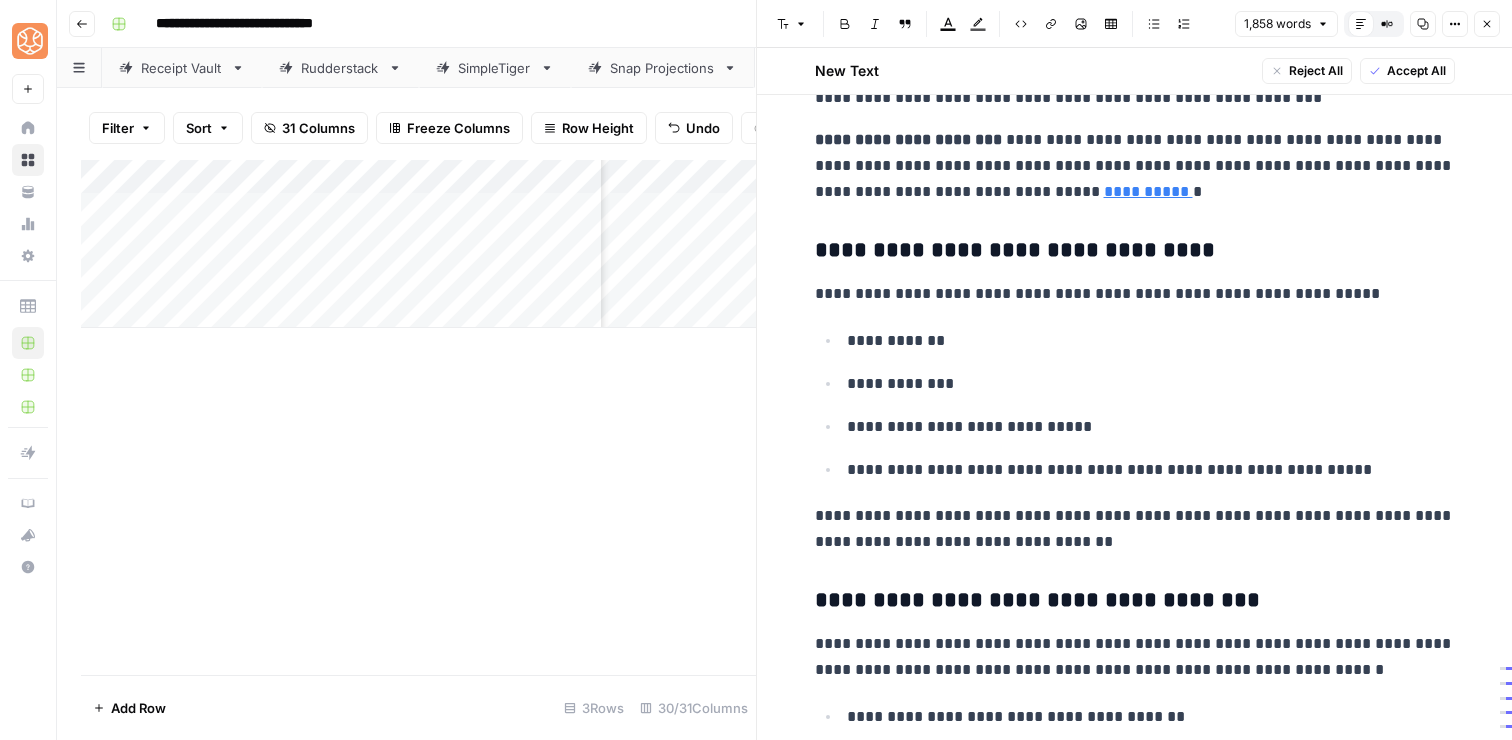 scroll, scrollTop: 2989, scrollLeft: 0, axis: vertical 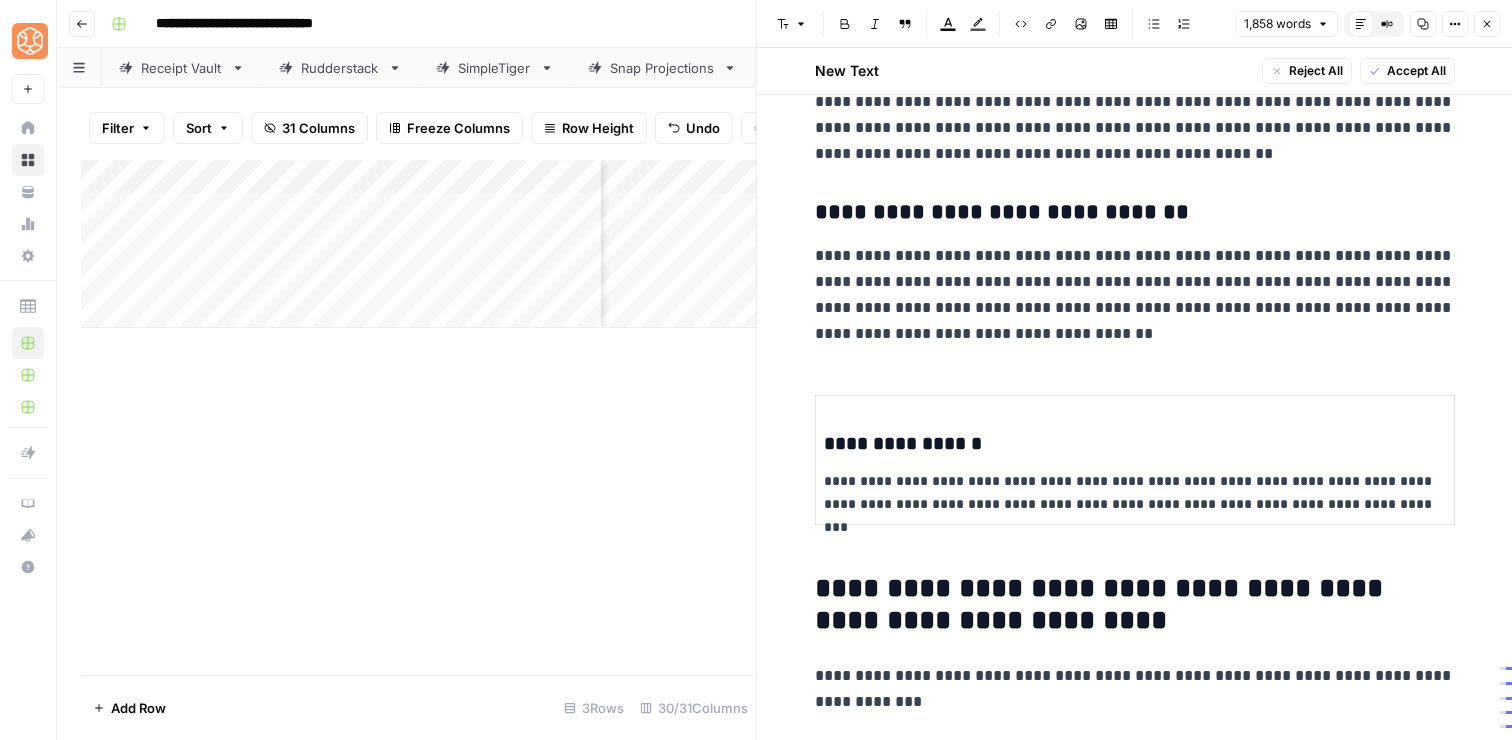 click on "**********" at bounding box center (1134, 460) 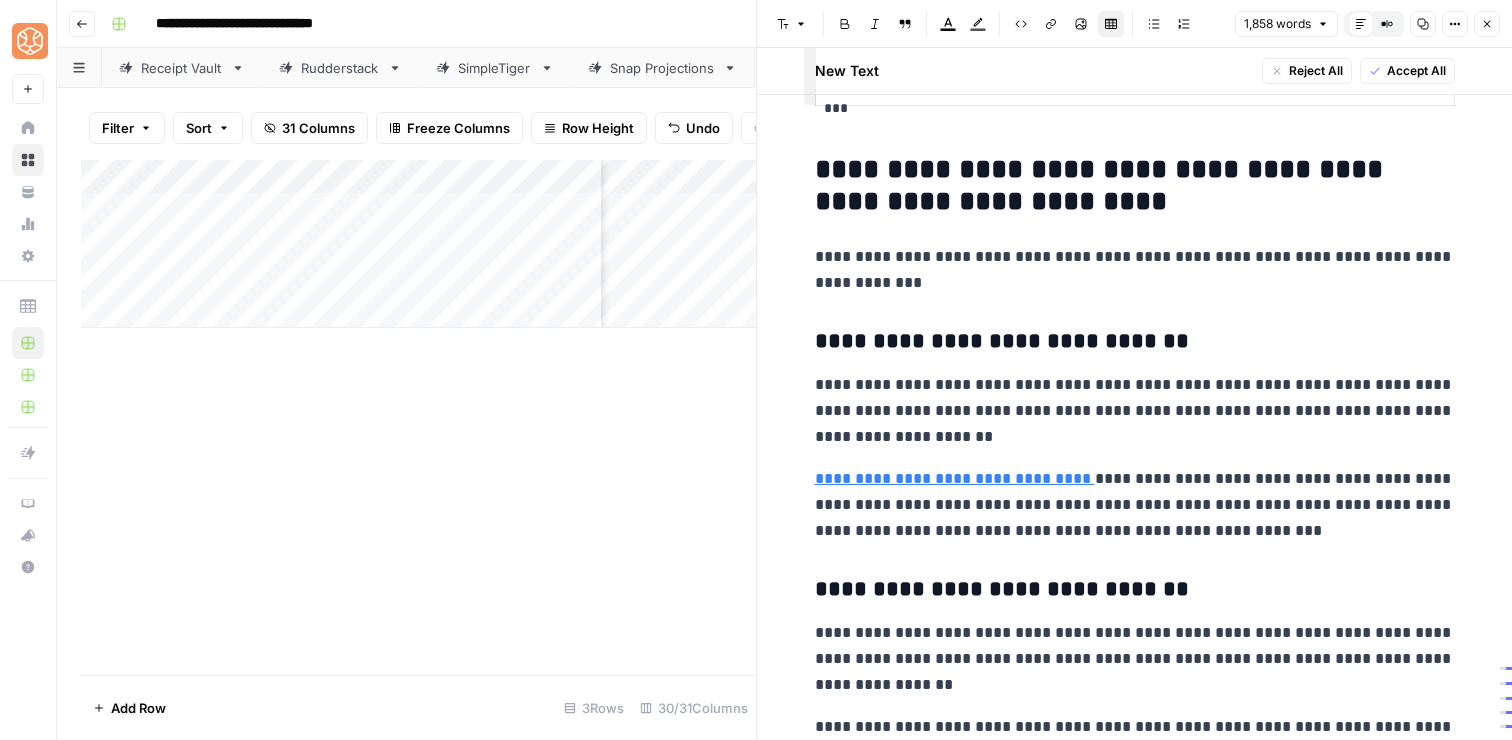 scroll, scrollTop: 5279, scrollLeft: 0, axis: vertical 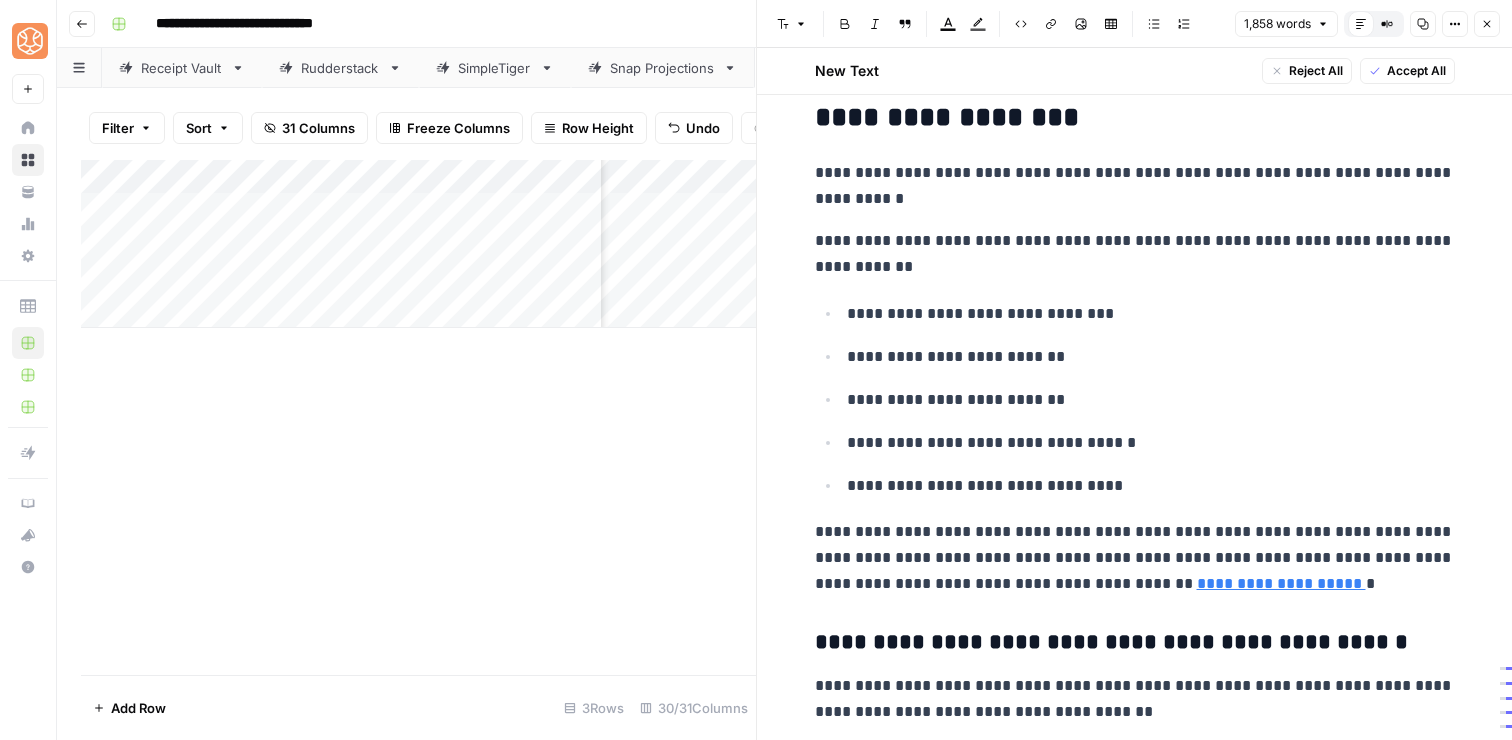 click on "**********" at bounding box center [1135, 254] 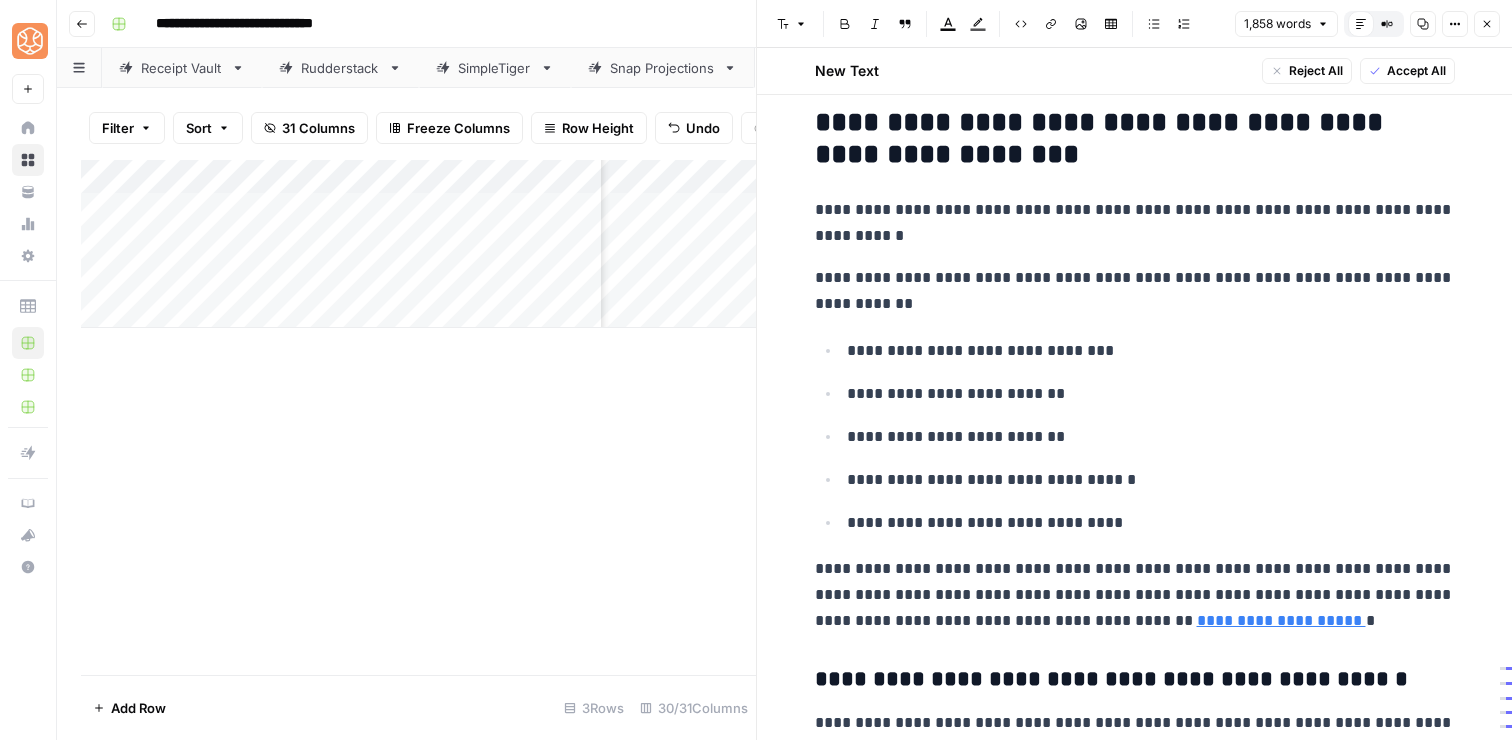 scroll, scrollTop: 6708, scrollLeft: 0, axis: vertical 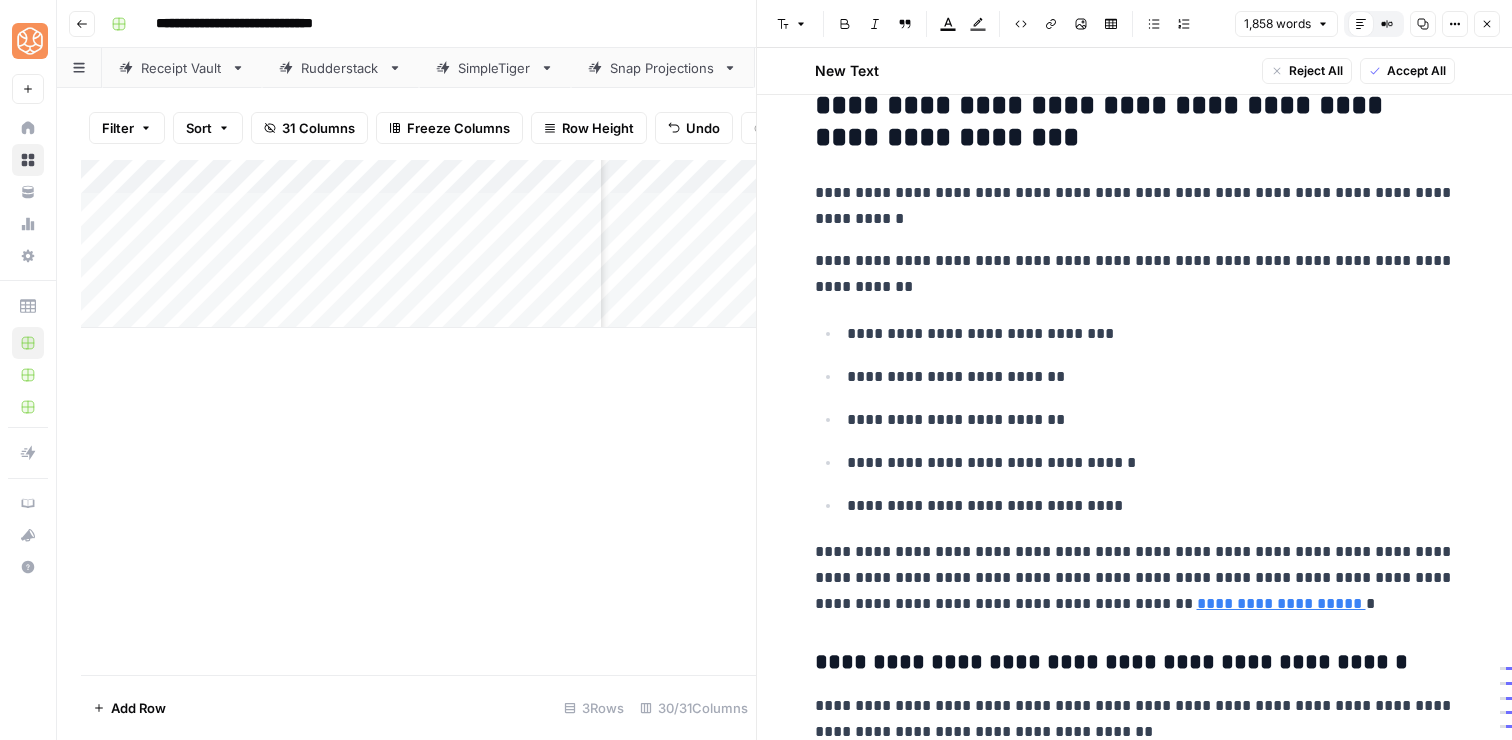 click on "**********" at bounding box center (1135, 274) 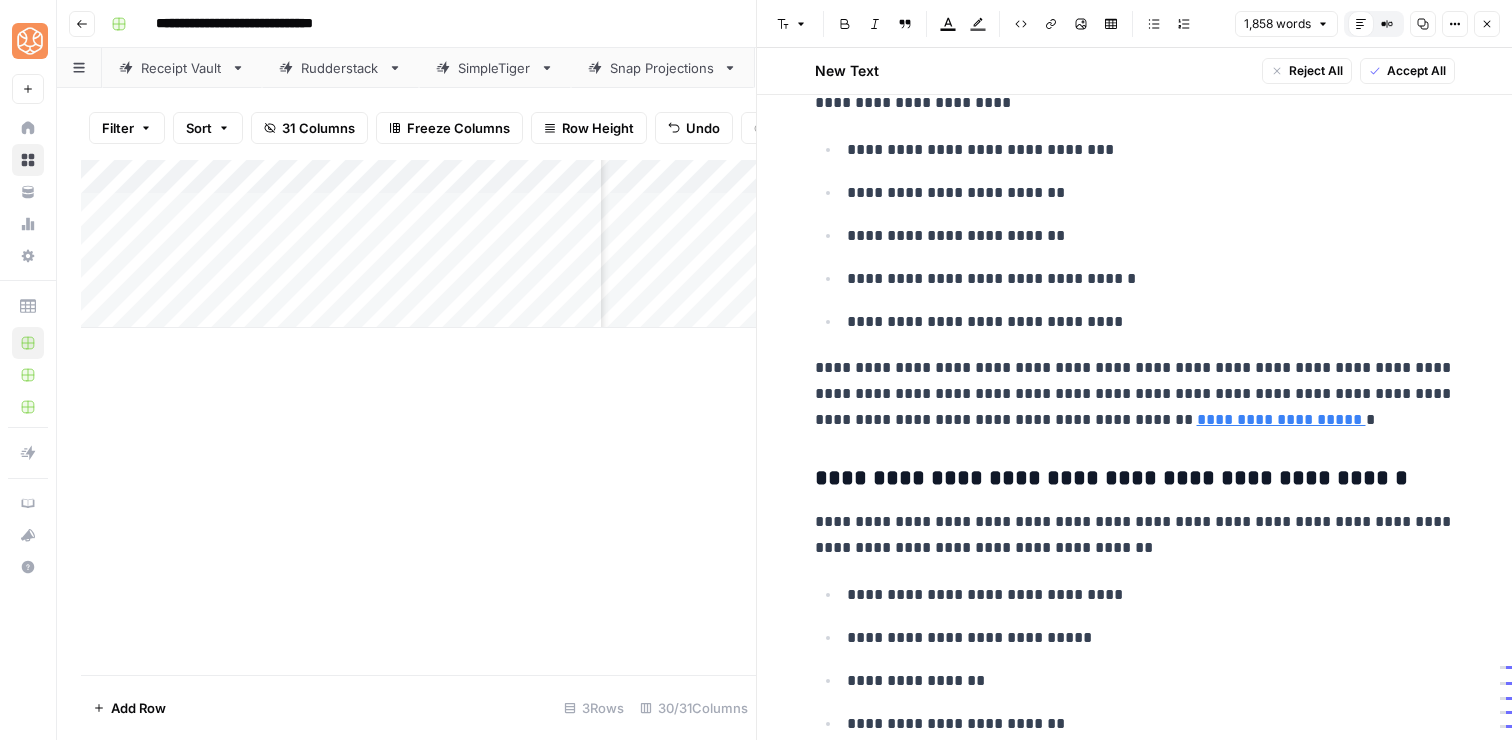 scroll, scrollTop: 6858, scrollLeft: 0, axis: vertical 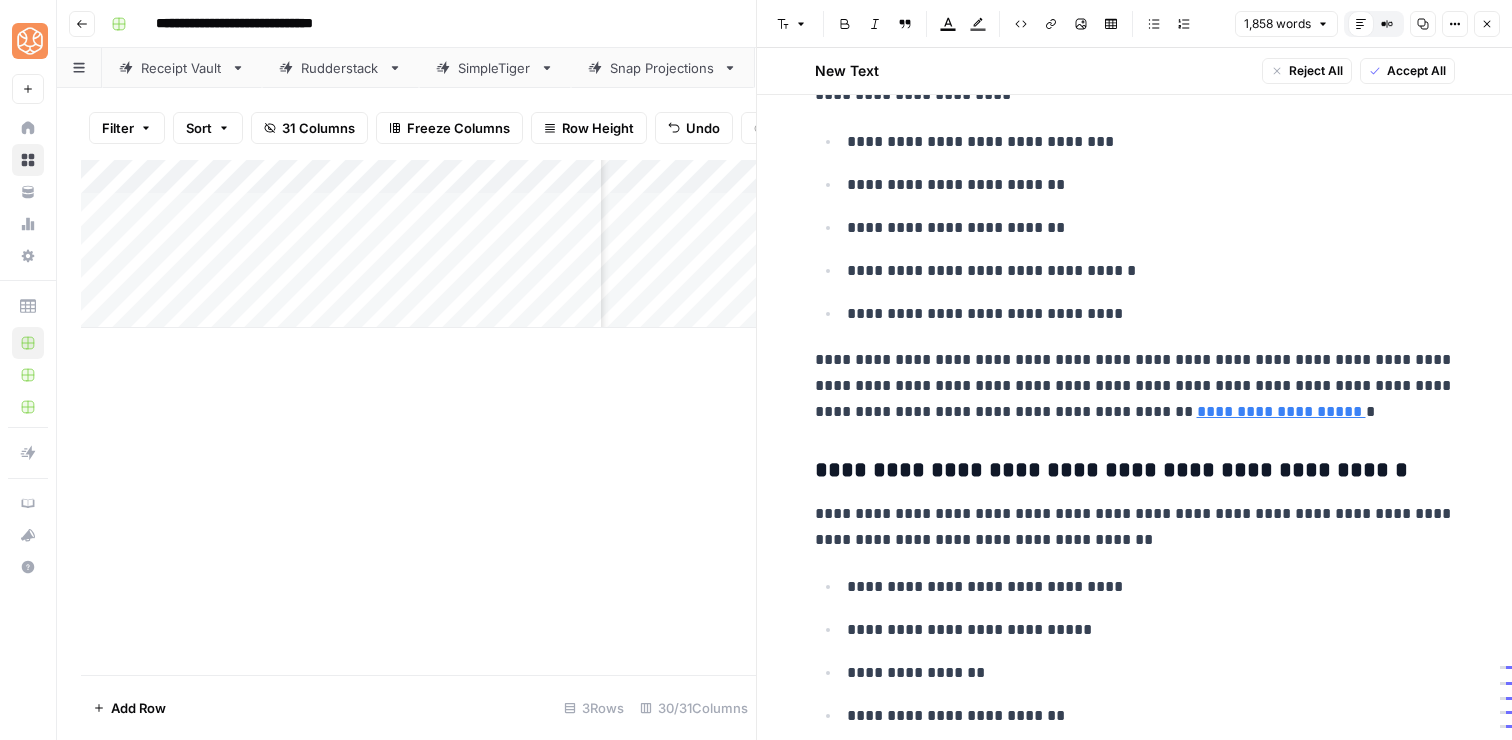 click on "**********" at bounding box center [1151, 314] 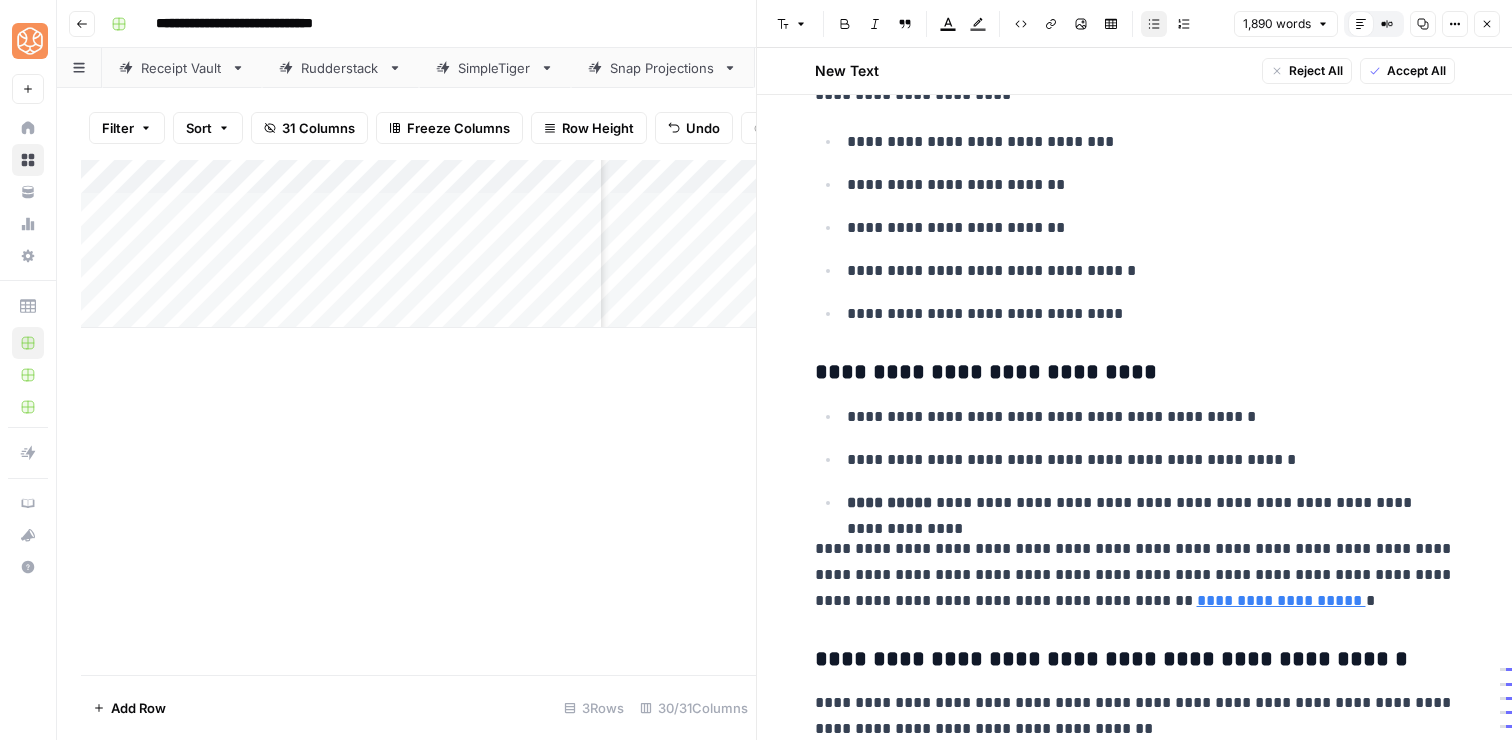 click on "**********" at bounding box center (1135, 373) 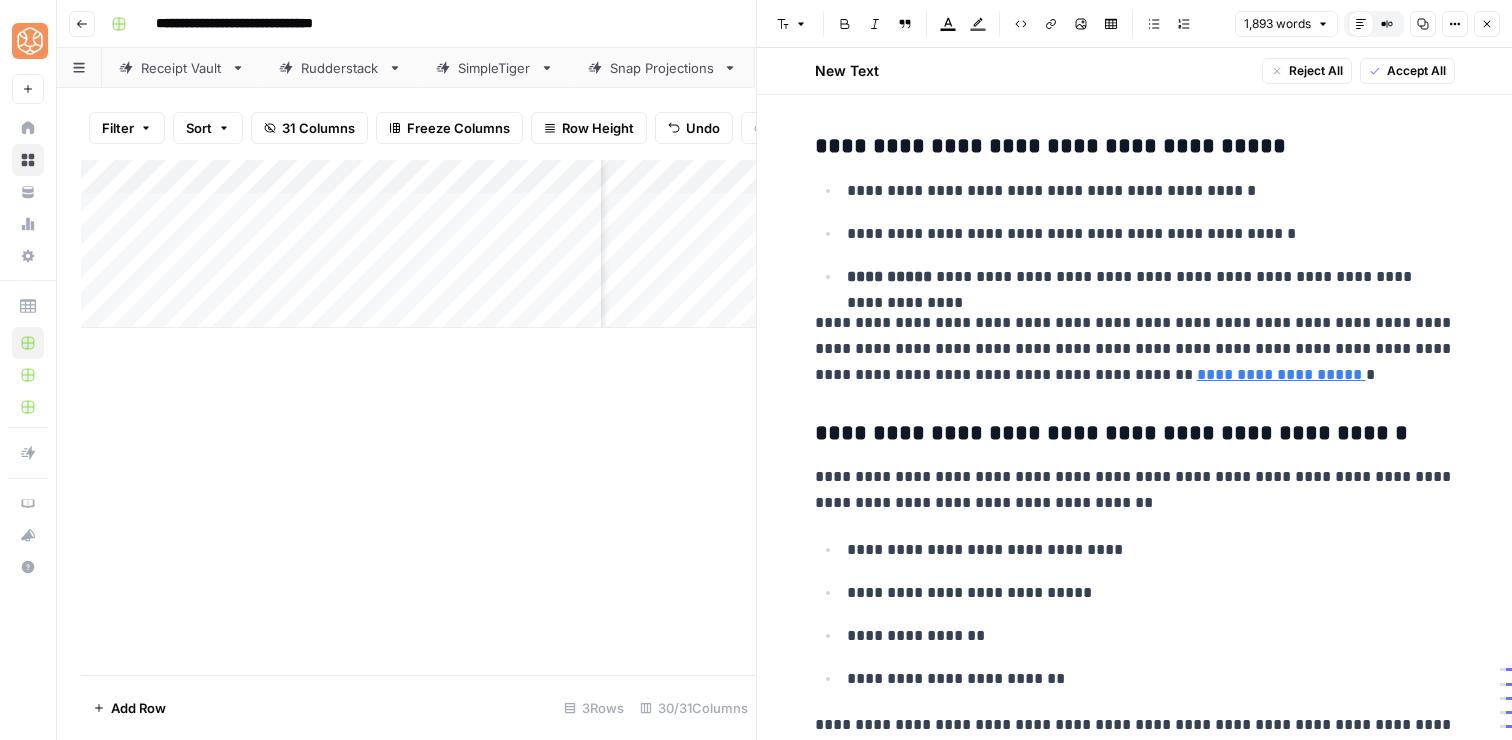 click on "**********" at bounding box center (1135, 349) 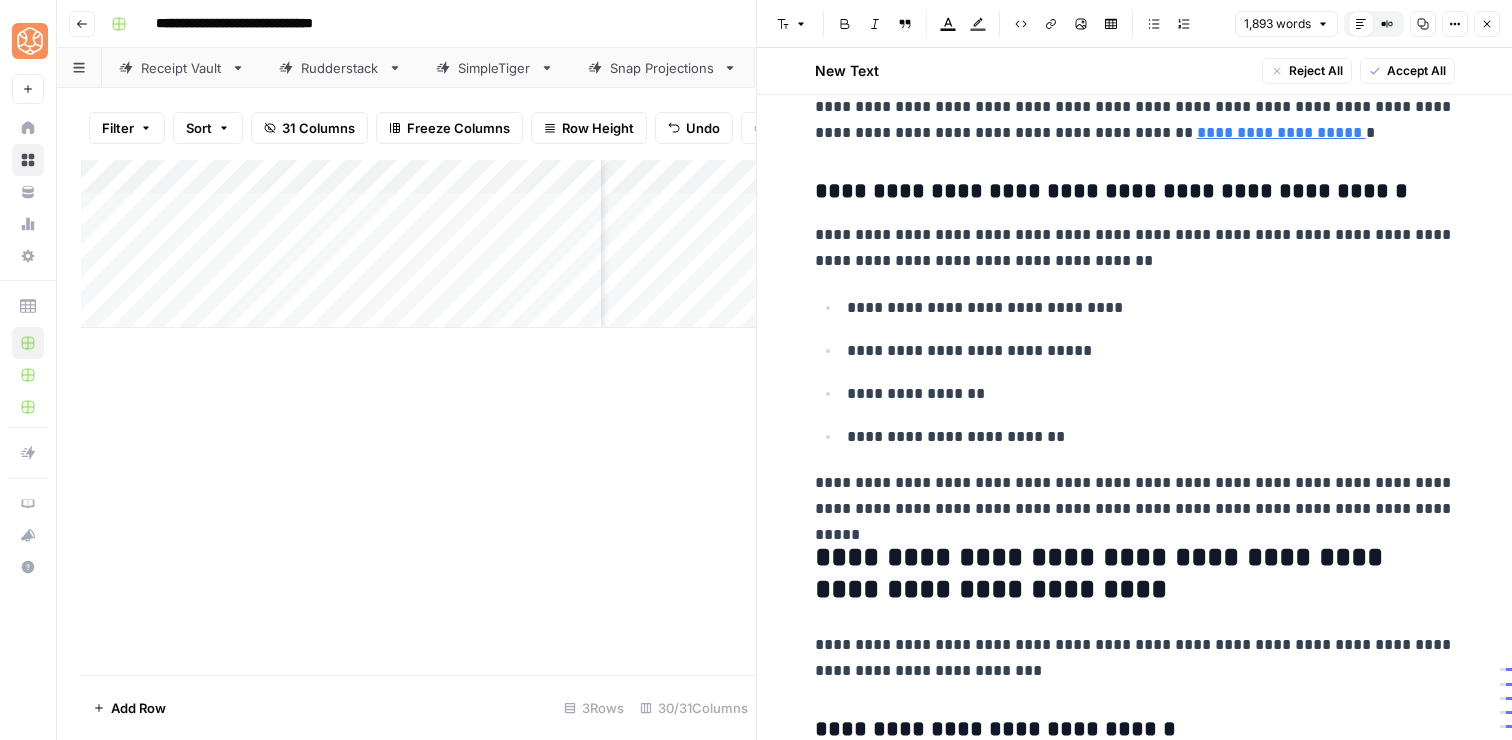 scroll, scrollTop: 7345, scrollLeft: 0, axis: vertical 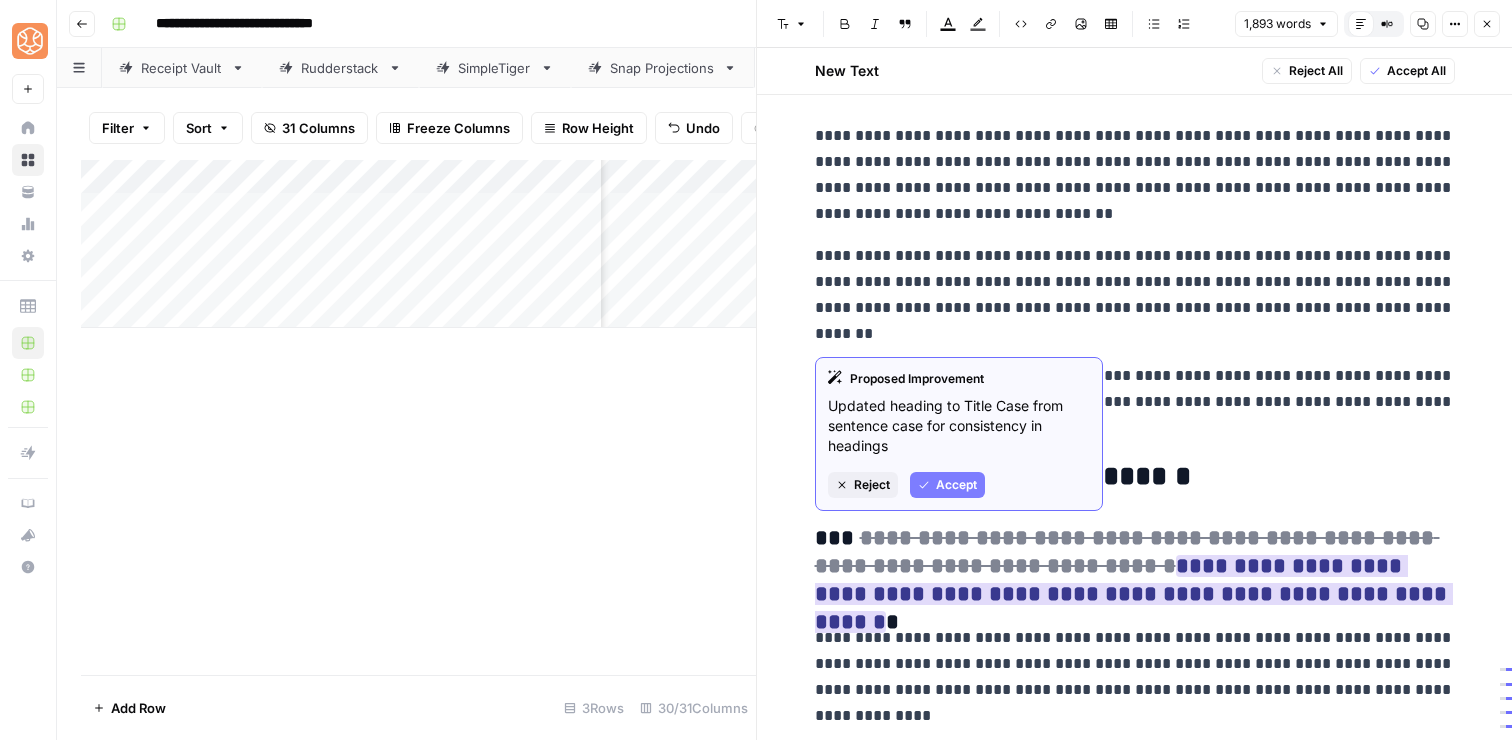 click on "Reject" at bounding box center [872, 485] 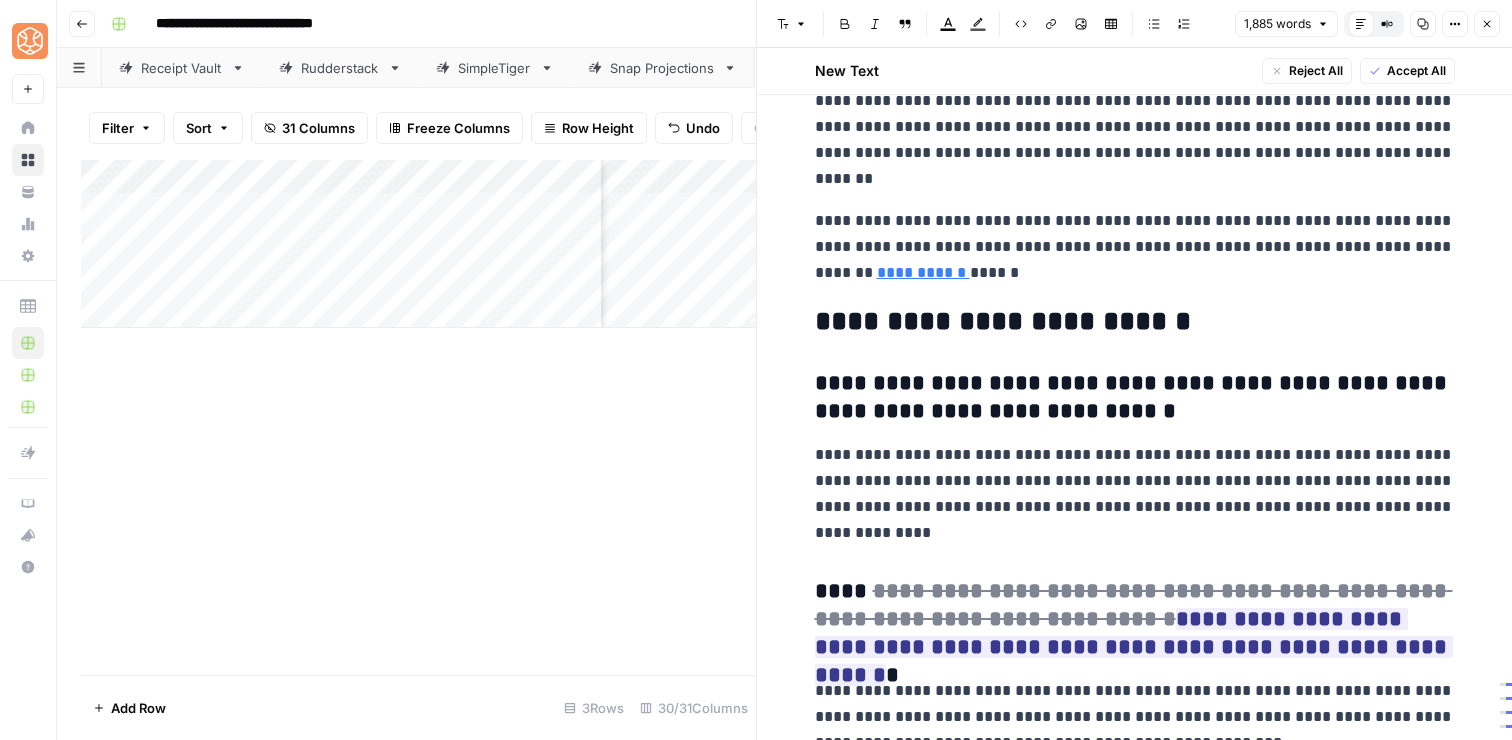 scroll, scrollTop: 9068, scrollLeft: 0, axis: vertical 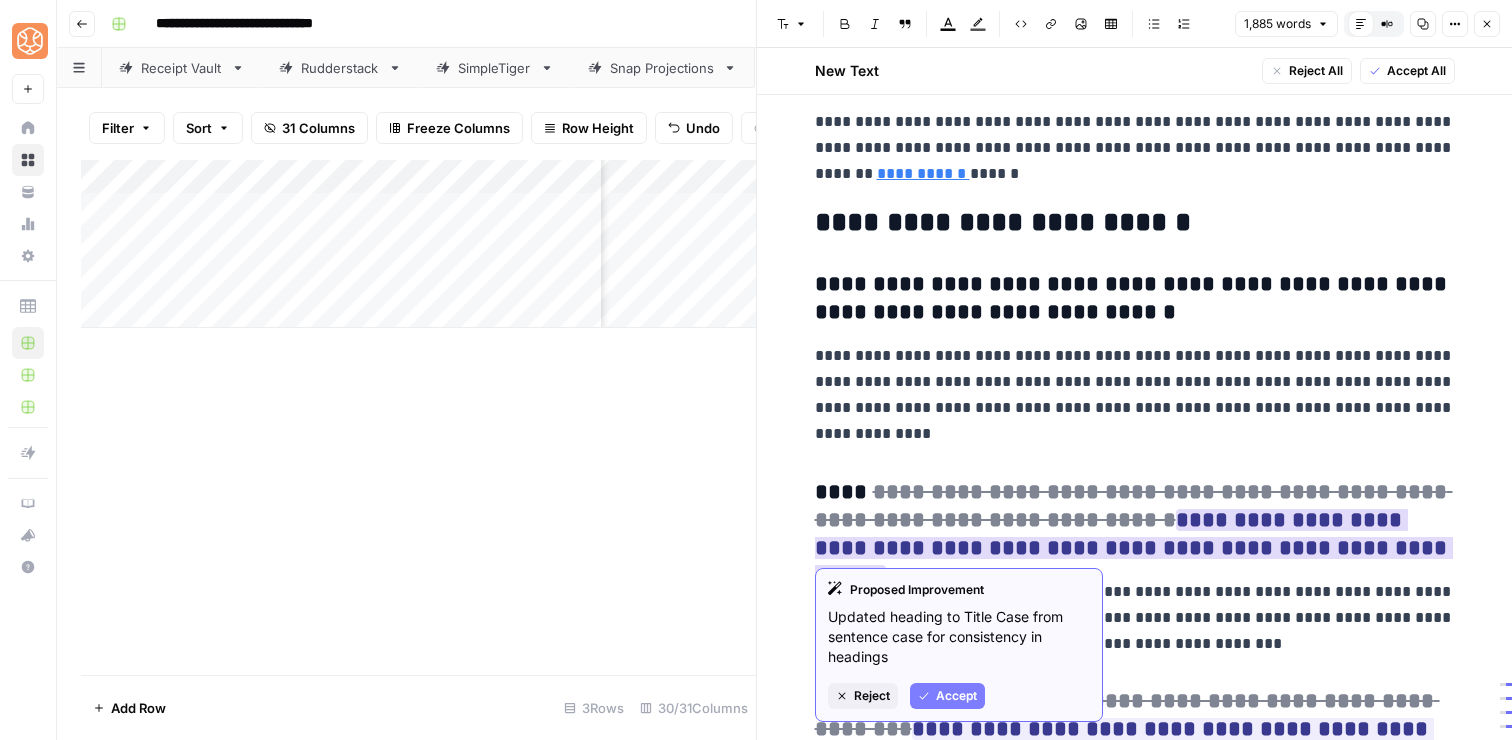 click on "Reject" at bounding box center (863, 696) 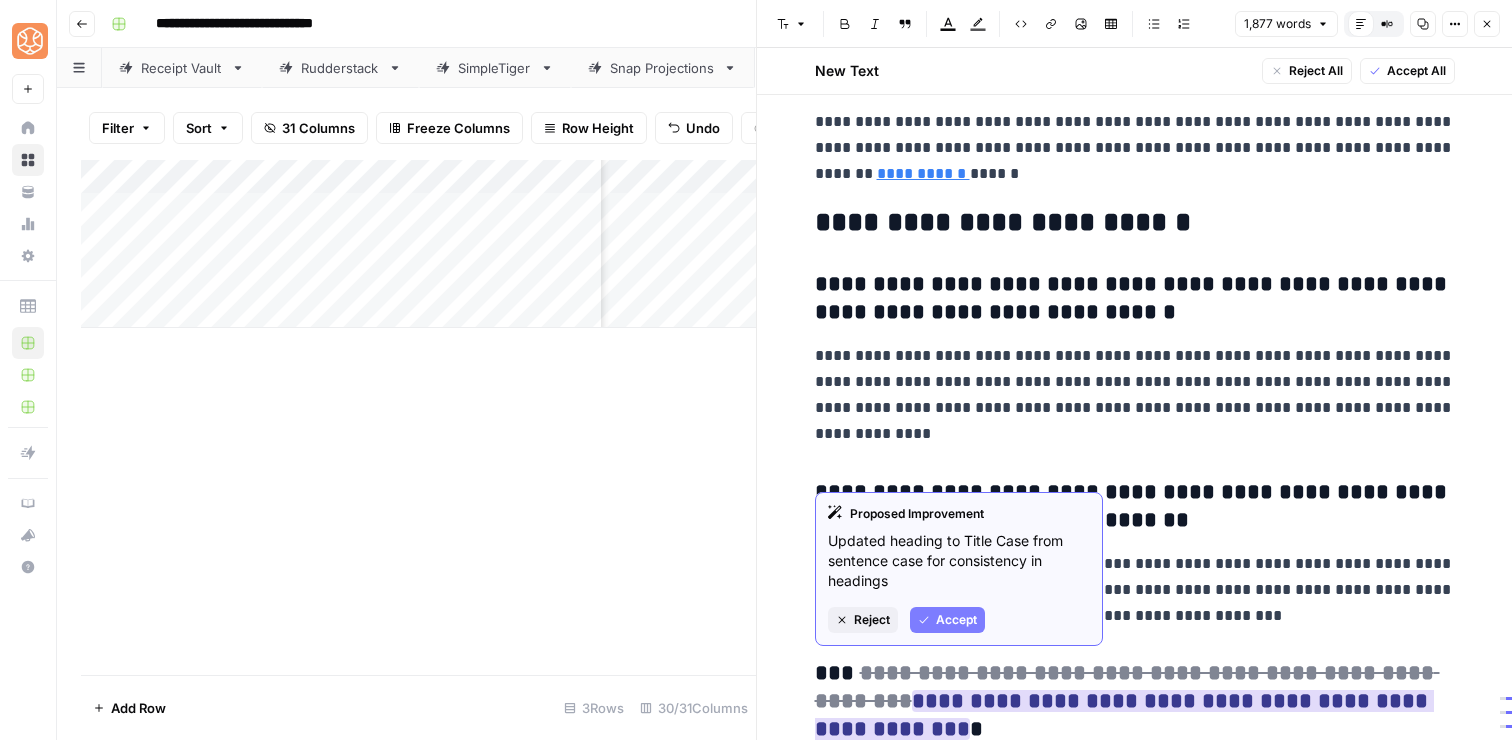 click on "Reject" at bounding box center (872, 620) 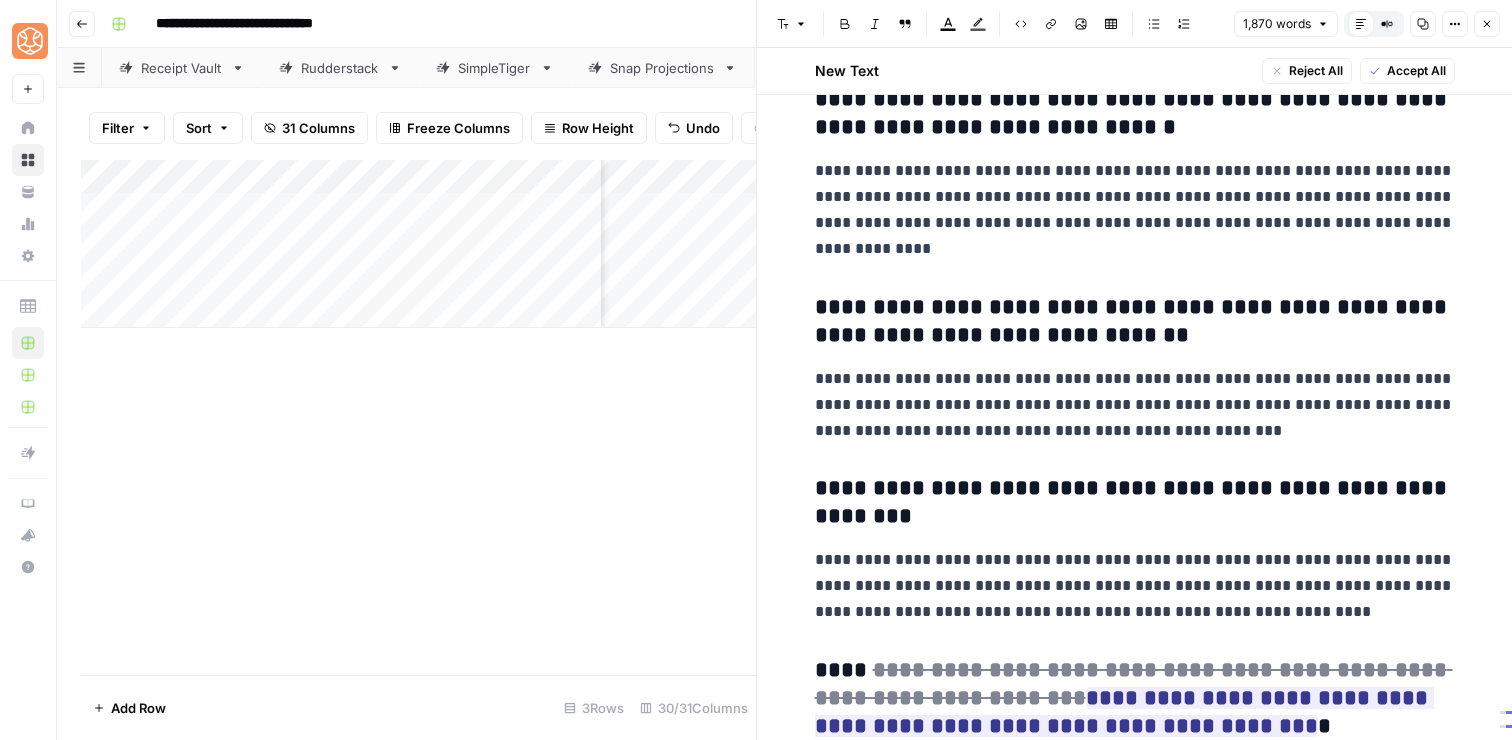 scroll, scrollTop: 9302, scrollLeft: 0, axis: vertical 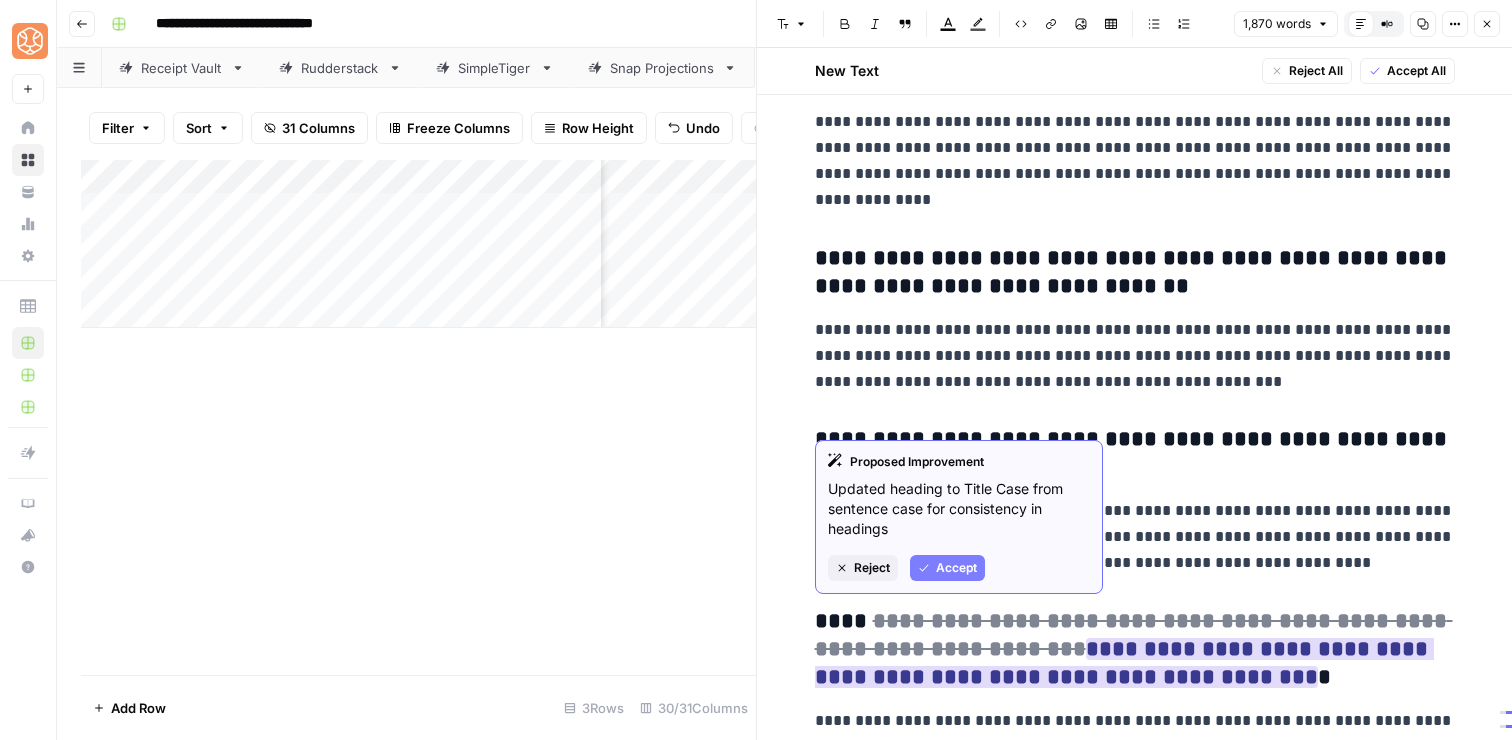 click on "Reject" at bounding box center (872, 568) 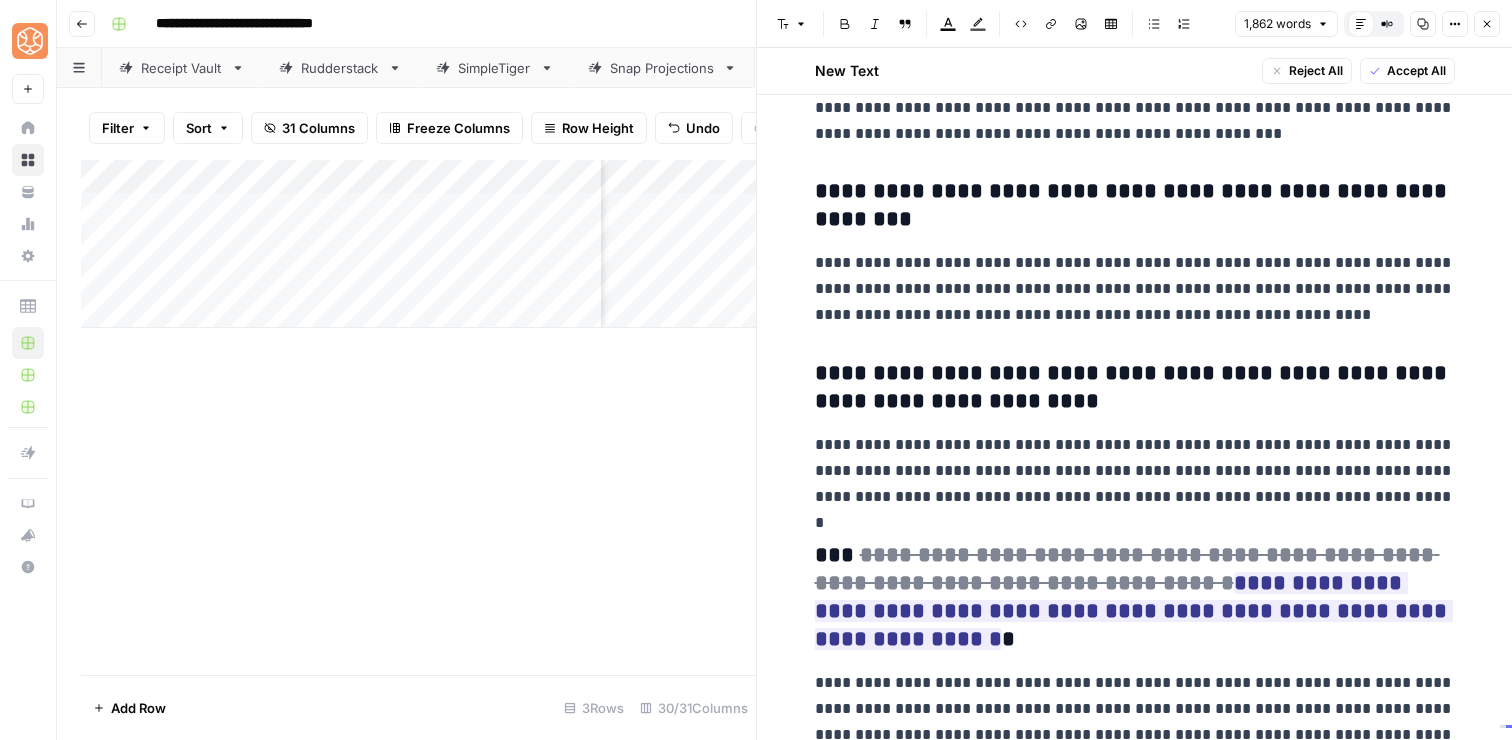 scroll, scrollTop: 9554, scrollLeft: 0, axis: vertical 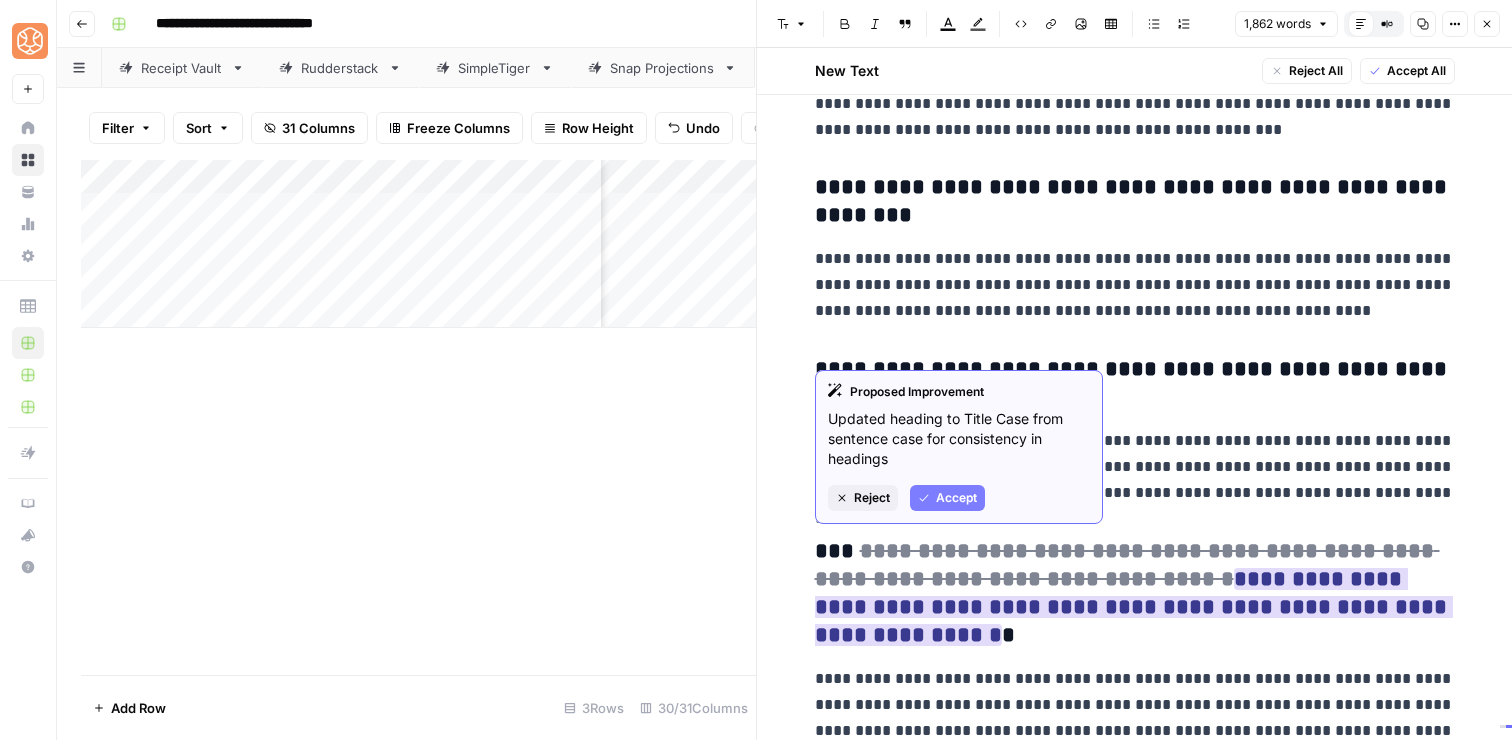 click on "Reject" at bounding box center [872, 498] 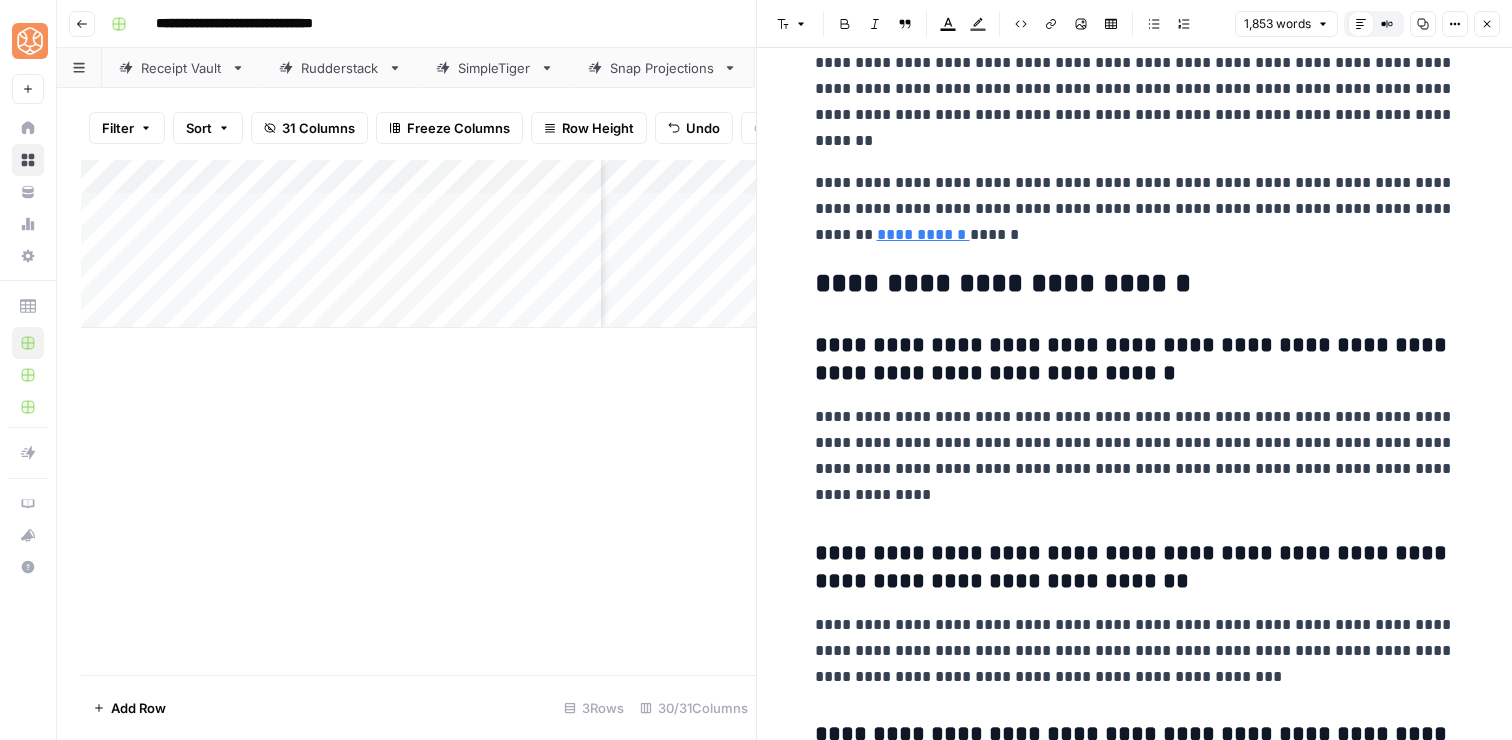 scroll, scrollTop: 8955, scrollLeft: 0, axis: vertical 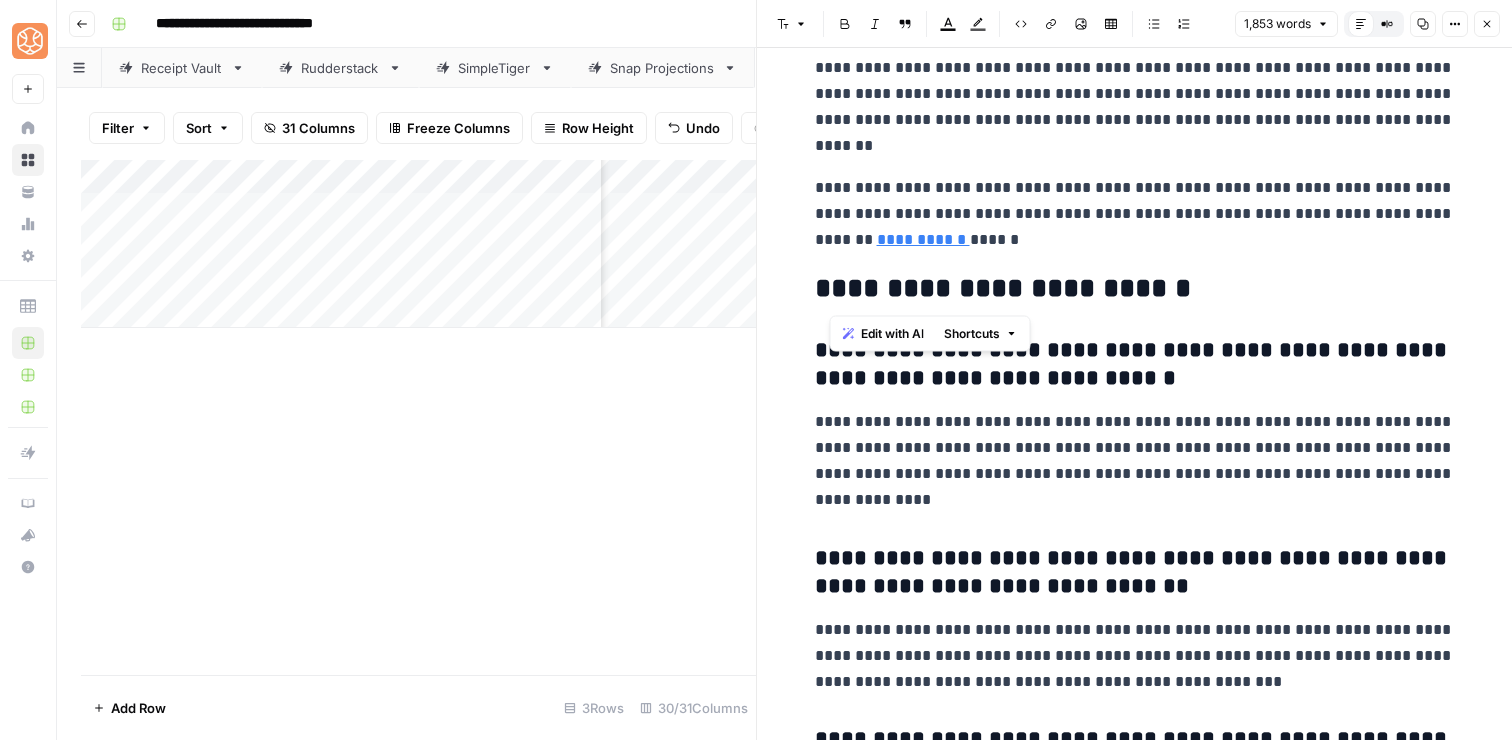 drag, startPoint x: 1180, startPoint y: 298, endPoint x: 830, endPoint y: 286, distance: 350.20566 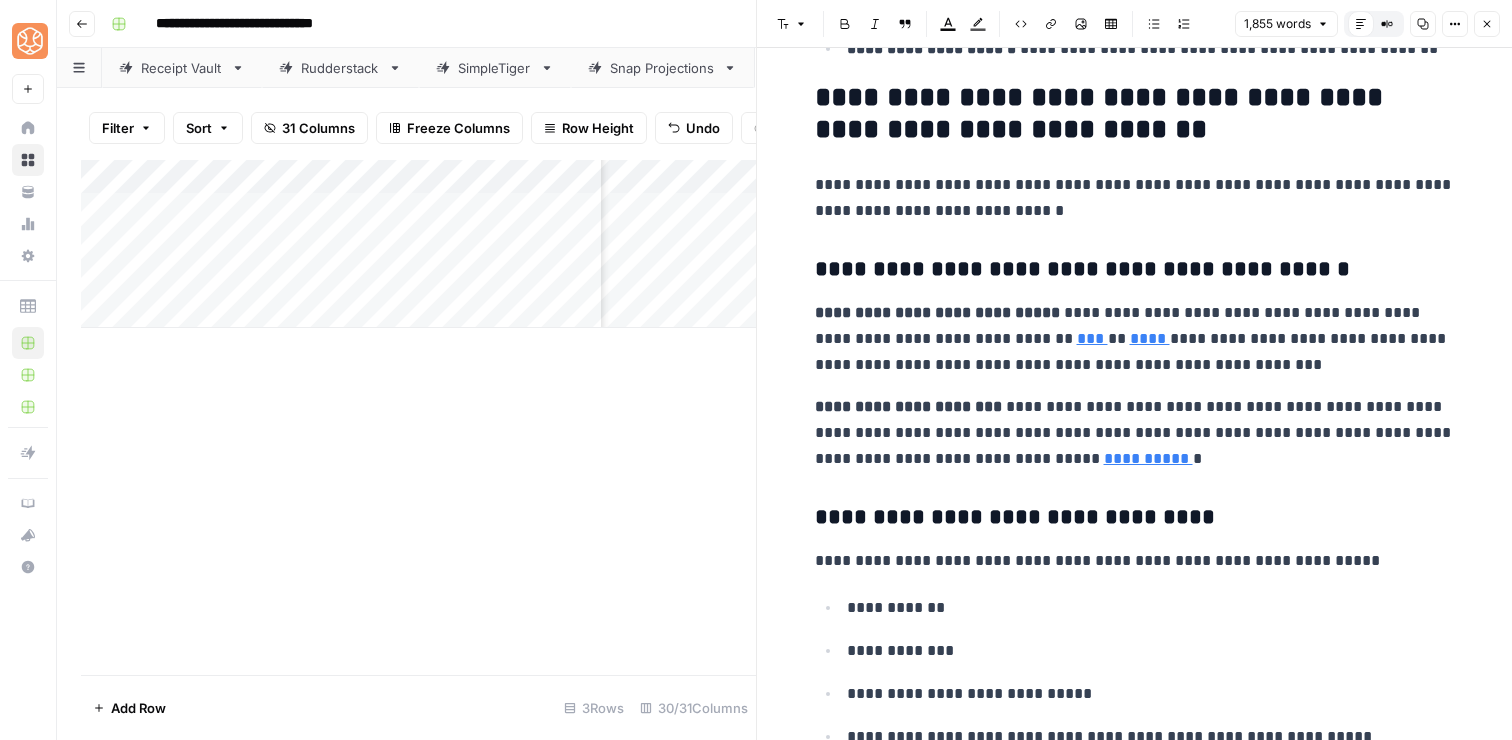 scroll, scrollTop: 2667, scrollLeft: 0, axis: vertical 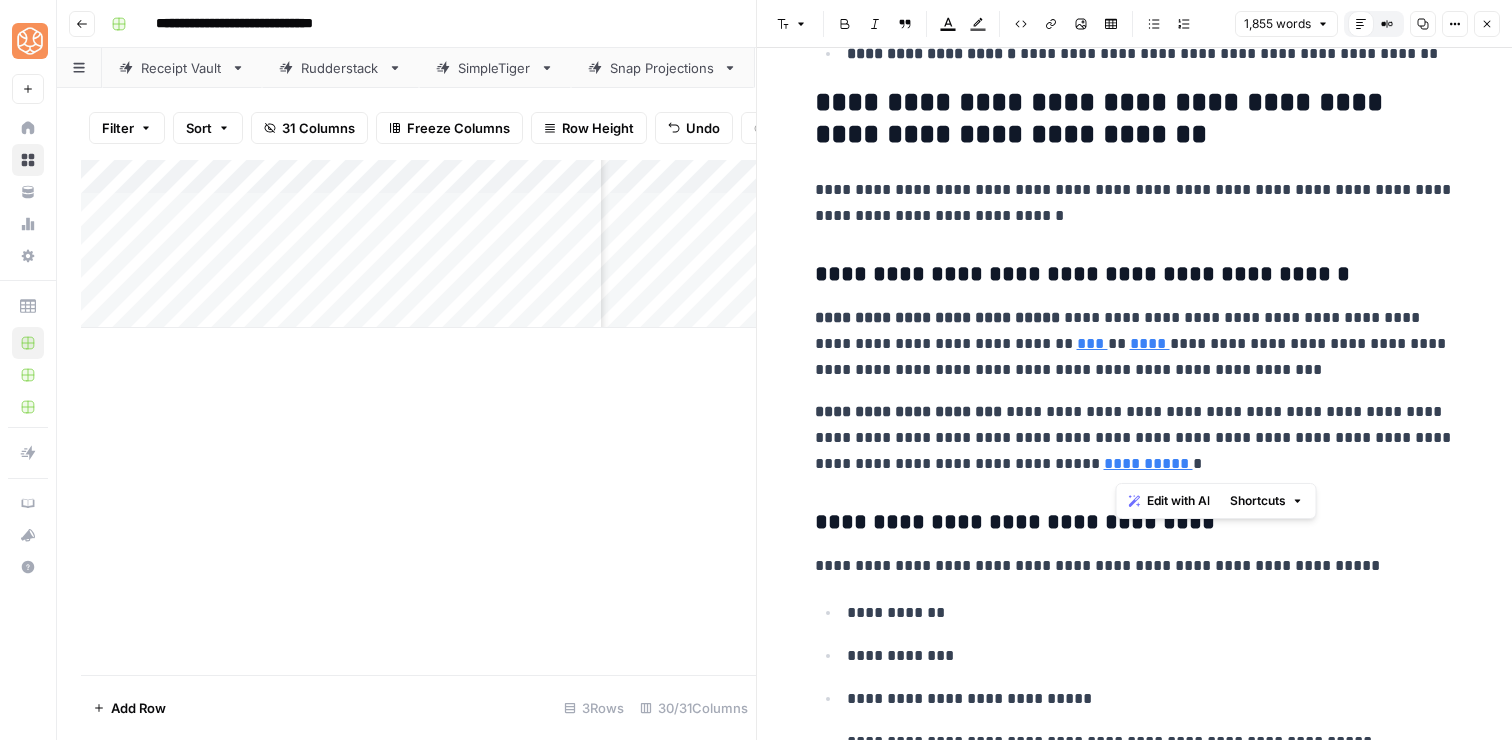 drag, startPoint x: 1281, startPoint y: 454, endPoint x: 1304, endPoint y: 282, distance: 173.53098 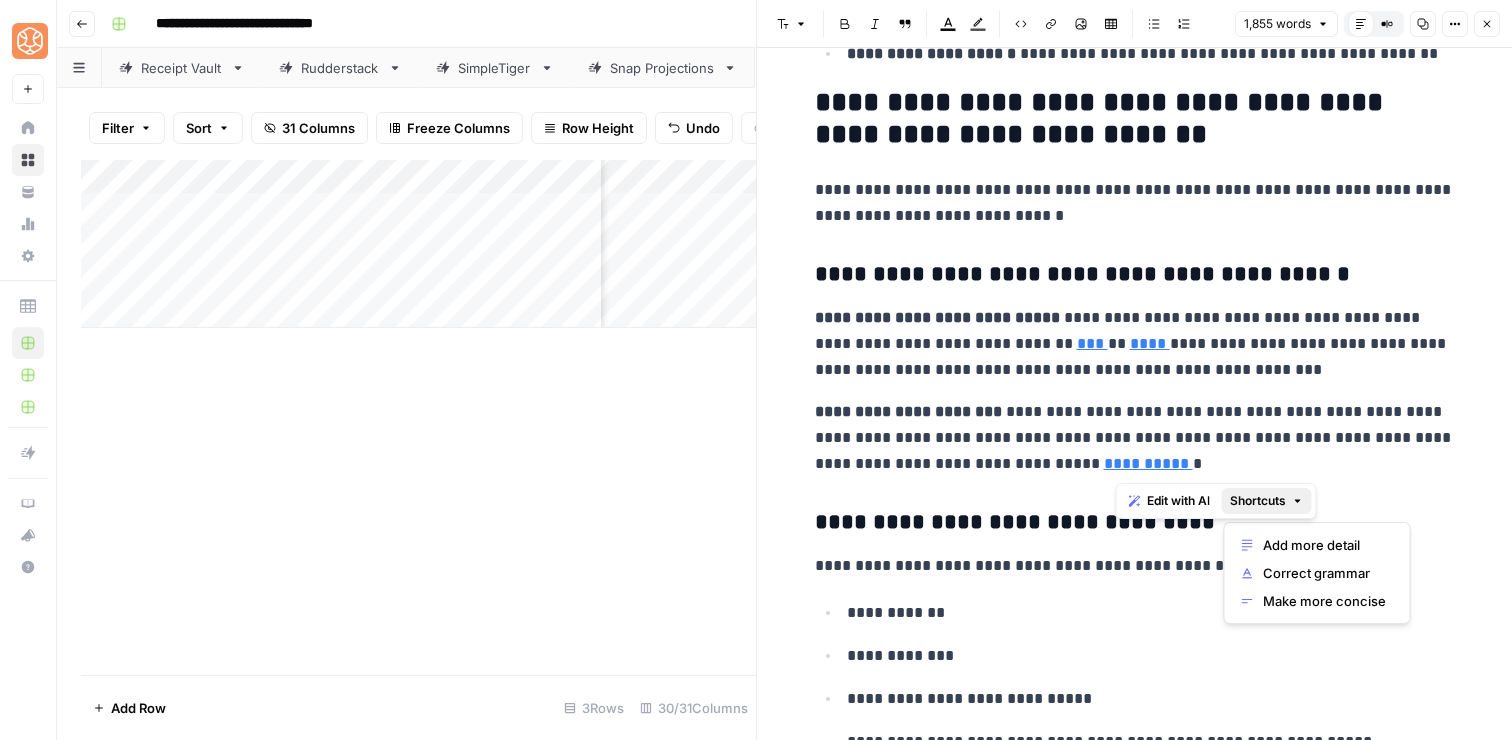 click on "Shortcuts" at bounding box center [1258, 501] 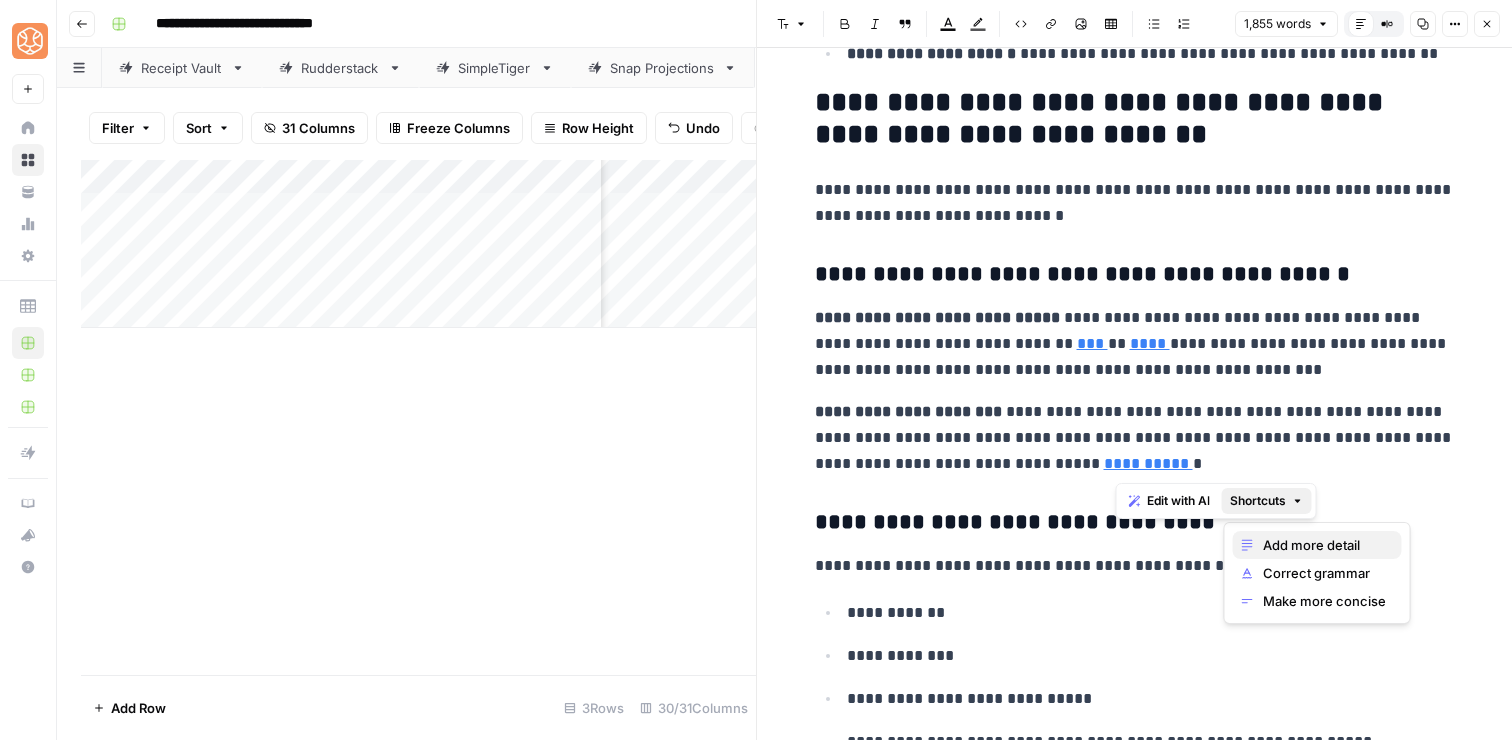 click on "Add more detail" at bounding box center [1324, 545] 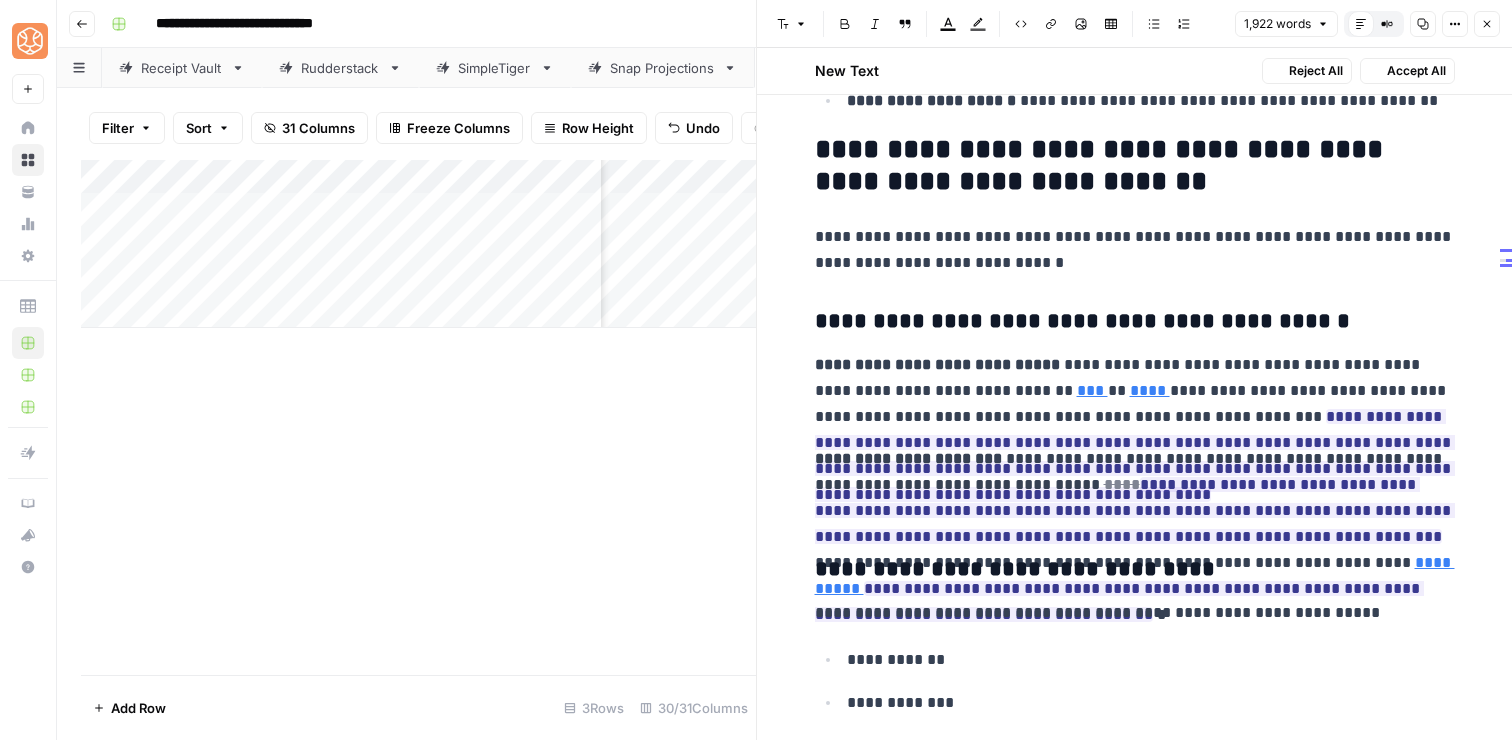 scroll, scrollTop: 2714, scrollLeft: 0, axis: vertical 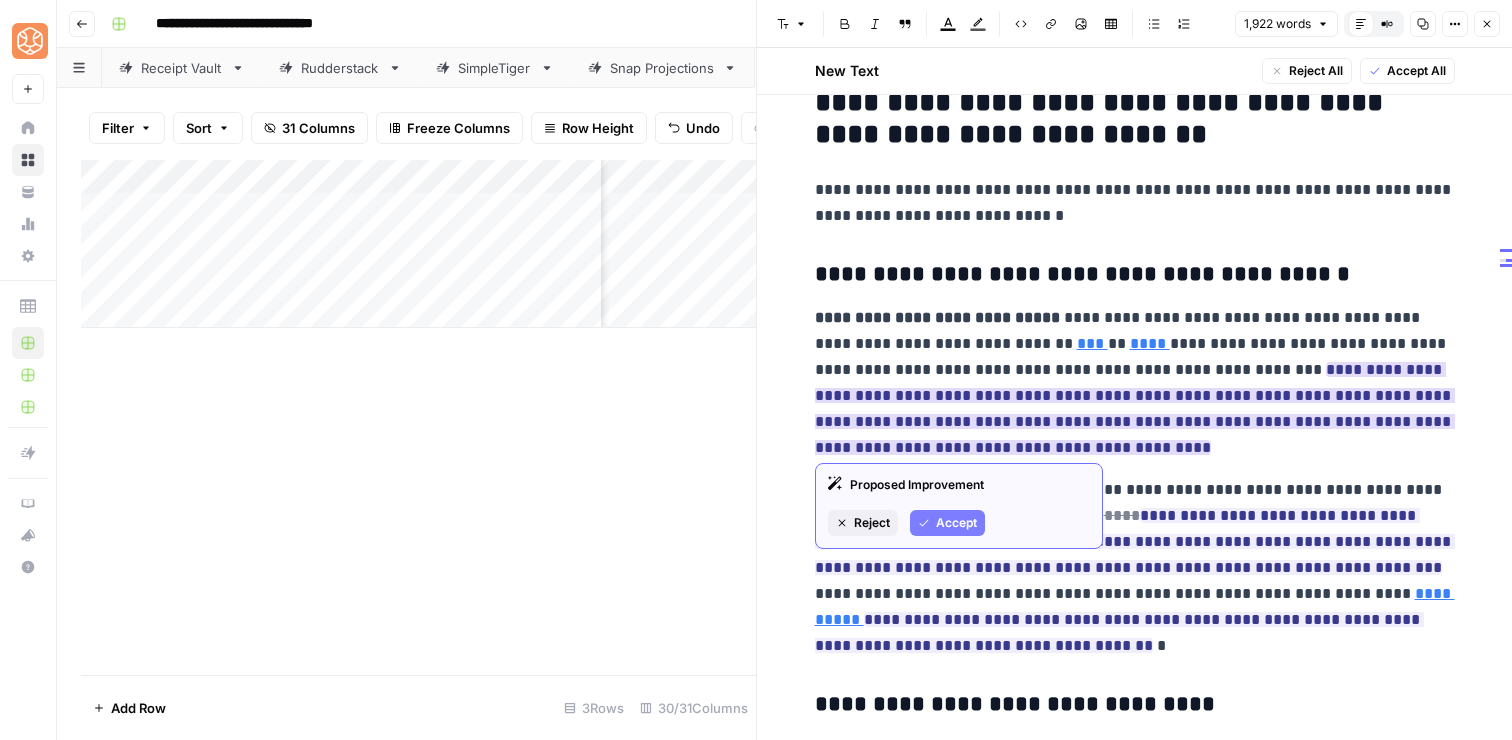 click 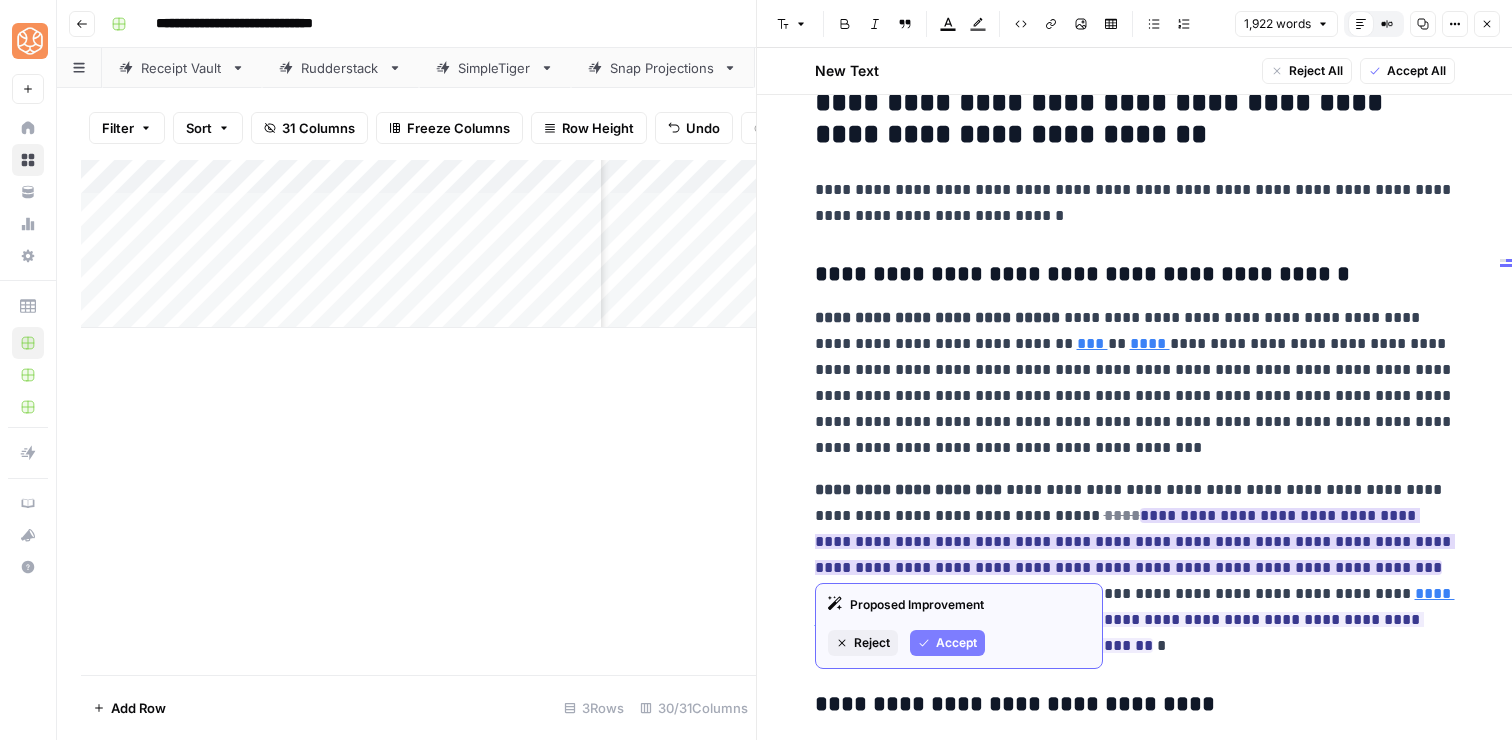 click on "Accept" at bounding box center [956, 643] 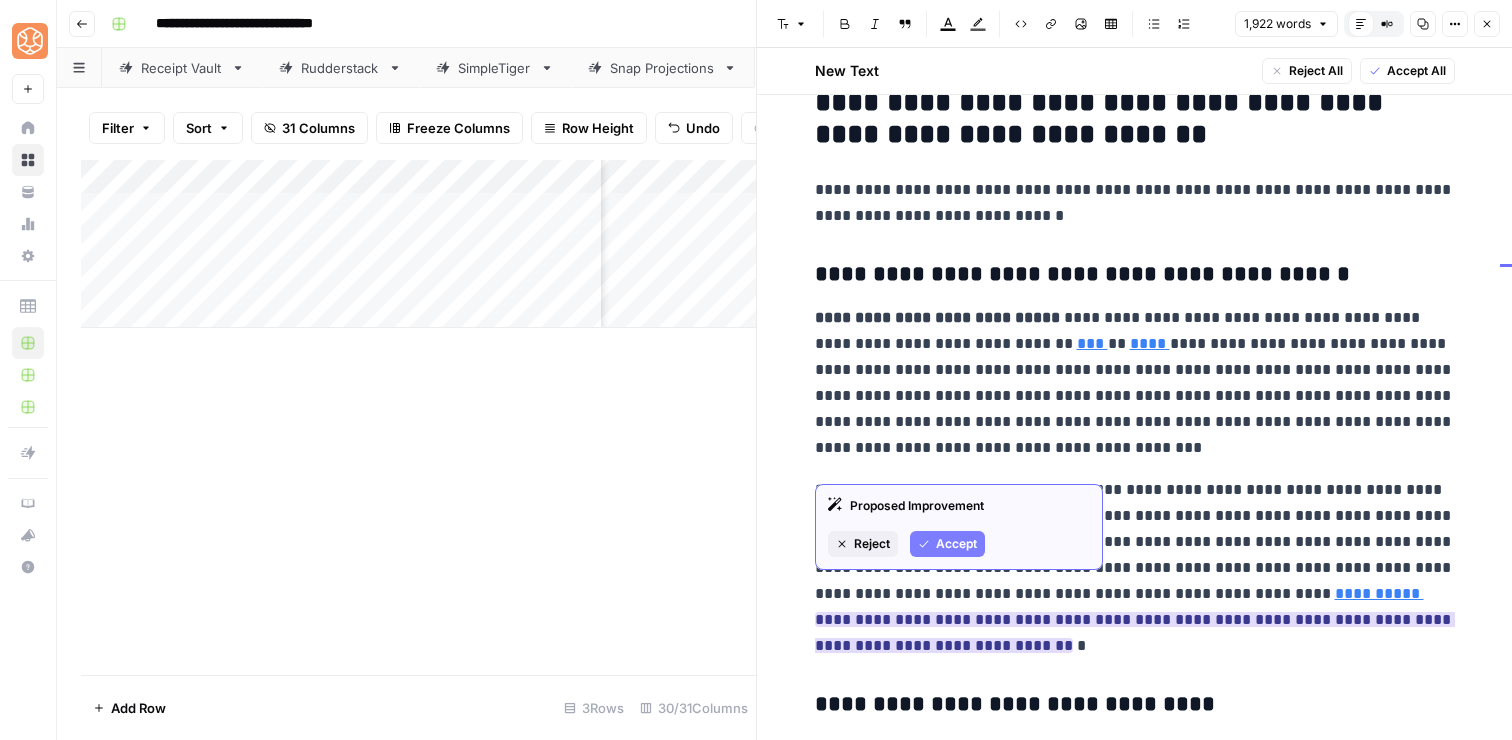 click on "Accept" at bounding box center (947, 544) 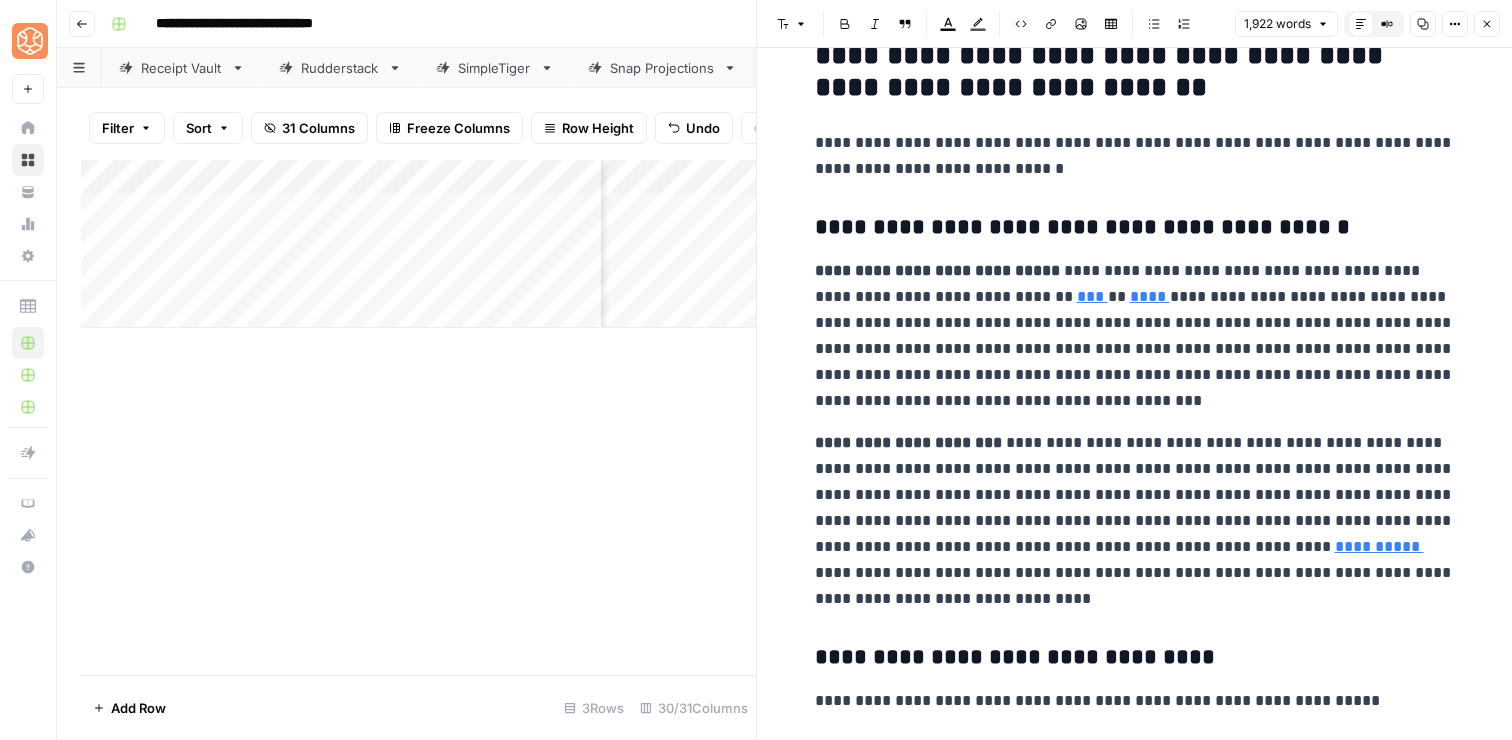 scroll, scrollTop: 2667, scrollLeft: 0, axis: vertical 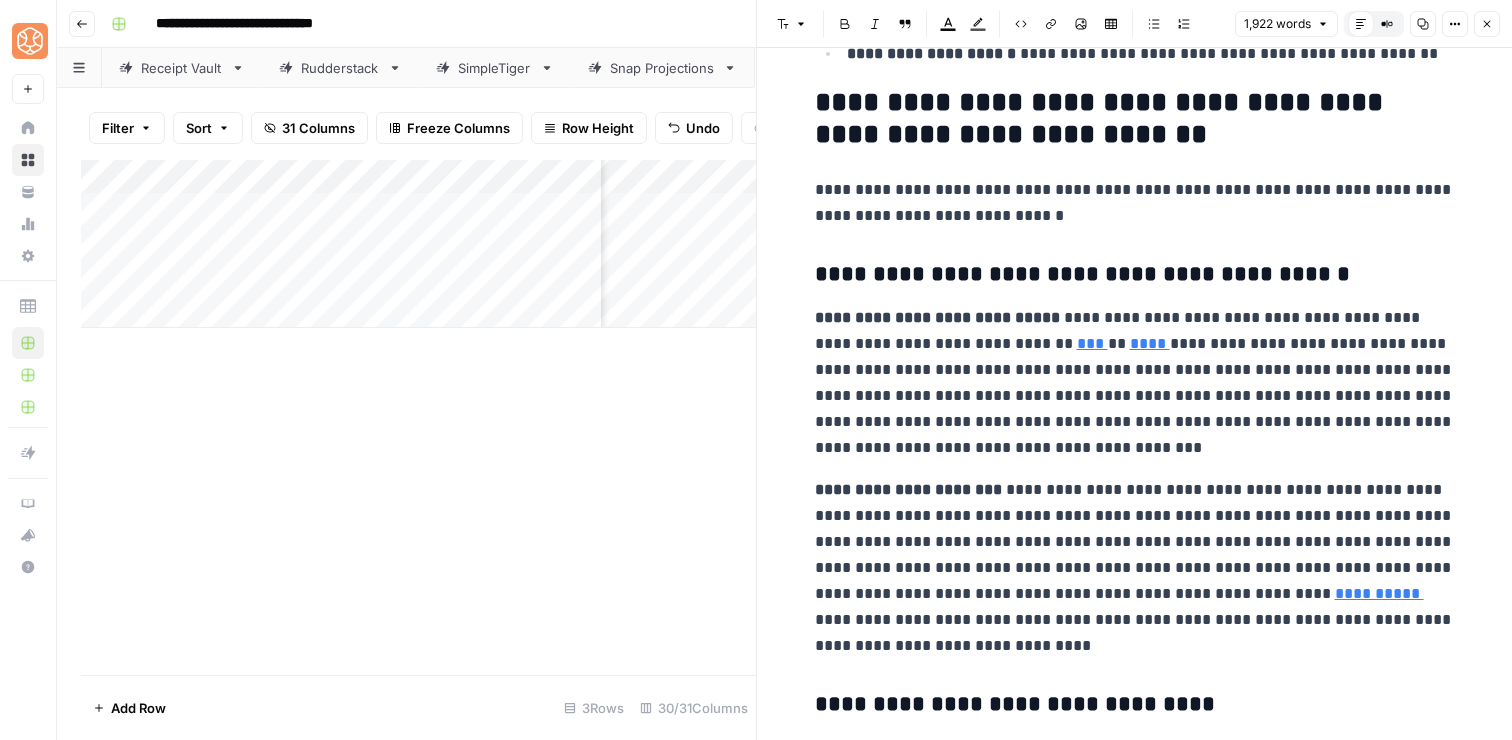 click on "**********" at bounding box center [1135, 383] 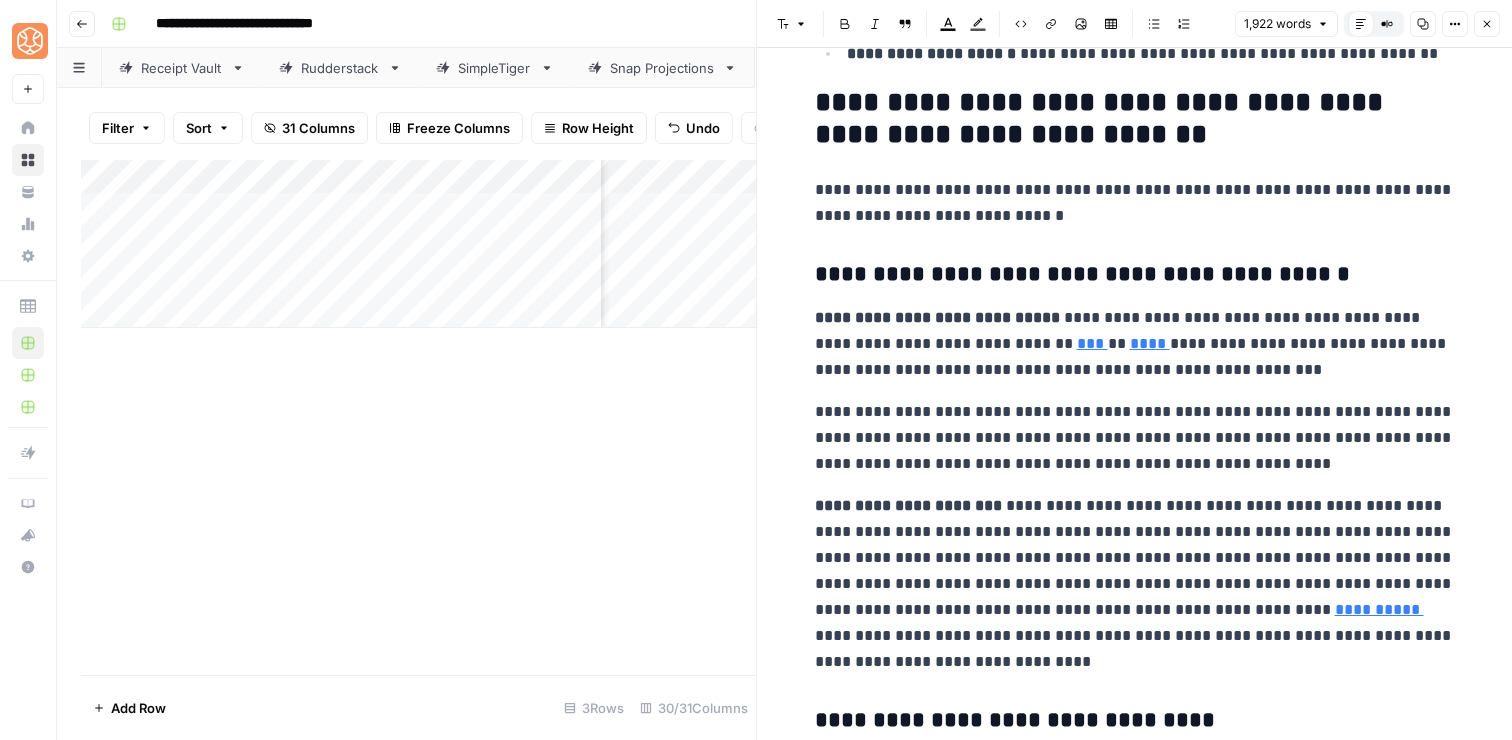 click on "**********" at bounding box center [1135, 584] 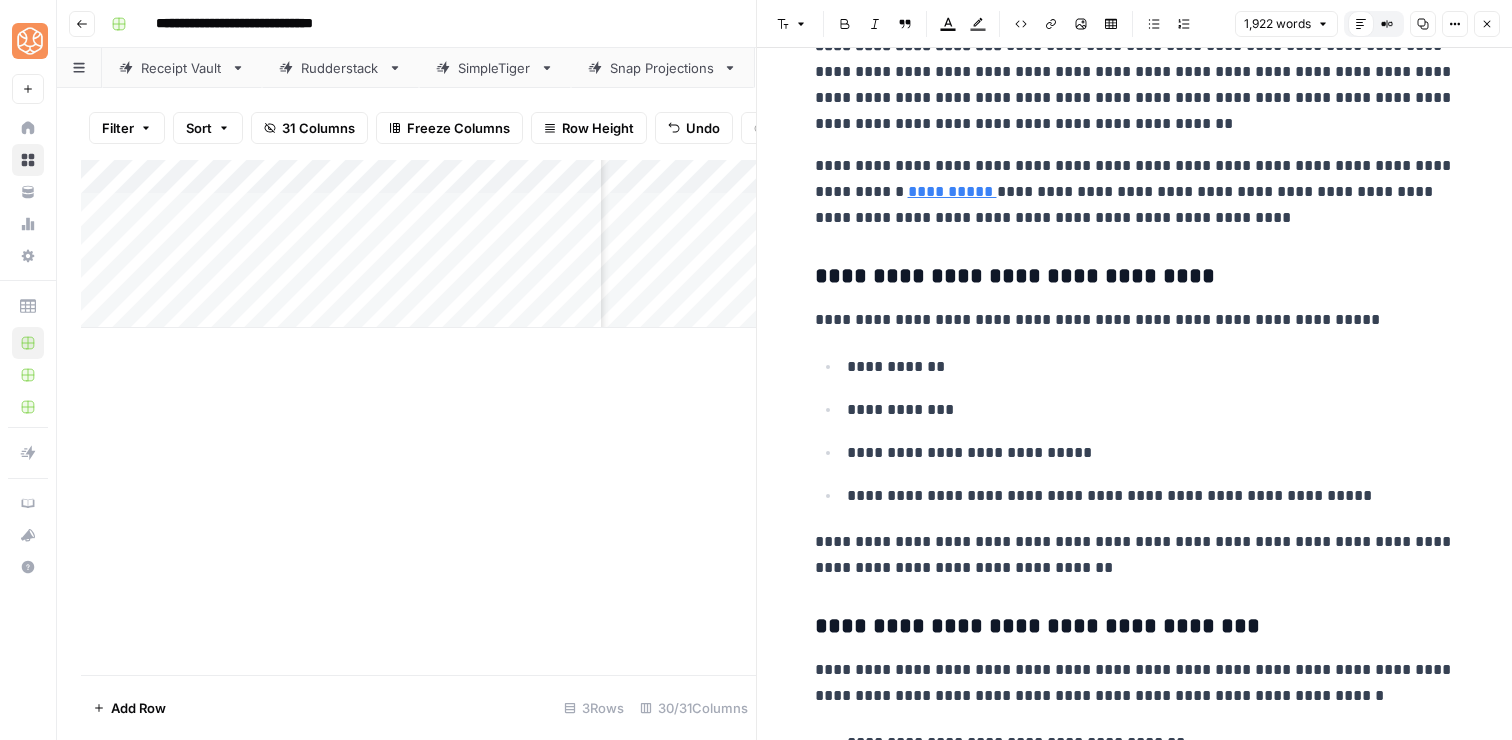 scroll, scrollTop: 3142, scrollLeft: 0, axis: vertical 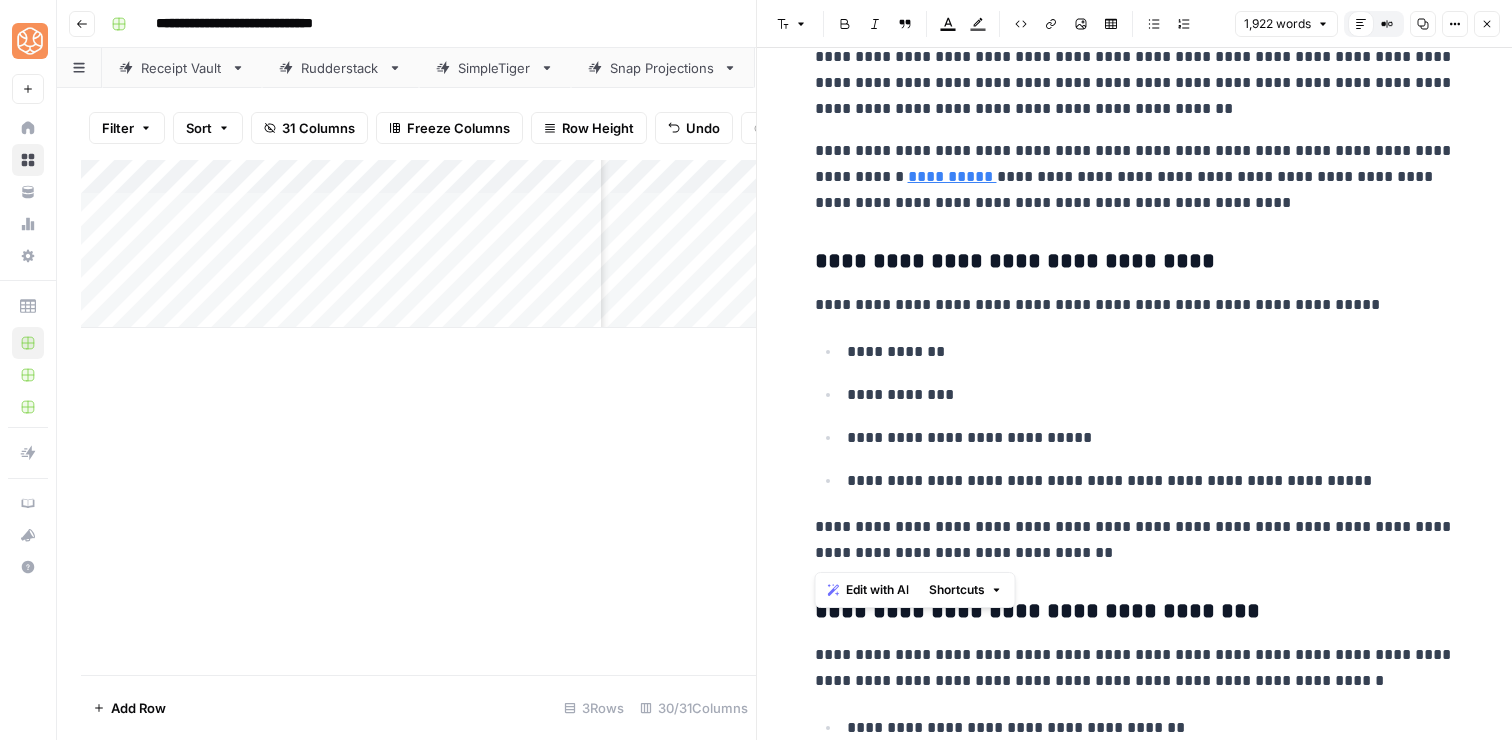 drag, startPoint x: 1092, startPoint y: 550, endPoint x: 1059, endPoint y: 290, distance: 262.08588 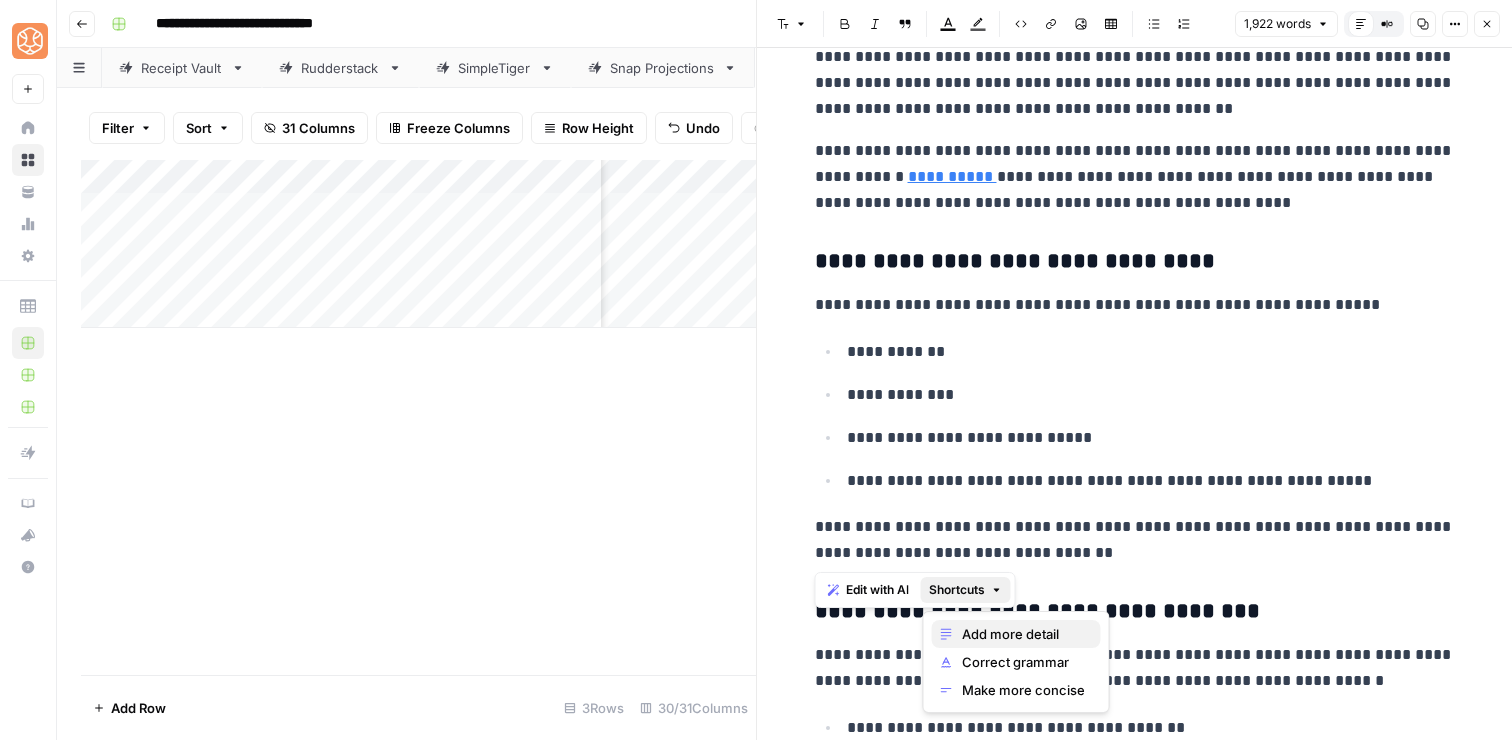 click on "Add more detail" at bounding box center (1023, 634) 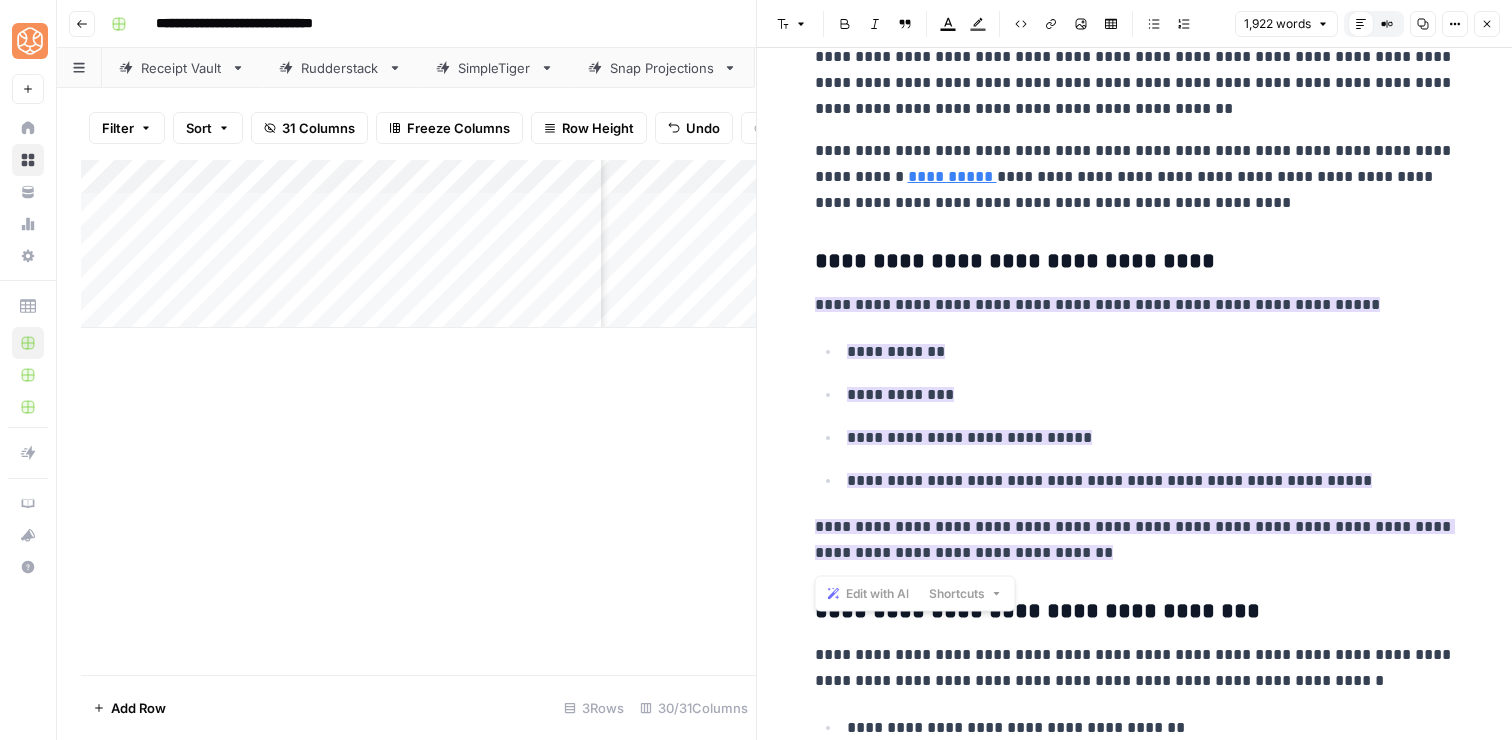 scroll, scrollTop: 3189, scrollLeft: 0, axis: vertical 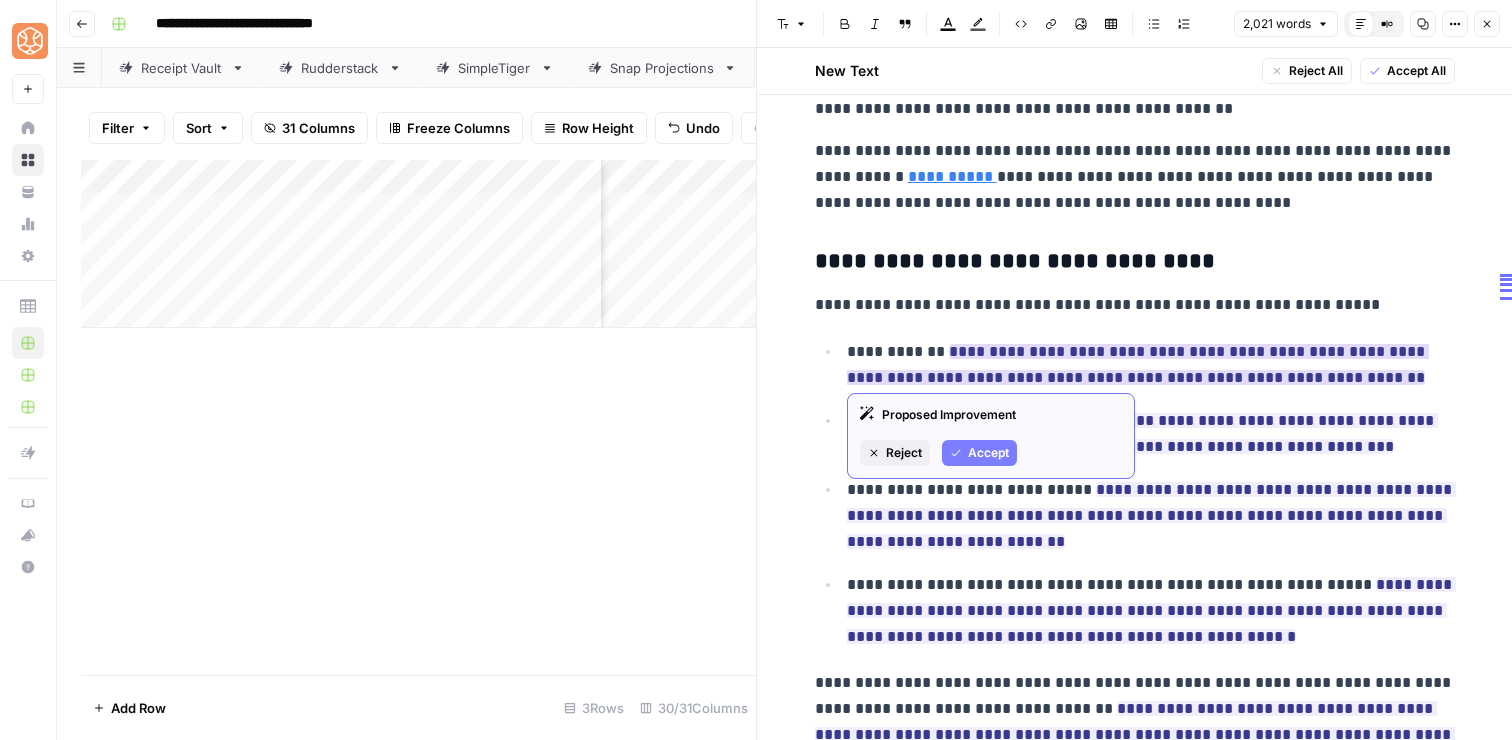 click on "Accept" at bounding box center (988, 453) 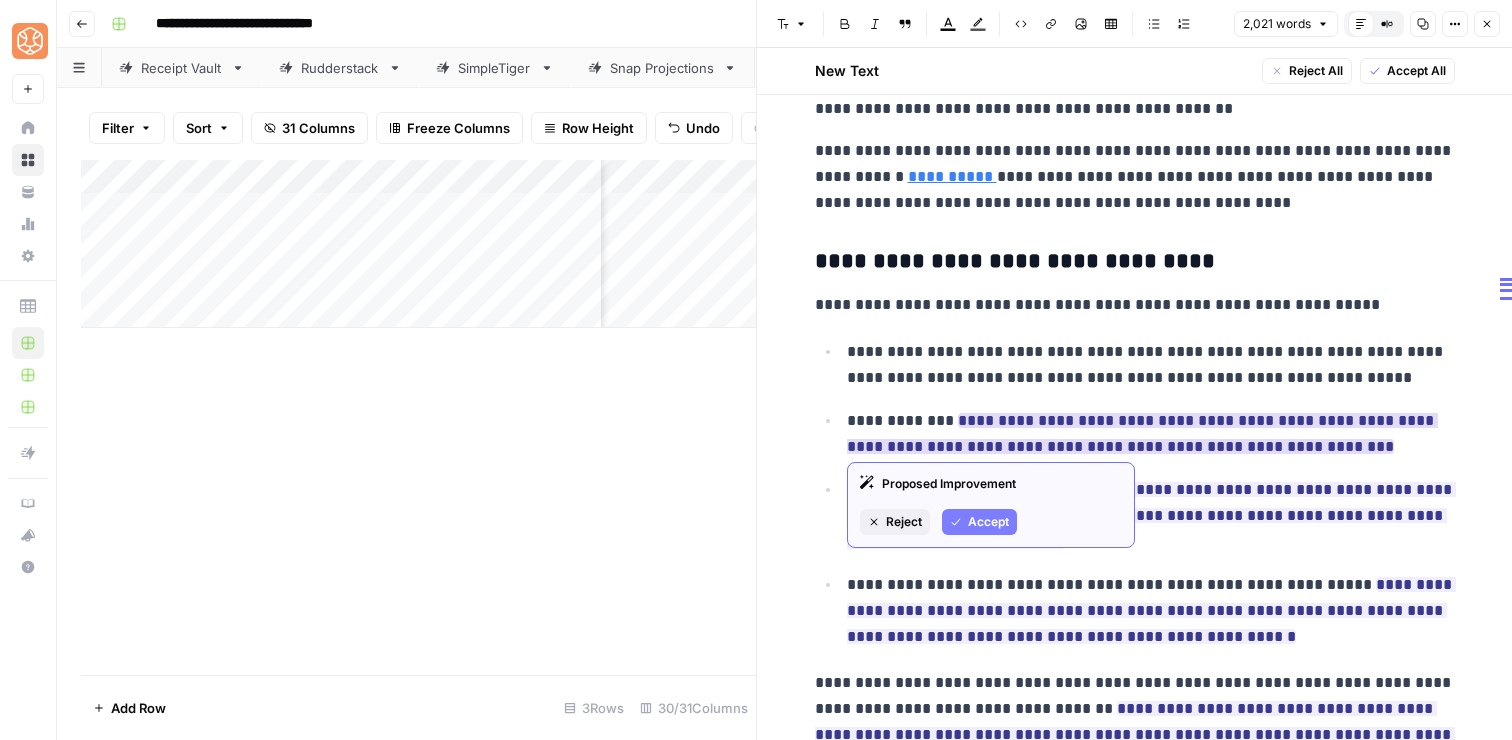 click on "Accept" at bounding box center [988, 522] 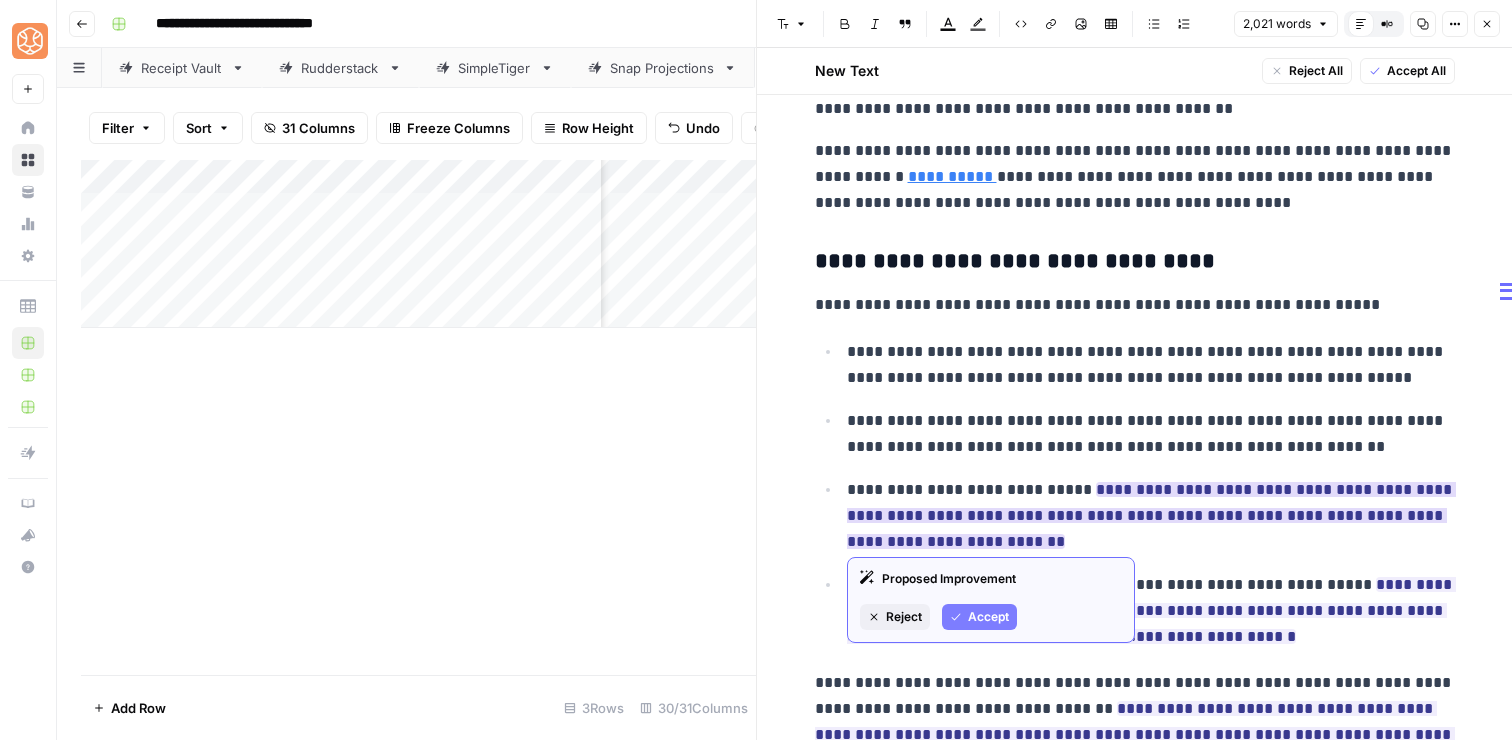 click on "Accept" at bounding box center (988, 617) 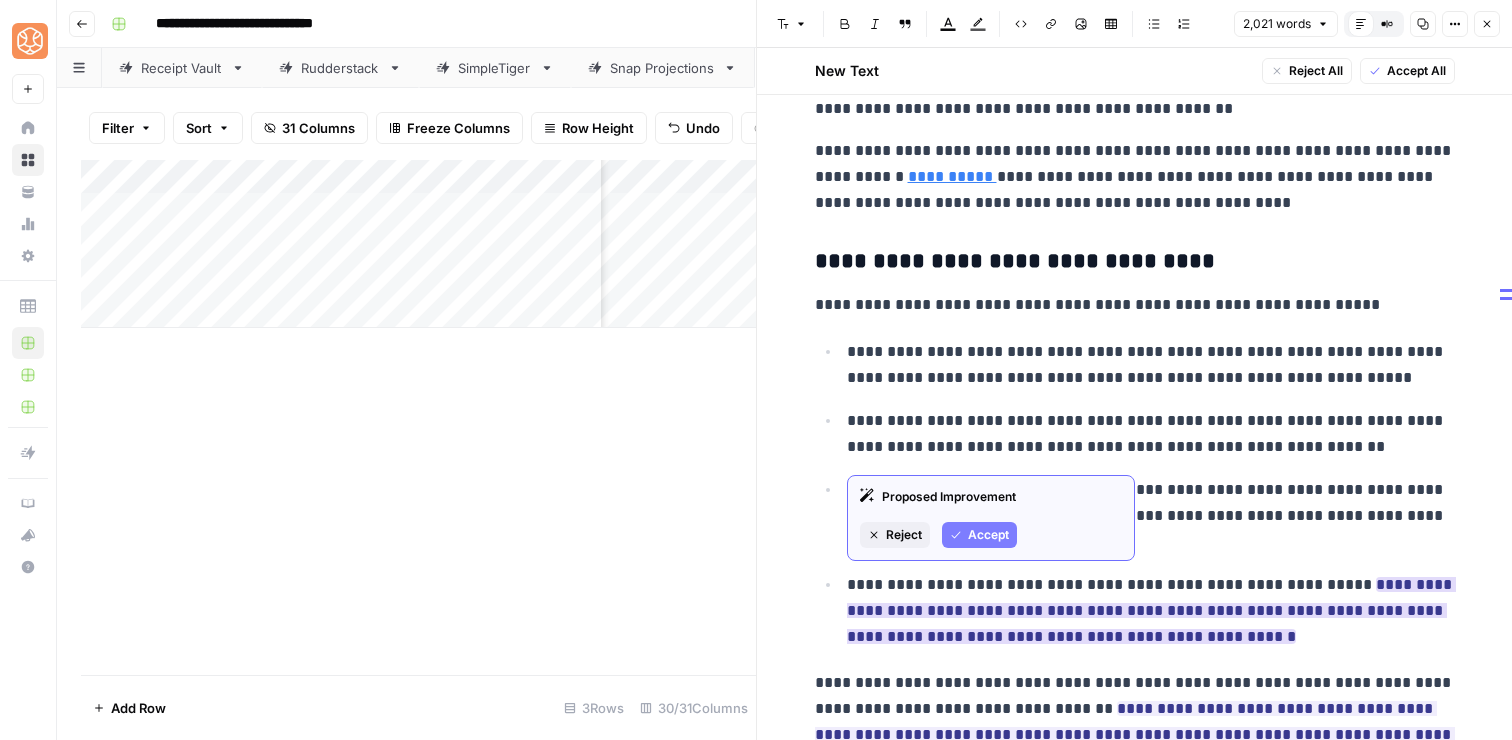 click on "Accept" at bounding box center [988, 535] 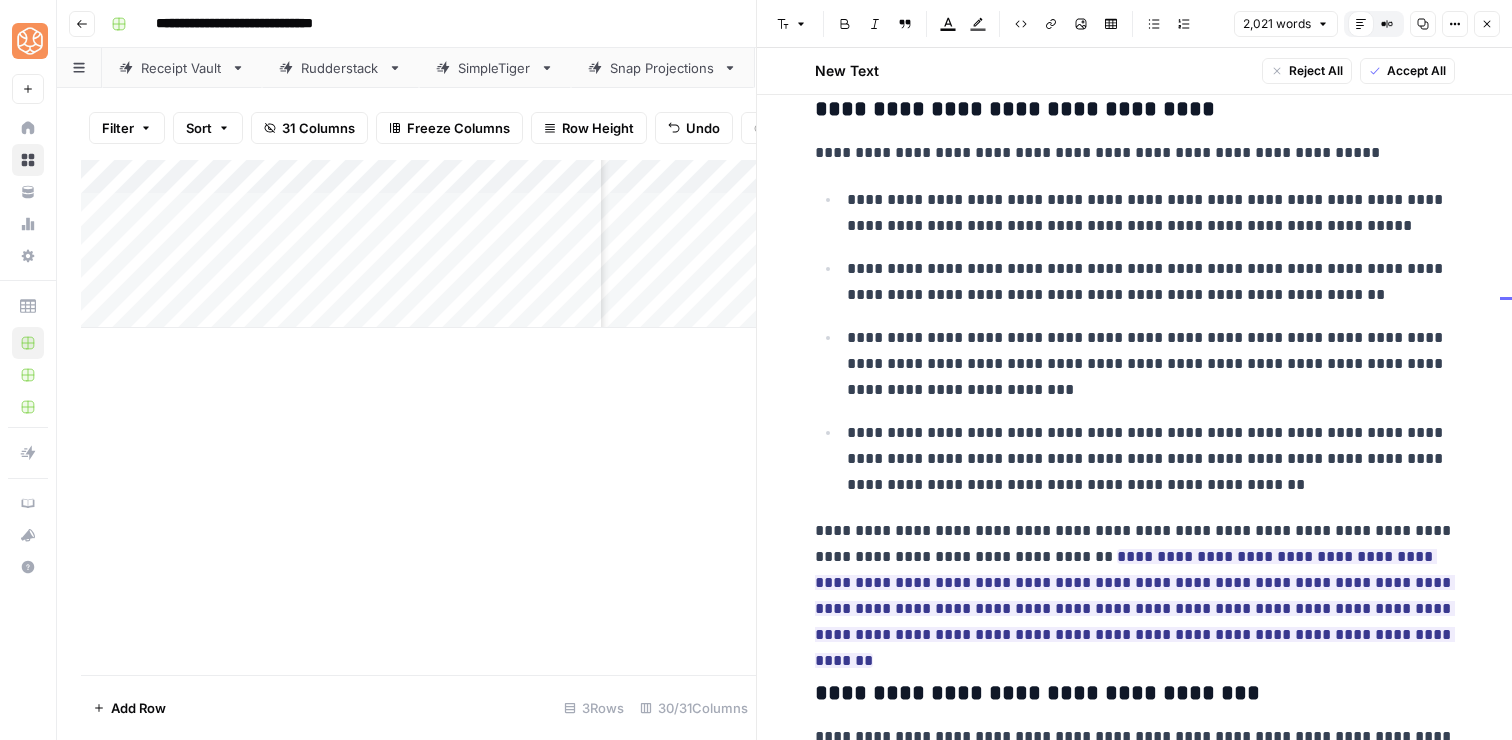 scroll, scrollTop: 3351, scrollLeft: 0, axis: vertical 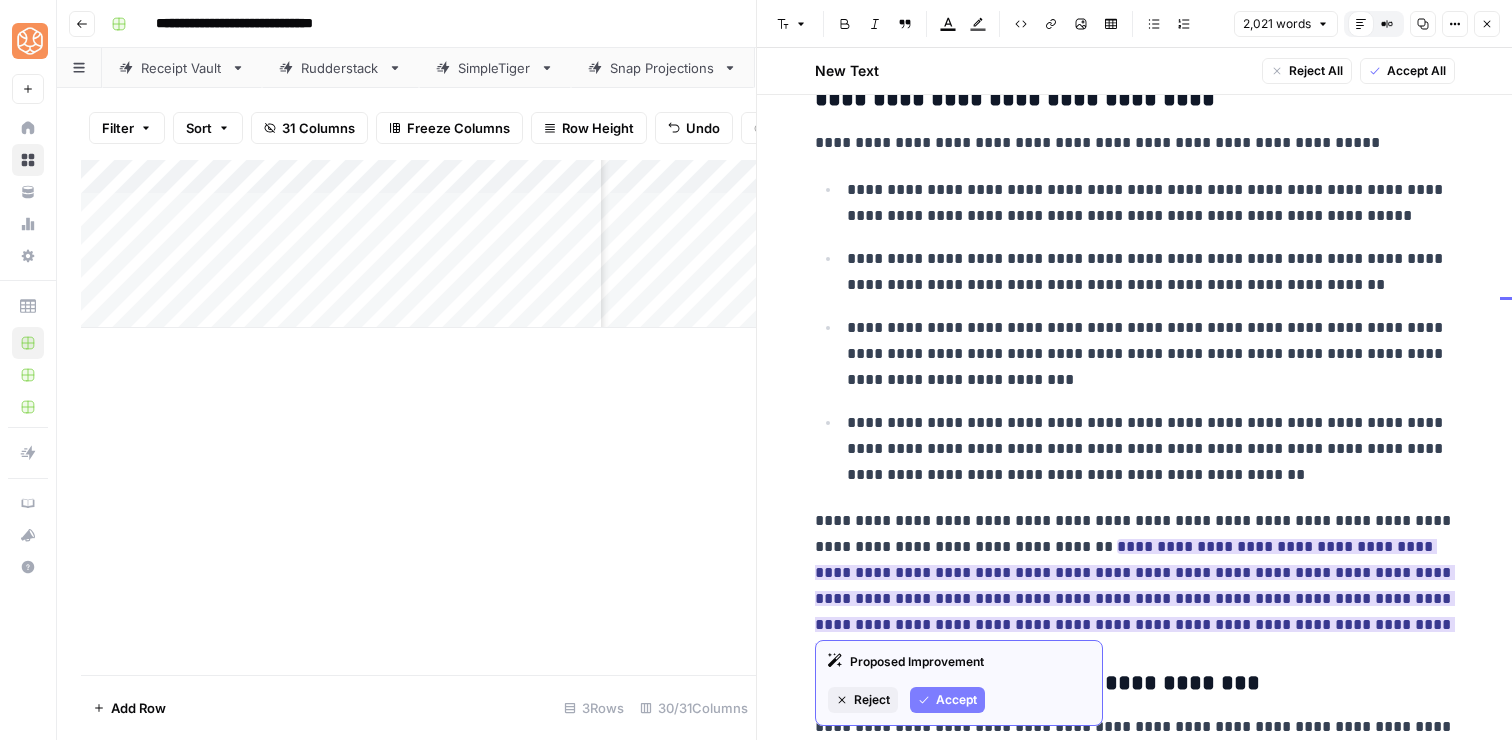 click on "Accept" at bounding box center [956, 700] 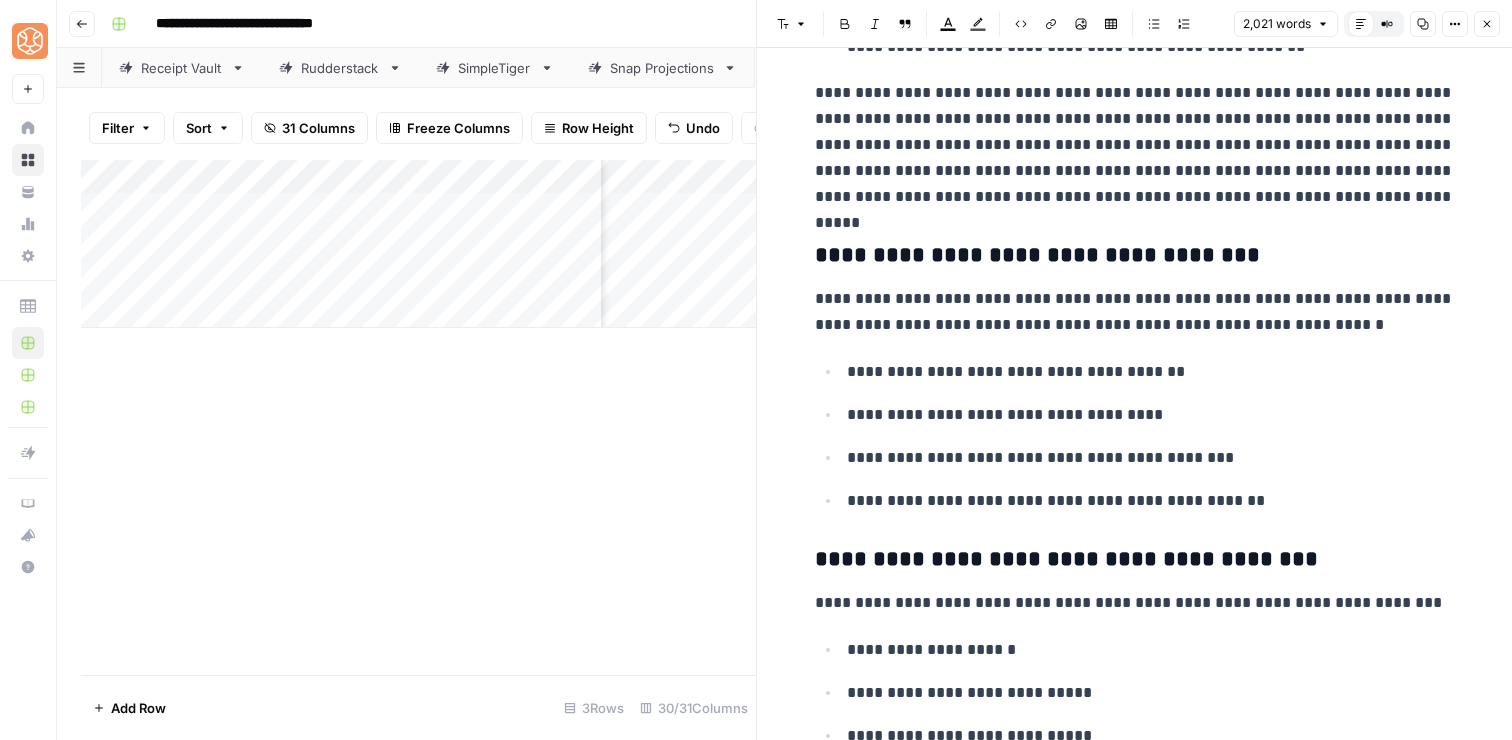 scroll, scrollTop: 3739, scrollLeft: 0, axis: vertical 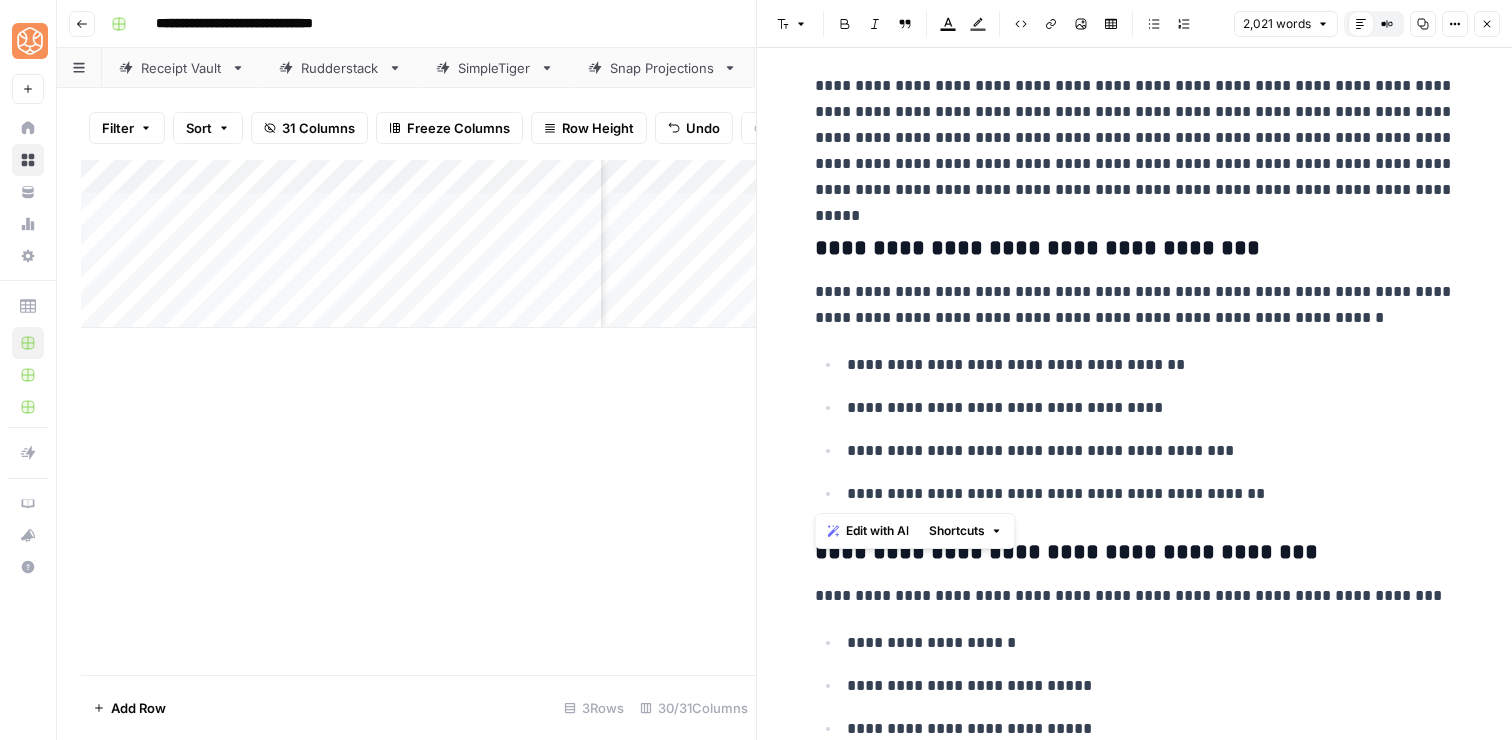 drag, startPoint x: 1236, startPoint y: 491, endPoint x: 1218, endPoint y: 265, distance: 226.71568 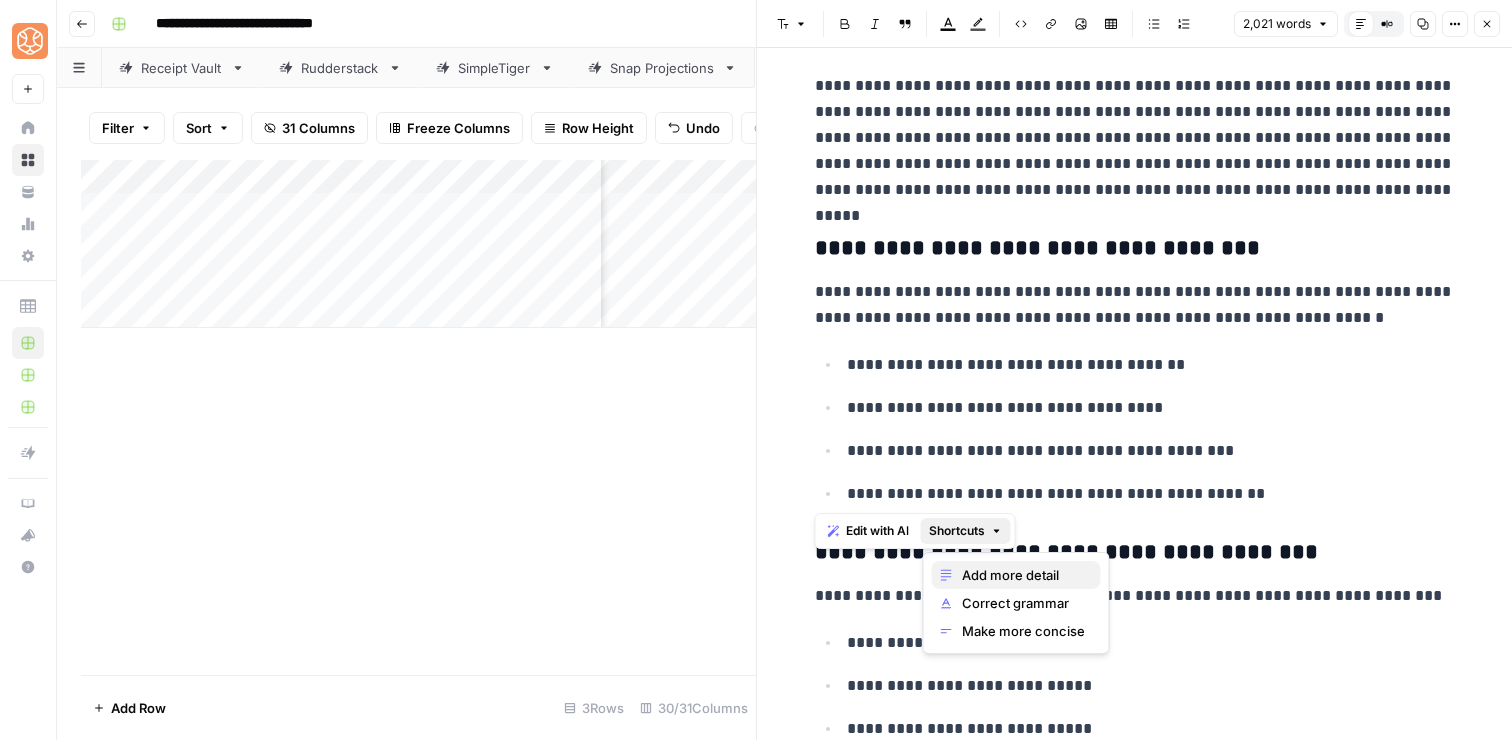 click on "Add more detail" at bounding box center (1023, 575) 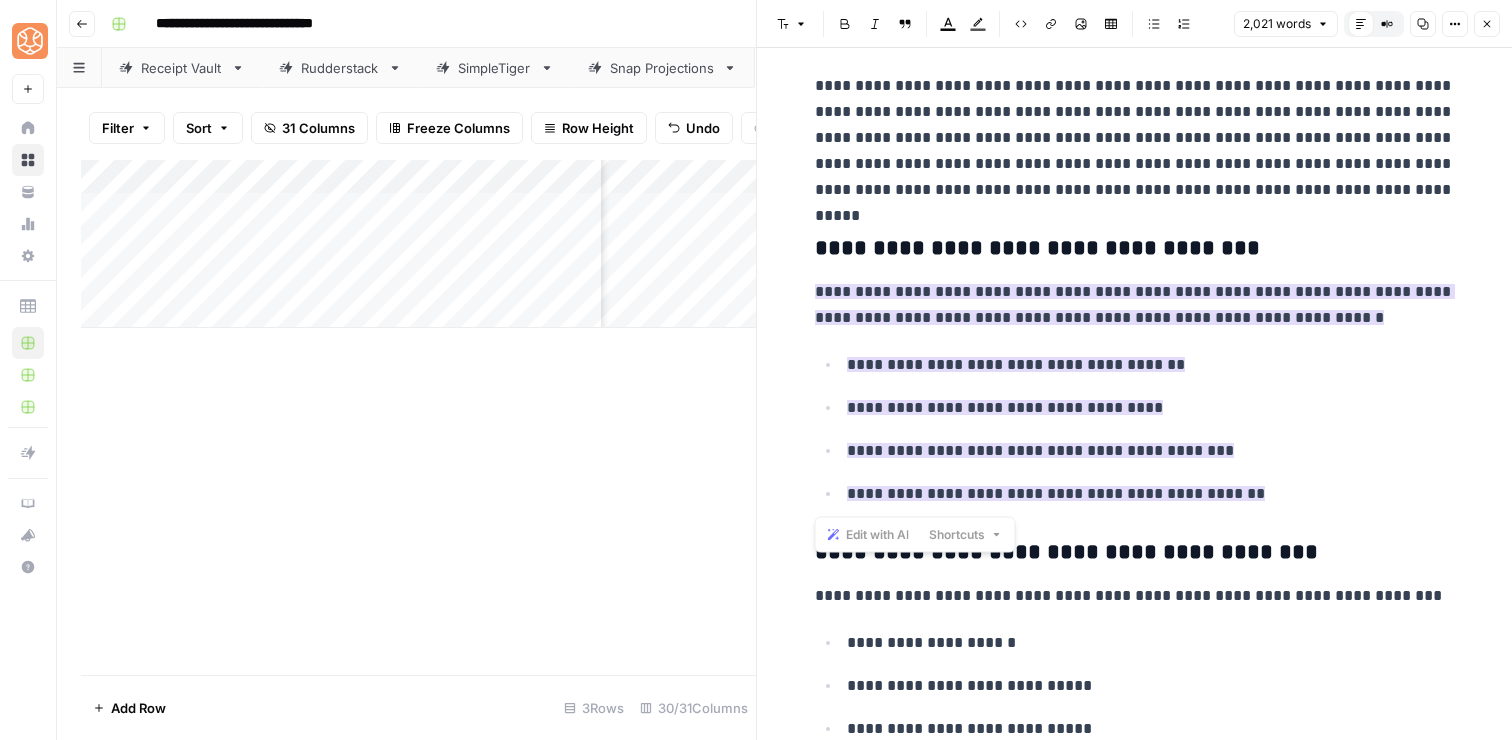 scroll, scrollTop: 3786, scrollLeft: 0, axis: vertical 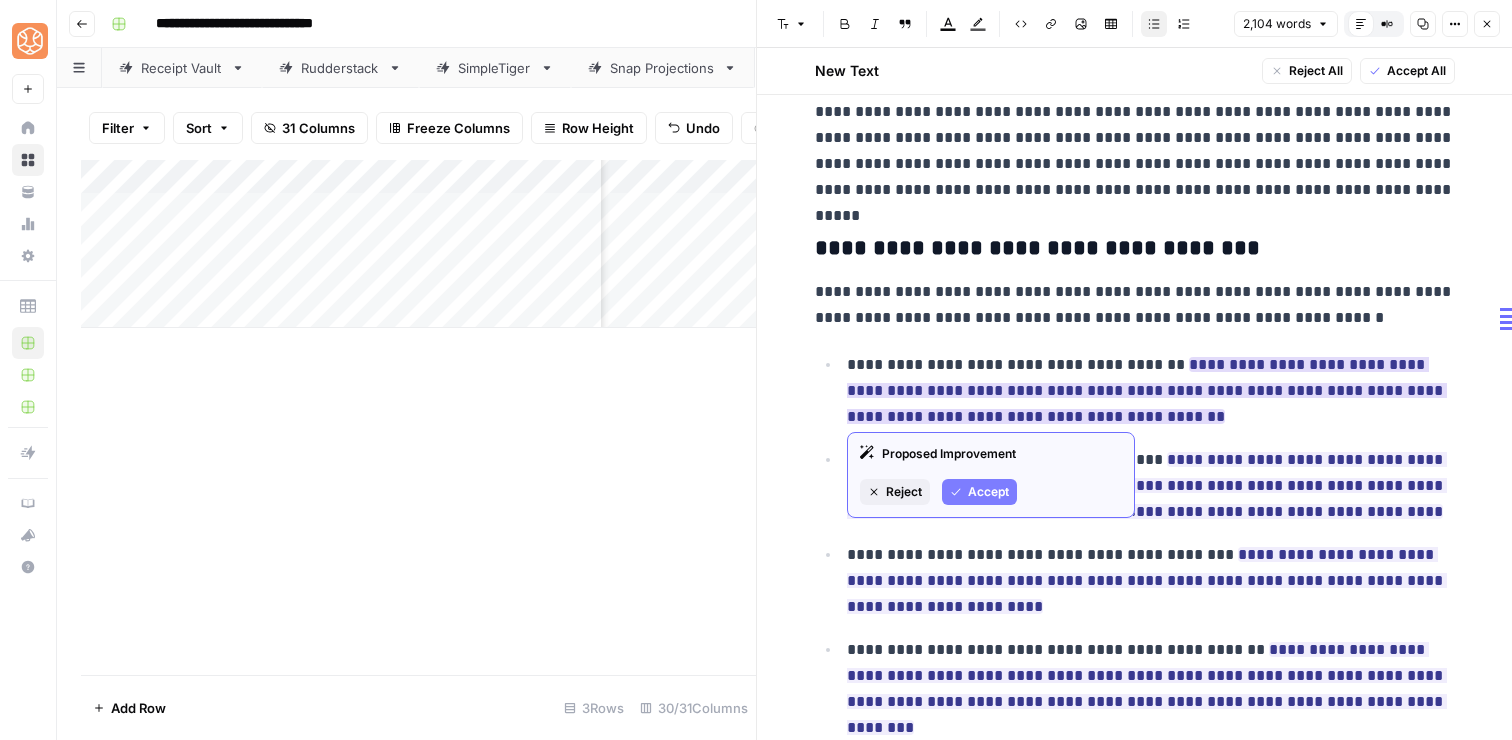 click on "Accept" at bounding box center [988, 492] 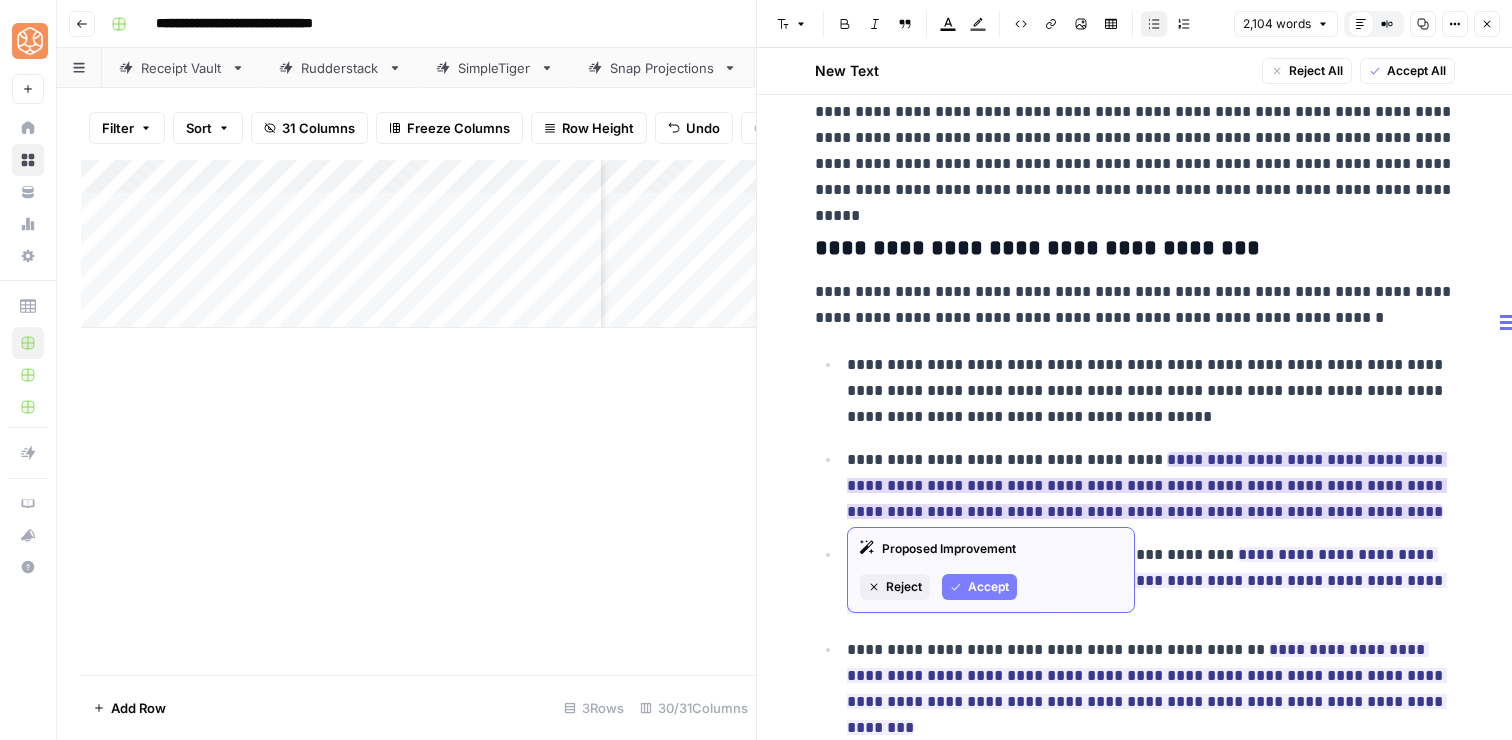 click on "Accept" at bounding box center (979, 587) 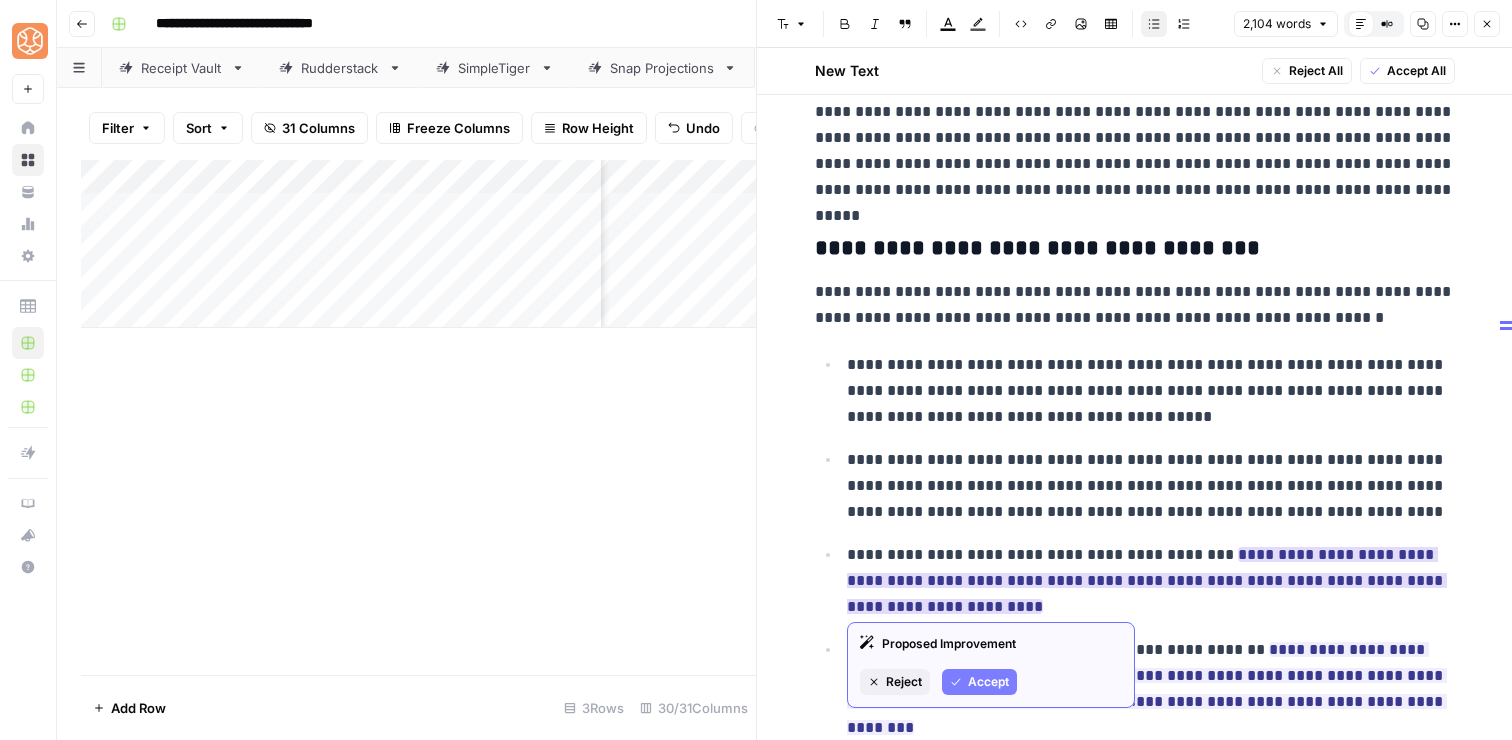 click on "Accept" at bounding box center [979, 682] 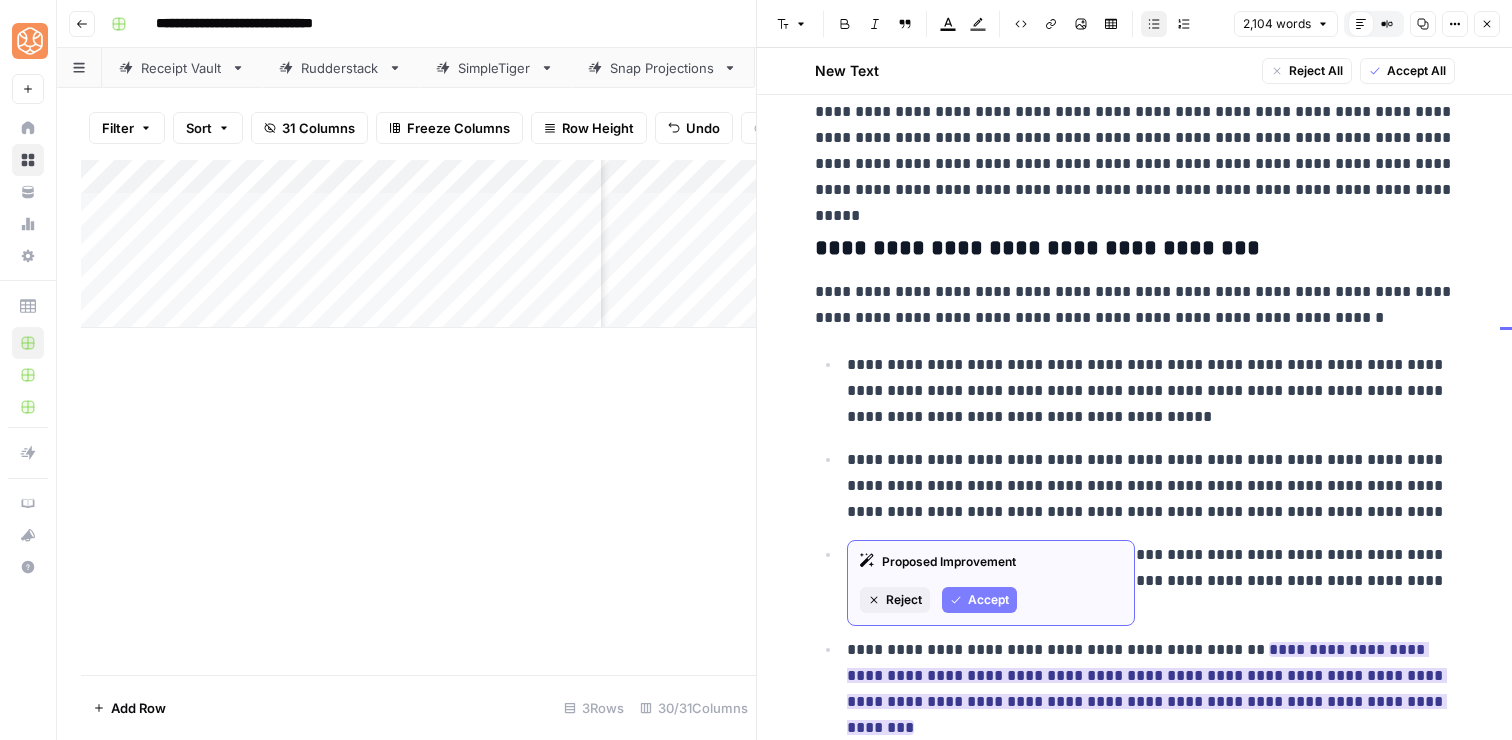 click on "Accept" at bounding box center [988, 600] 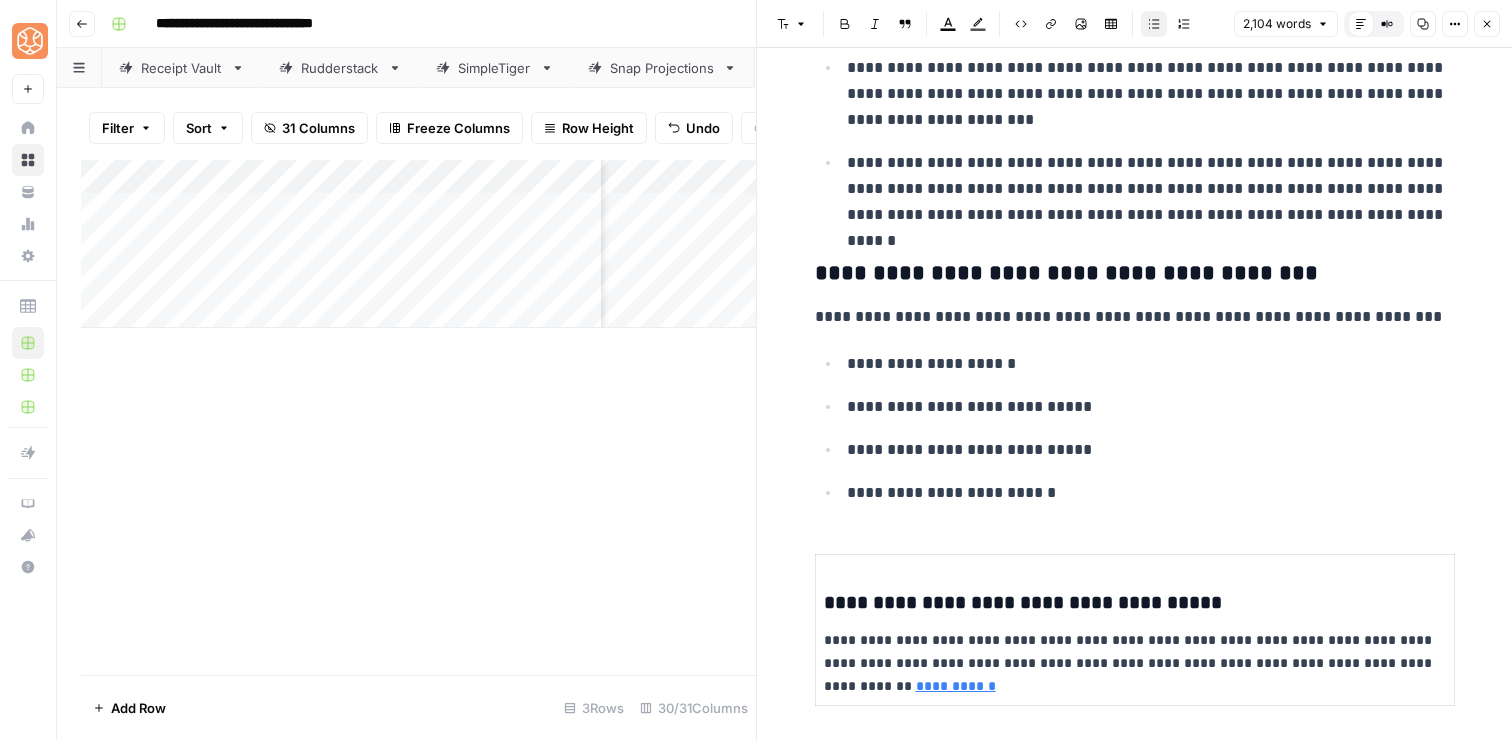 scroll, scrollTop: 4254, scrollLeft: 0, axis: vertical 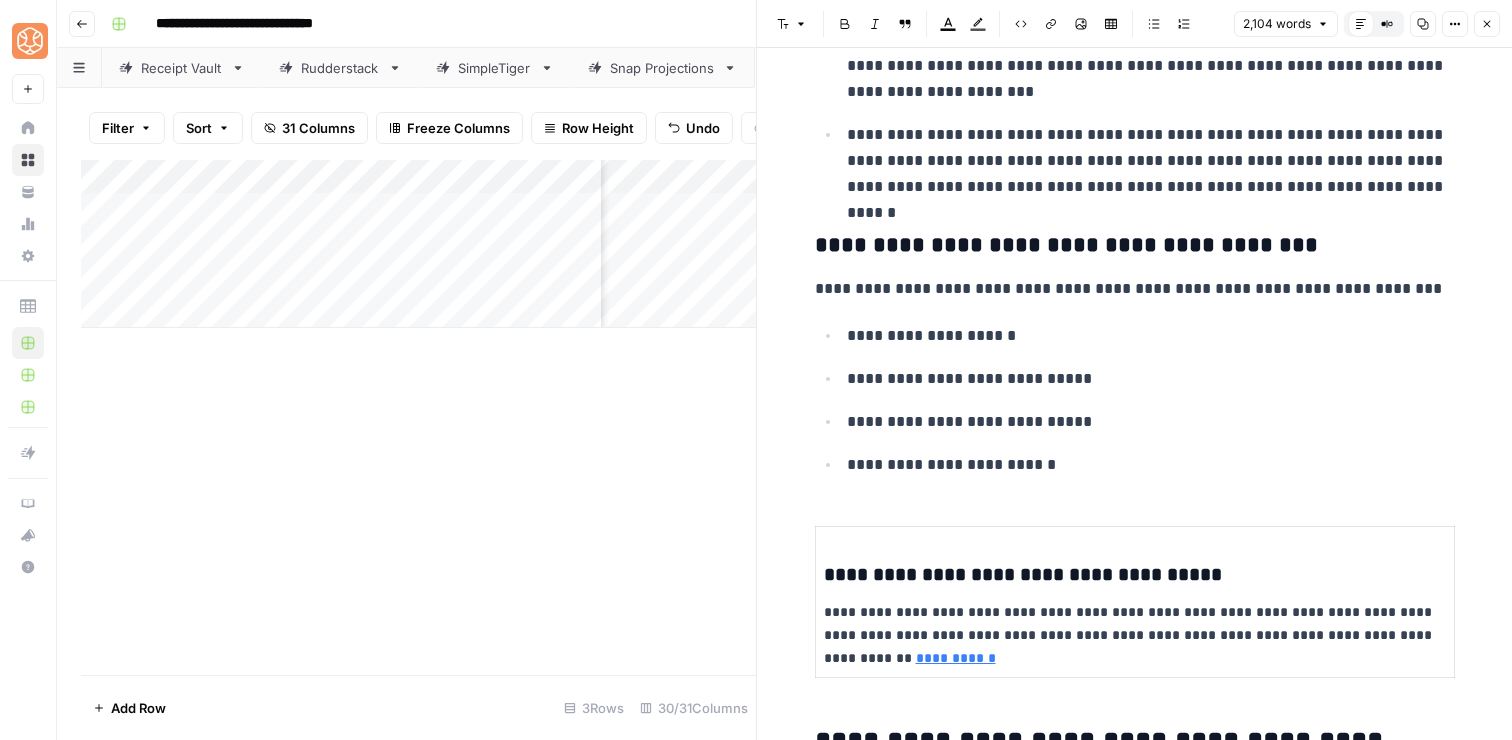 drag, startPoint x: 1079, startPoint y: 478, endPoint x: 1058, endPoint y: 254, distance: 224.98222 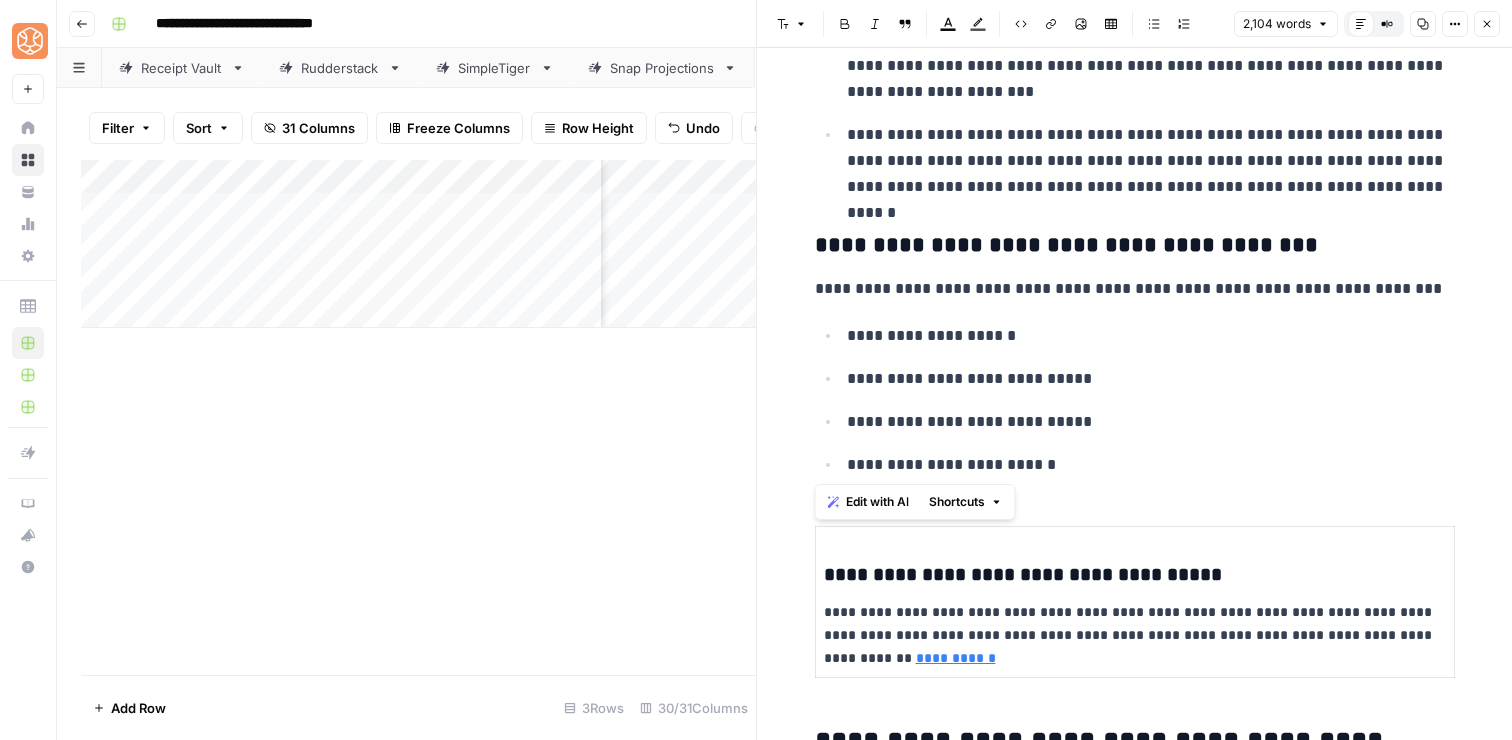 drag, startPoint x: 814, startPoint y: 289, endPoint x: 1073, endPoint y: 484, distance: 324.20056 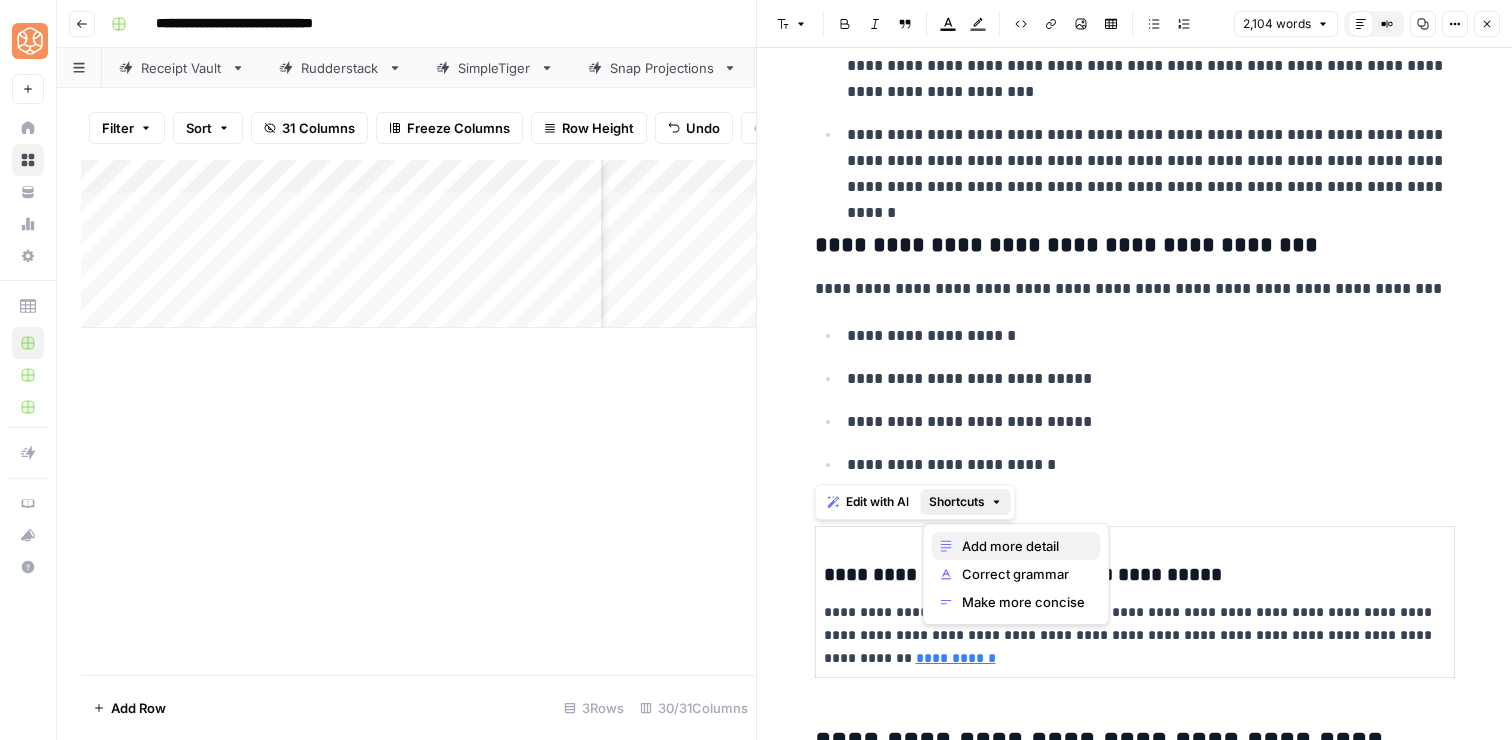 click on "Add more detail" at bounding box center (1016, 546) 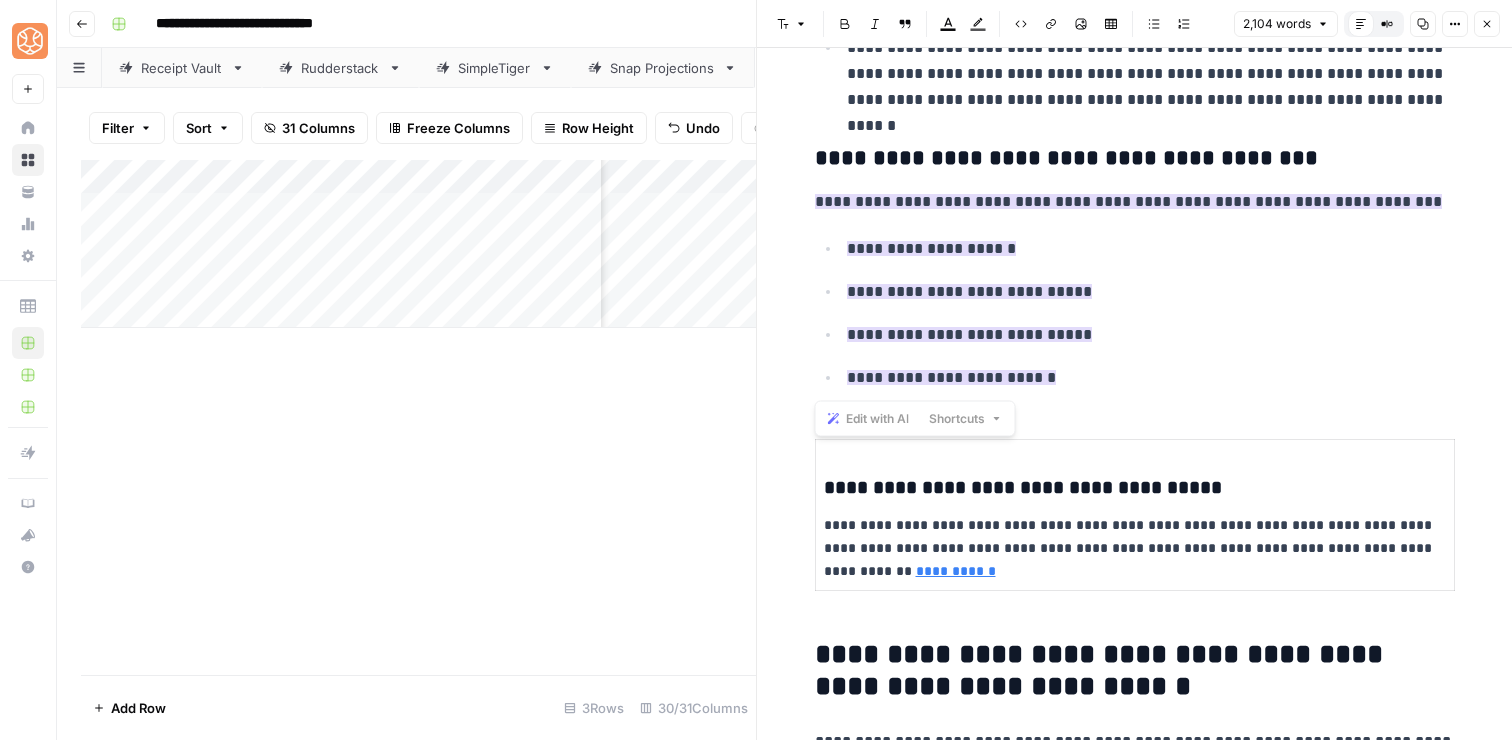 scroll, scrollTop: 4388, scrollLeft: 0, axis: vertical 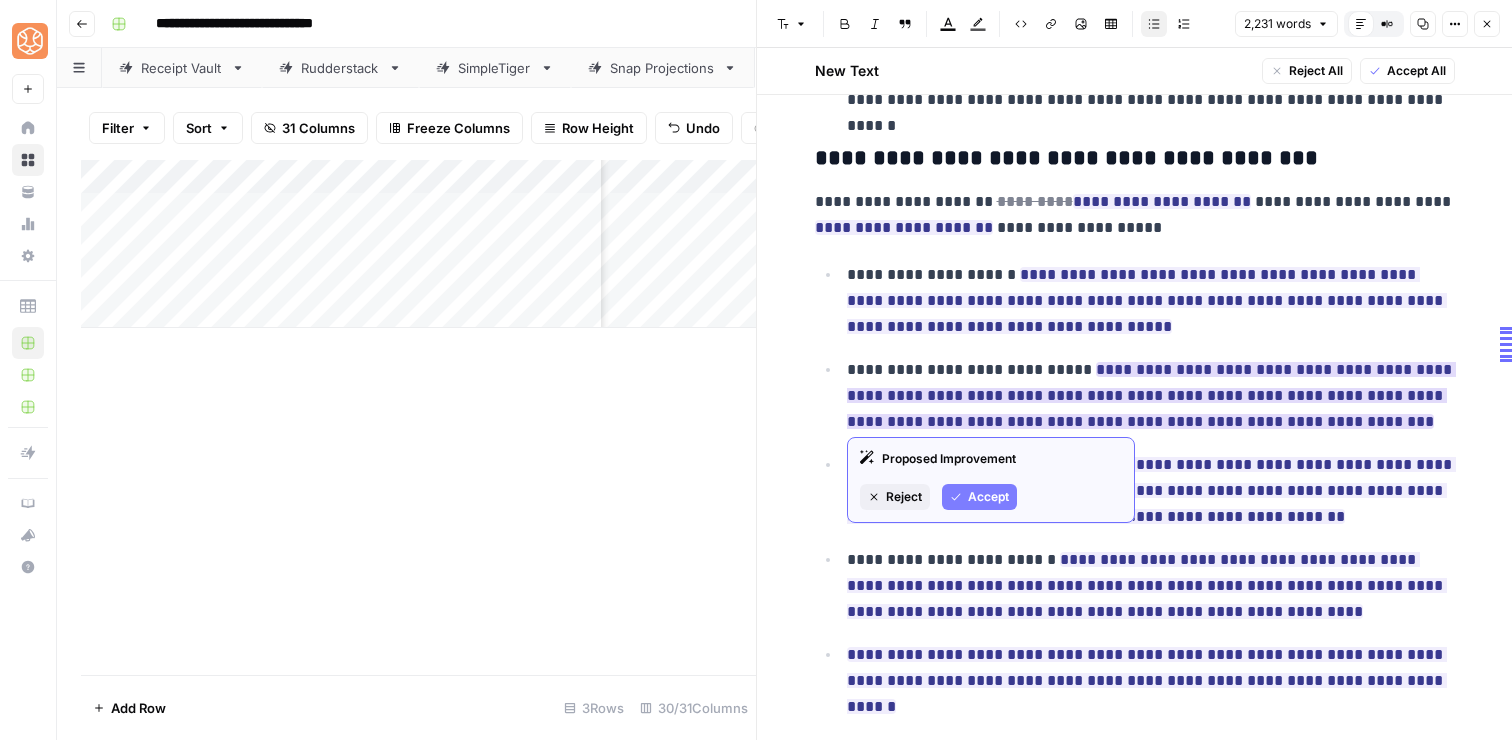click on "Accept" at bounding box center (988, 497) 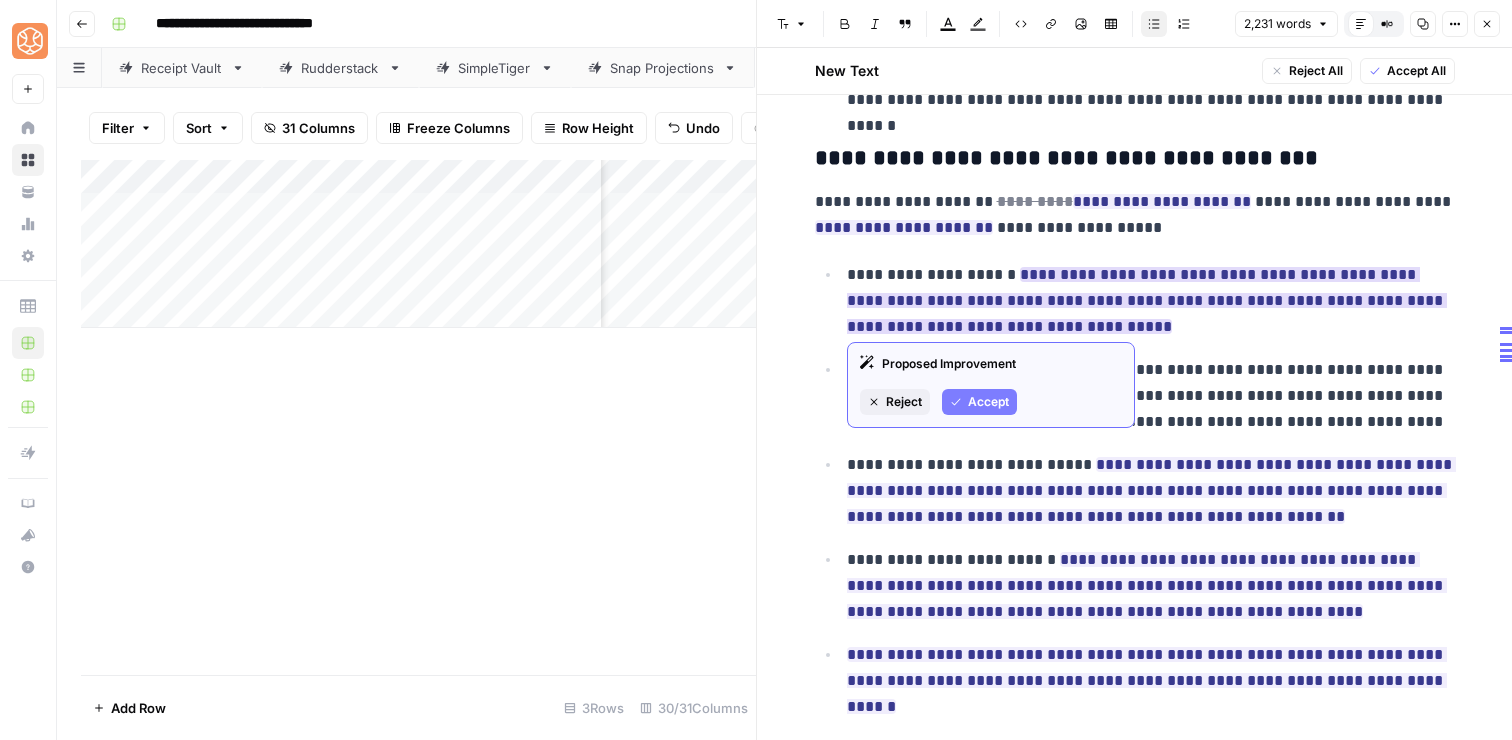 click on "Accept" at bounding box center (988, 402) 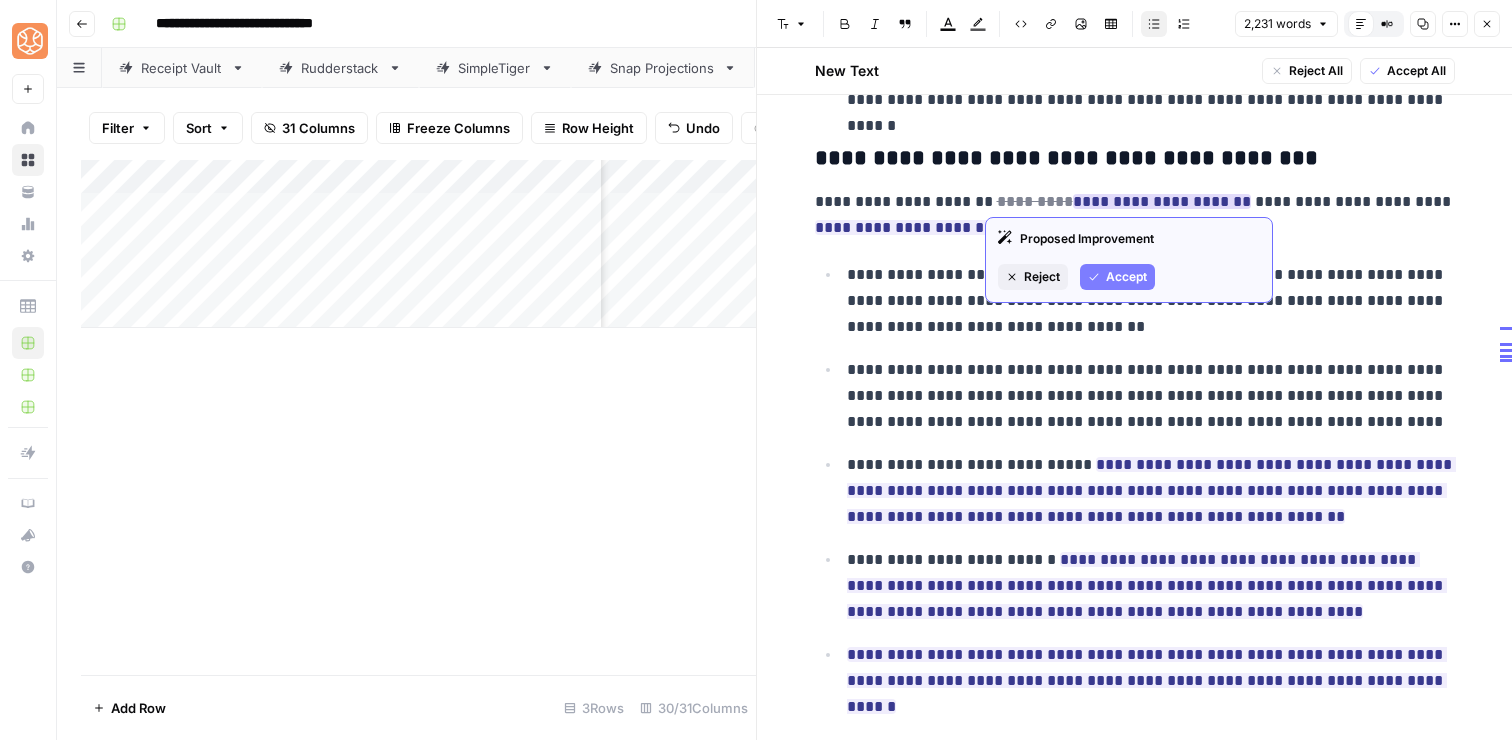 click on "Accept" at bounding box center (1126, 277) 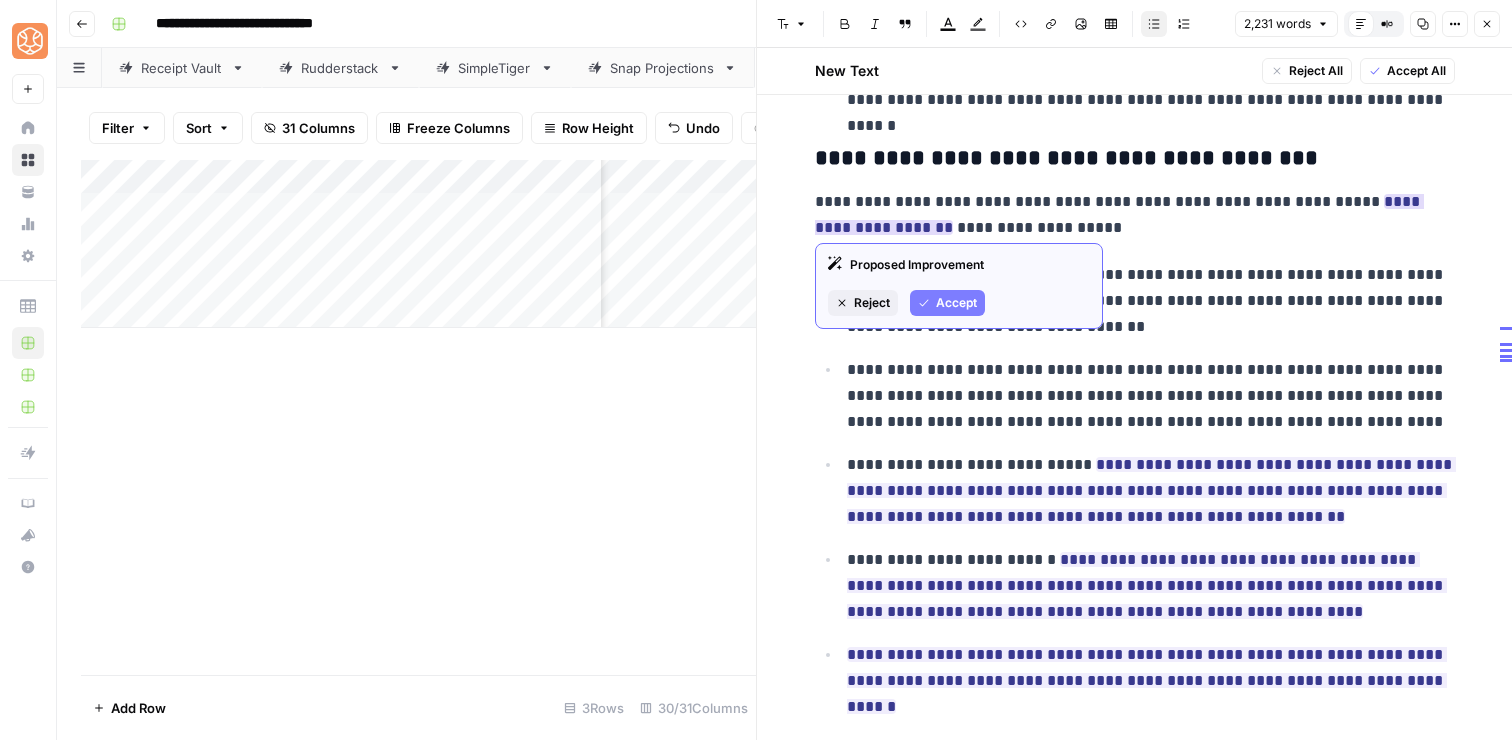 click 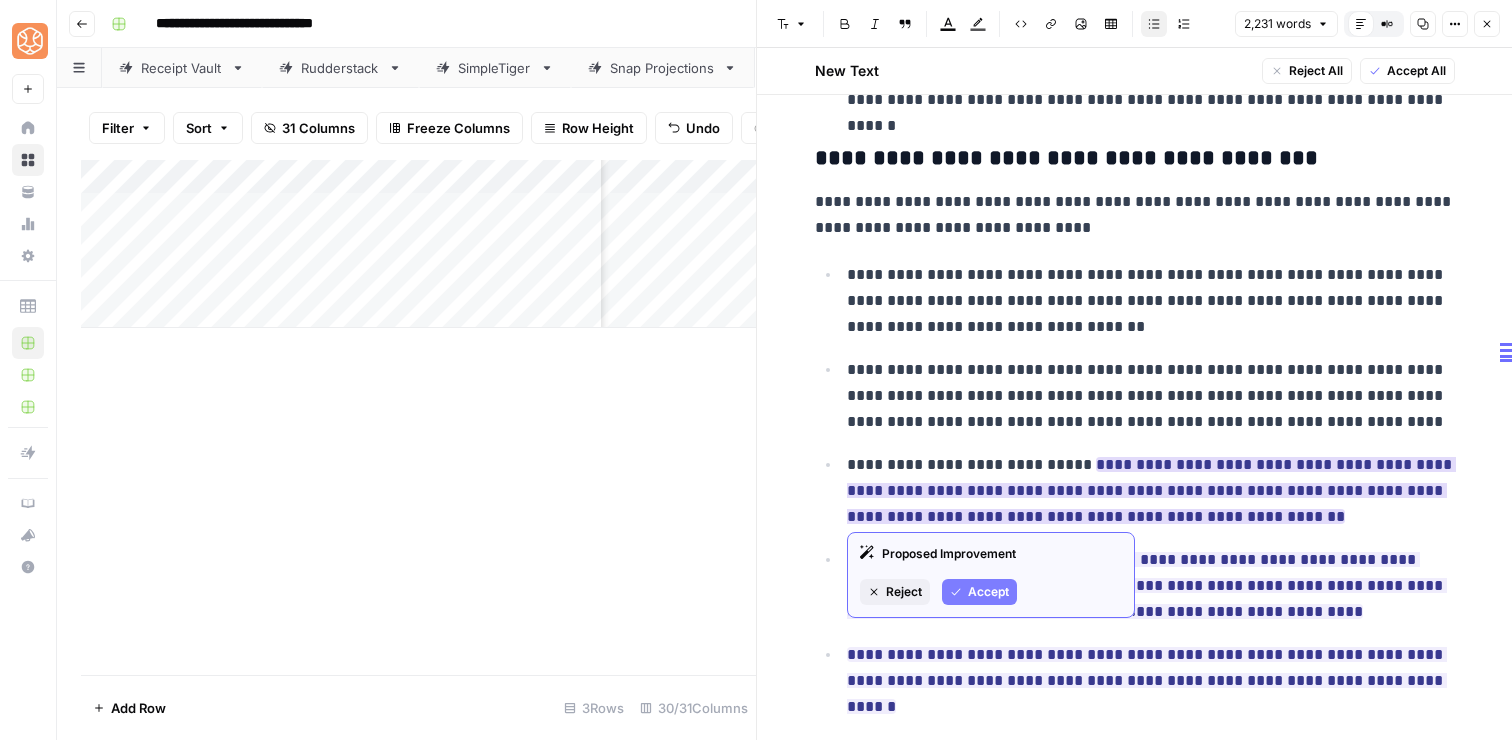 click on "Accept" at bounding box center (988, 592) 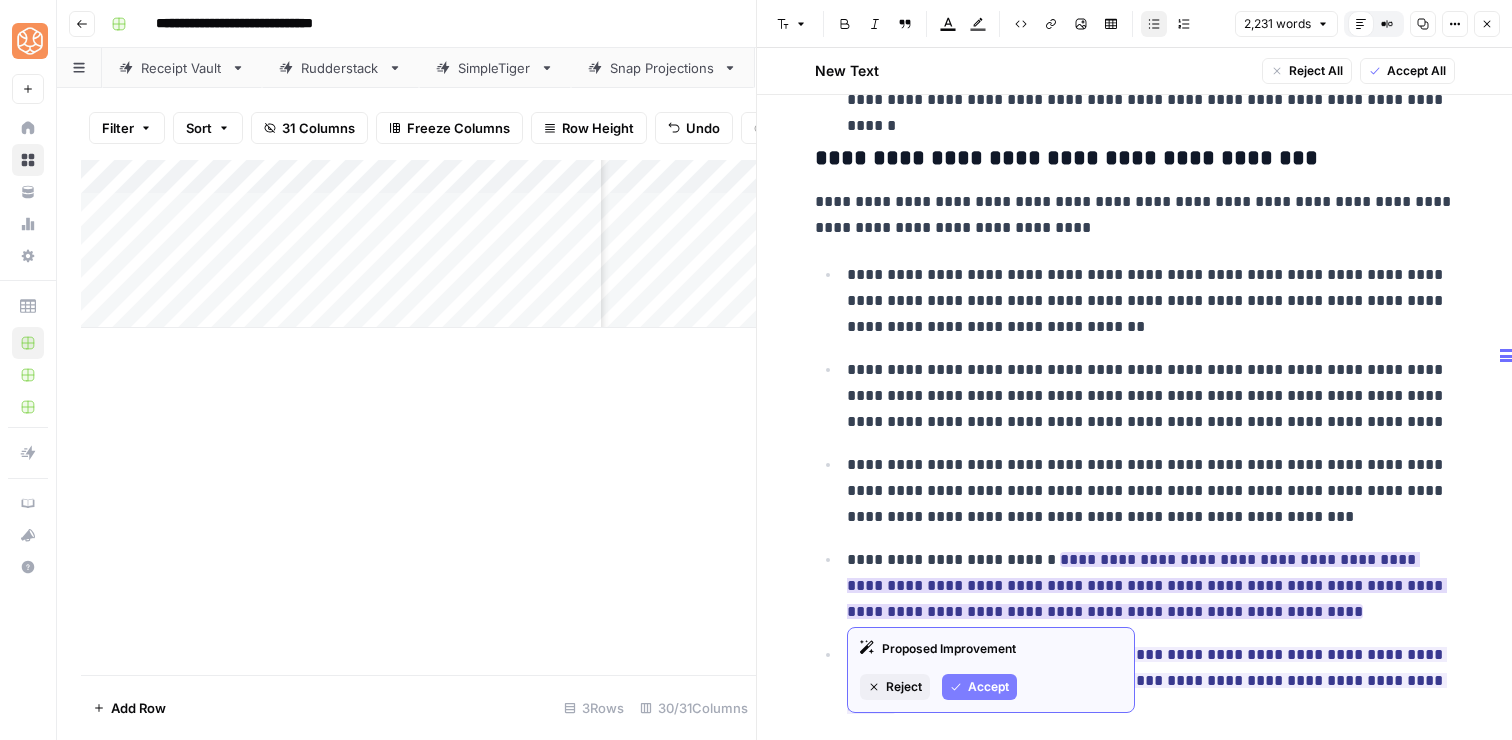 click on "Accept" at bounding box center (988, 687) 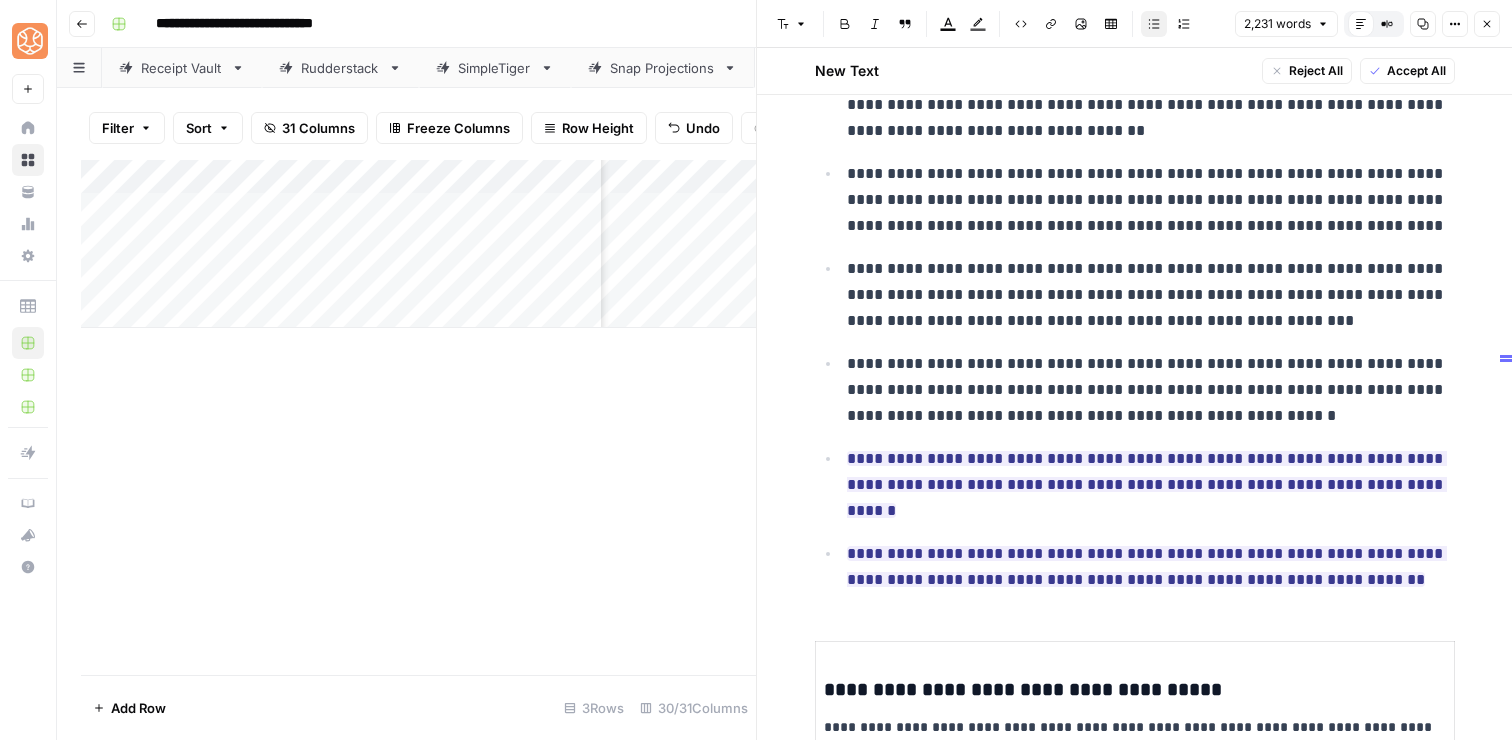 scroll, scrollTop: 4598, scrollLeft: 0, axis: vertical 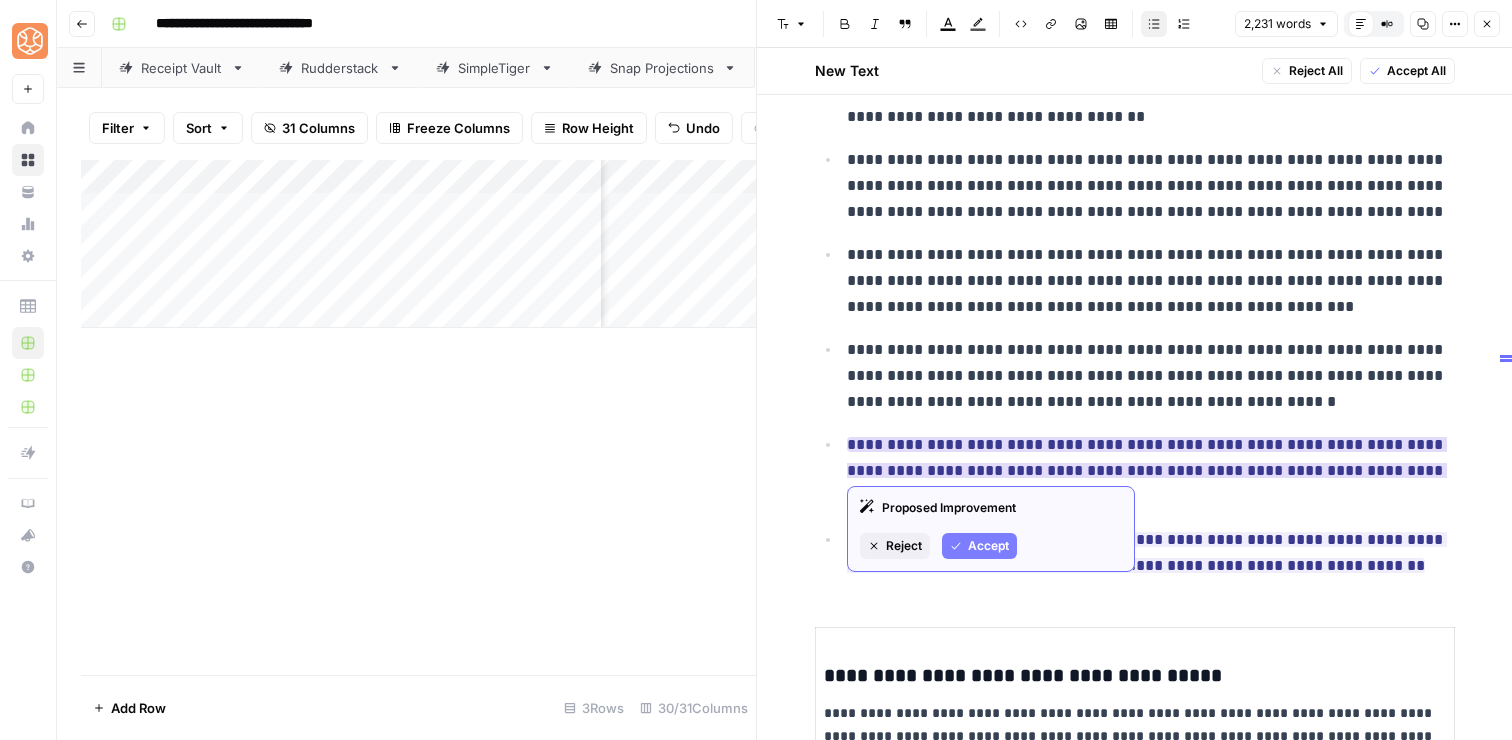 click on "Accept" at bounding box center (988, 546) 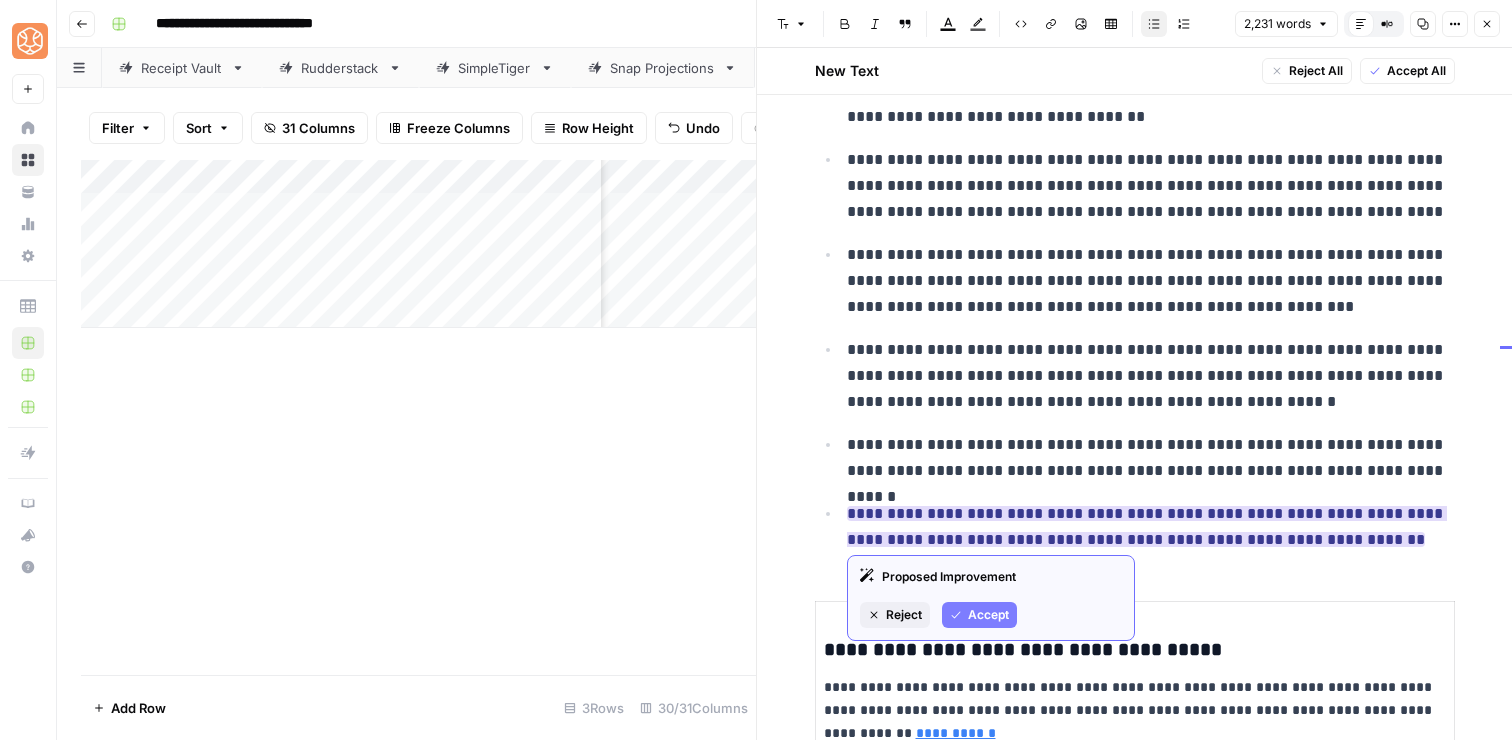 click on "Accept" at bounding box center [988, 615] 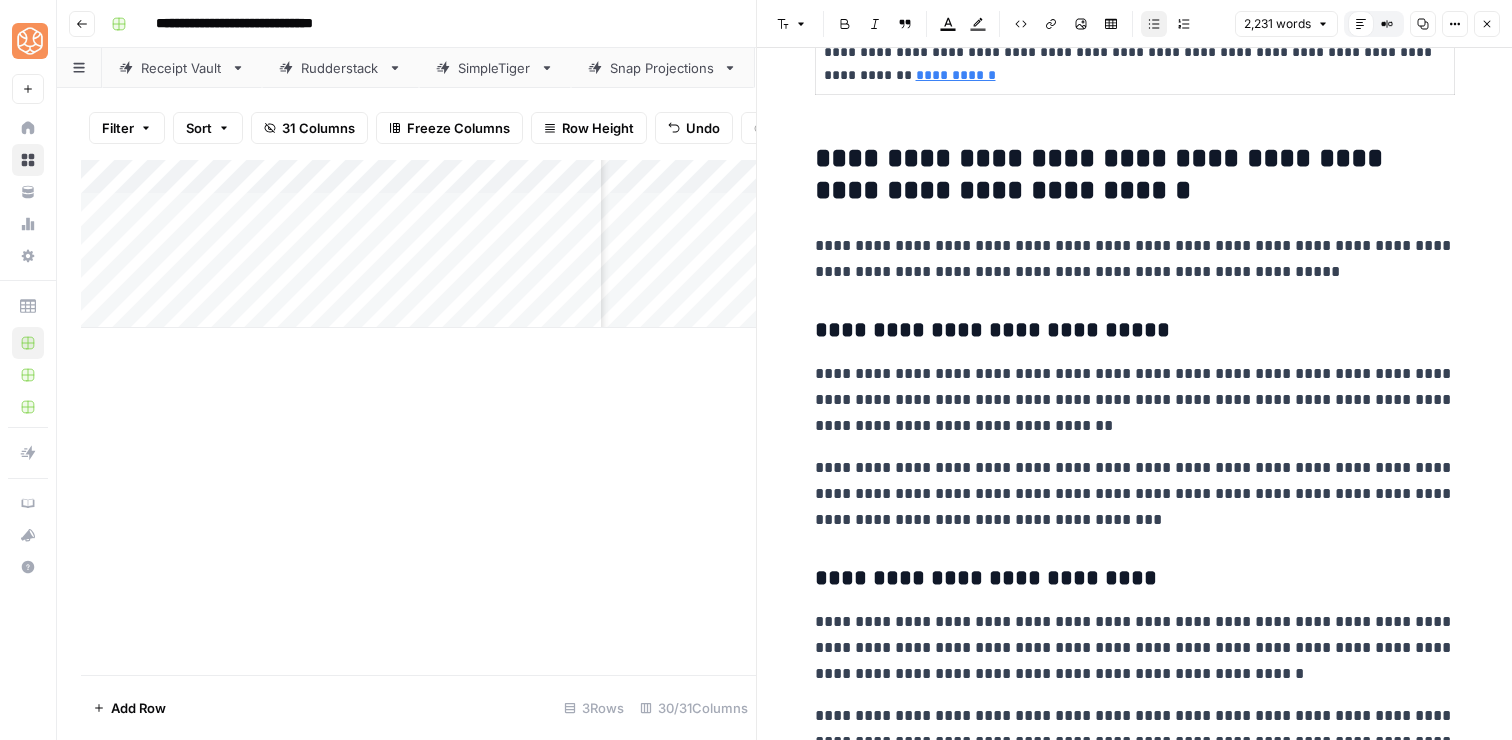 scroll, scrollTop: 5216, scrollLeft: 0, axis: vertical 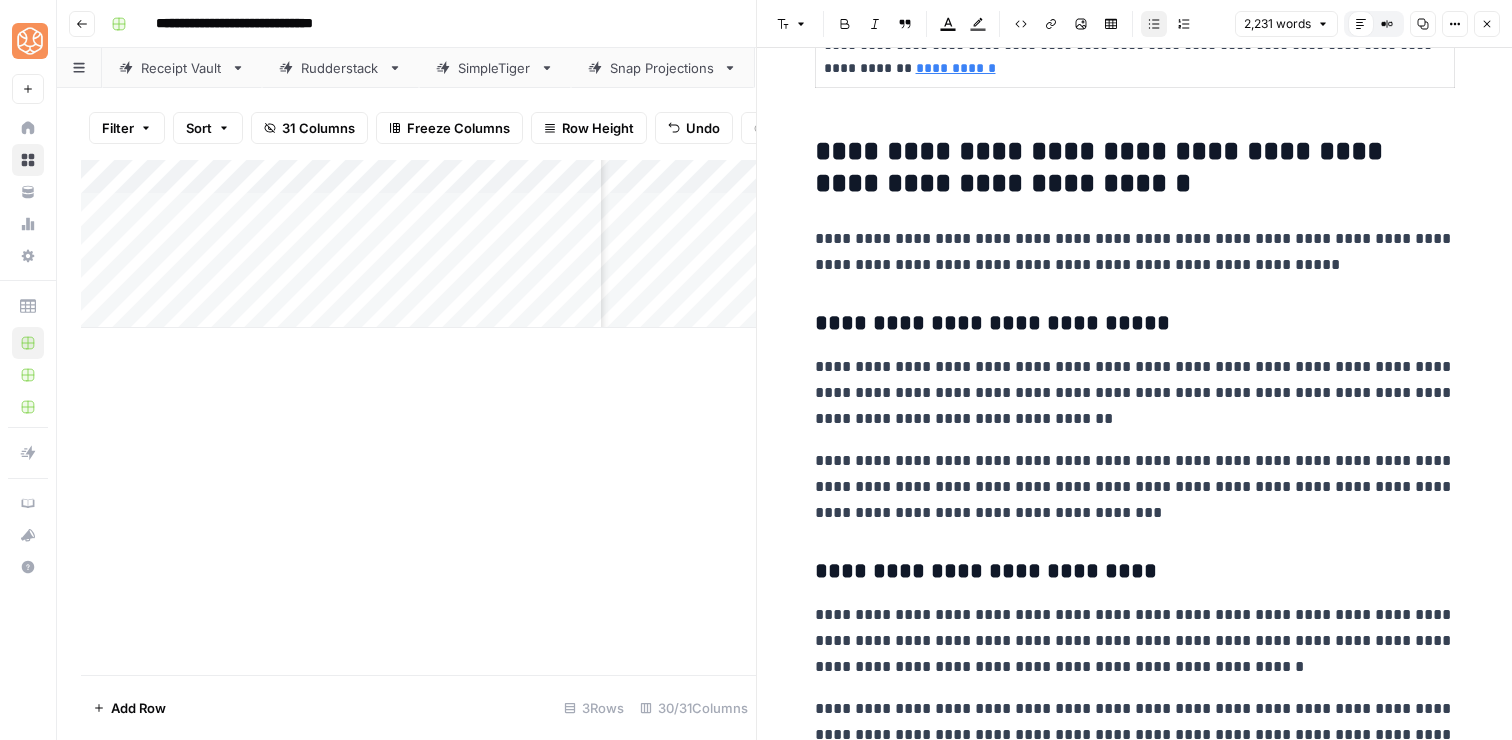click on "**********" at bounding box center [1135, 439] 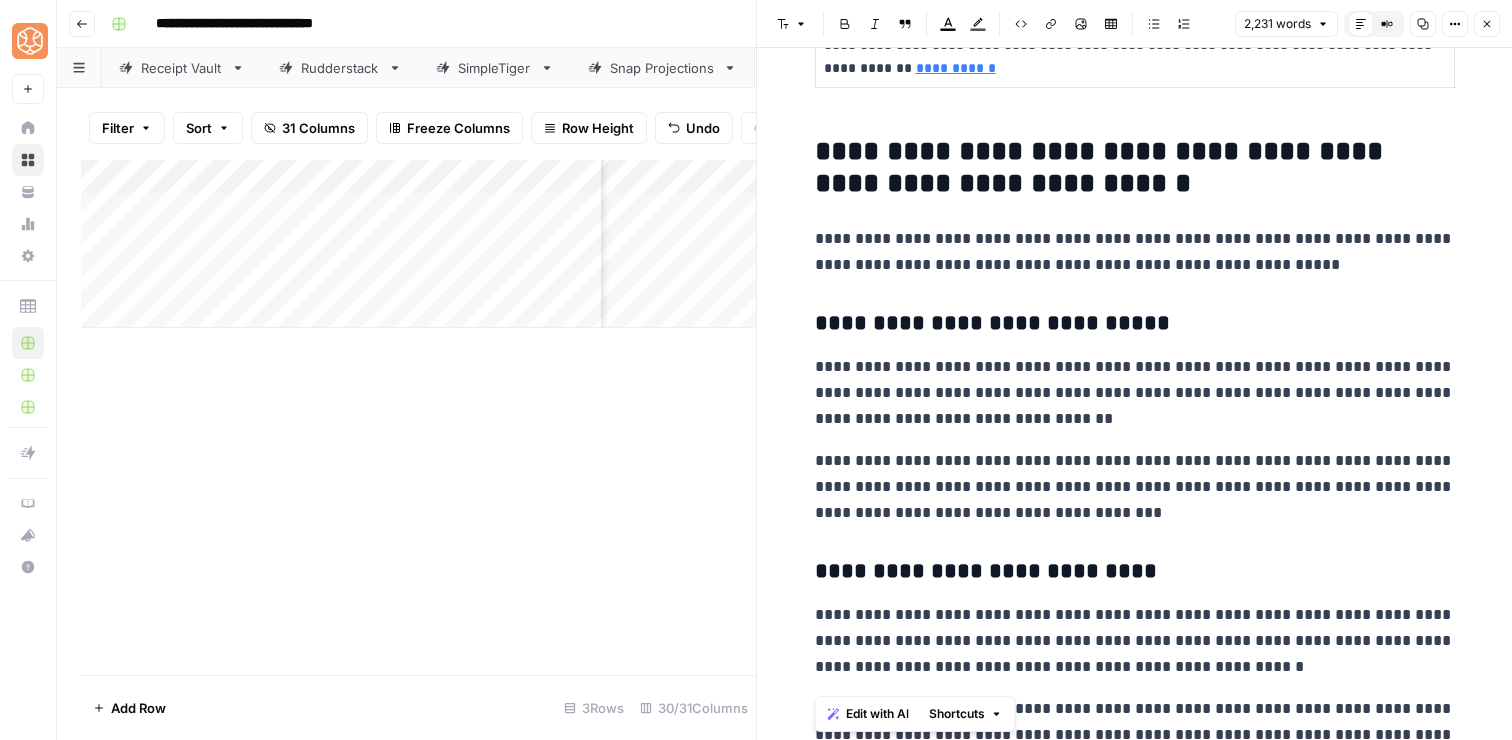 copy on "**********" 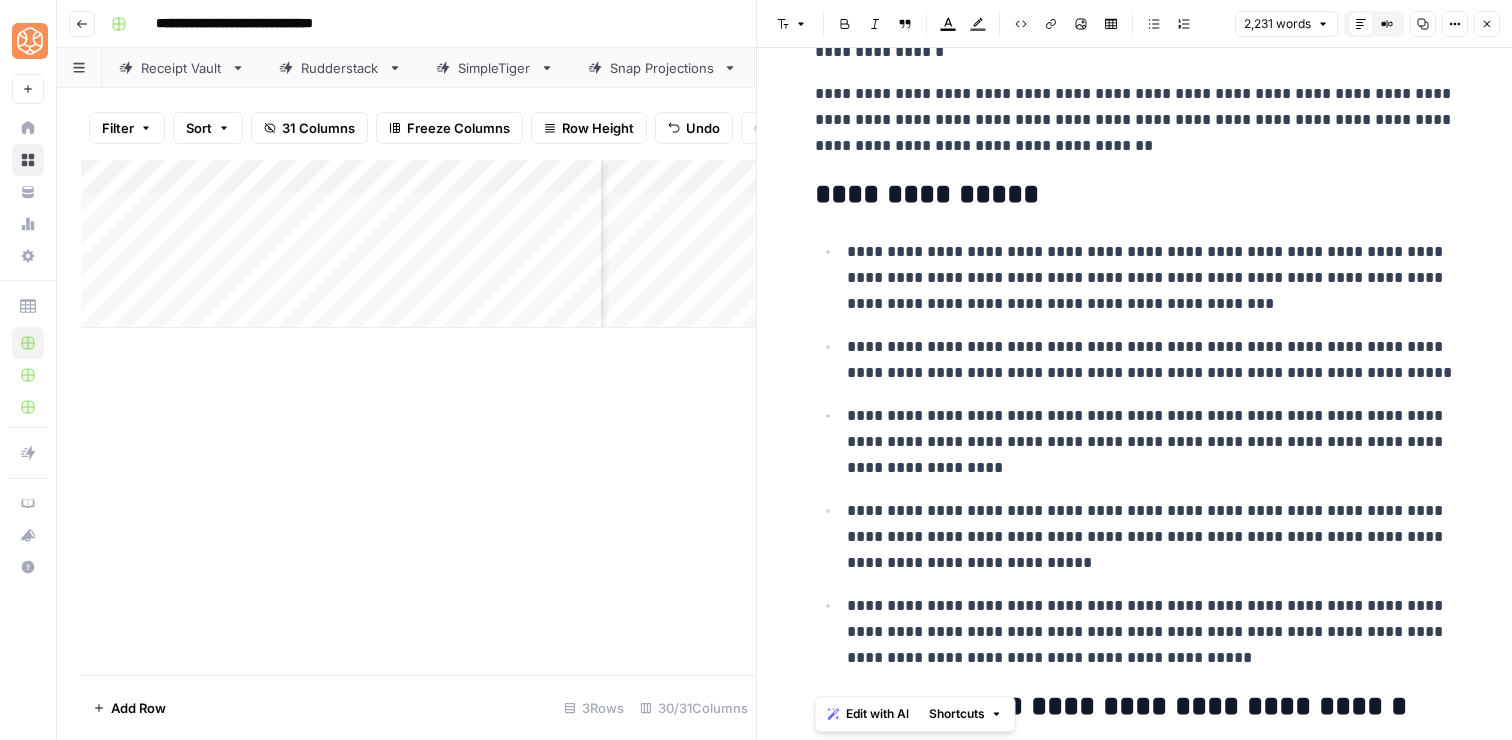 scroll, scrollTop: 0, scrollLeft: 0, axis: both 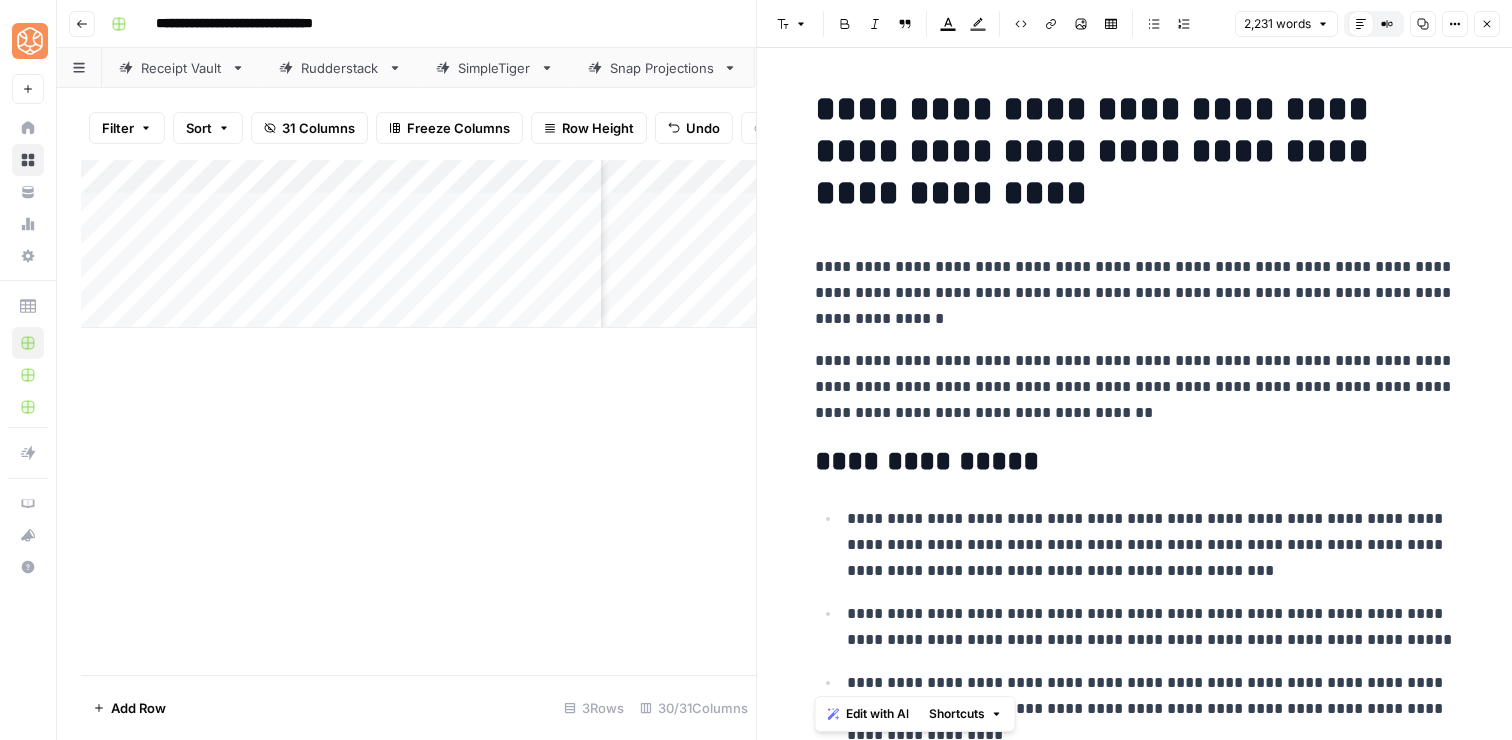 click 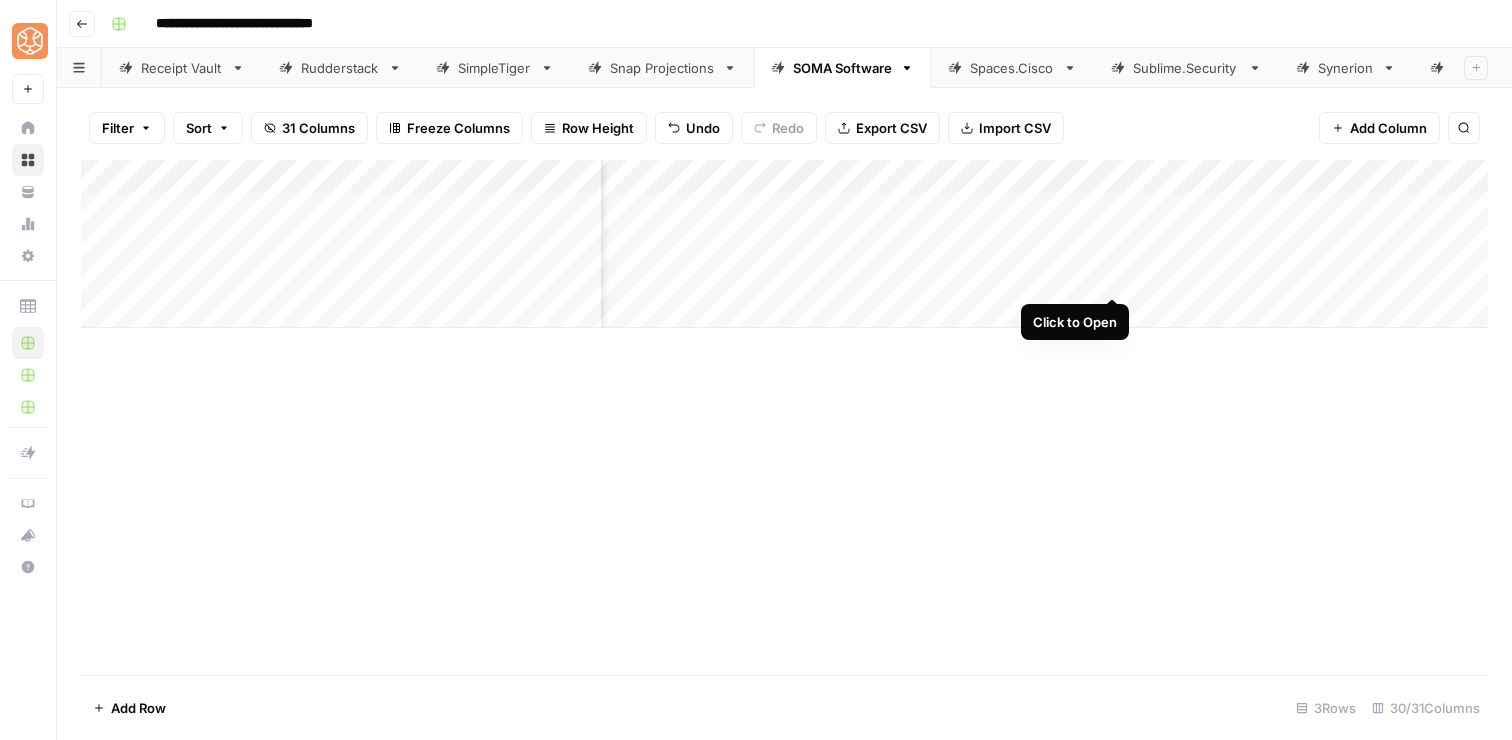 click on "Add Column" at bounding box center [784, 244] 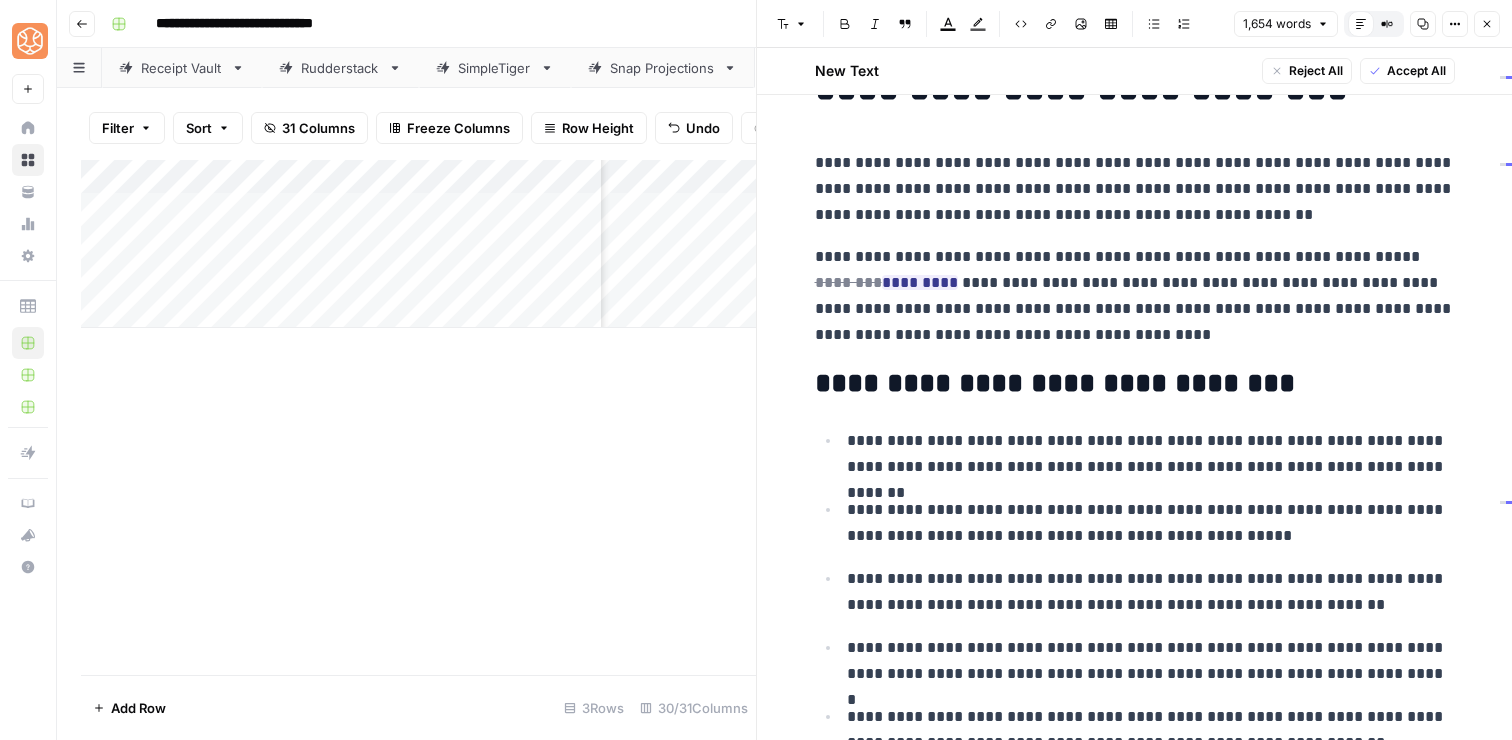 scroll, scrollTop: 114, scrollLeft: 0, axis: vertical 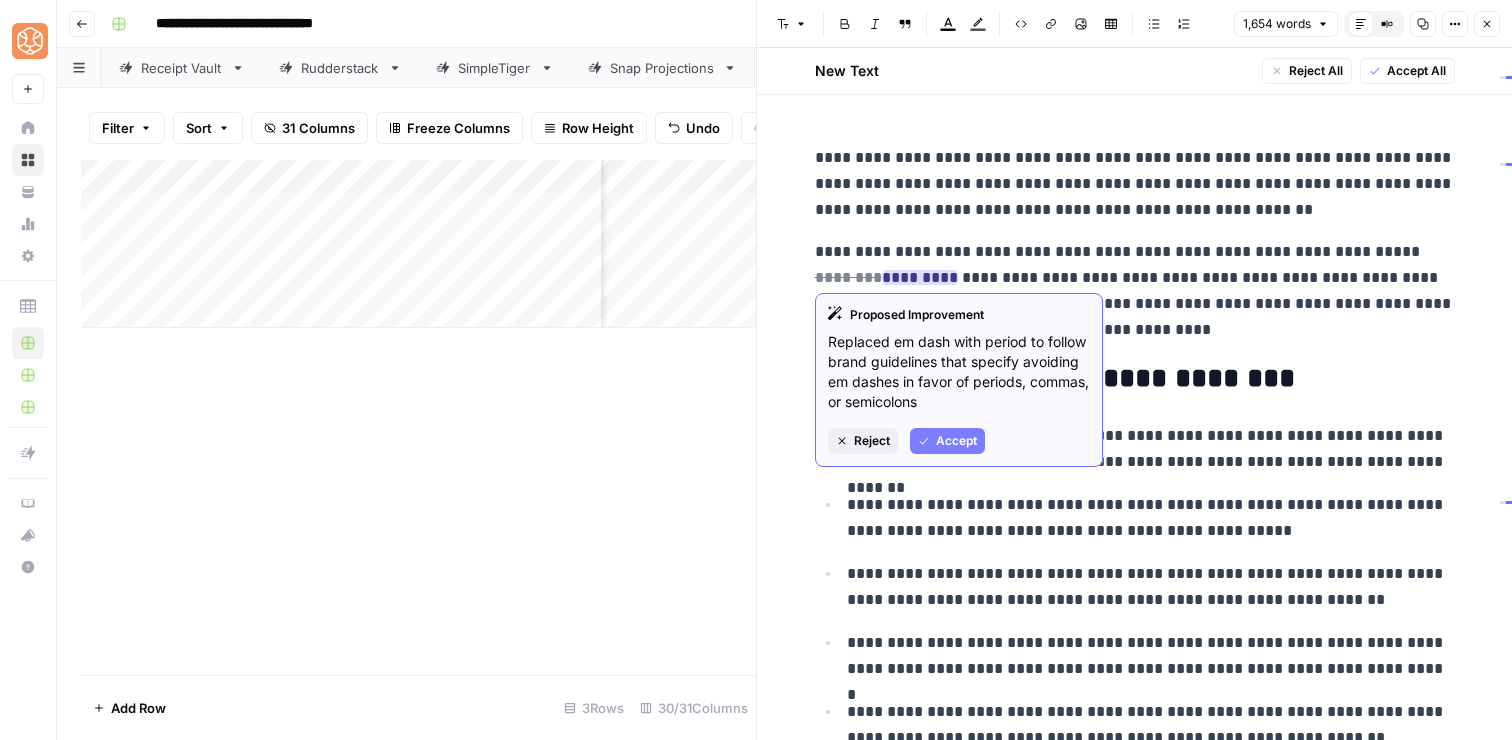 click on "Accept" at bounding box center (956, 441) 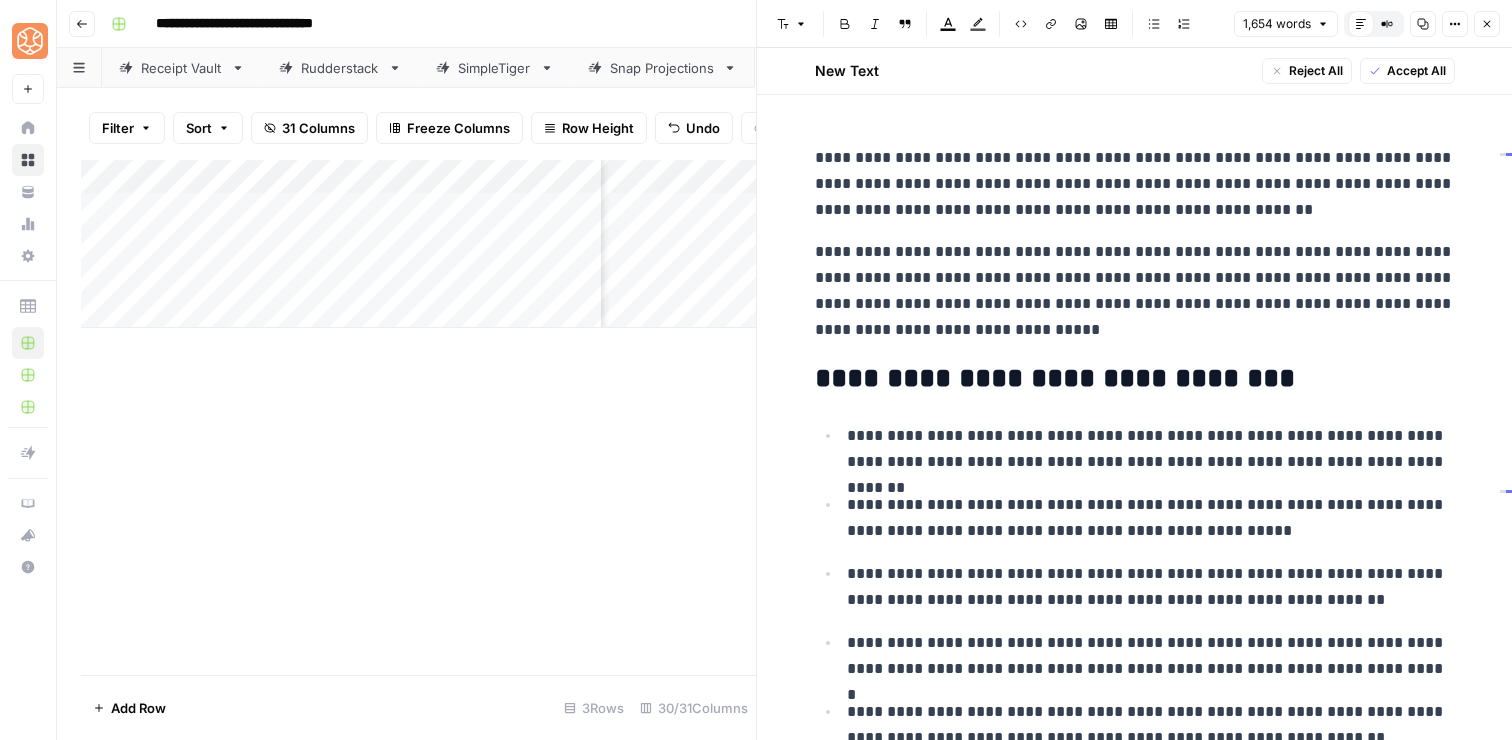 click on "**********" at bounding box center (1135, 291) 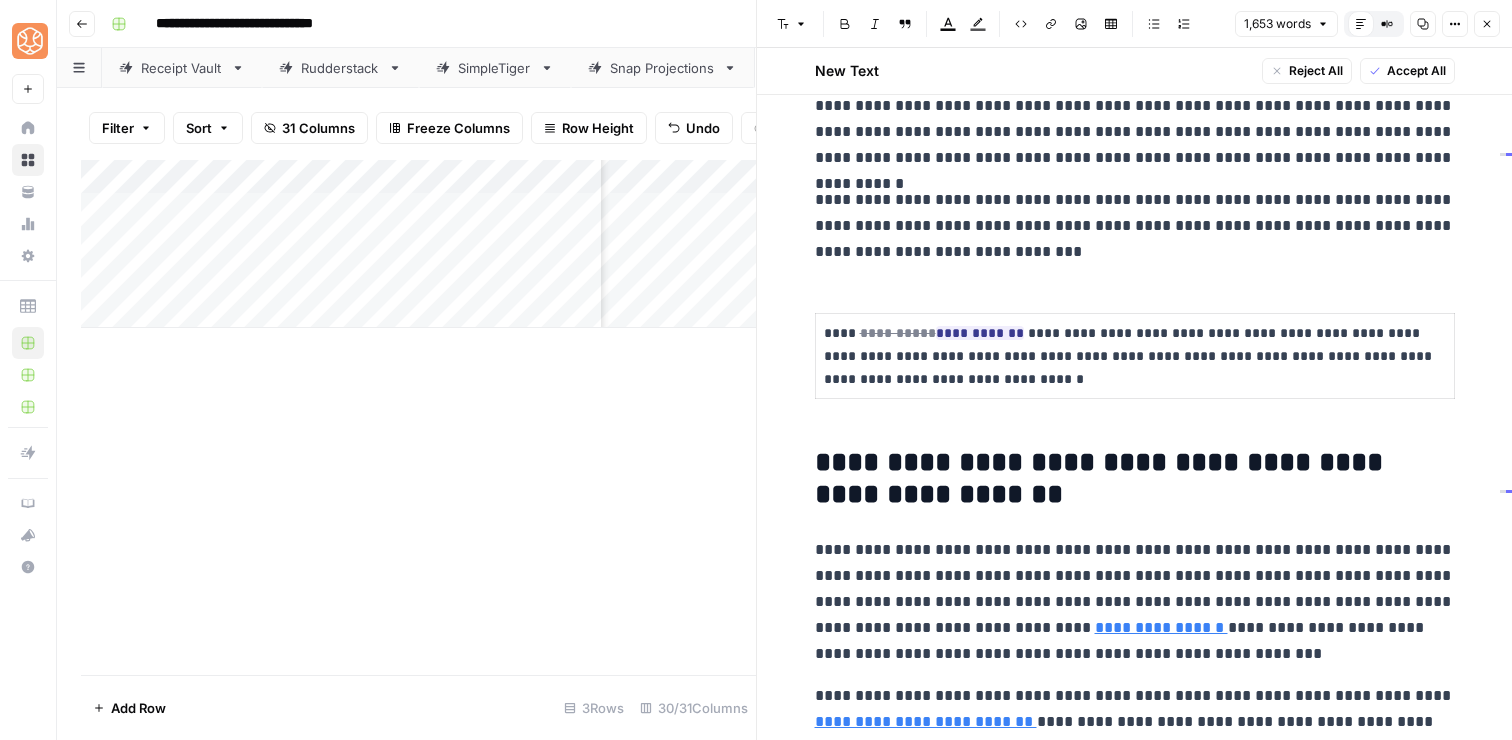 scroll, scrollTop: 983, scrollLeft: 0, axis: vertical 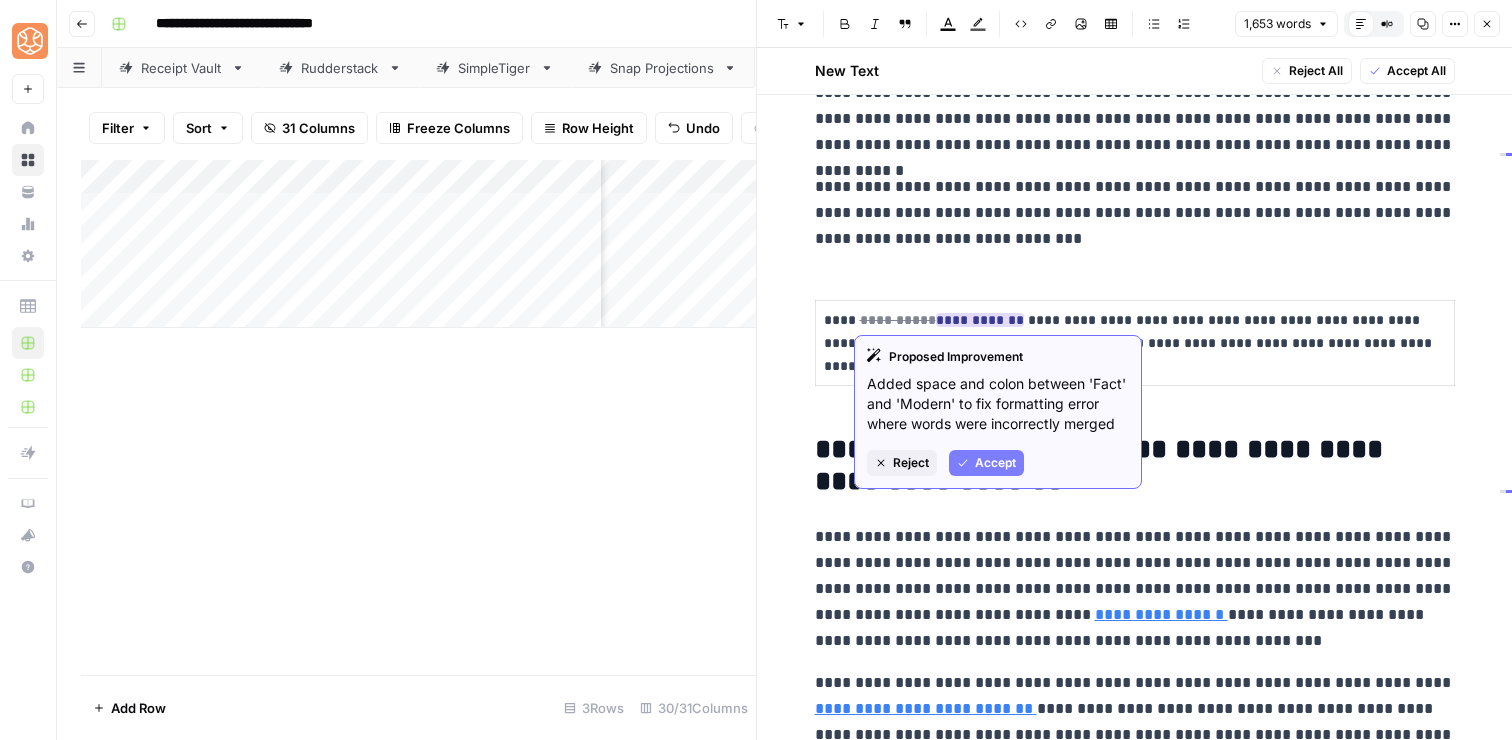 click on "Accept" at bounding box center [995, 463] 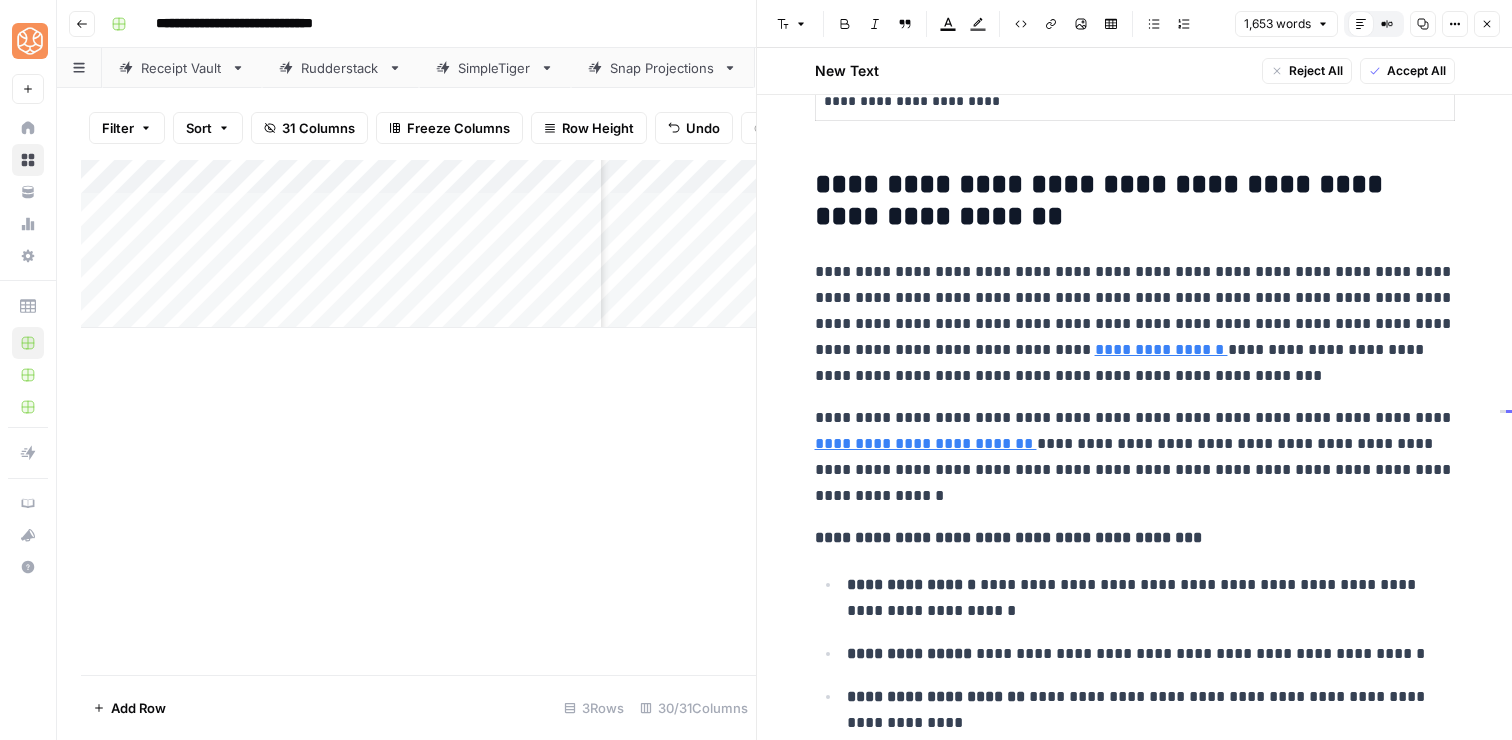 scroll, scrollTop: 1264, scrollLeft: 0, axis: vertical 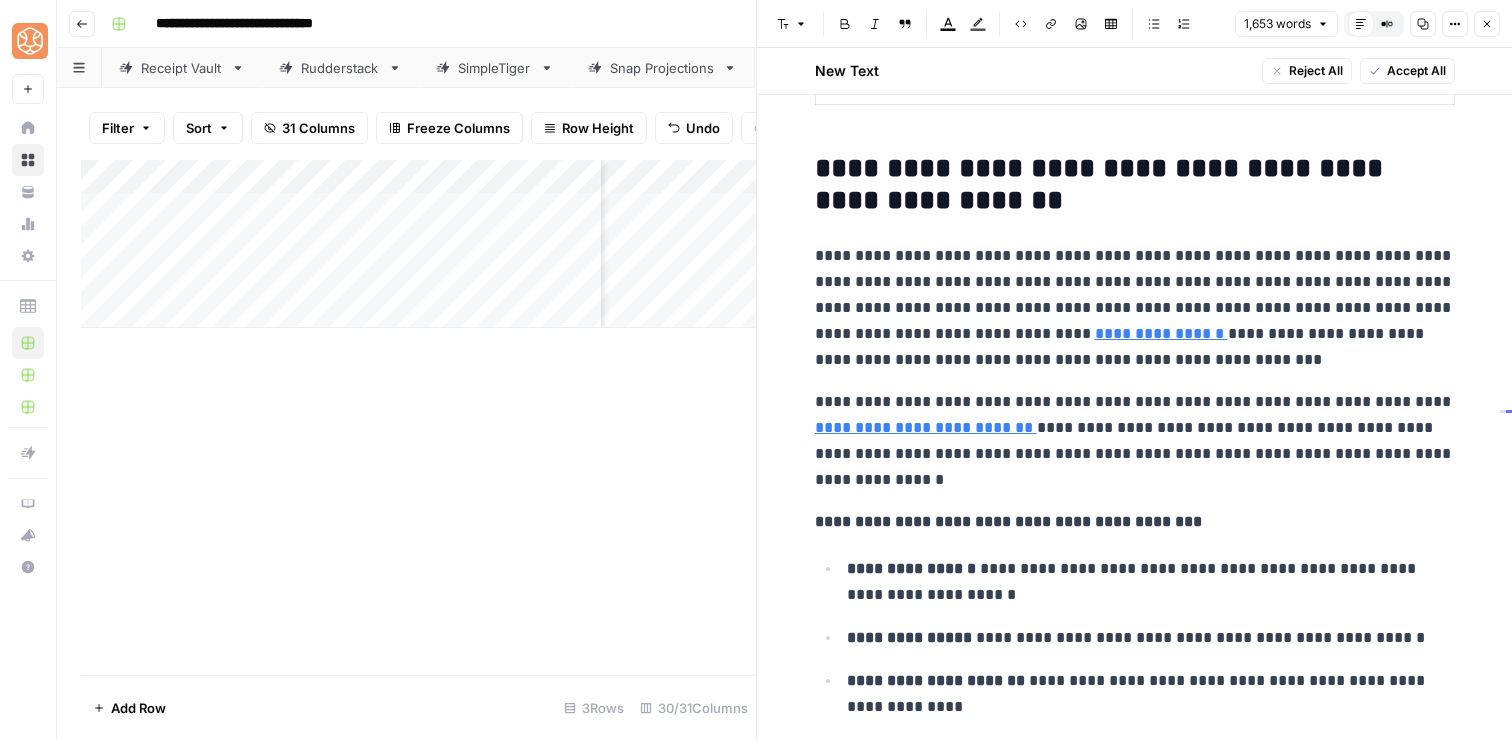 click on "**********" at bounding box center [1008, 521] 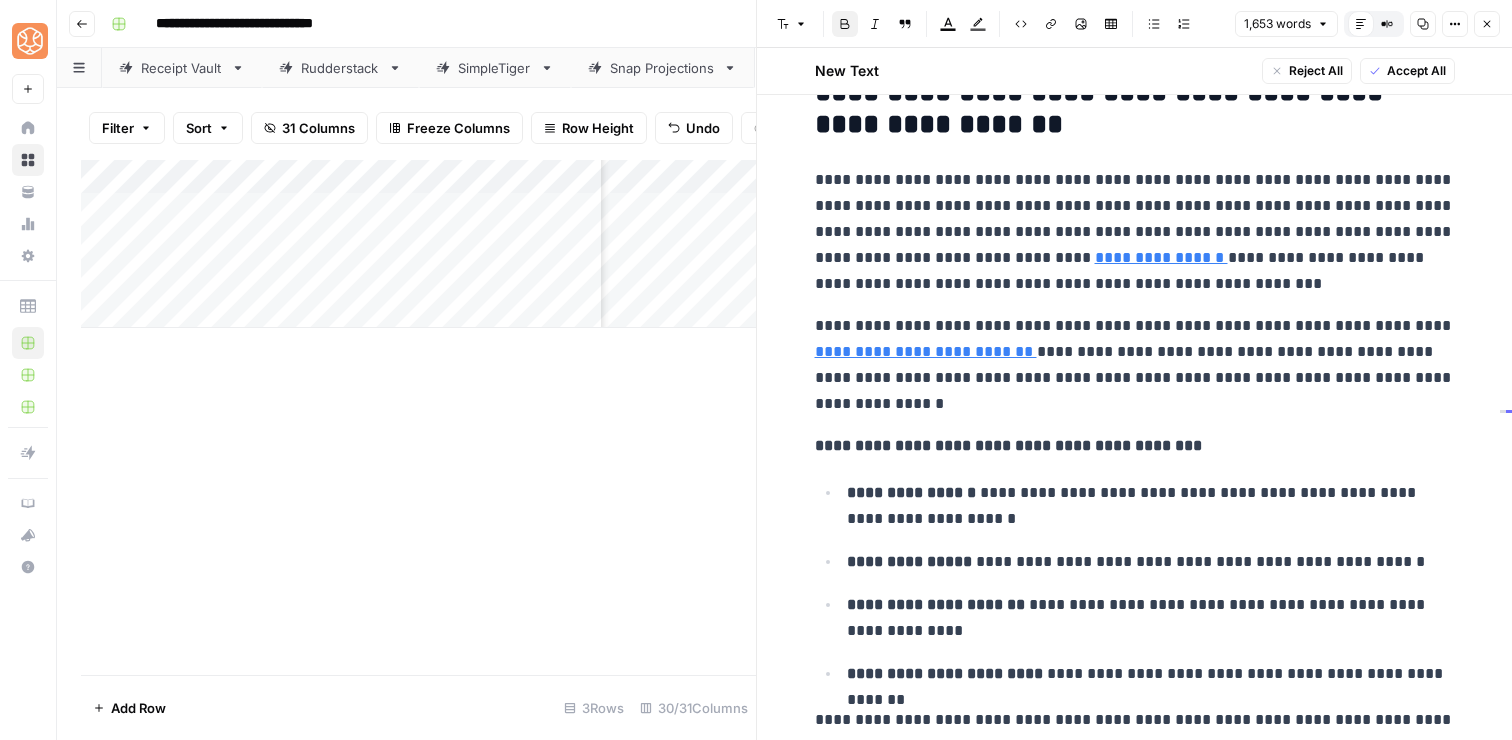 scroll, scrollTop: 1341, scrollLeft: 0, axis: vertical 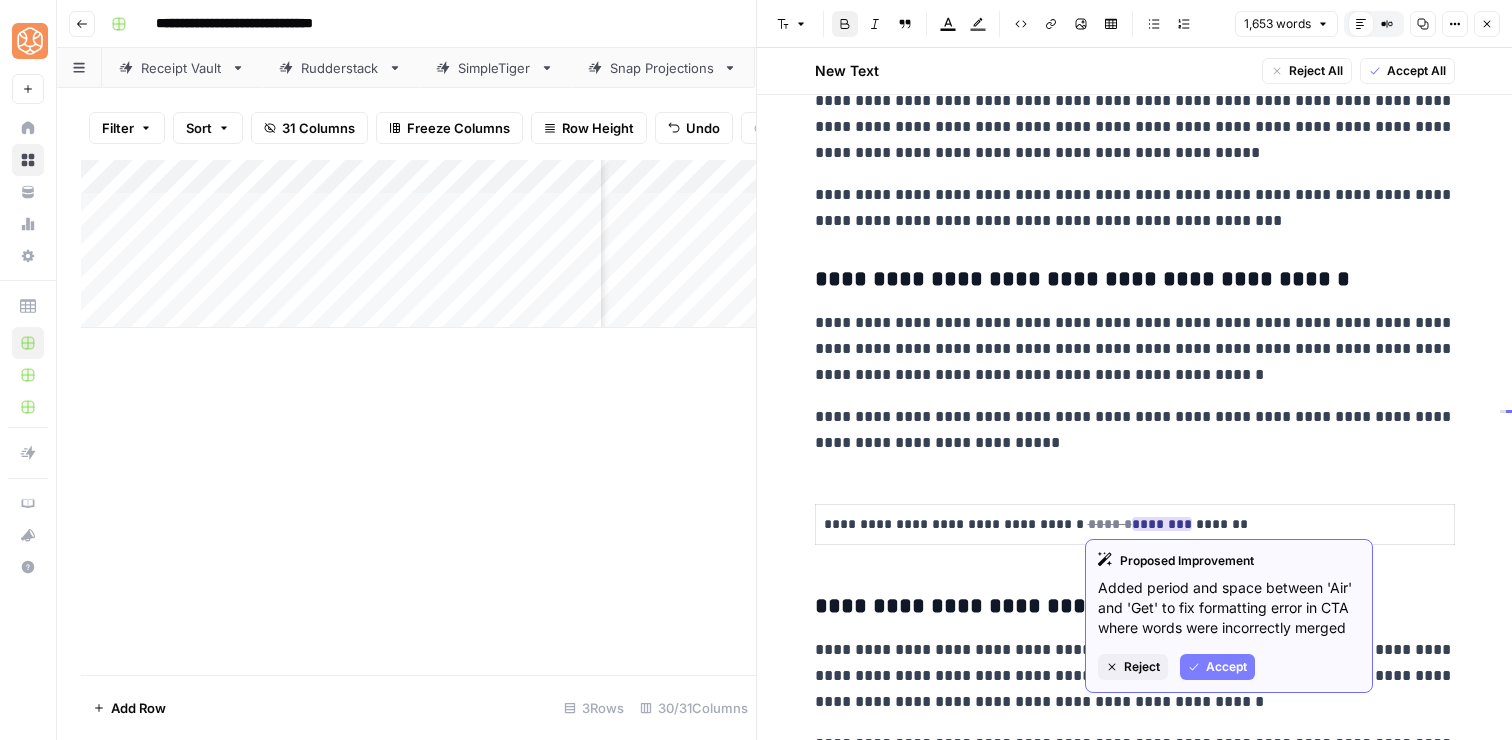 click on "Proposed Improvement Added period and space between 'Air' and 'Get' to fix formatting error in CTA where words were incorrectly merged Reject Accept" at bounding box center (1229, 616) 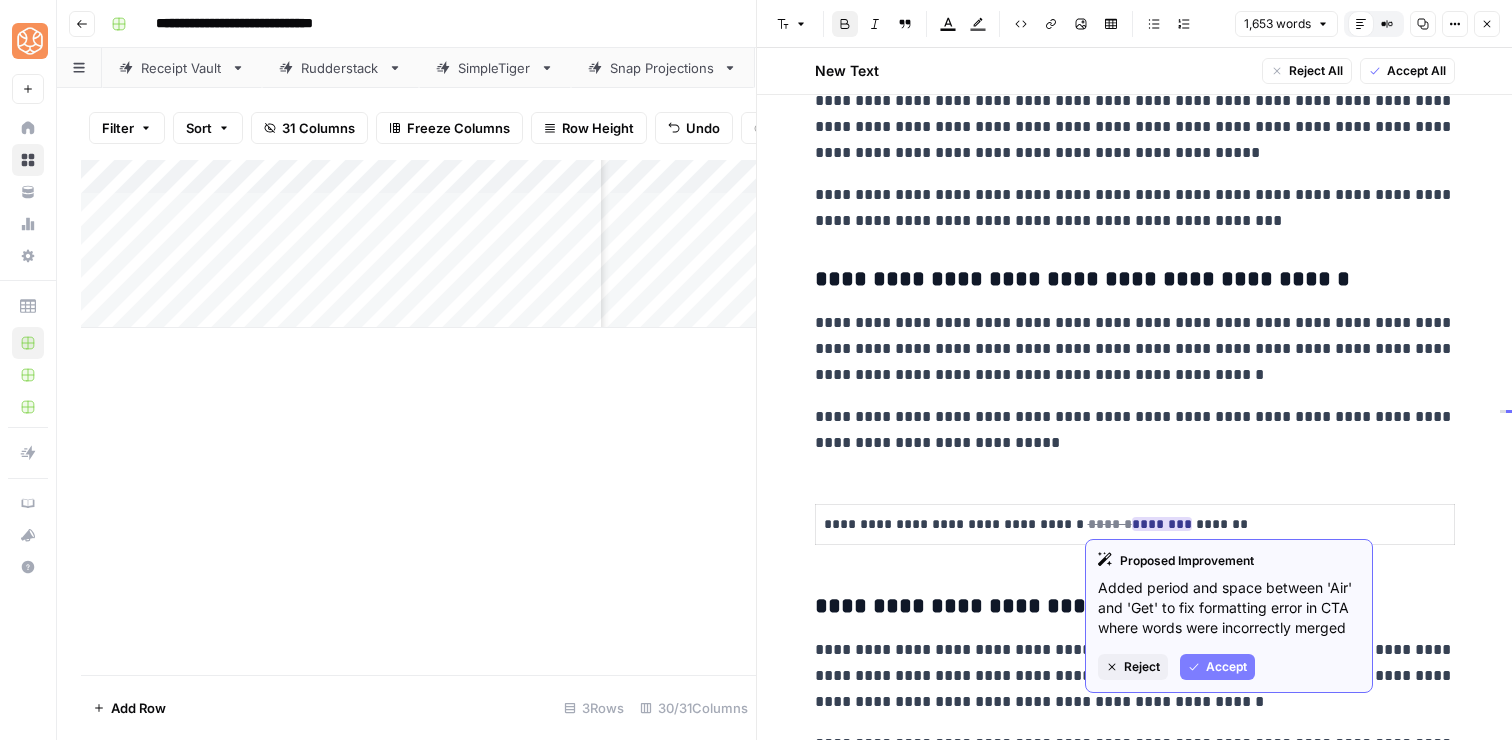click on "Accept" at bounding box center [1217, 667] 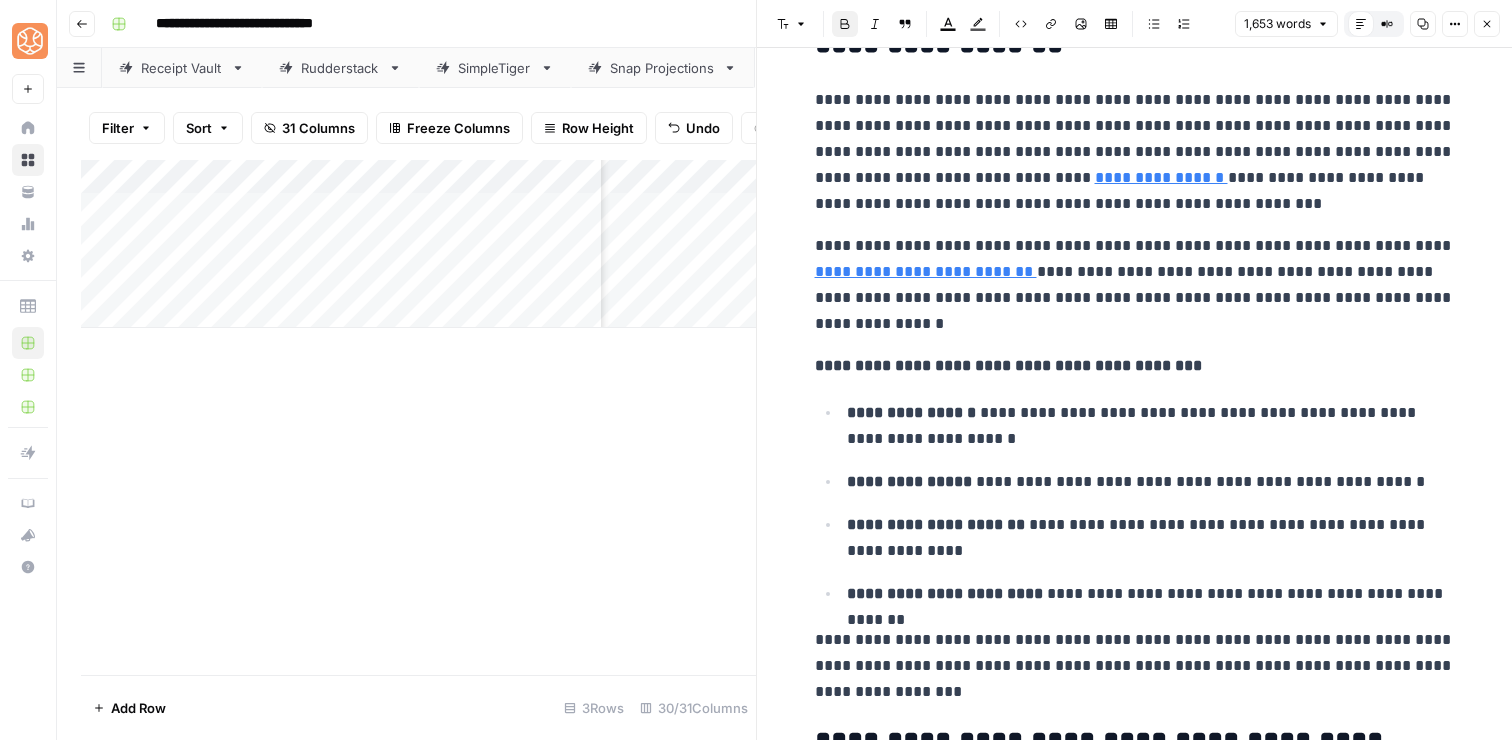 scroll, scrollTop: 1376, scrollLeft: 0, axis: vertical 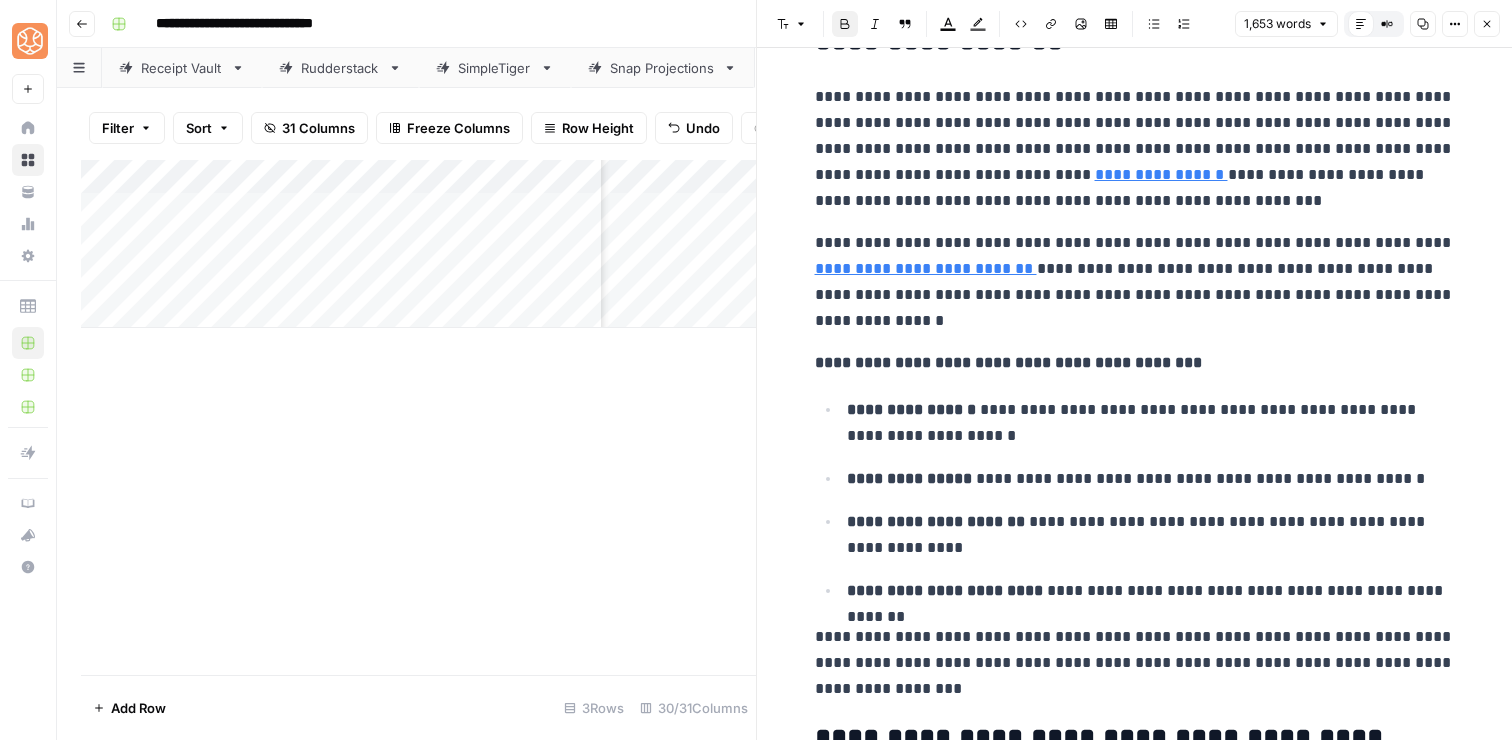 click on "**********" at bounding box center [1008, 362] 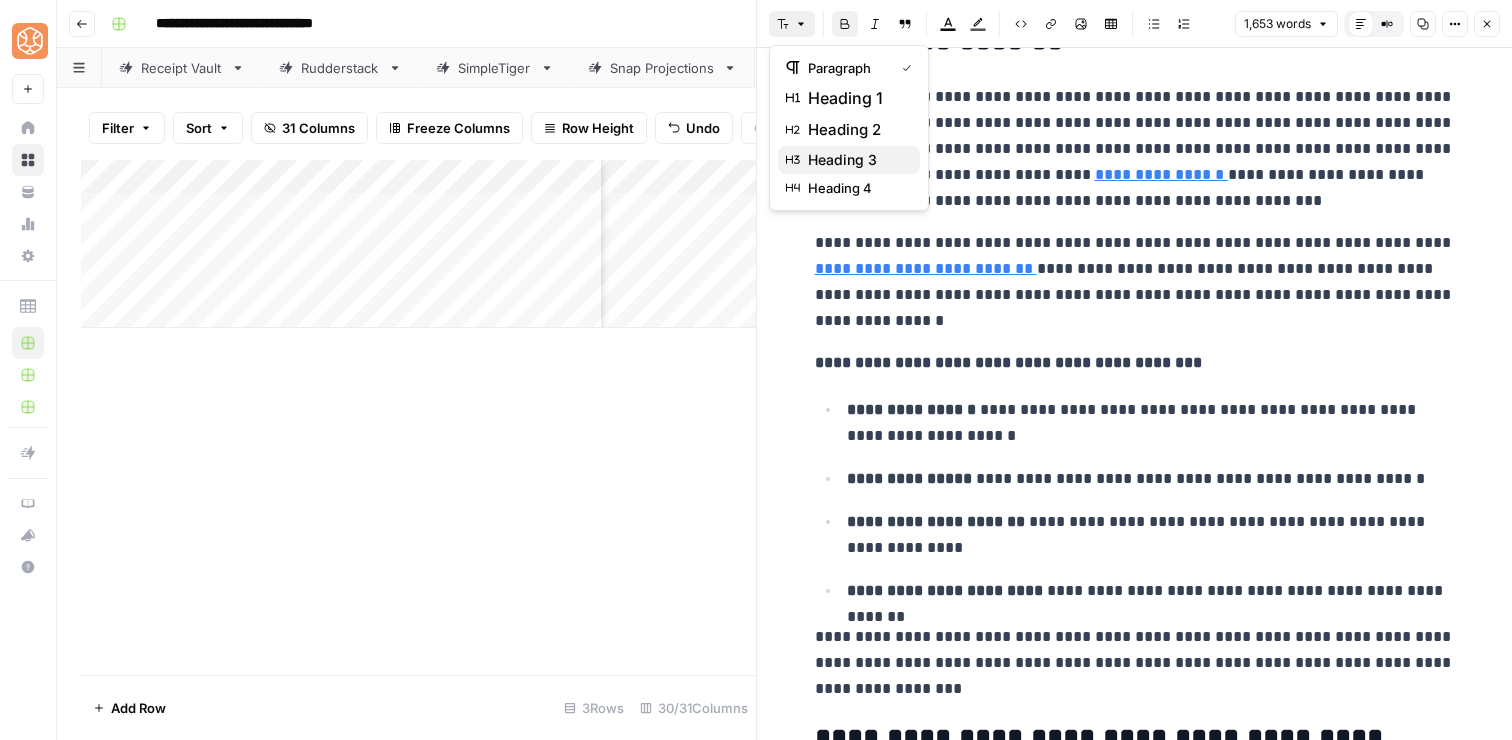 click on "heading 3" at bounding box center [849, 160] 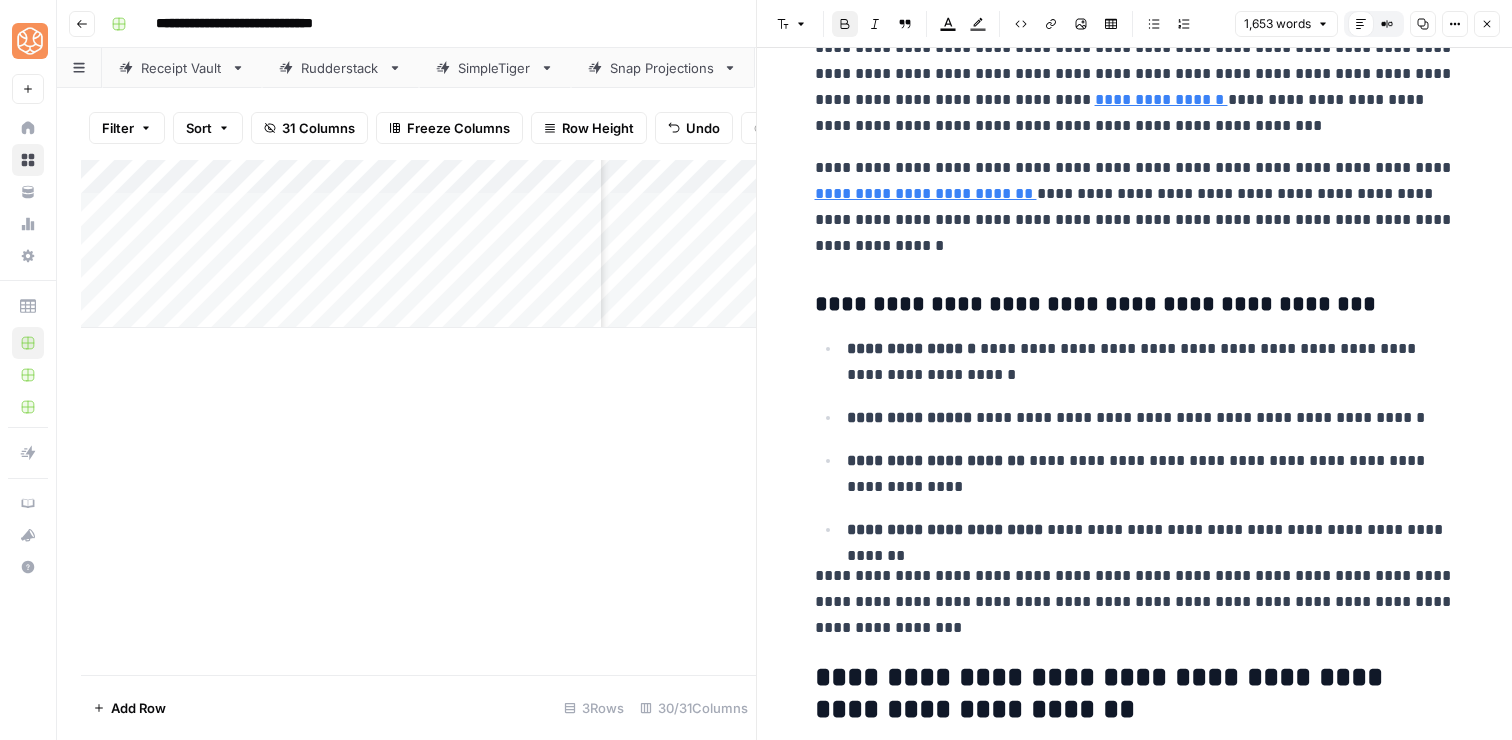 scroll, scrollTop: 1455, scrollLeft: 0, axis: vertical 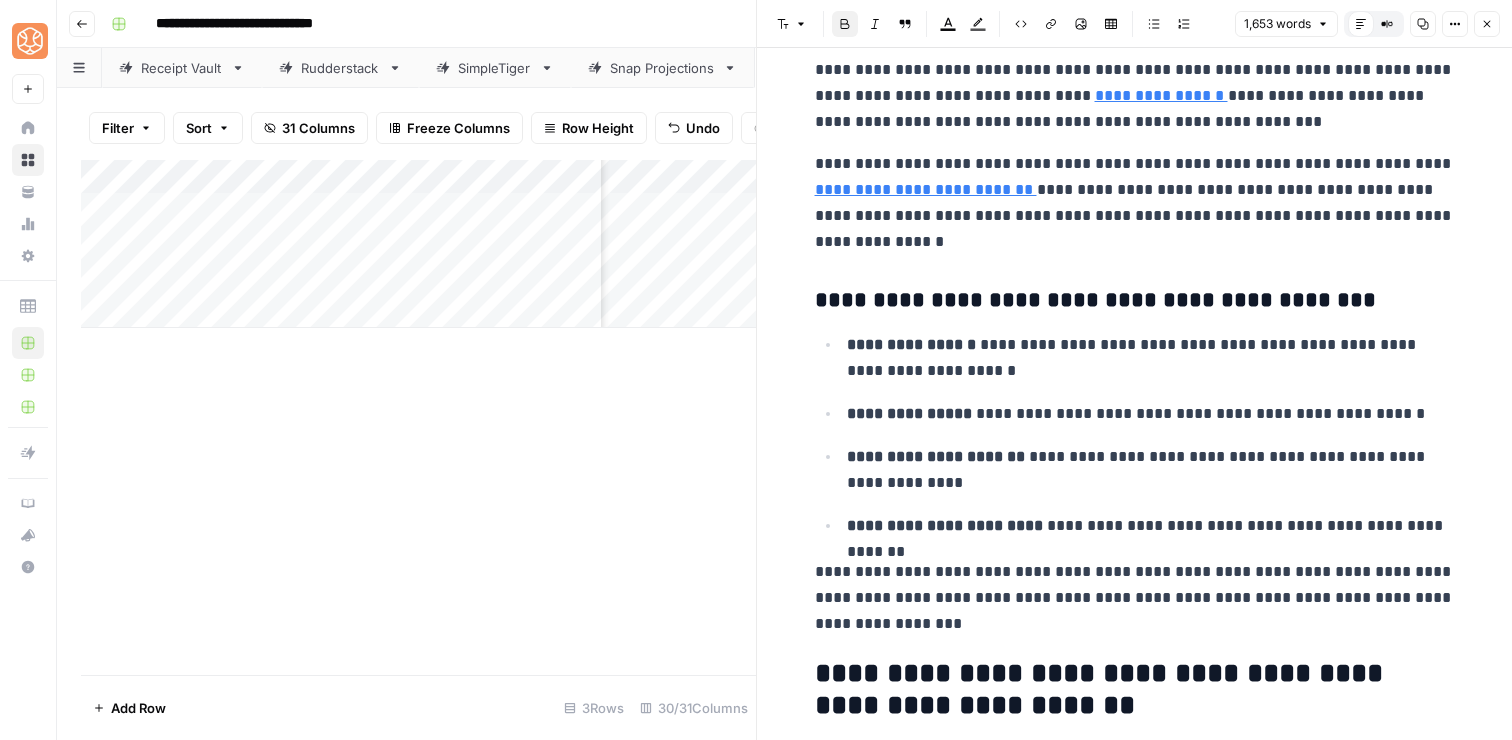 click on "**********" at bounding box center [1095, 300] 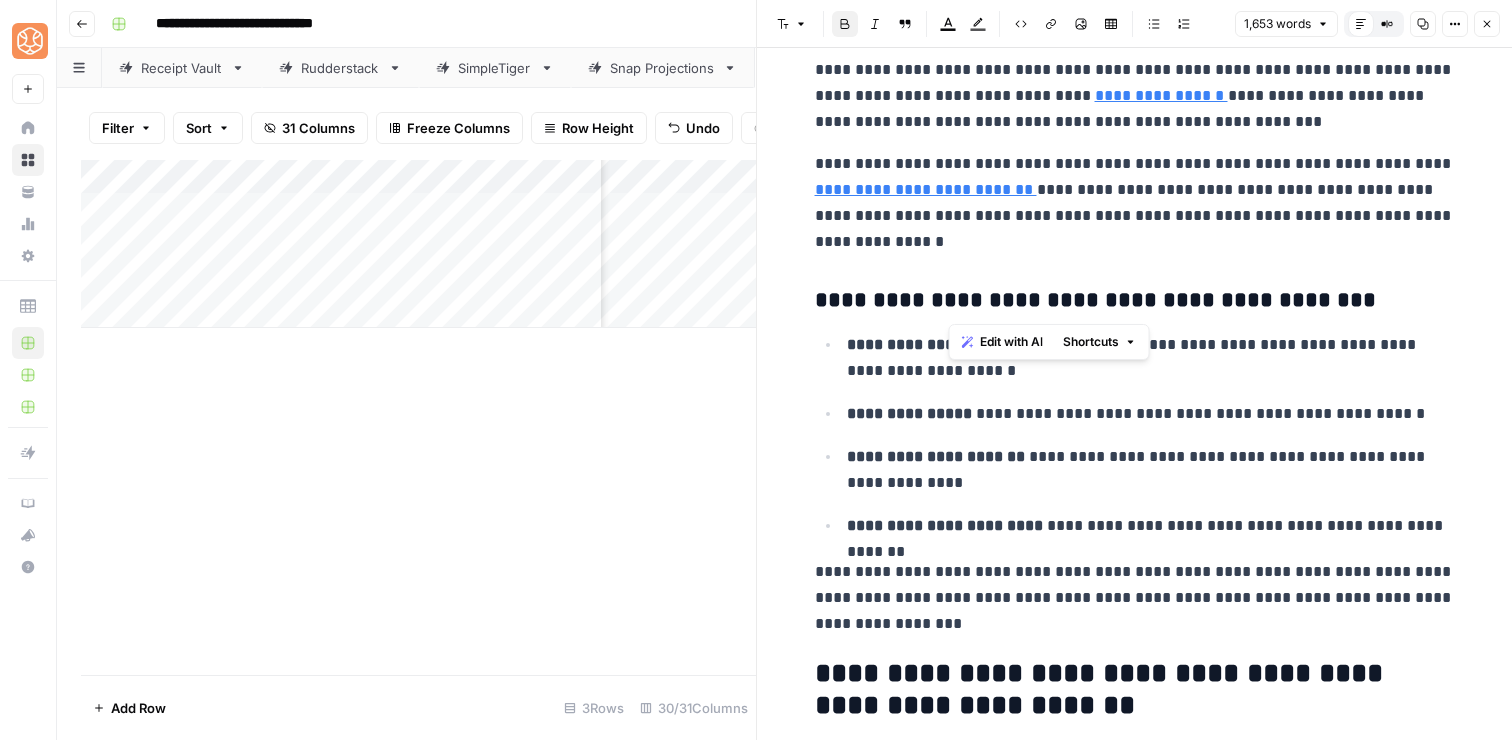 click on "**********" at bounding box center (1095, 300) 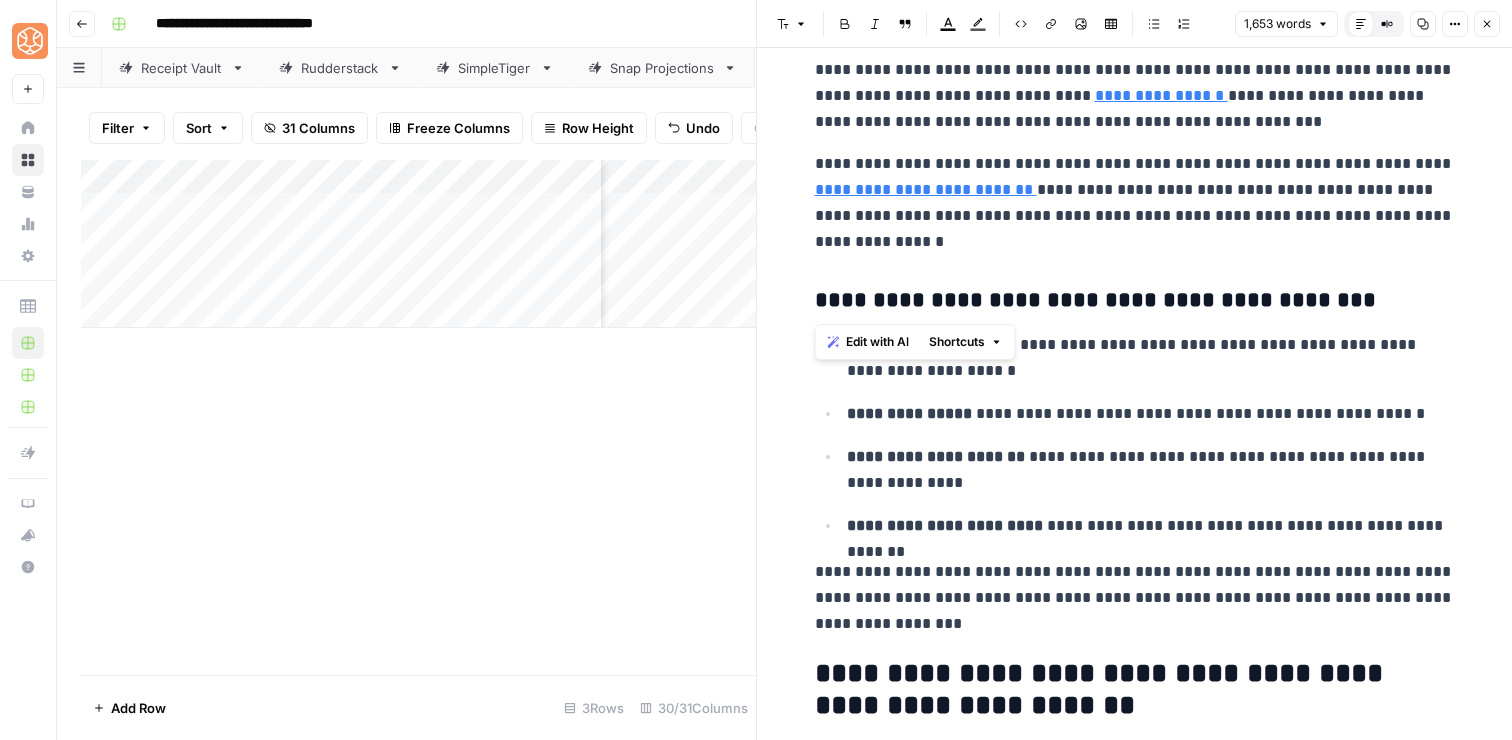 click on "**********" at bounding box center [1135, 301] 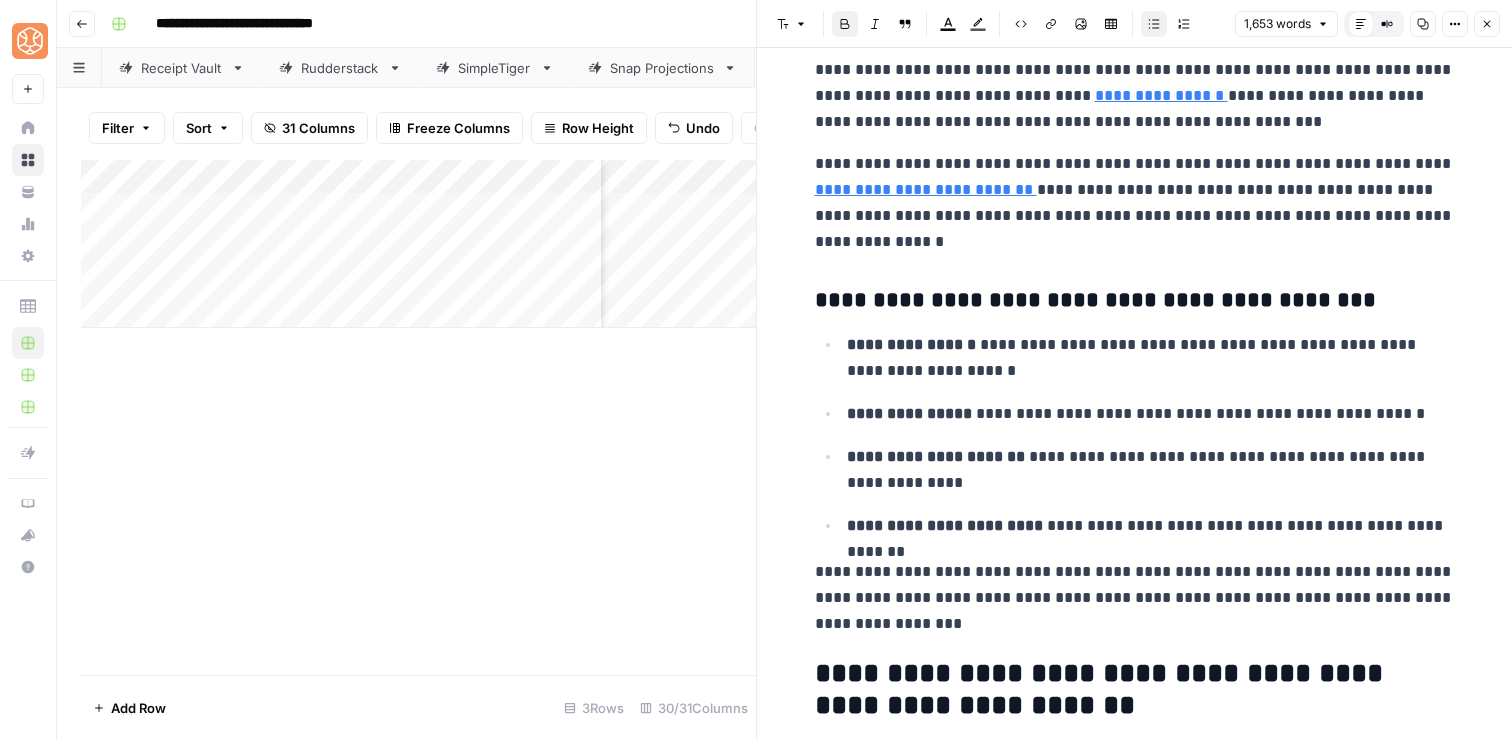 click on "**********" at bounding box center [1135, 2319] 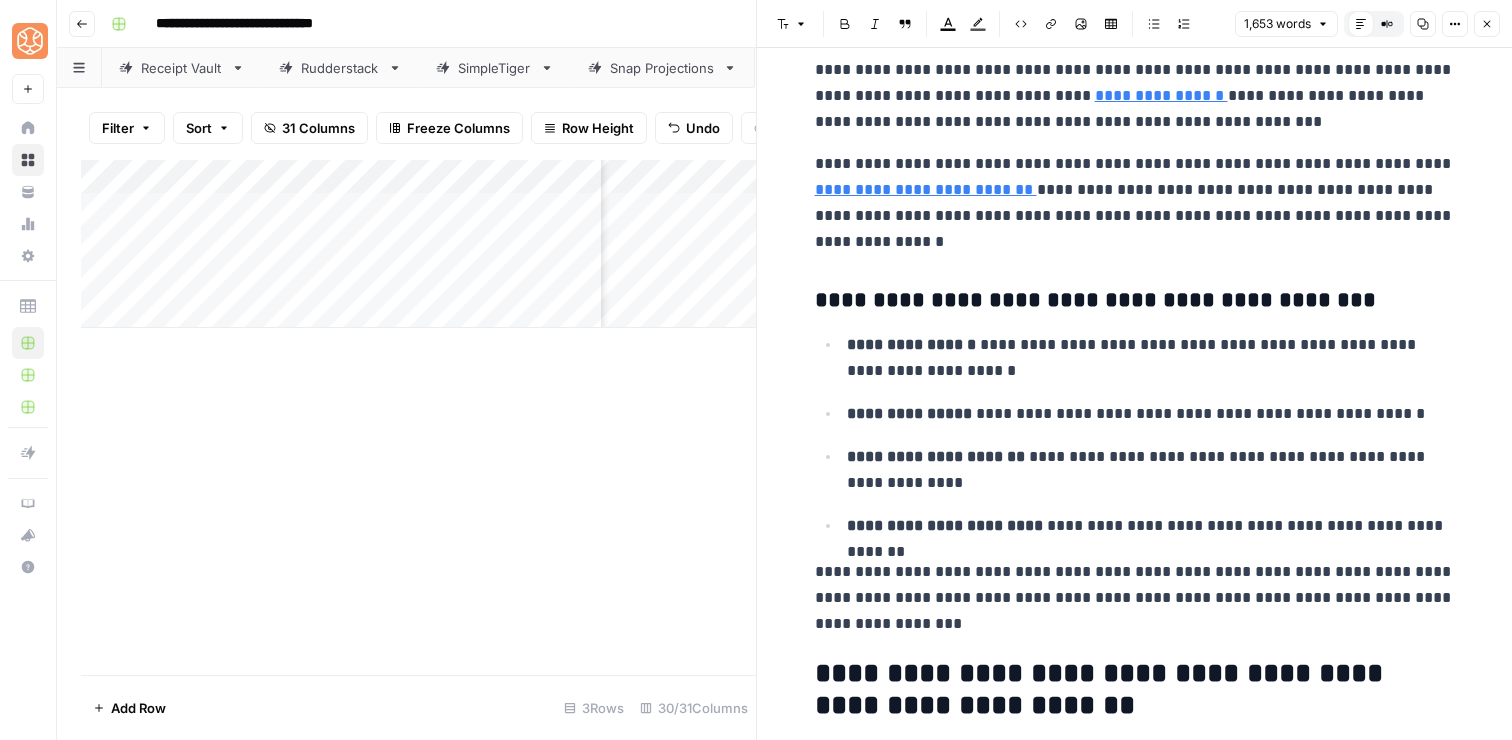 click on "**********" at bounding box center (1135, 301) 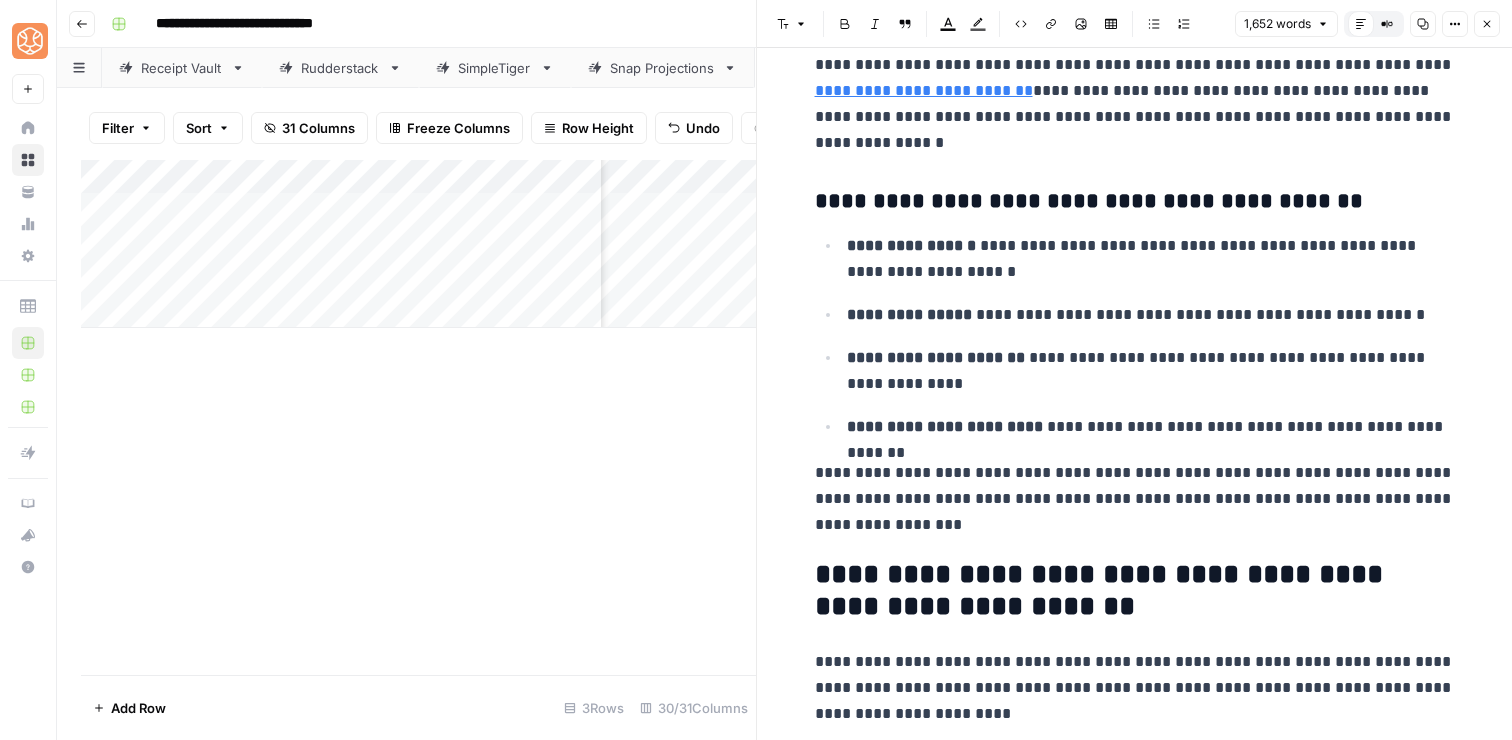 scroll, scrollTop: 1572, scrollLeft: 0, axis: vertical 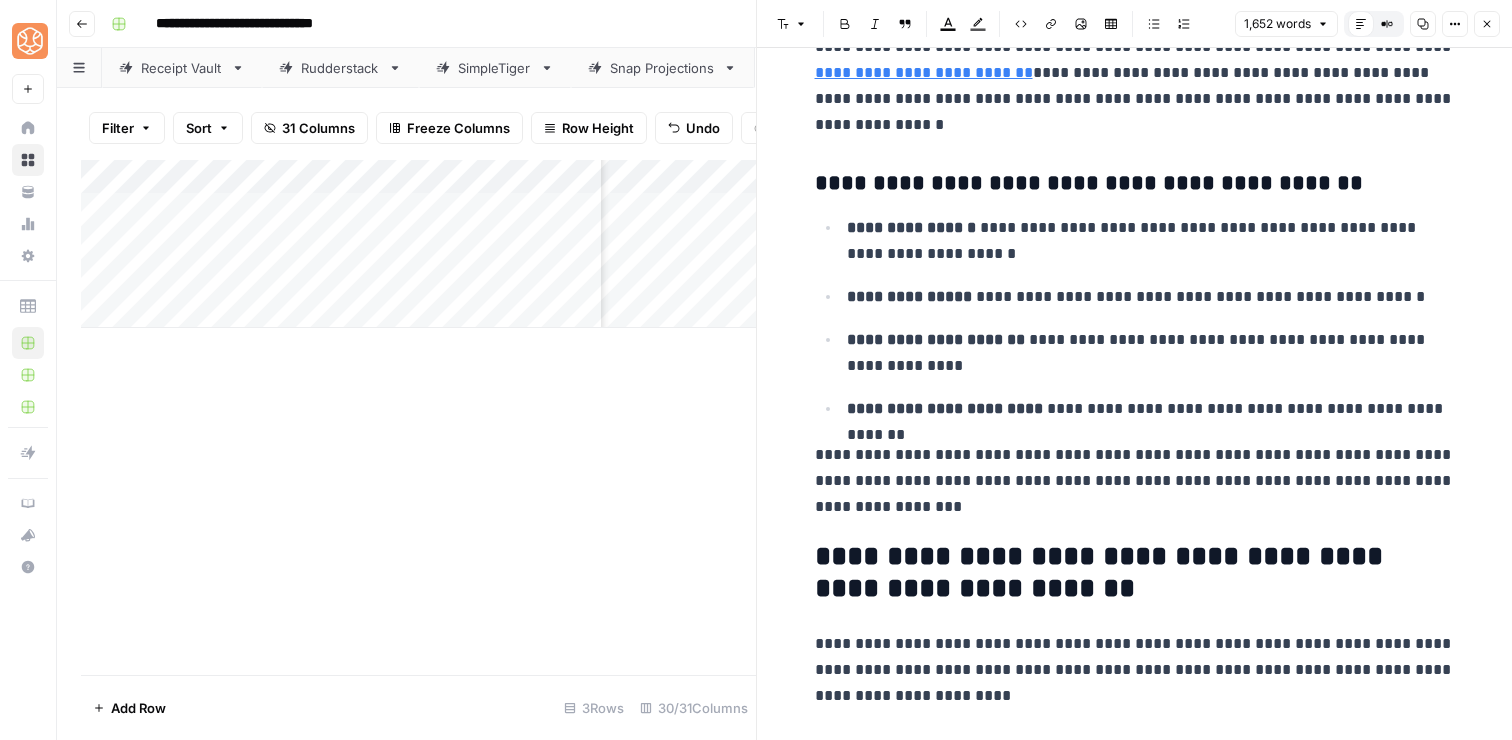 click on "**********" at bounding box center (1135, 481) 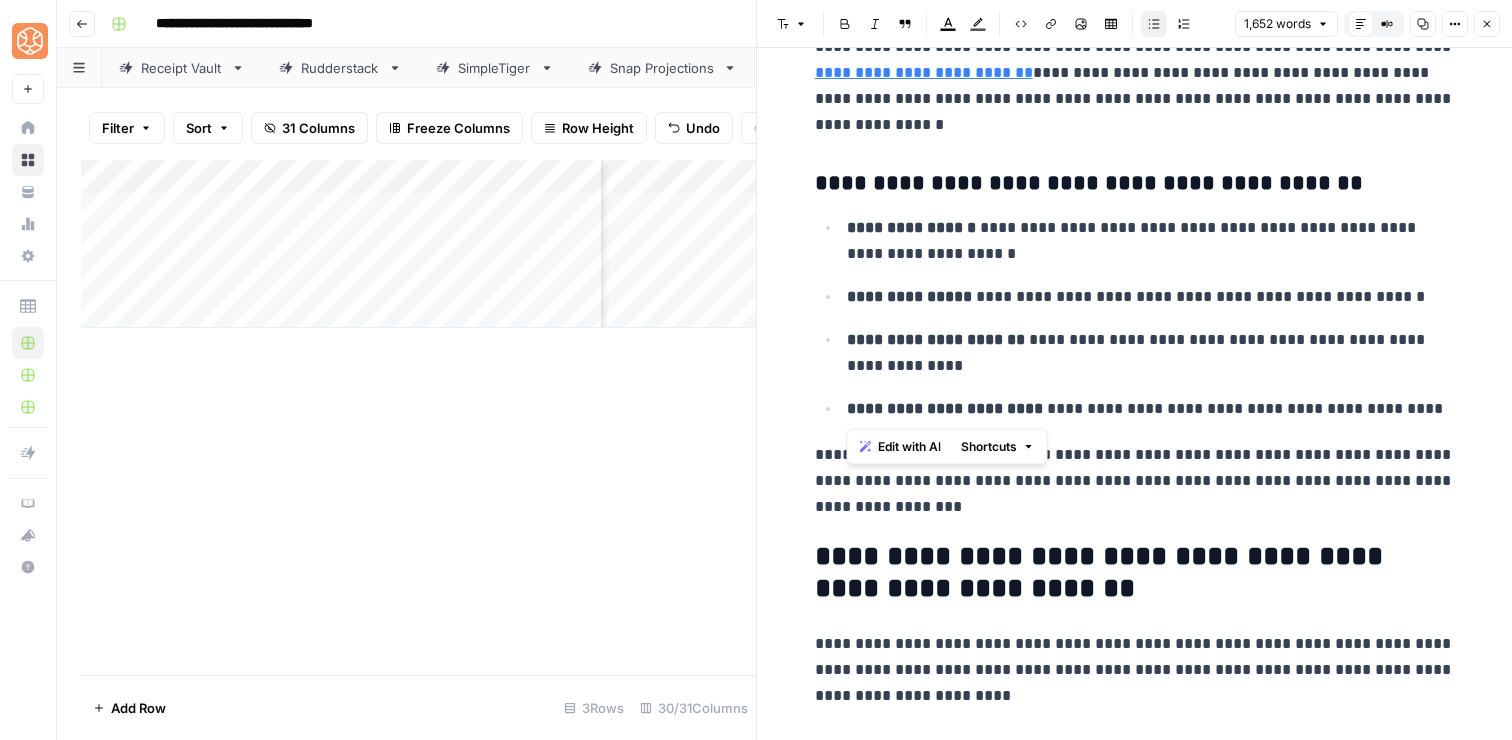 drag, startPoint x: 1437, startPoint y: 418, endPoint x: 1407, endPoint y: 206, distance: 214.11212 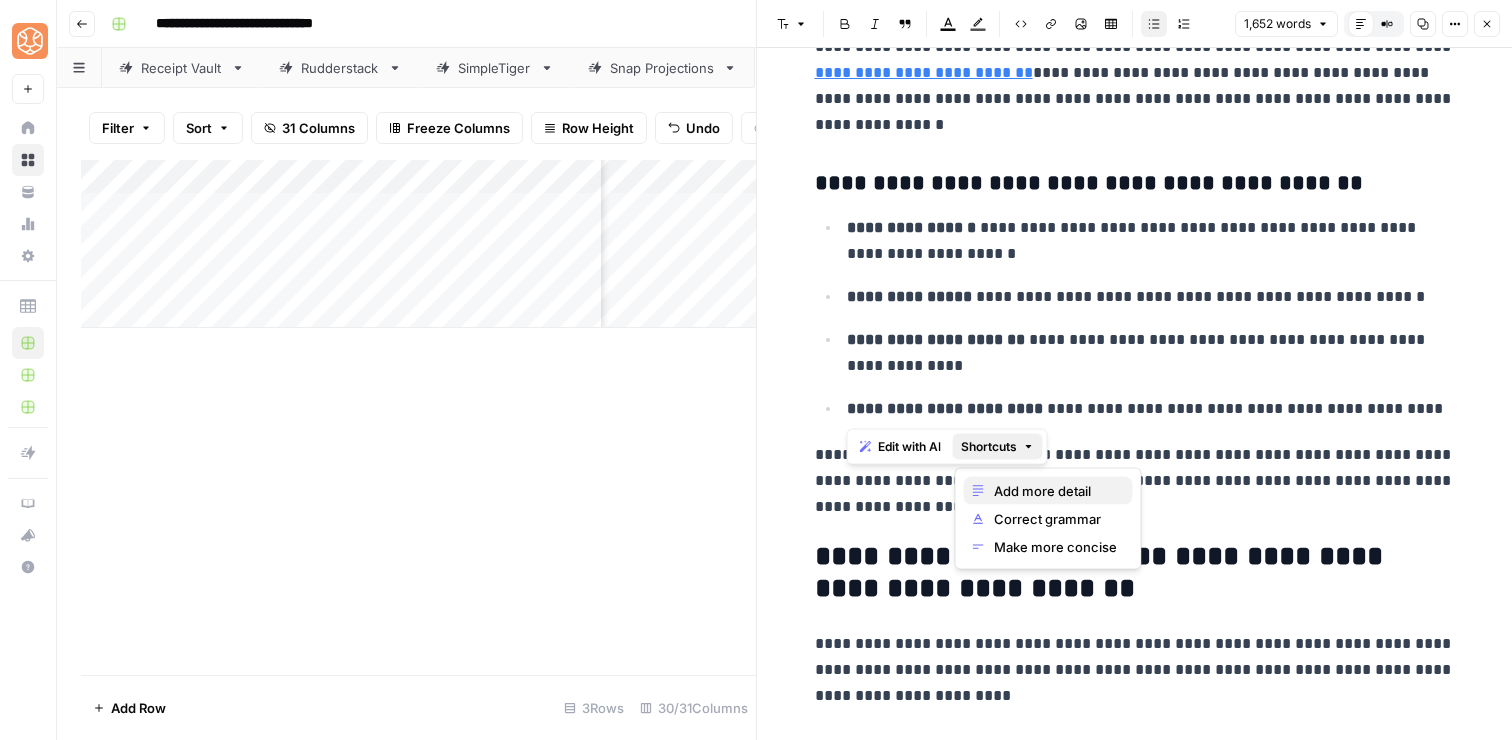 click on "Add more detail" at bounding box center [1055, 491] 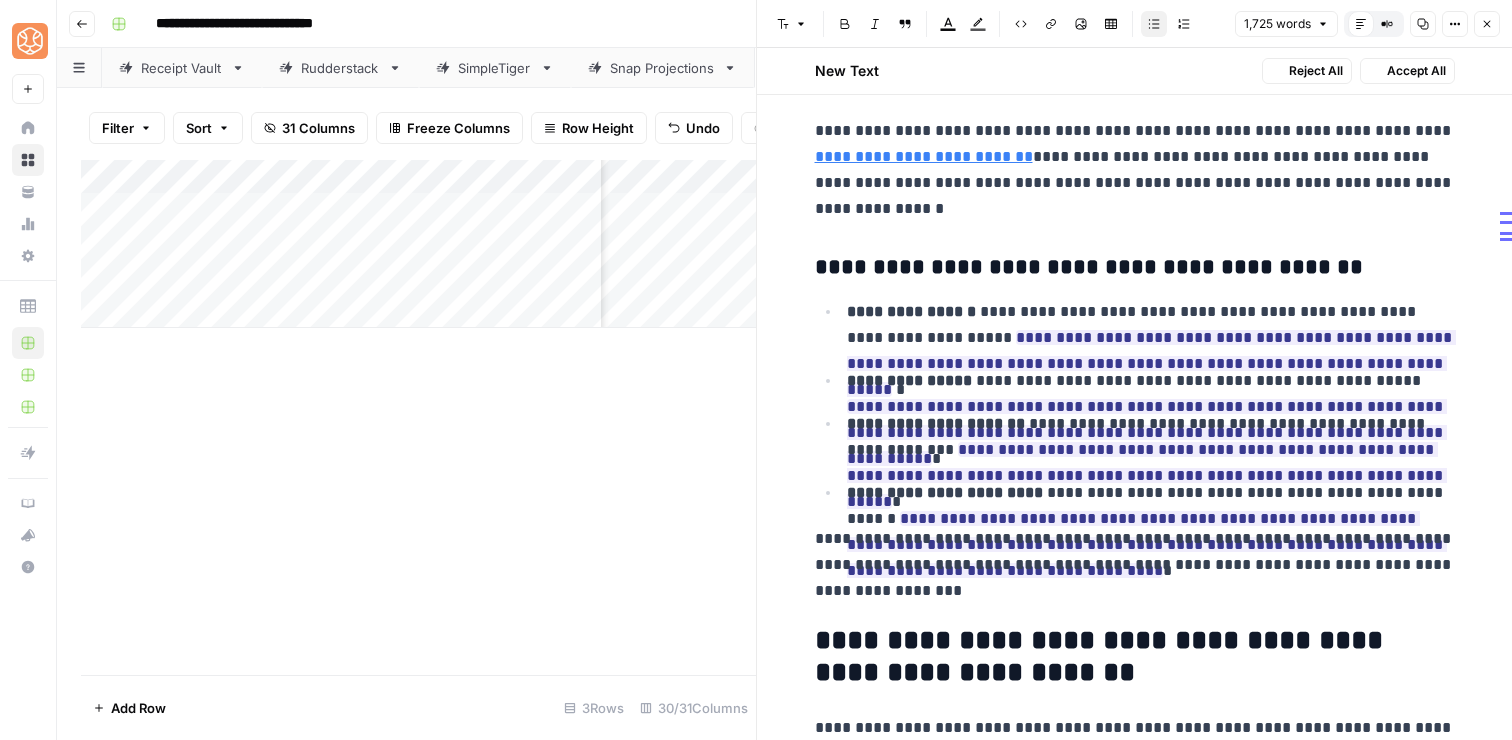 scroll, scrollTop: 1565, scrollLeft: 0, axis: vertical 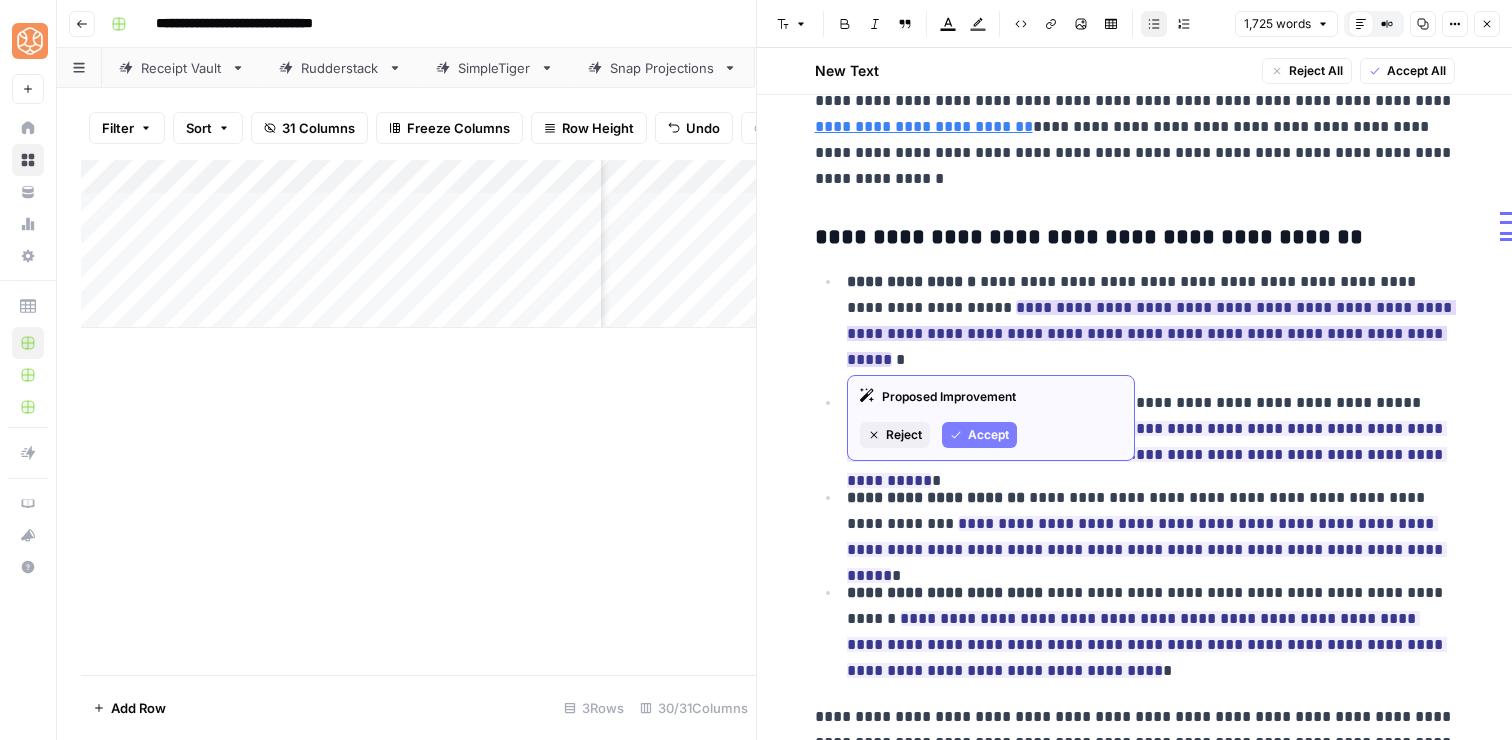 click on "Accept" at bounding box center (988, 435) 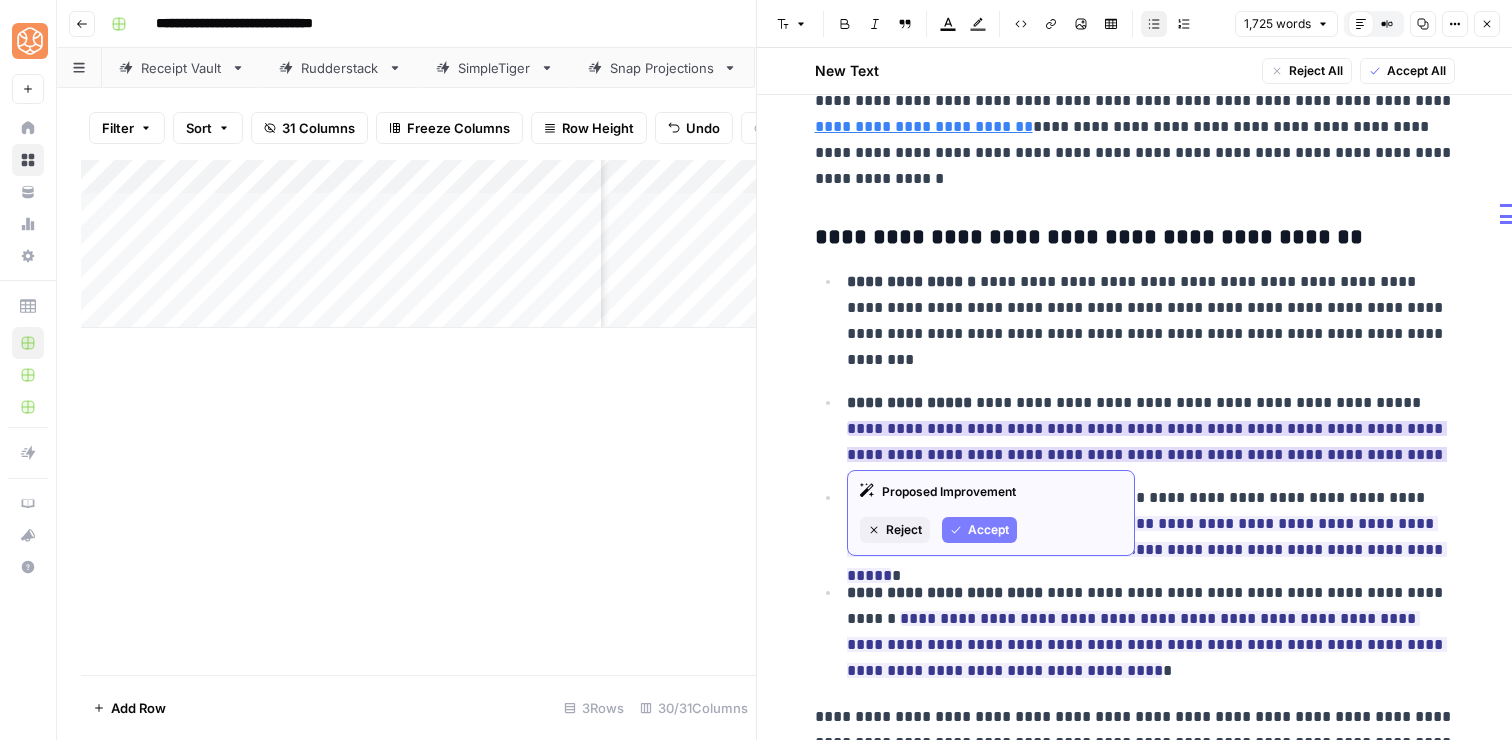 click on "Accept" at bounding box center (988, 530) 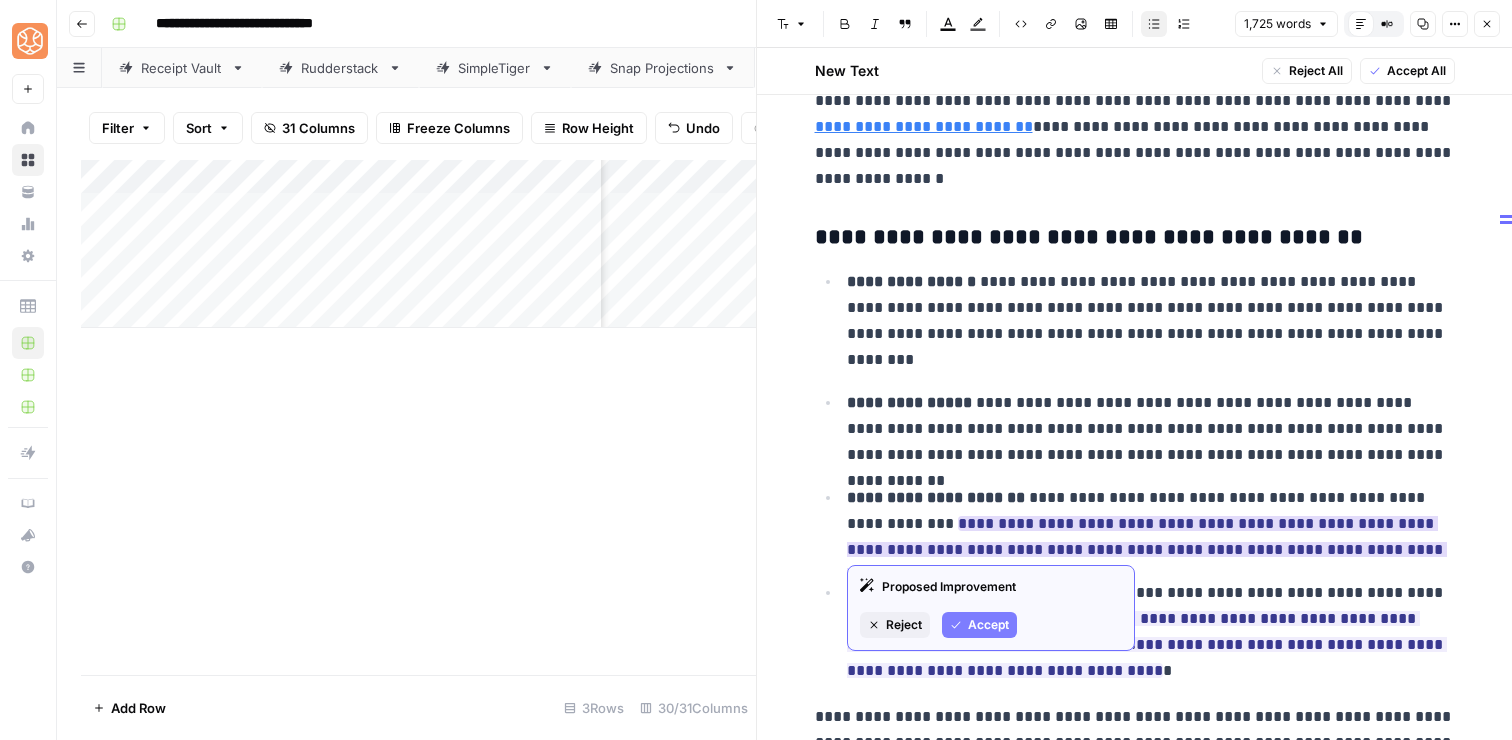 click on "Accept" at bounding box center (988, 625) 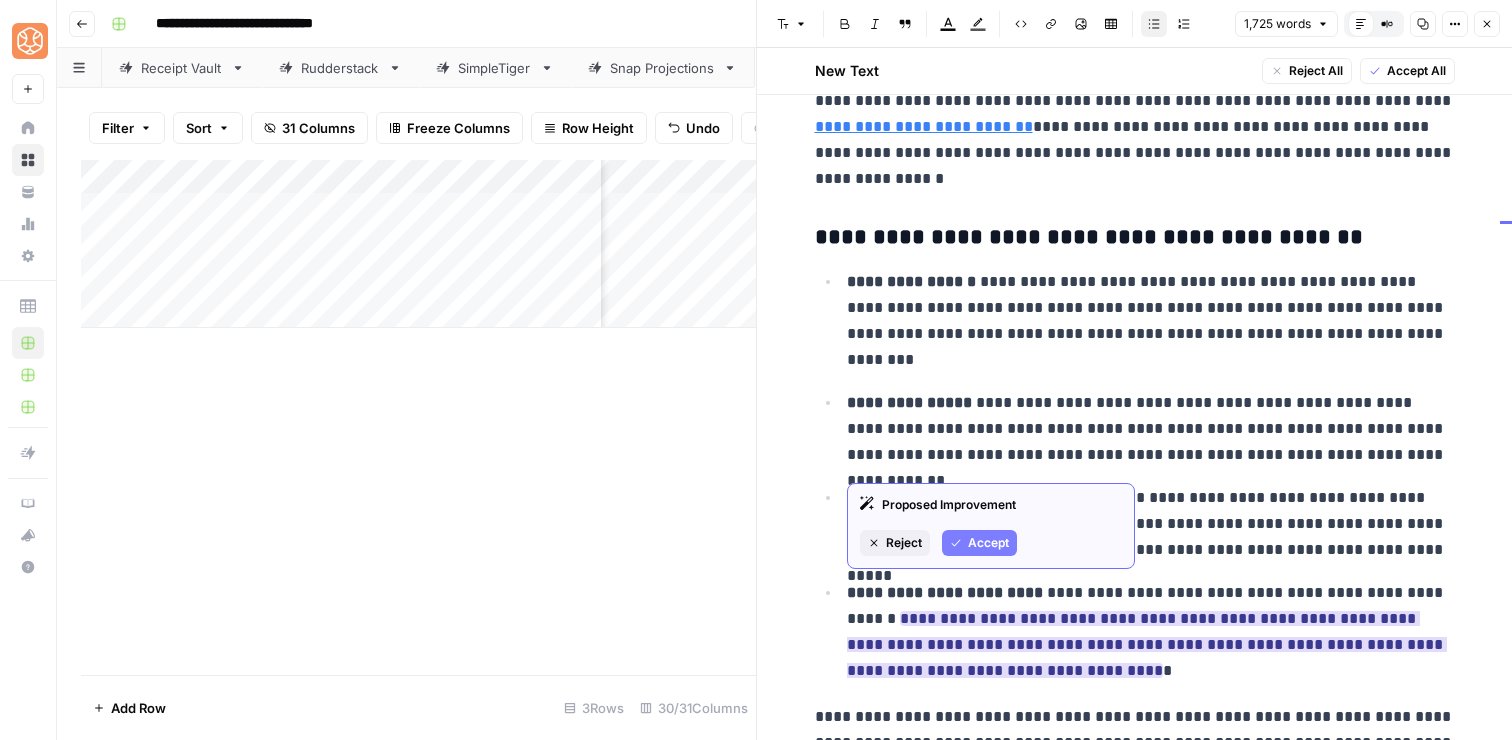 click on "Accept" at bounding box center (988, 543) 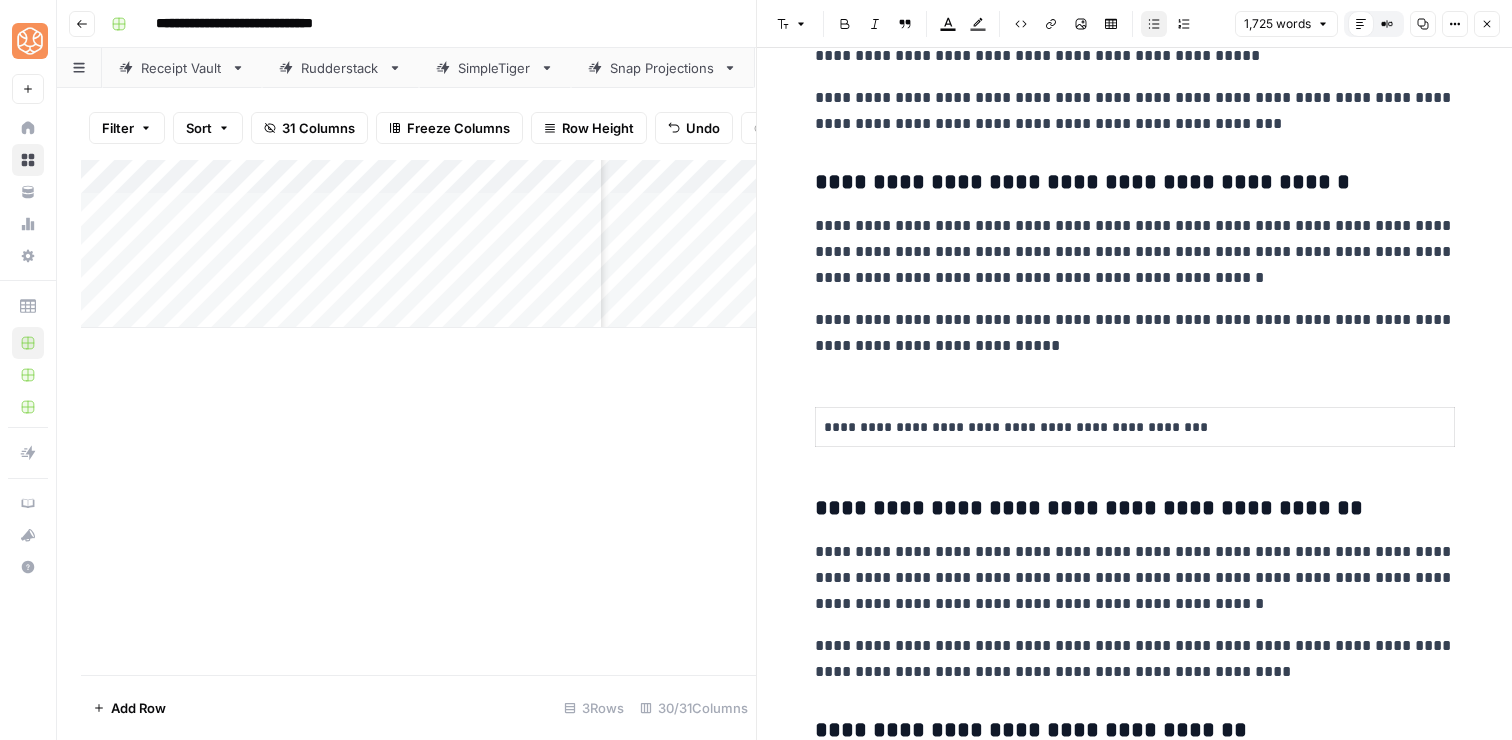 scroll, scrollTop: 4734, scrollLeft: 0, axis: vertical 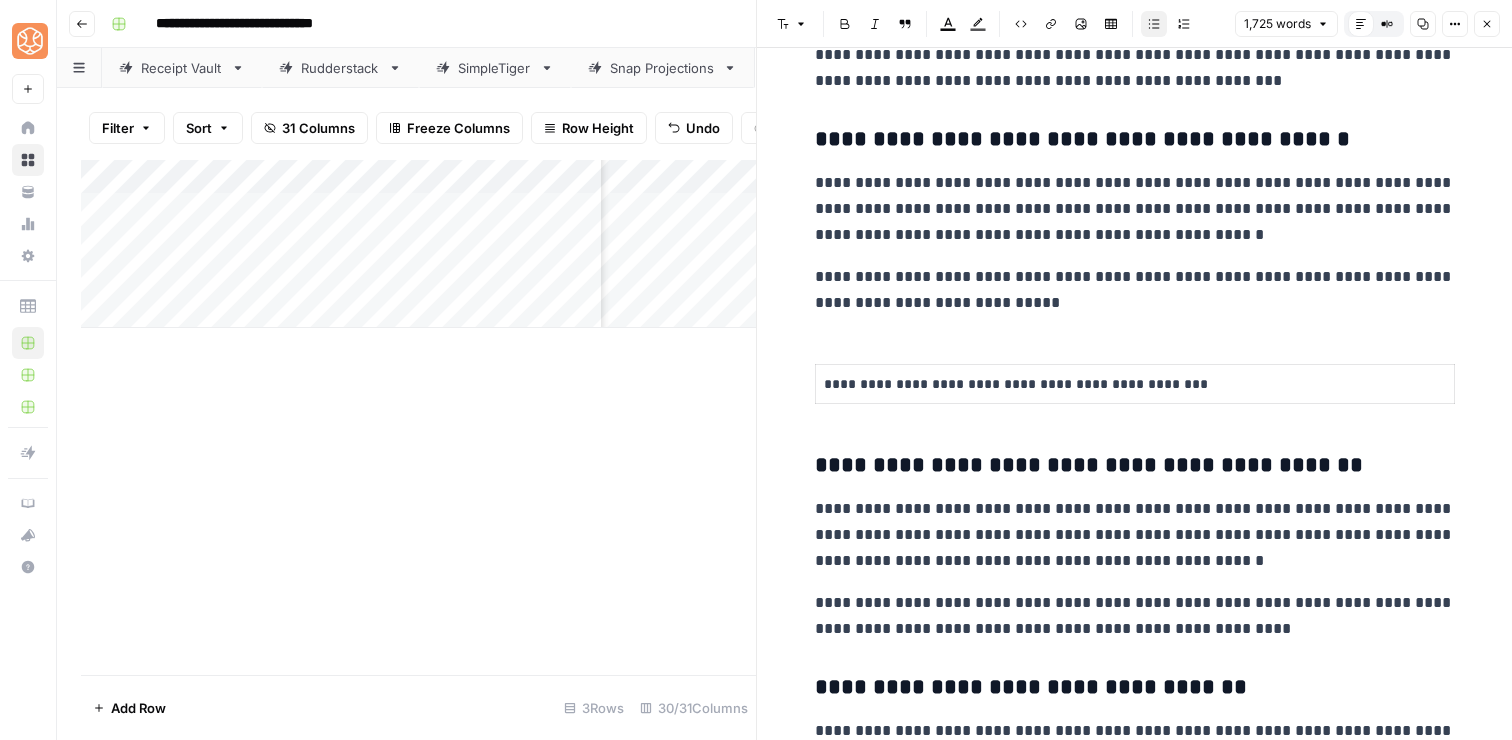 click on "**********" at bounding box center (1135, -856) 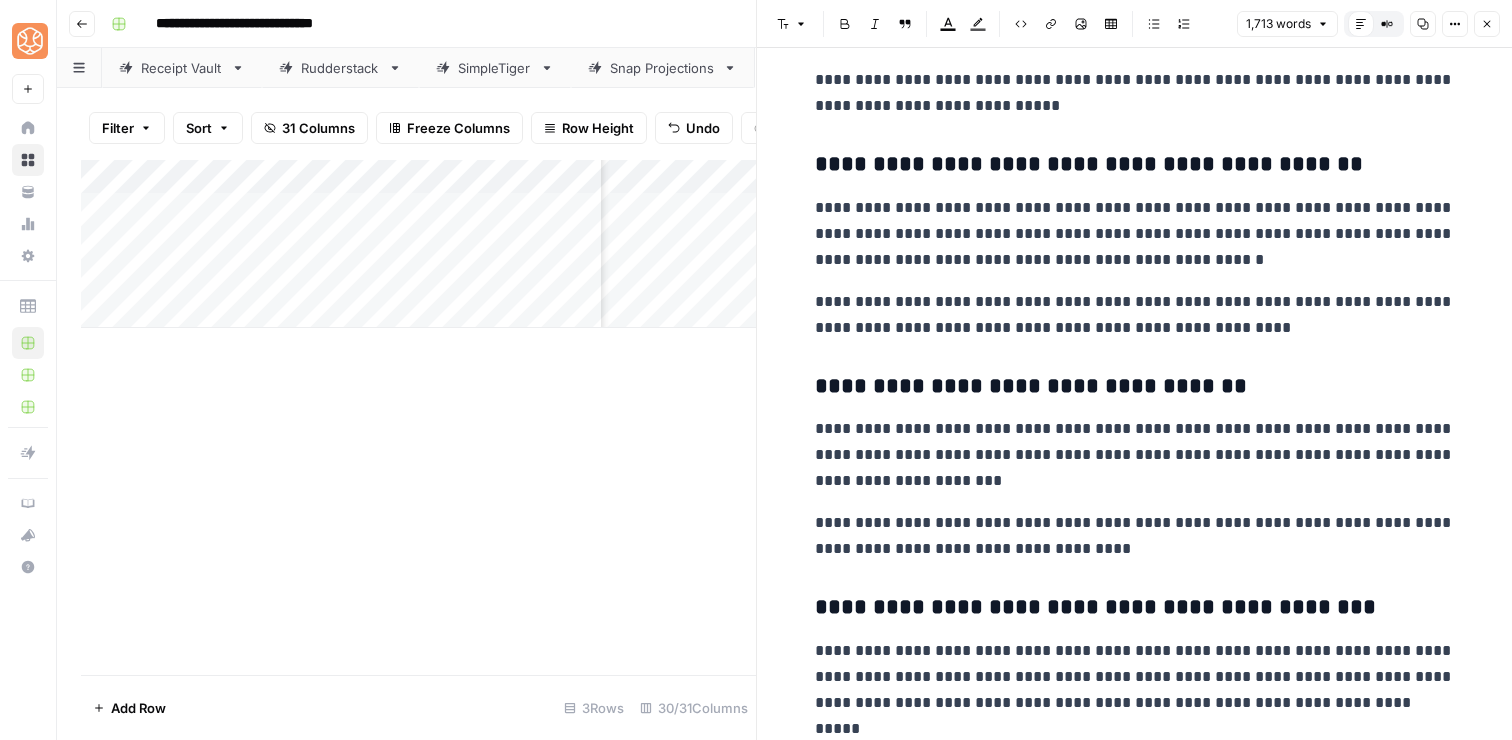scroll, scrollTop: 4932, scrollLeft: 0, axis: vertical 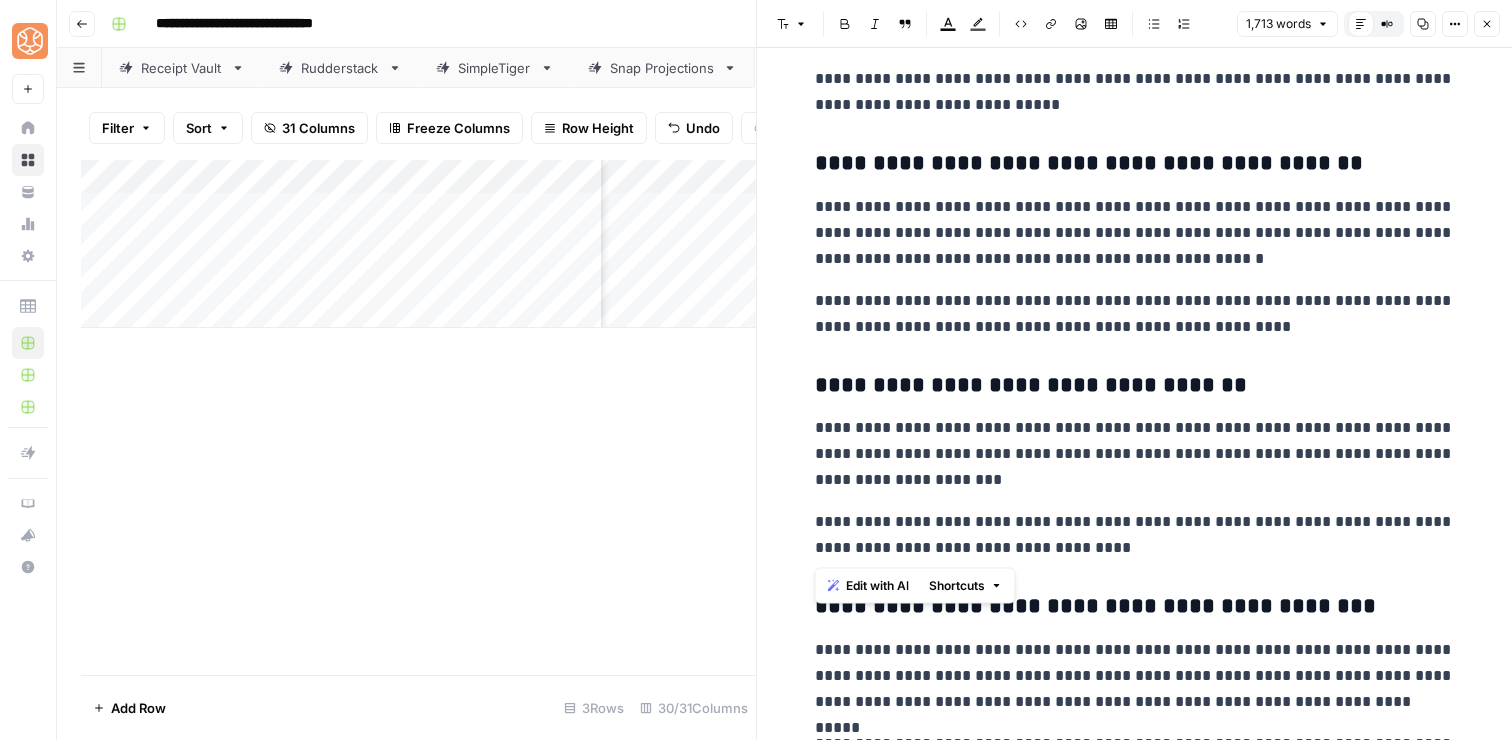 drag, startPoint x: 1062, startPoint y: 541, endPoint x: 808, endPoint y: 416, distance: 283.09186 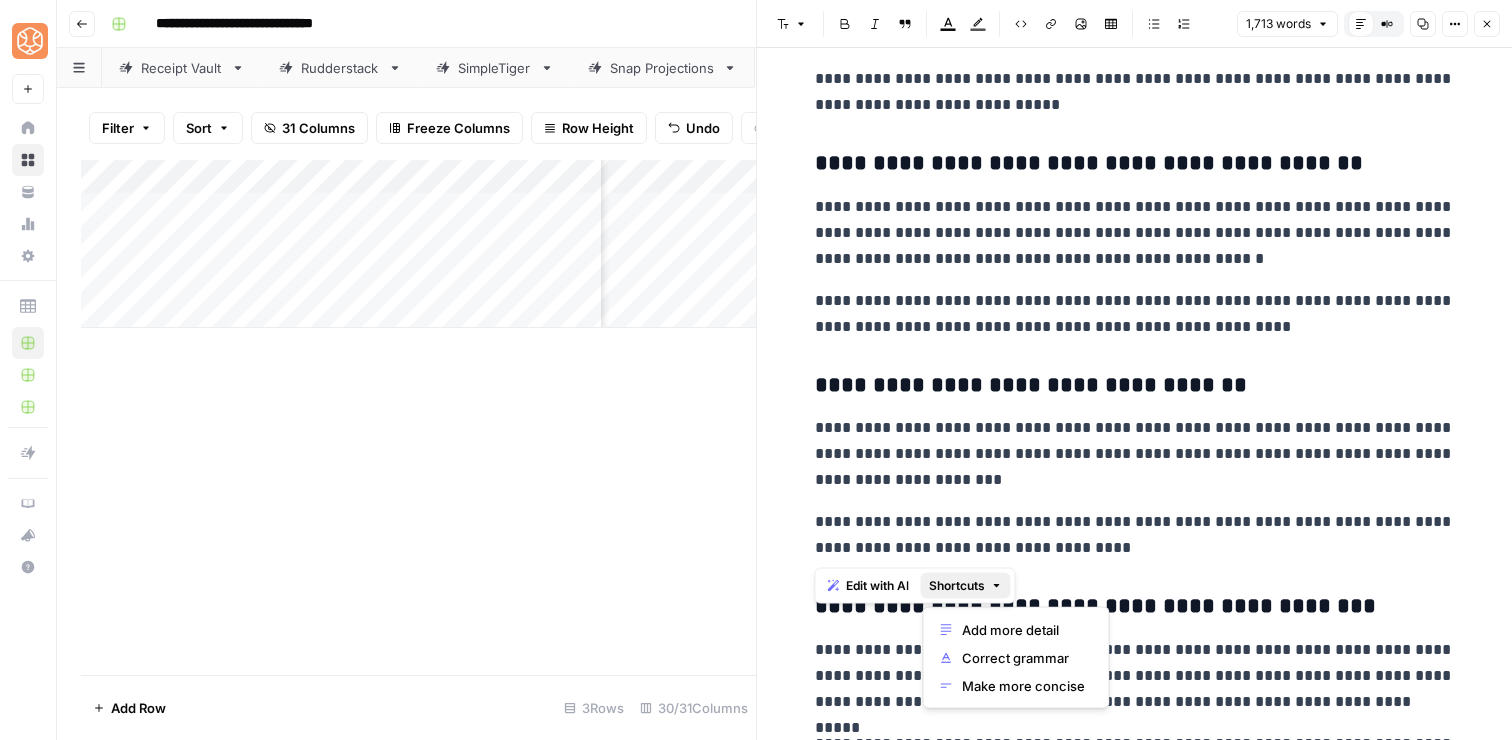 click on "Shortcuts" at bounding box center [957, 586] 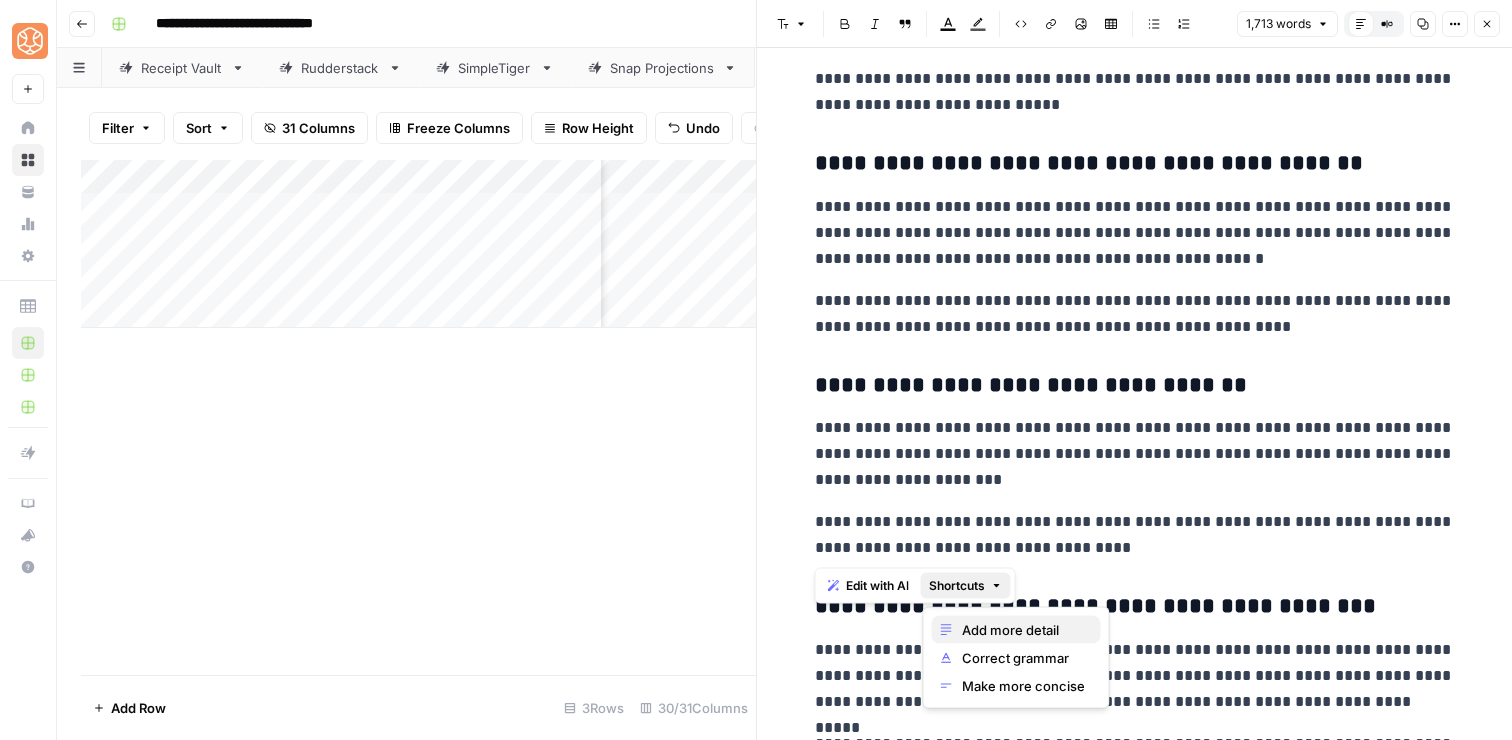 click on "Add more detail" at bounding box center [1023, 630] 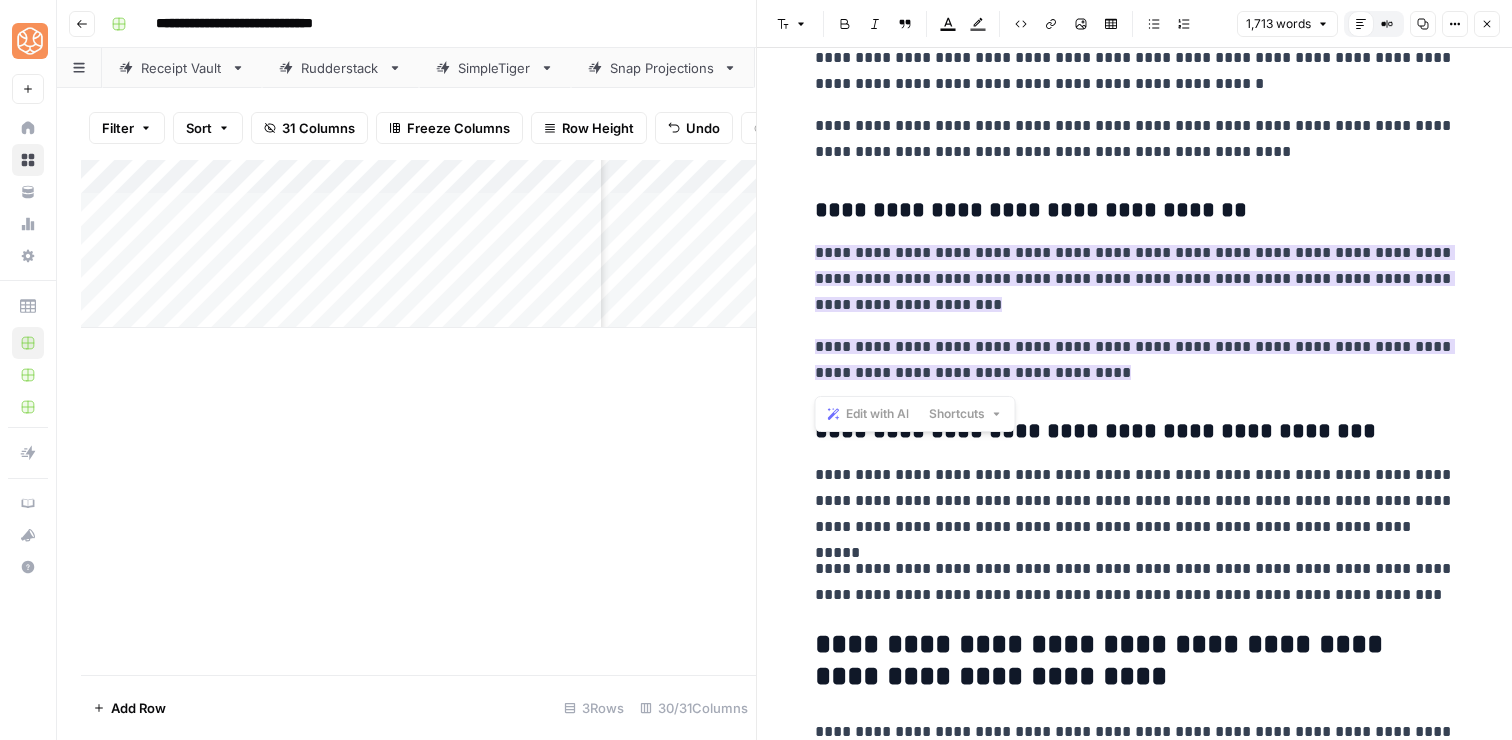 scroll, scrollTop: 5154, scrollLeft: 0, axis: vertical 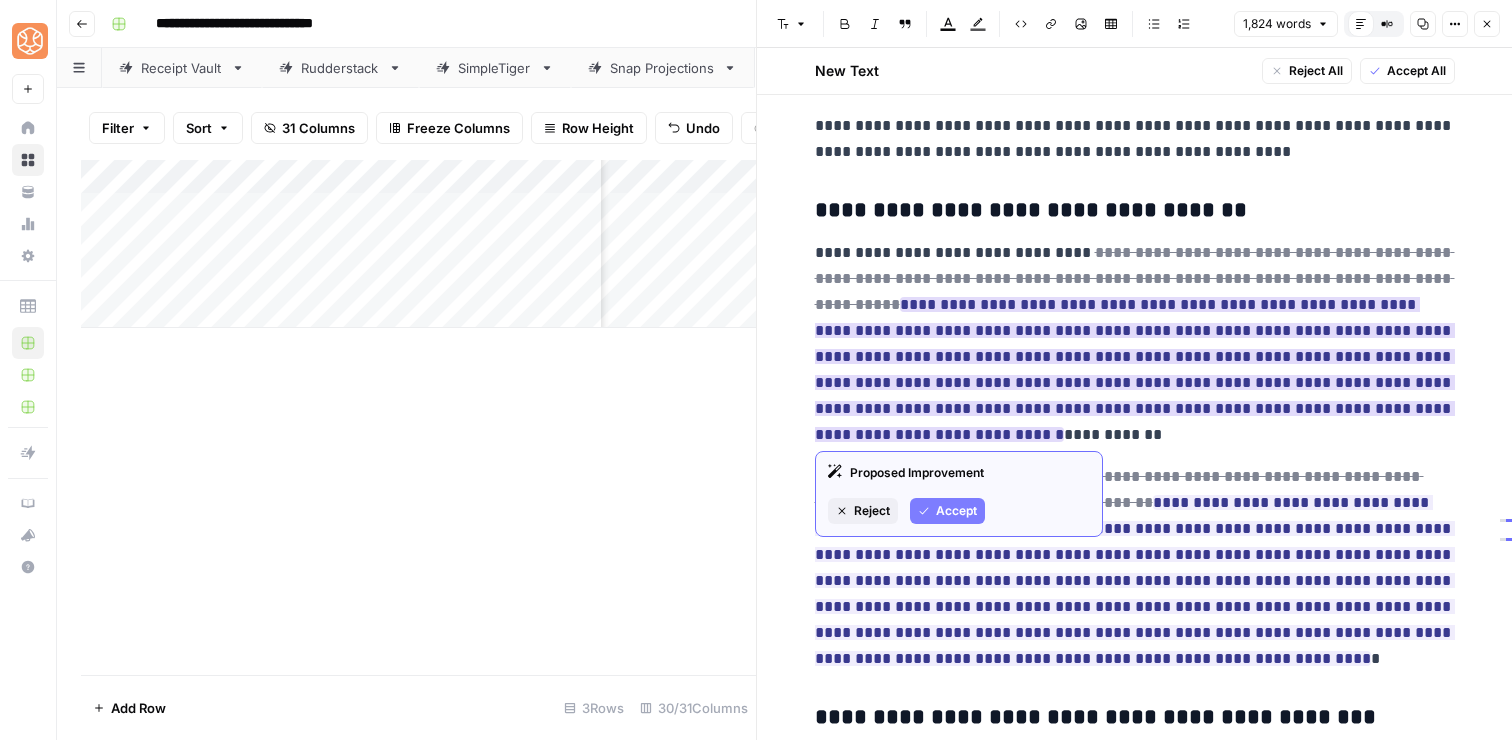 click on "Reject" at bounding box center [872, 511] 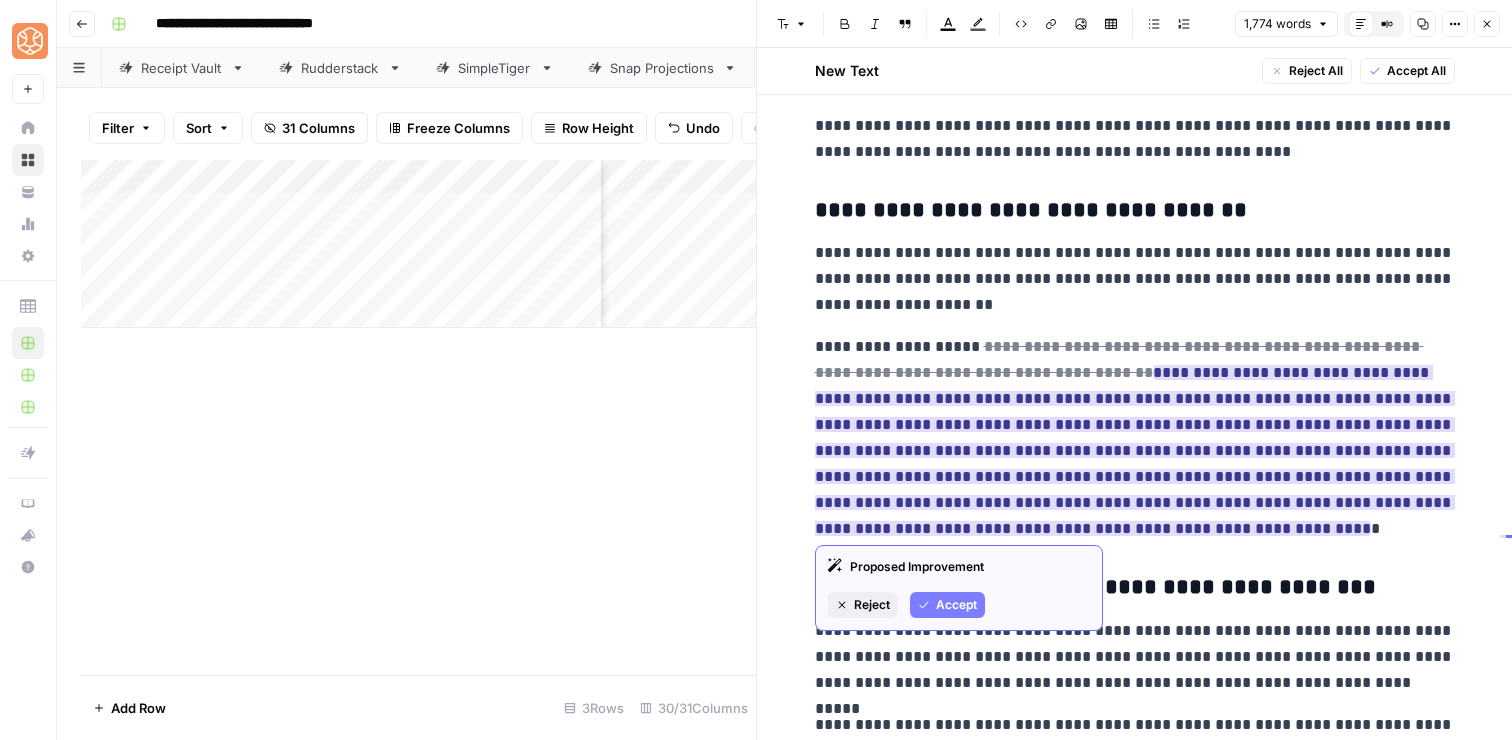 click on "Reject" at bounding box center (872, 605) 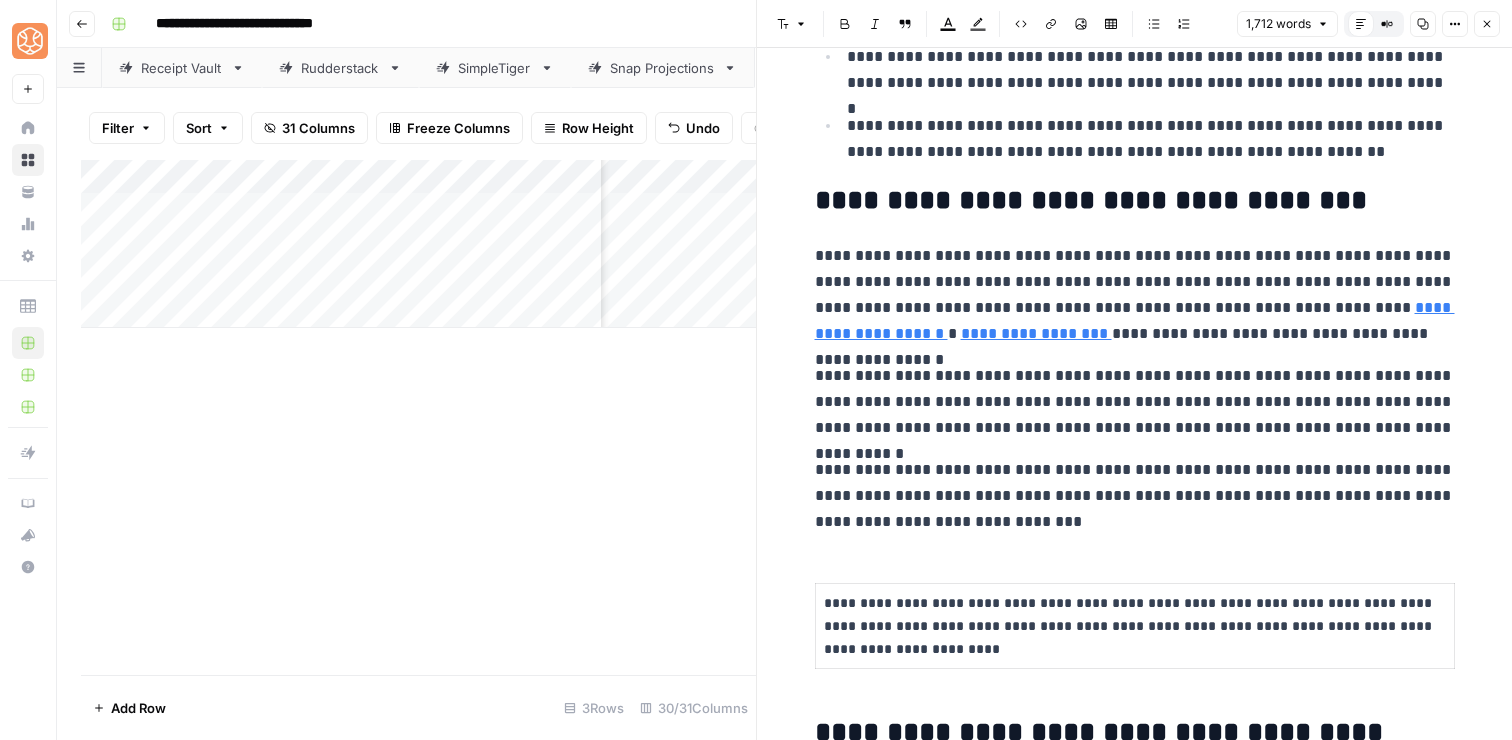 scroll, scrollTop: 649, scrollLeft: 0, axis: vertical 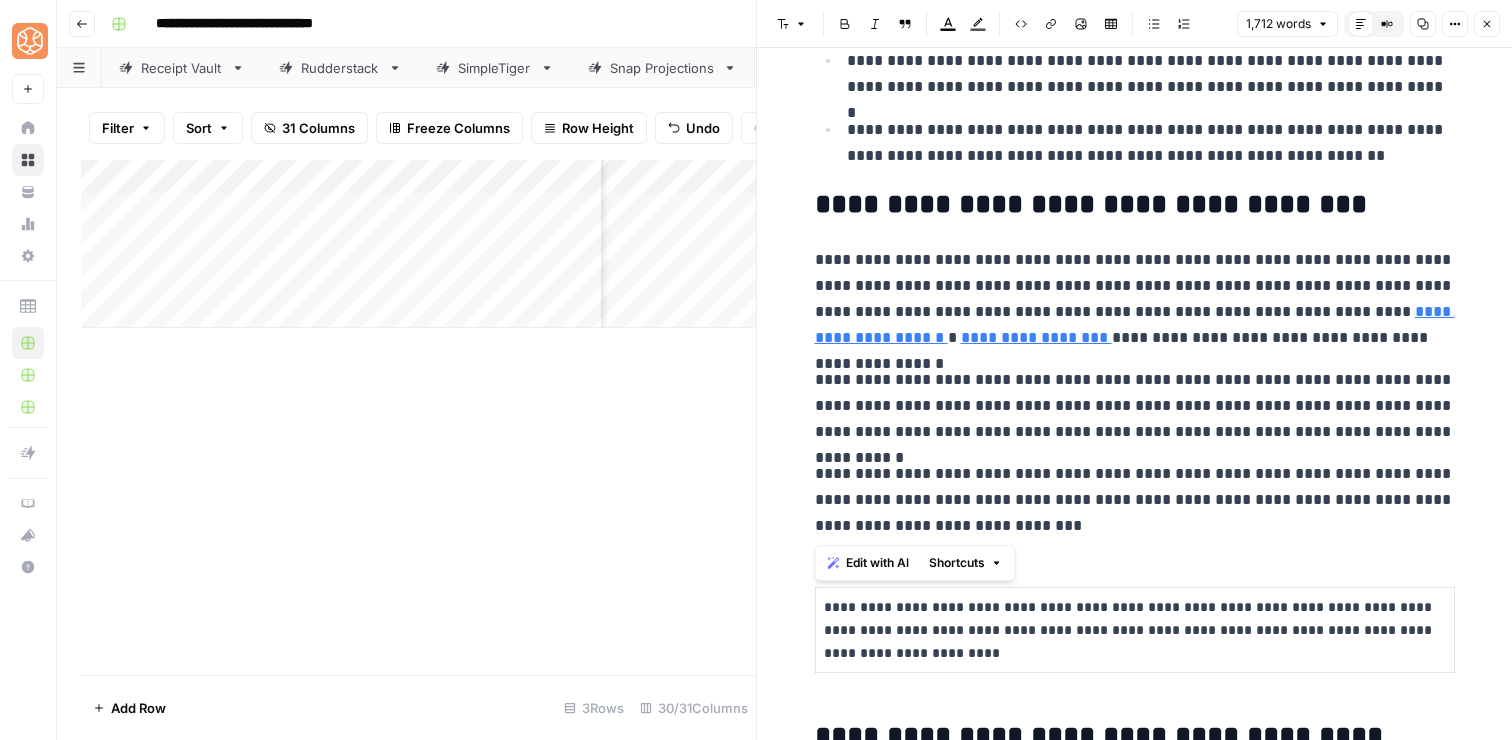 drag, startPoint x: 1139, startPoint y: 531, endPoint x: 805, endPoint y: 267, distance: 425.737 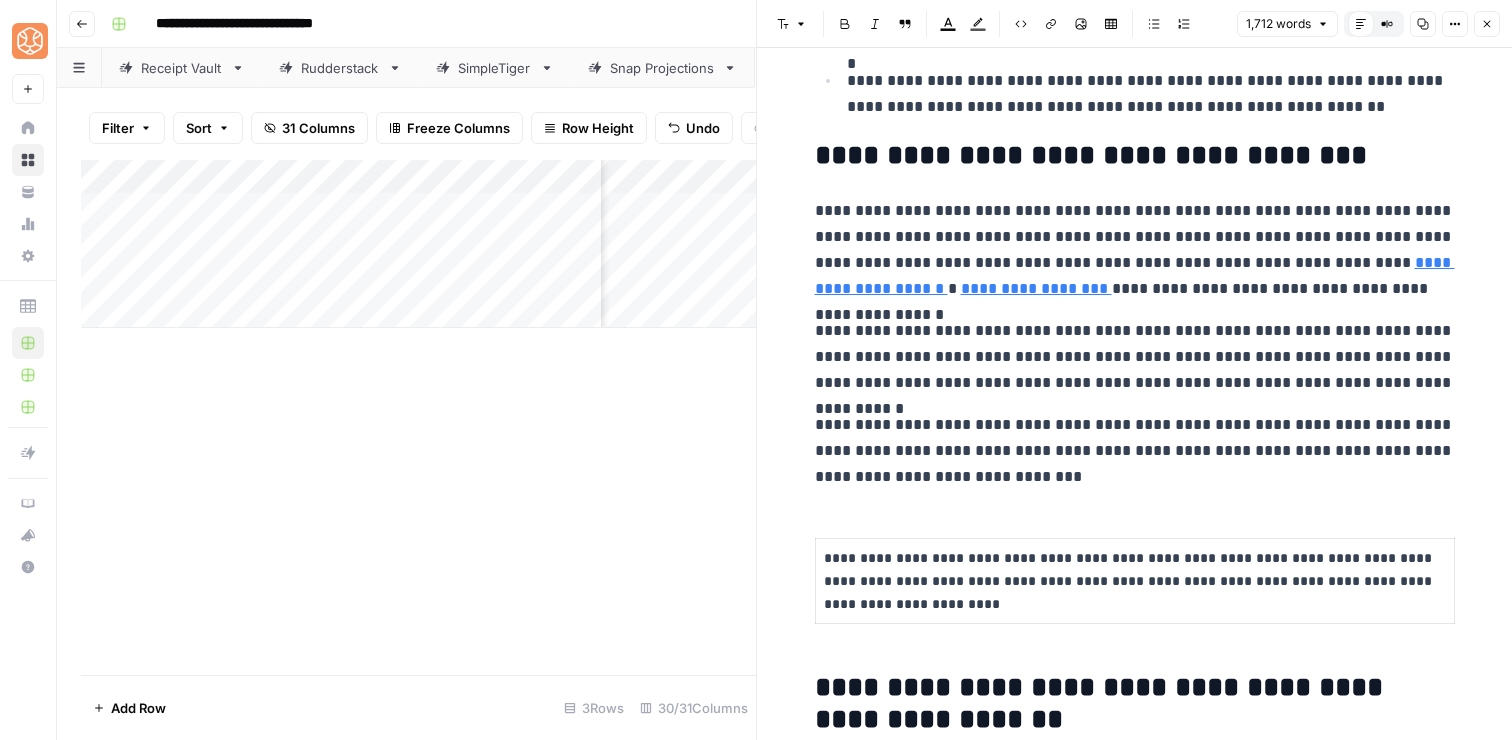 scroll, scrollTop: 699, scrollLeft: 0, axis: vertical 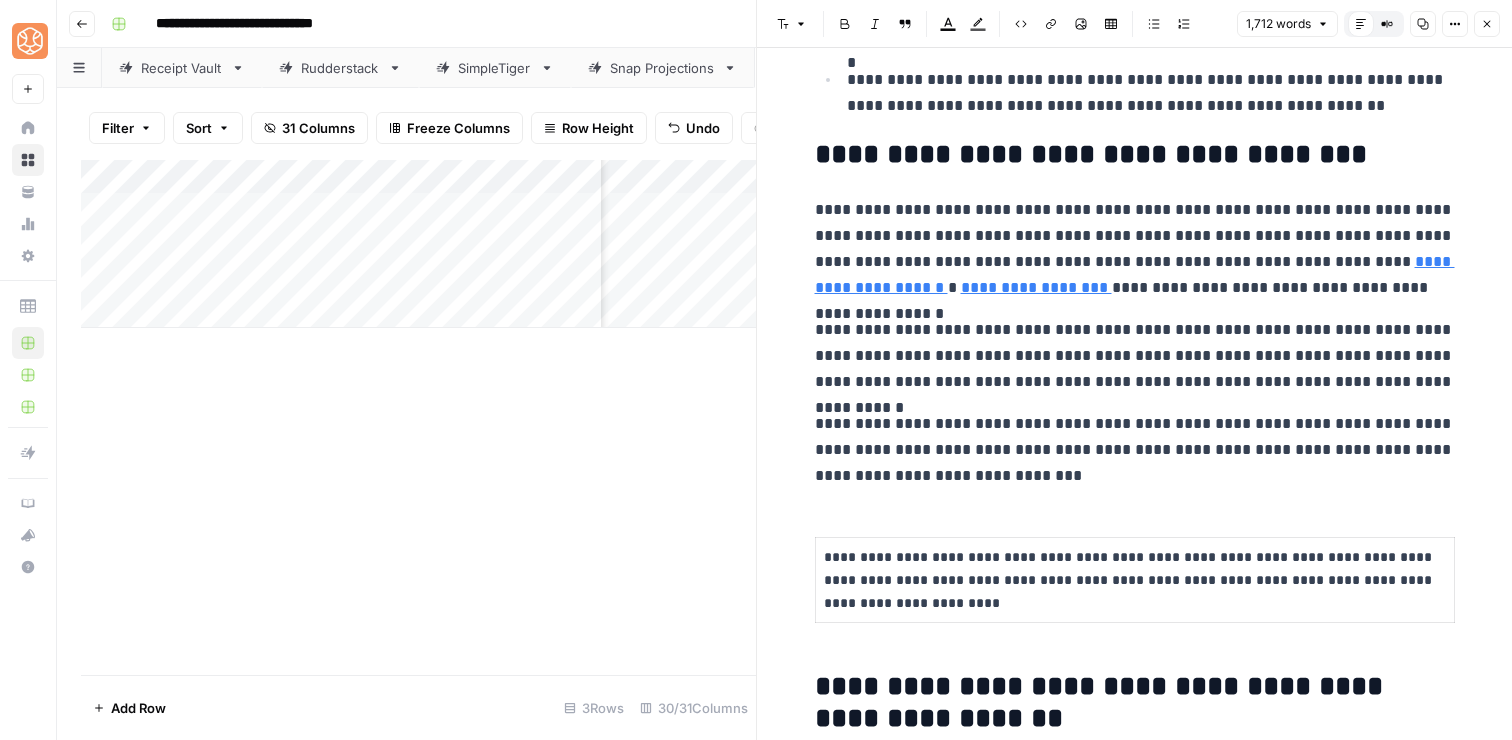 click on "**********" at bounding box center [1135, 450] 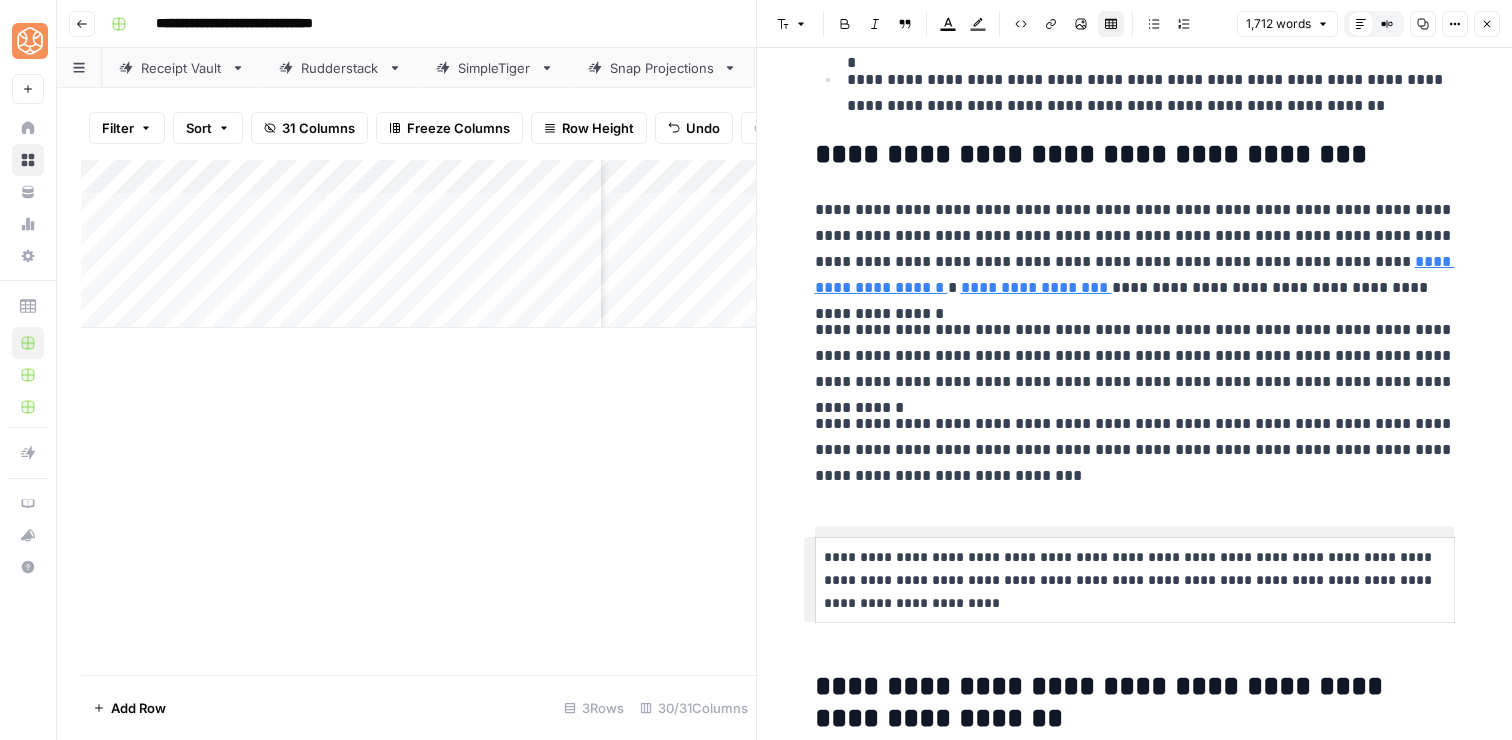 click on "**********" at bounding box center (1135, 3127) 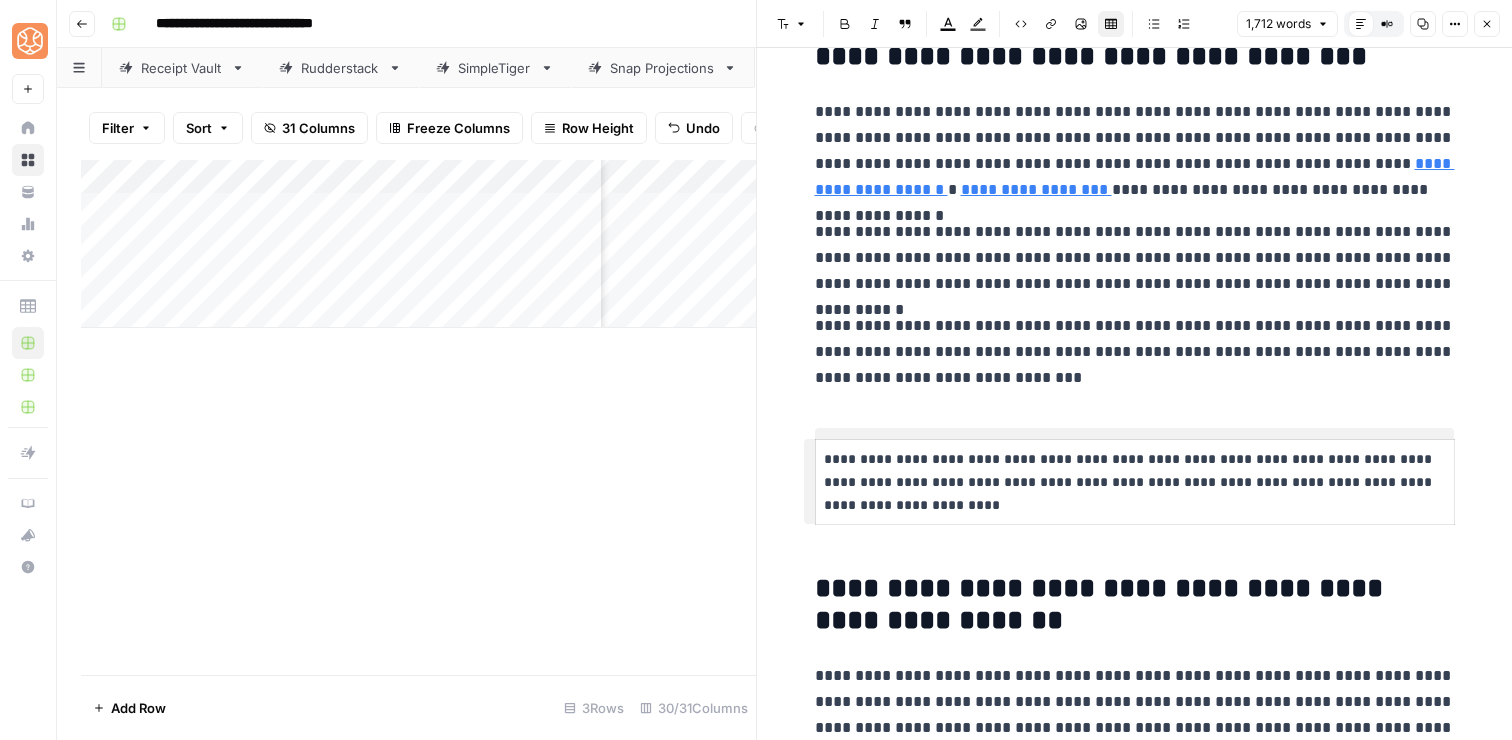 click on "**********" at bounding box center (1135, 482) 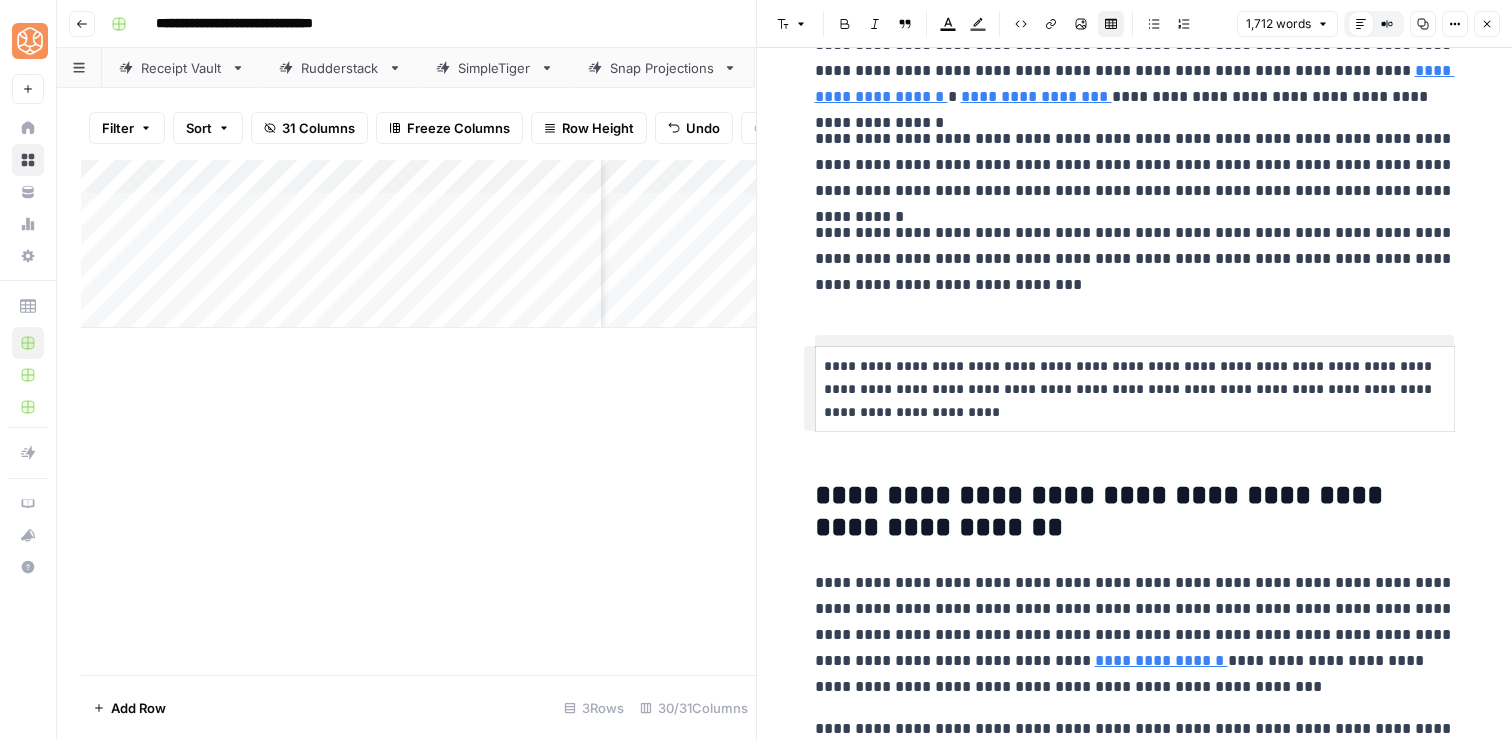 scroll, scrollTop: 897, scrollLeft: 0, axis: vertical 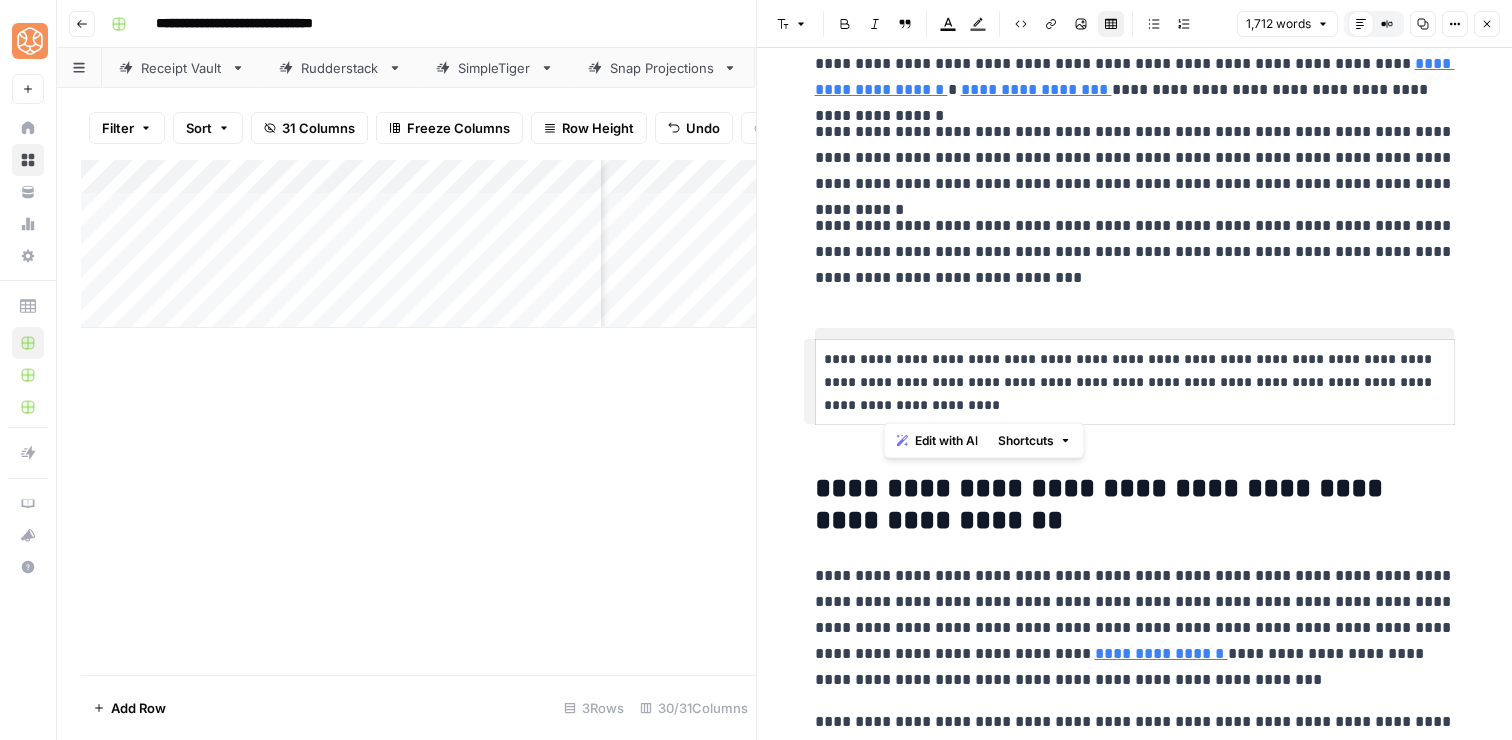 drag, startPoint x: 1133, startPoint y: 403, endPoint x: 1048, endPoint y: 368, distance: 91.92388 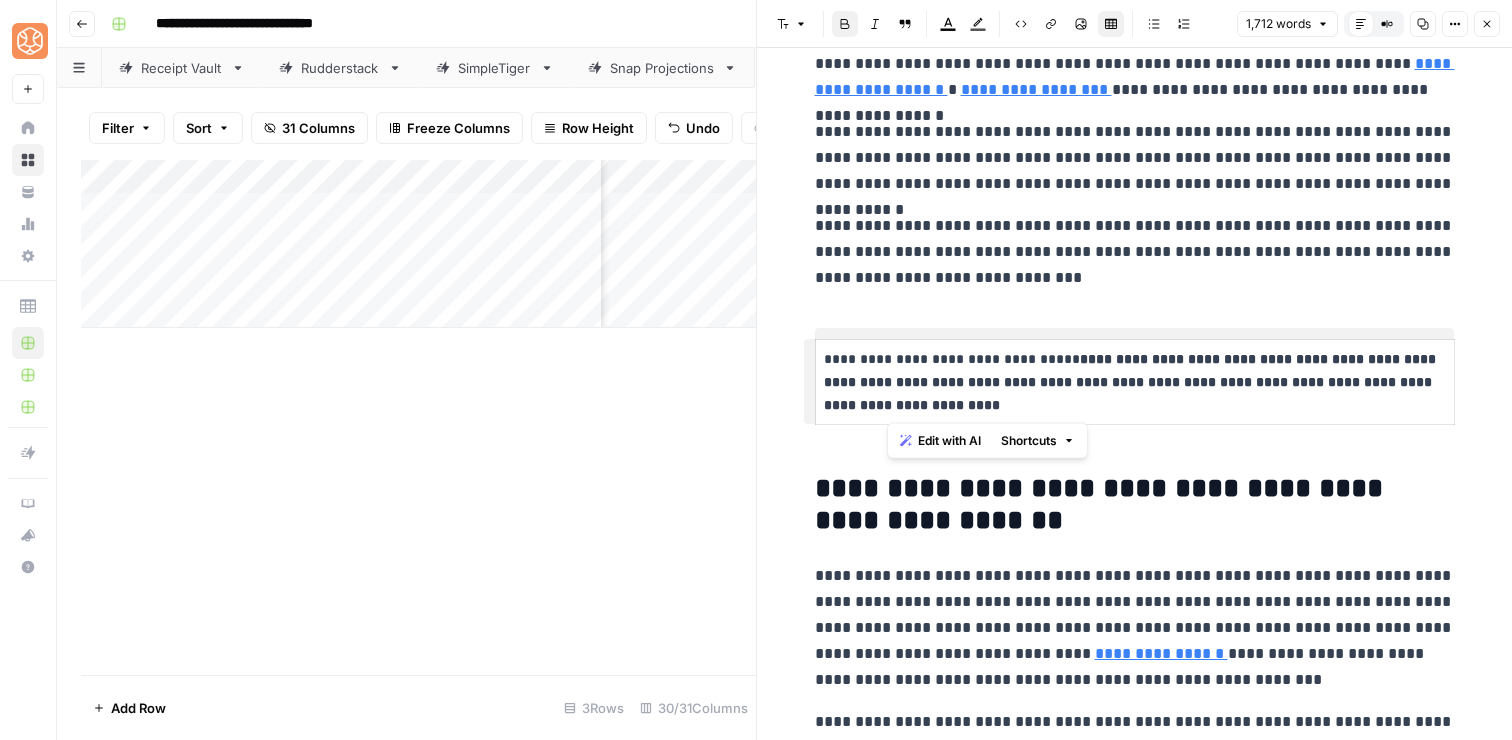 click on "**********" at bounding box center [1132, 382] 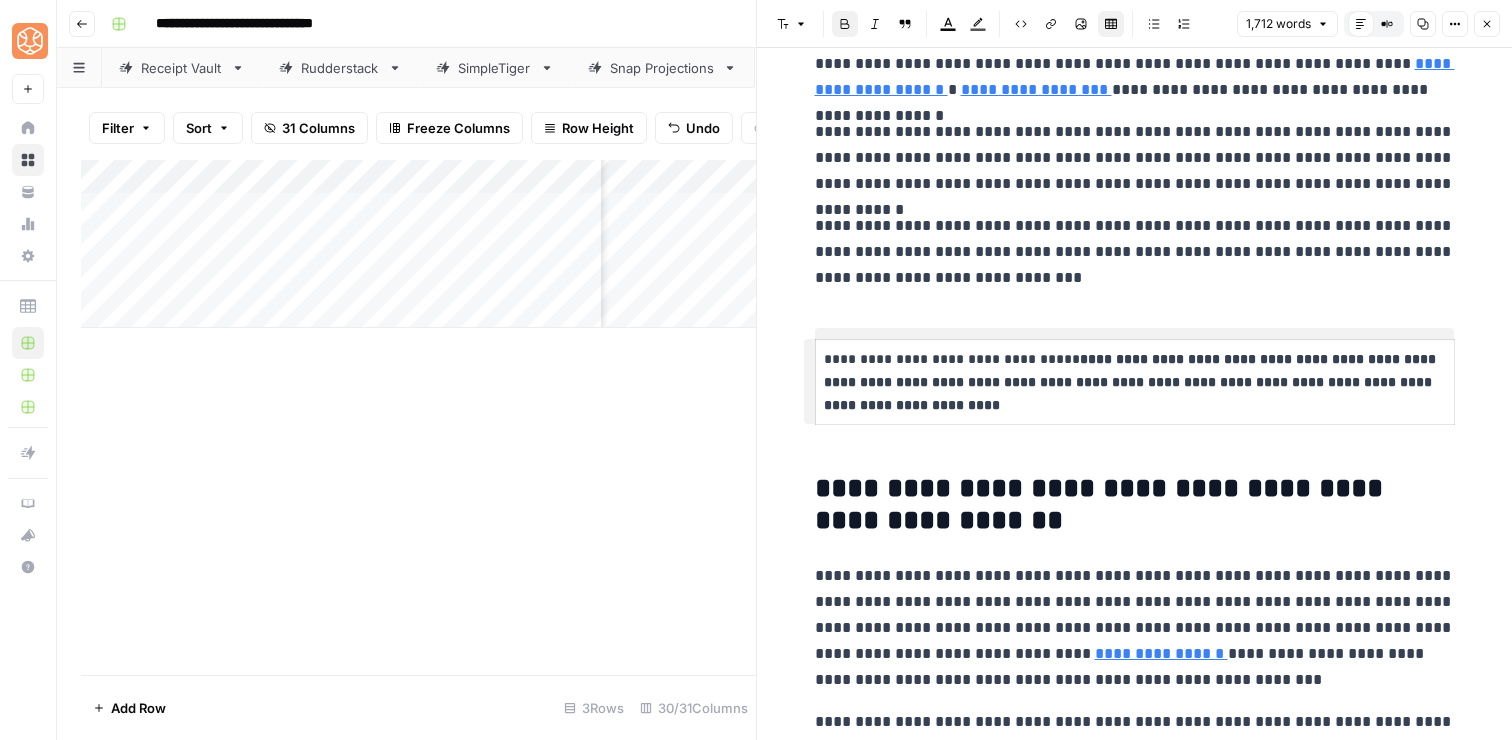 click on "**********" at bounding box center (1135, 382) 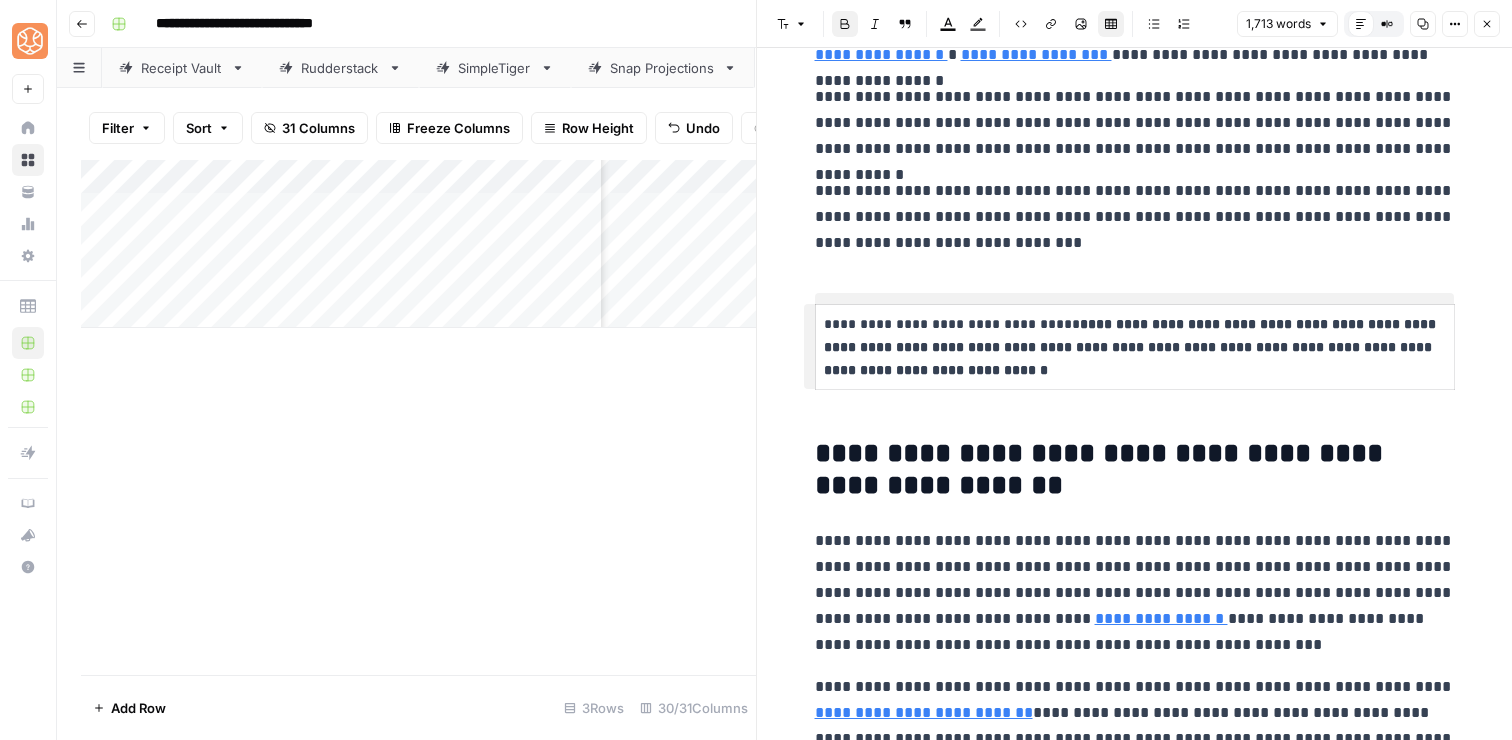 scroll, scrollTop: 934, scrollLeft: 0, axis: vertical 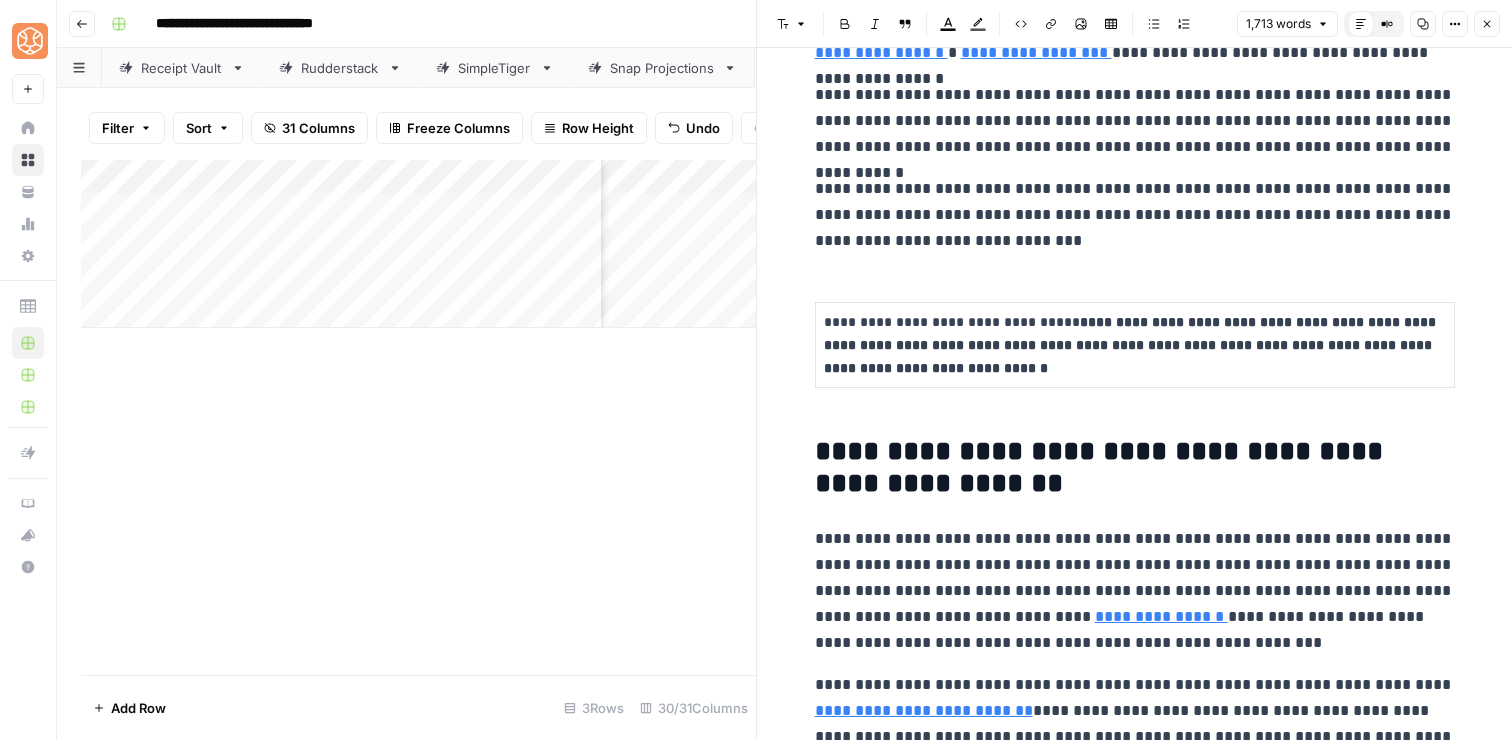click on "**********" at bounding box center (1135, 591) 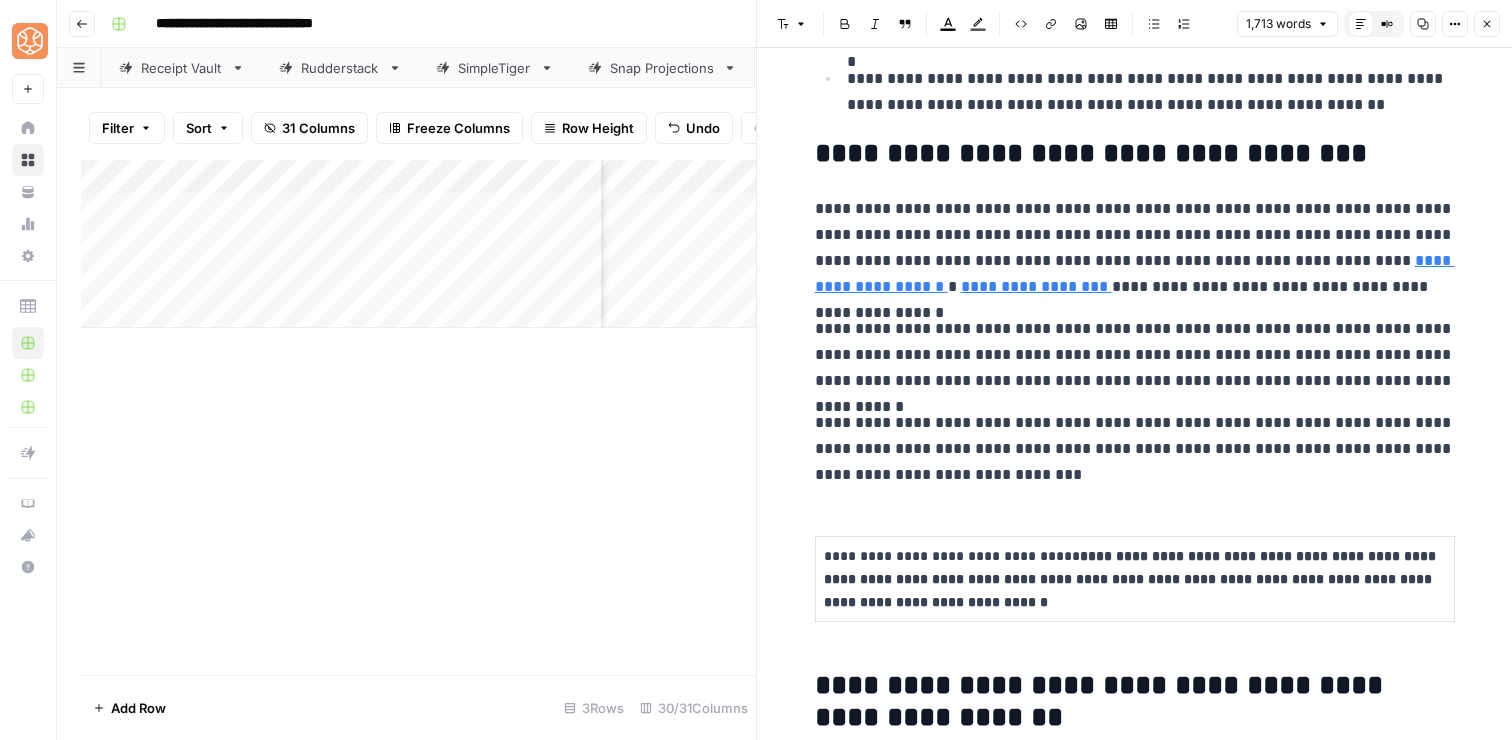 scroll, scrollTop: 649, scrollLeft: 0, axis: vertical 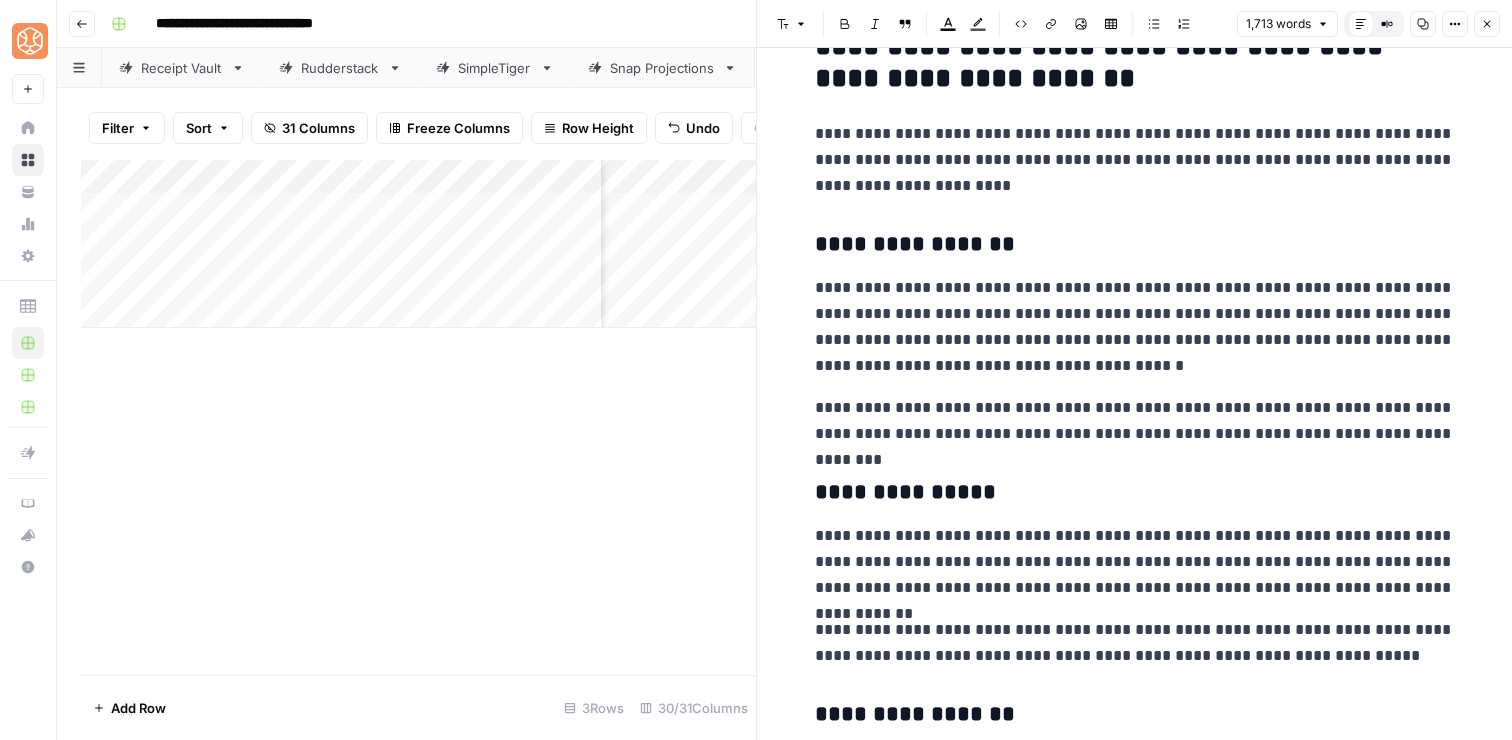click on "**********" at bounding box center [1135, 1536] 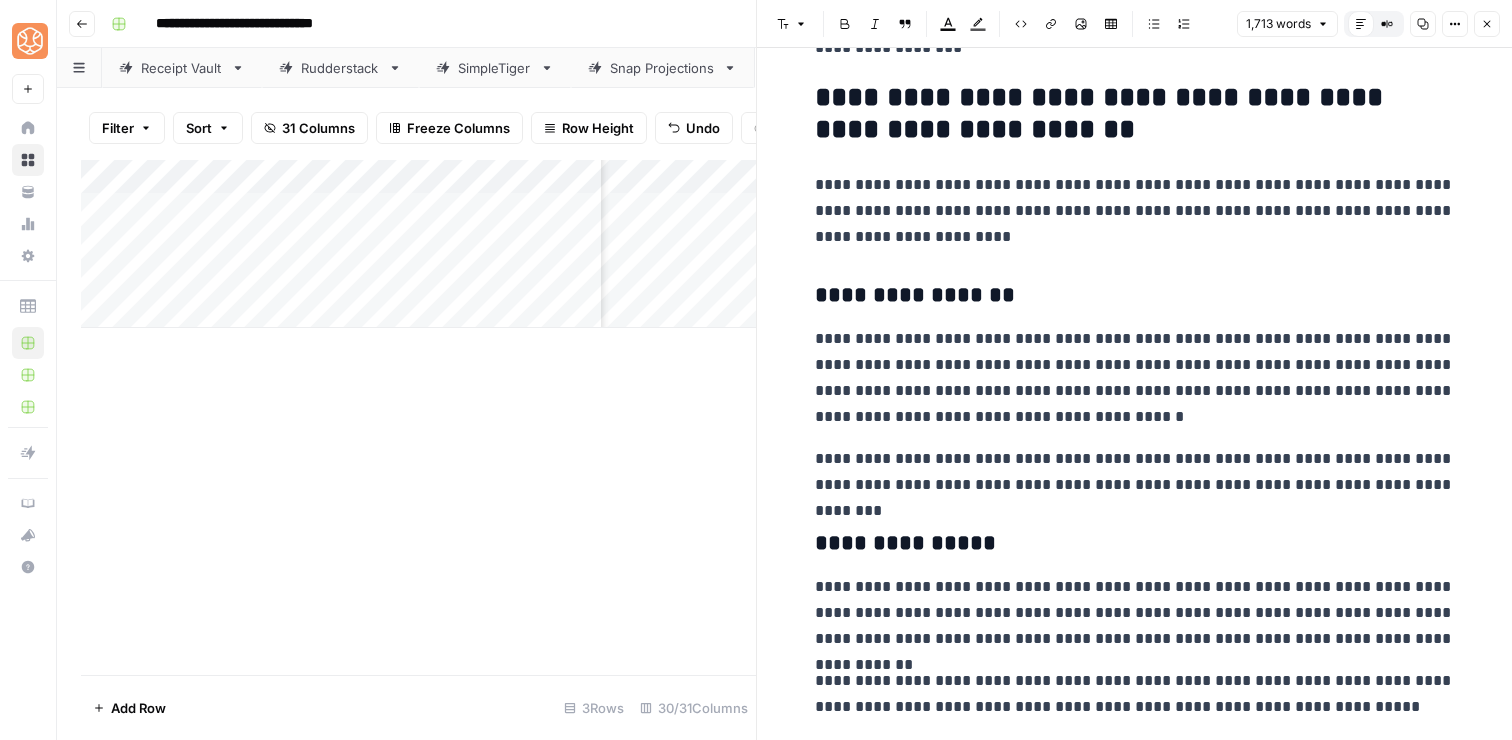 scroll, scrollTop: 2229, scrollLeft: 0, axis: vertical 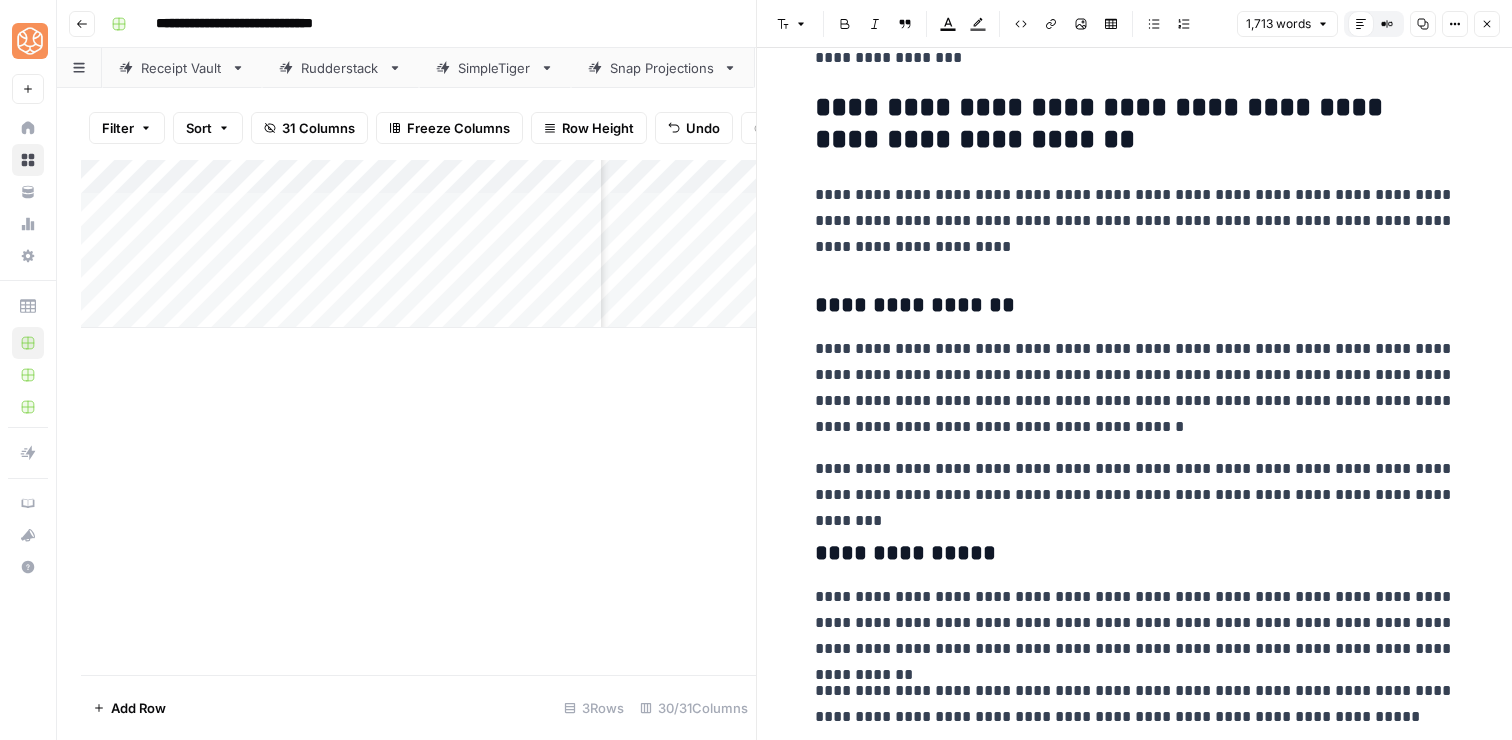 click on "**********" at bounding box center [1135, 306] 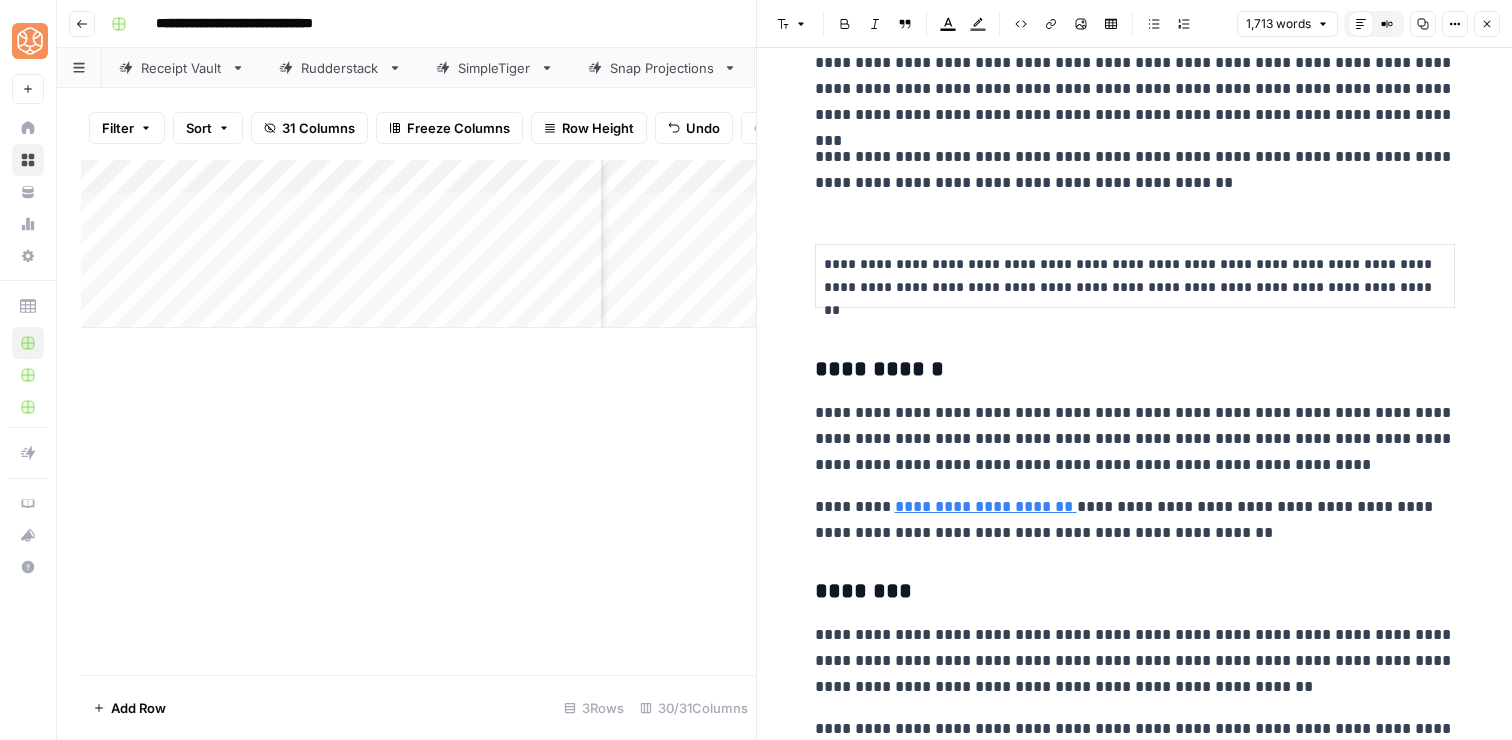 scroll, scrollTop: 3153, scrollLeft: 0, axis: vertical 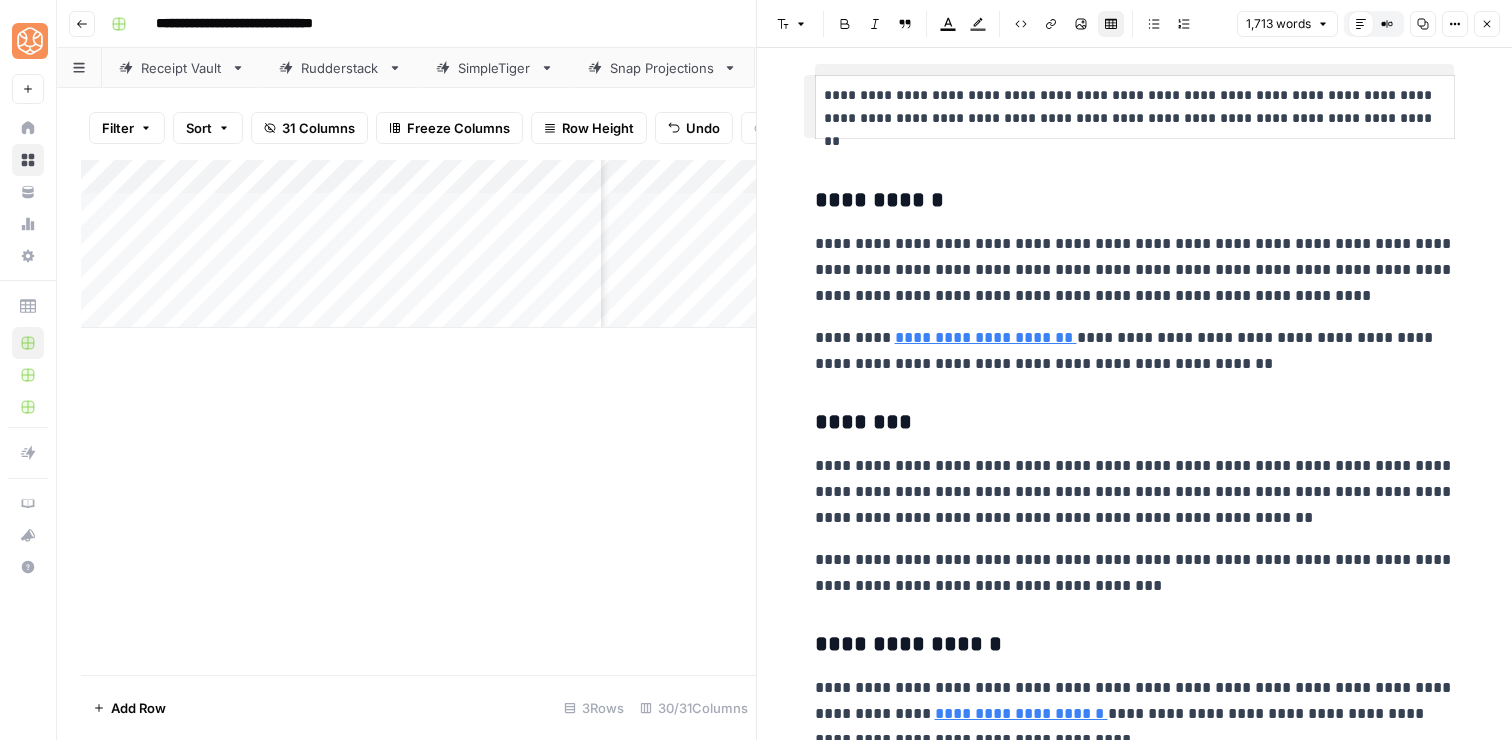 click on "**********" at bounding box center [1135, 107] 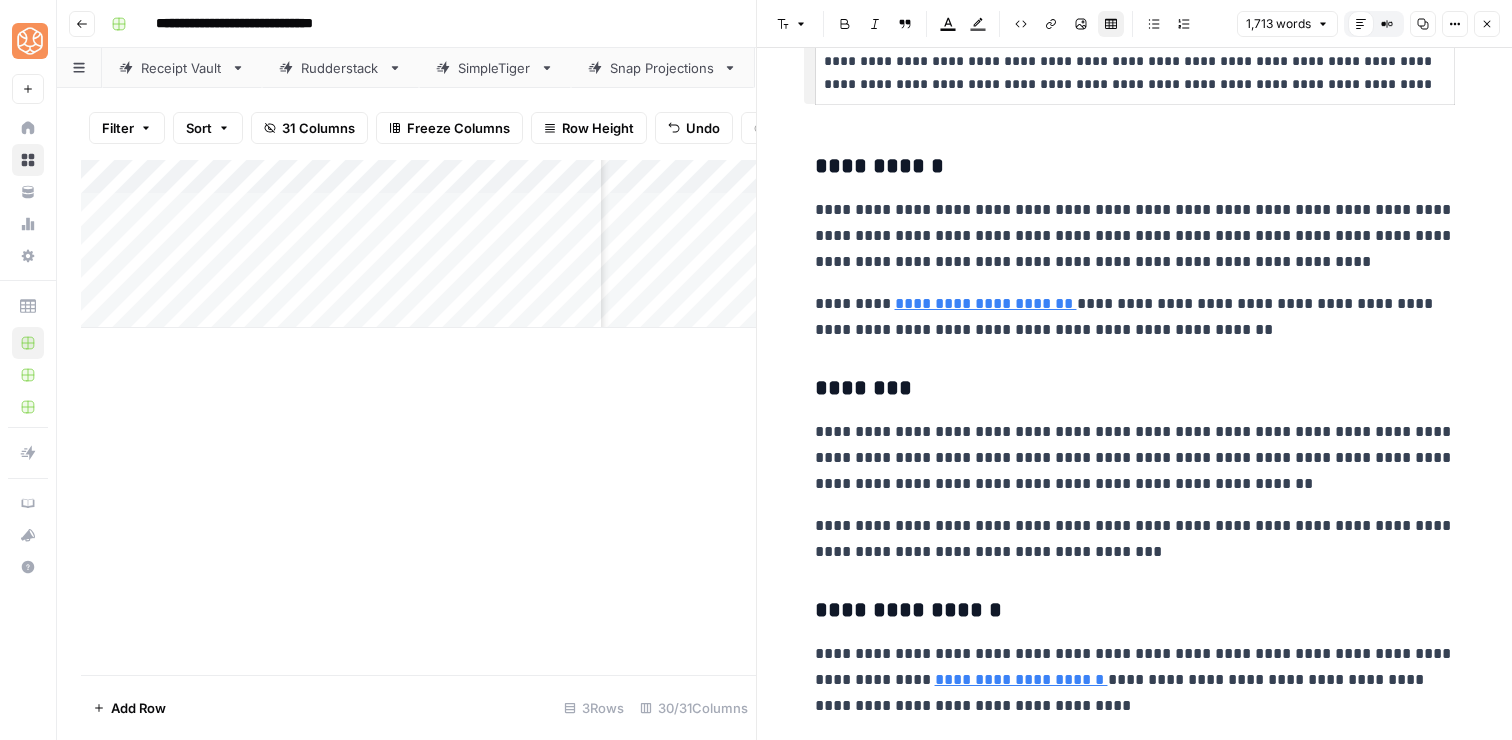 scroll, scrollTop: 3195, scrollLeft: 0, axis: vertical 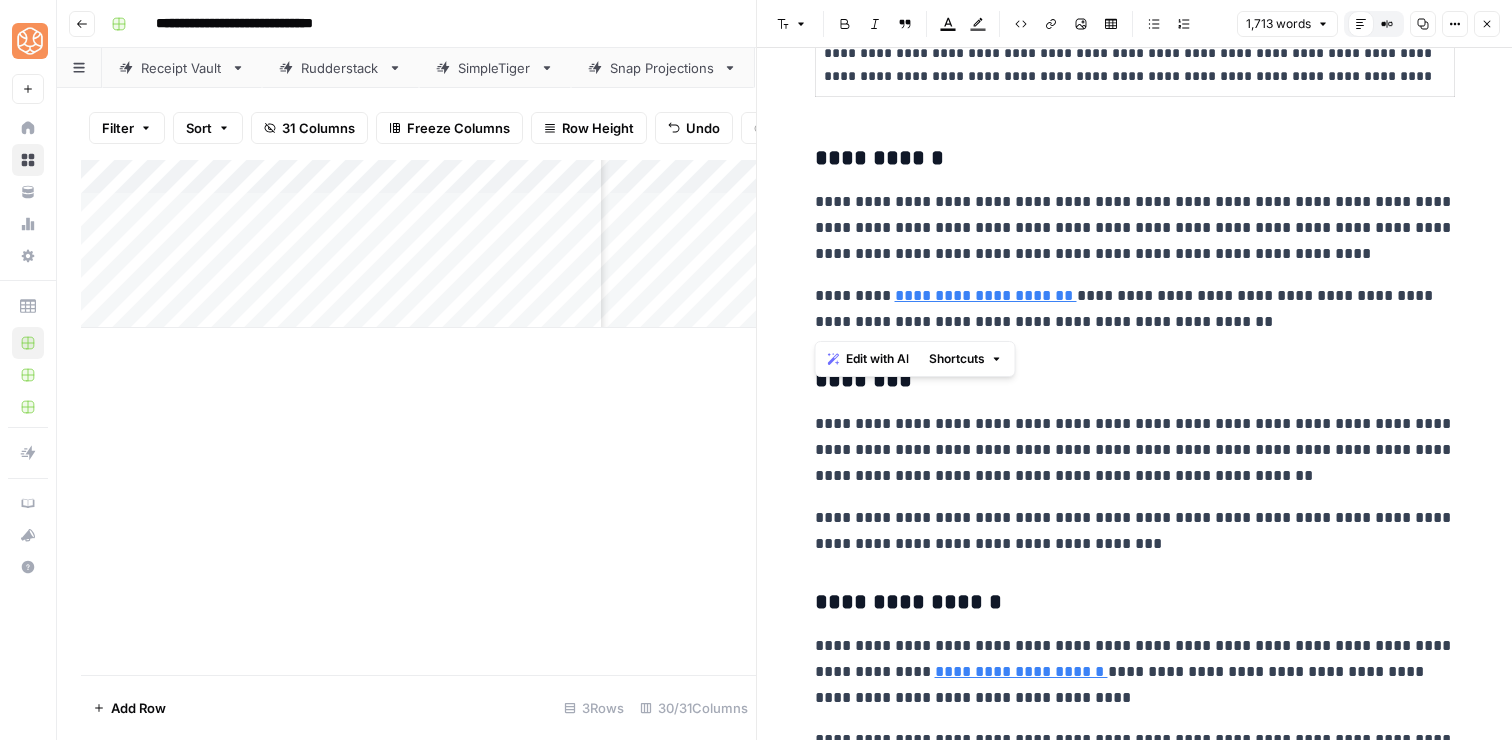 drag, startPoint x: 1257, startPoint y: 323, endPoint x: 1194, endPoint y: 174, distance: 161.77144 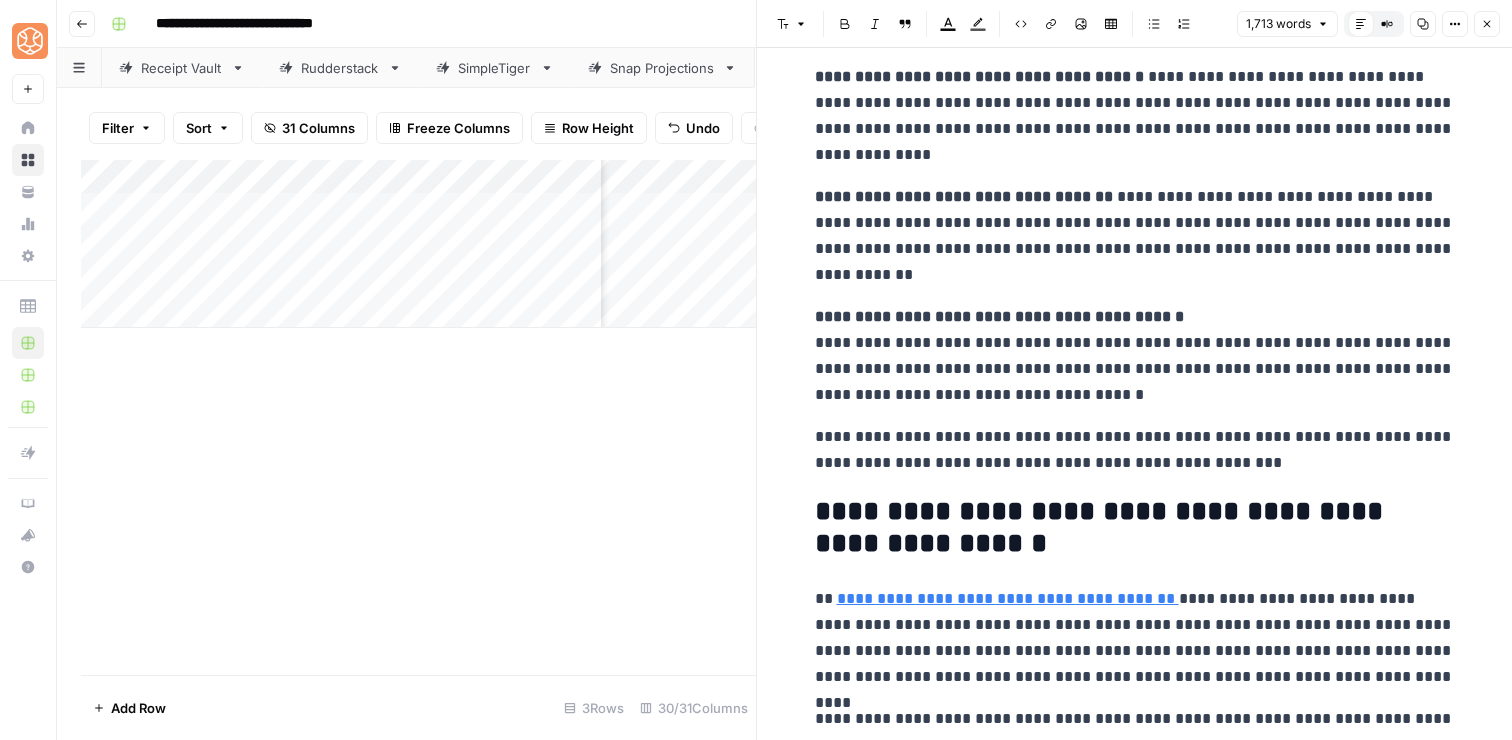 scroll, scrollTop: 5954, scrollLeft: 0, axis: vertical 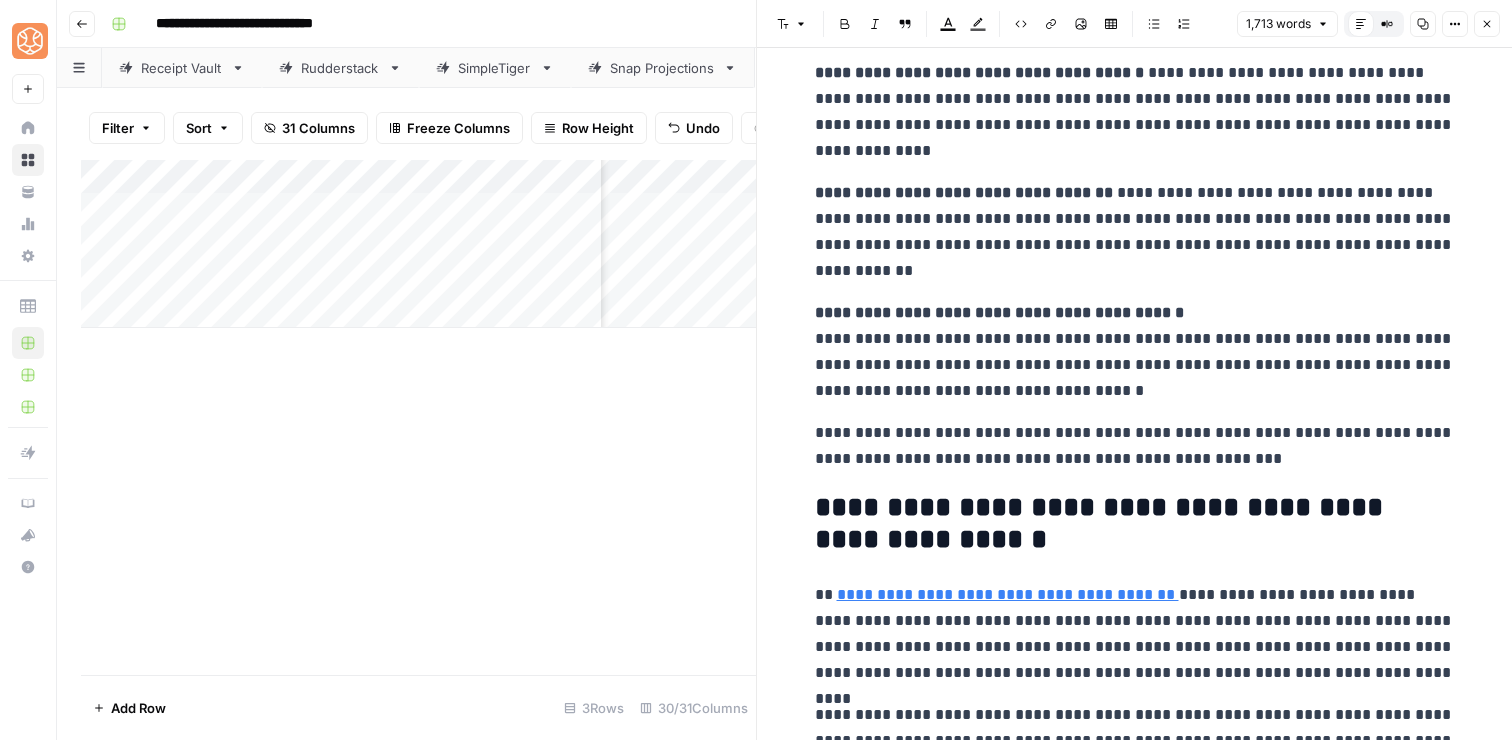 click on "**********" at bounding box center (1135, 446) 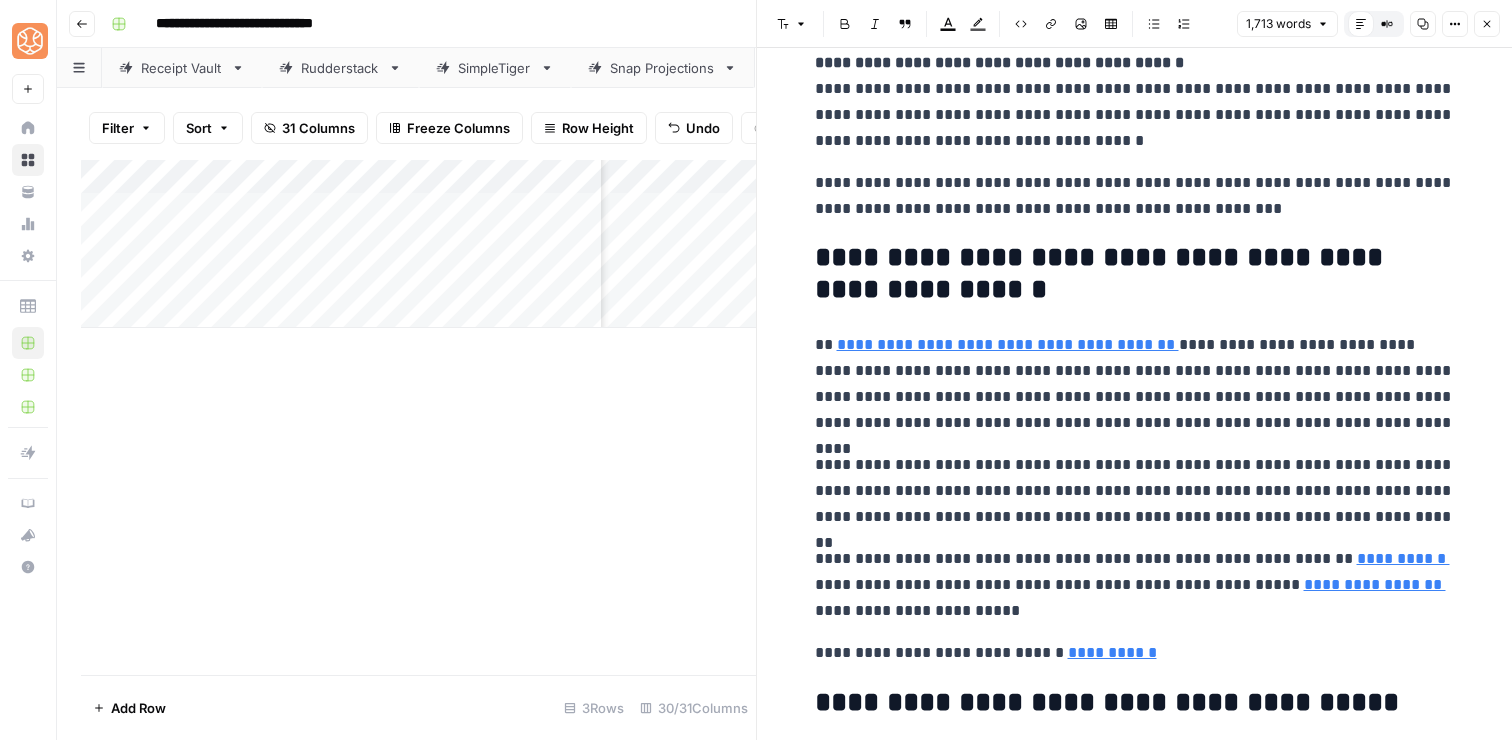 scroll, scrollTop: 6223, scrollLeft: 0, axis: vertical 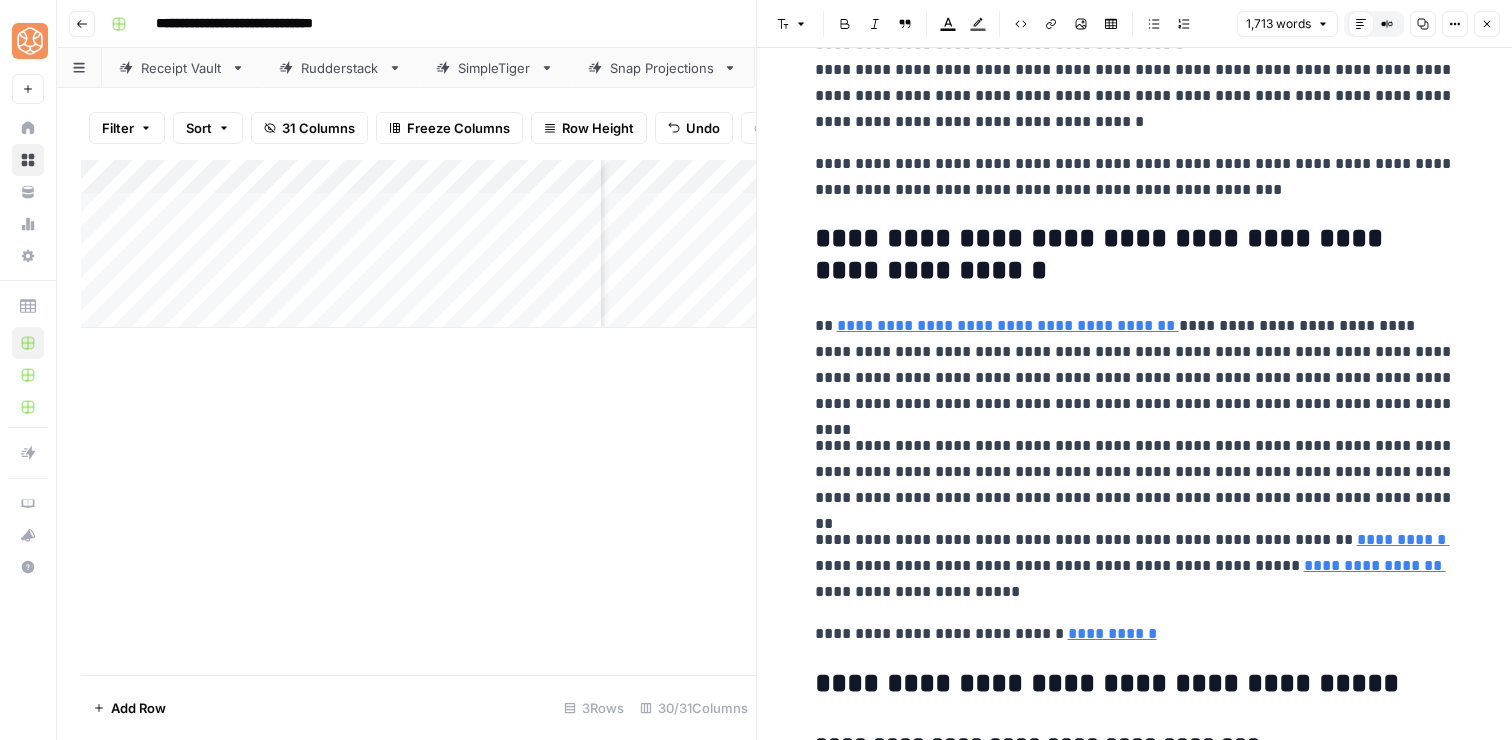 click on "**********" at bounding box center [1135, 365] 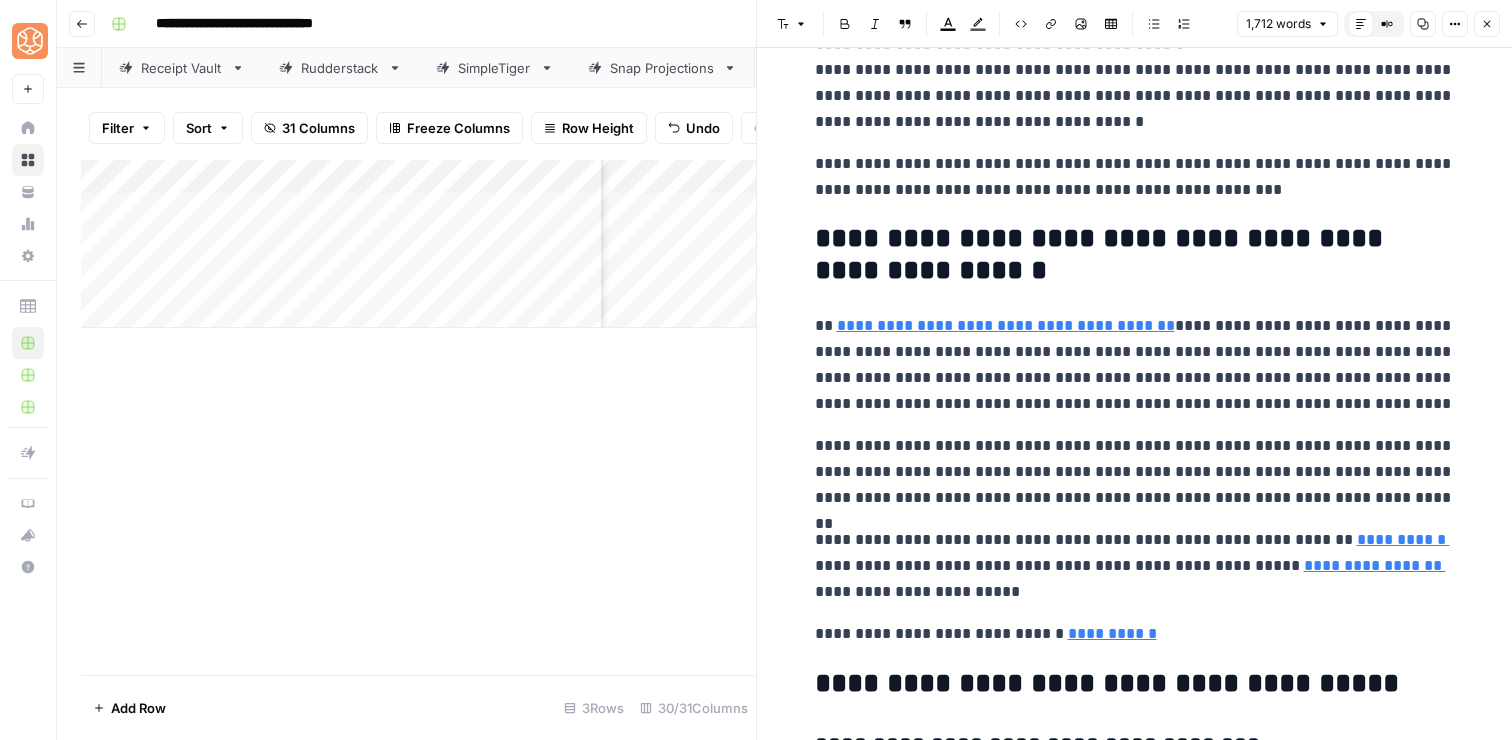 click on "**********" at bounding box center (1135, 365) 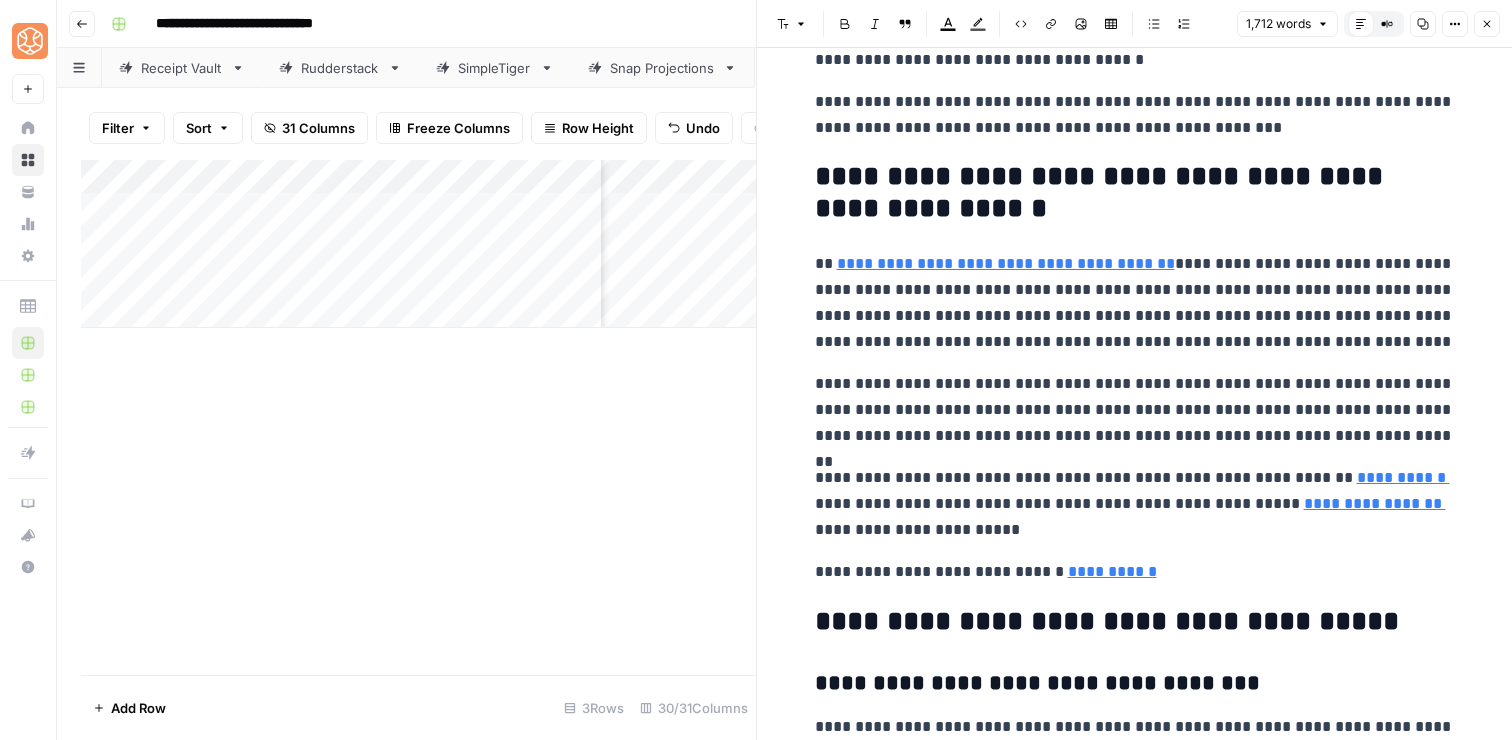 click on "**********" at bounding box center (1135, 504) 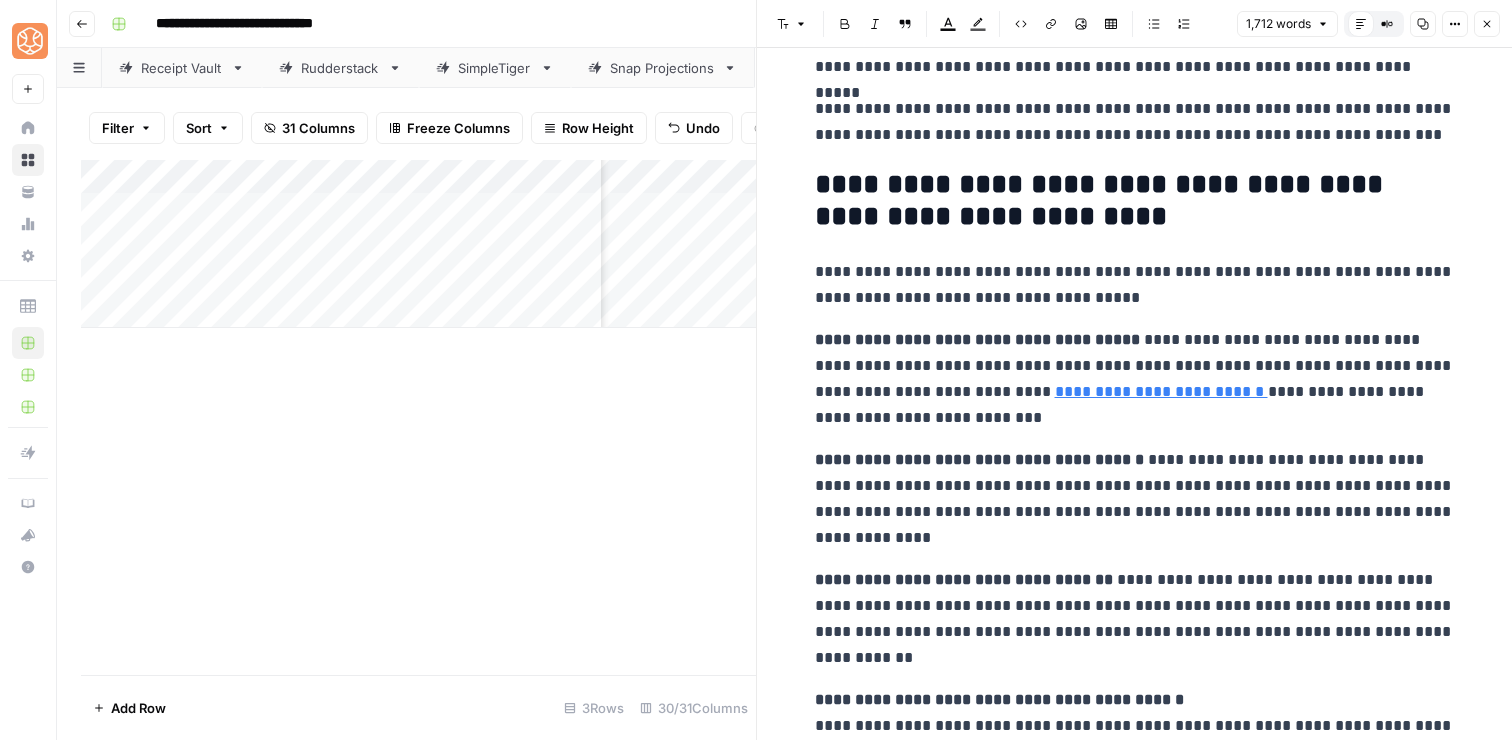 scroll, scrollTop: 5554, scrollLeft: 0, axis: vertical 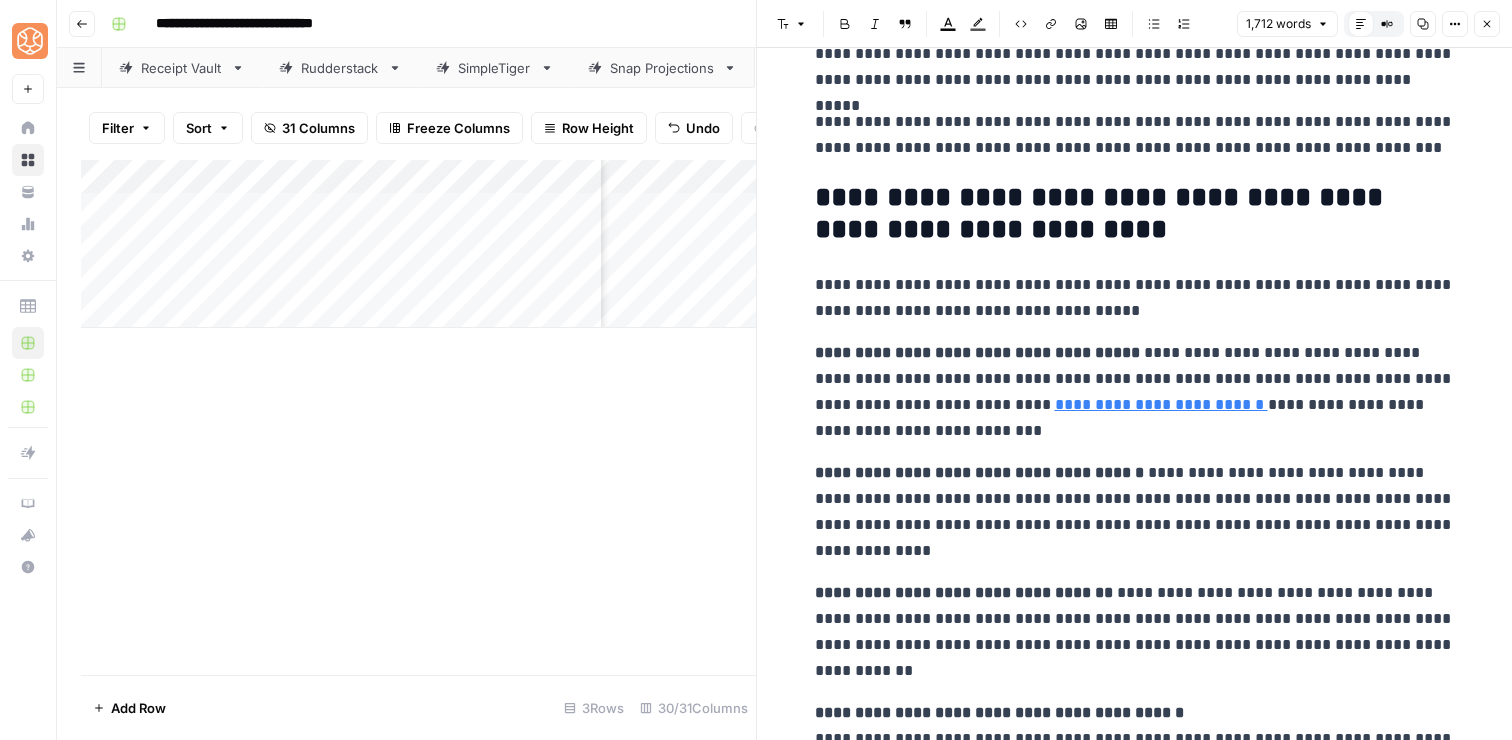 click on "**********" at bounding box center (1135, 214) 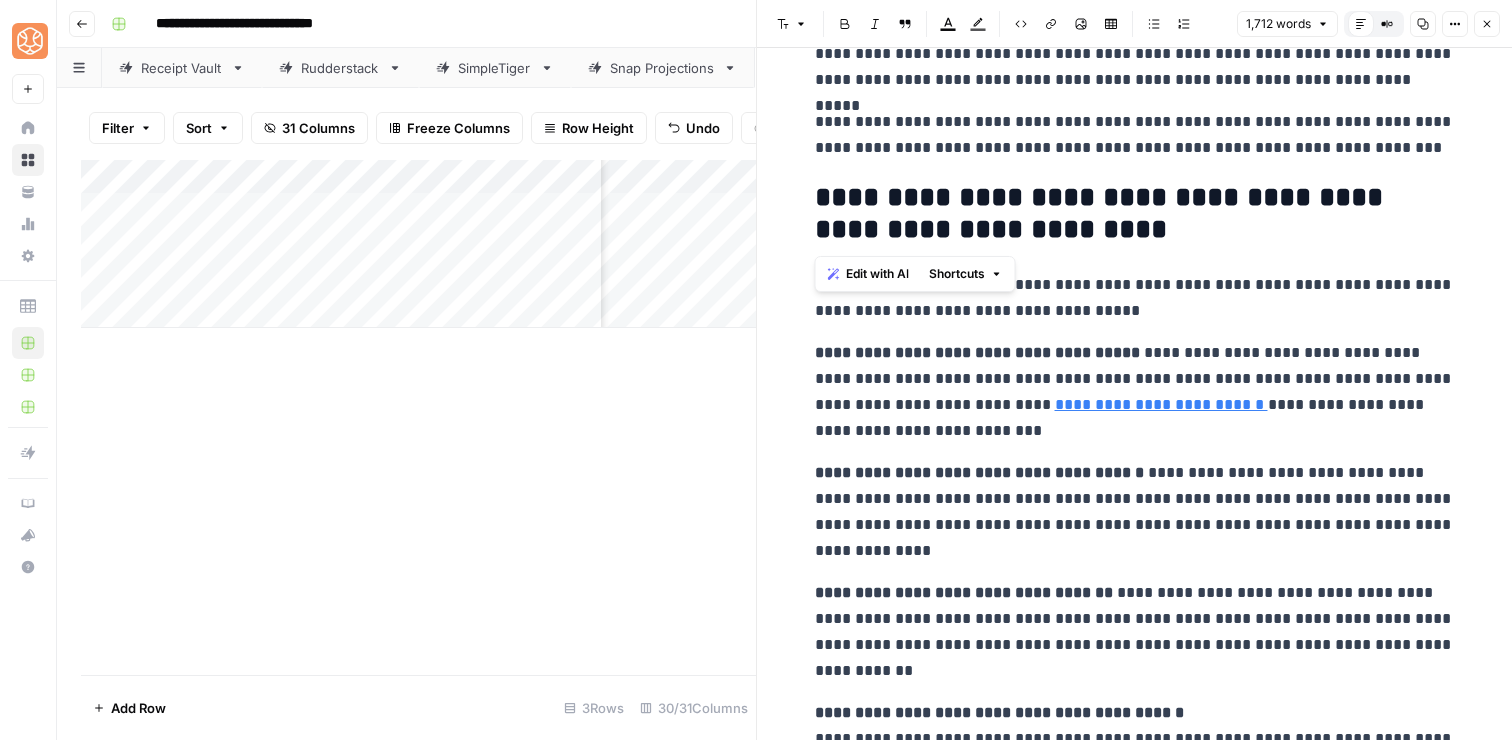 click on "**********" at bounding box center [1135, 214] 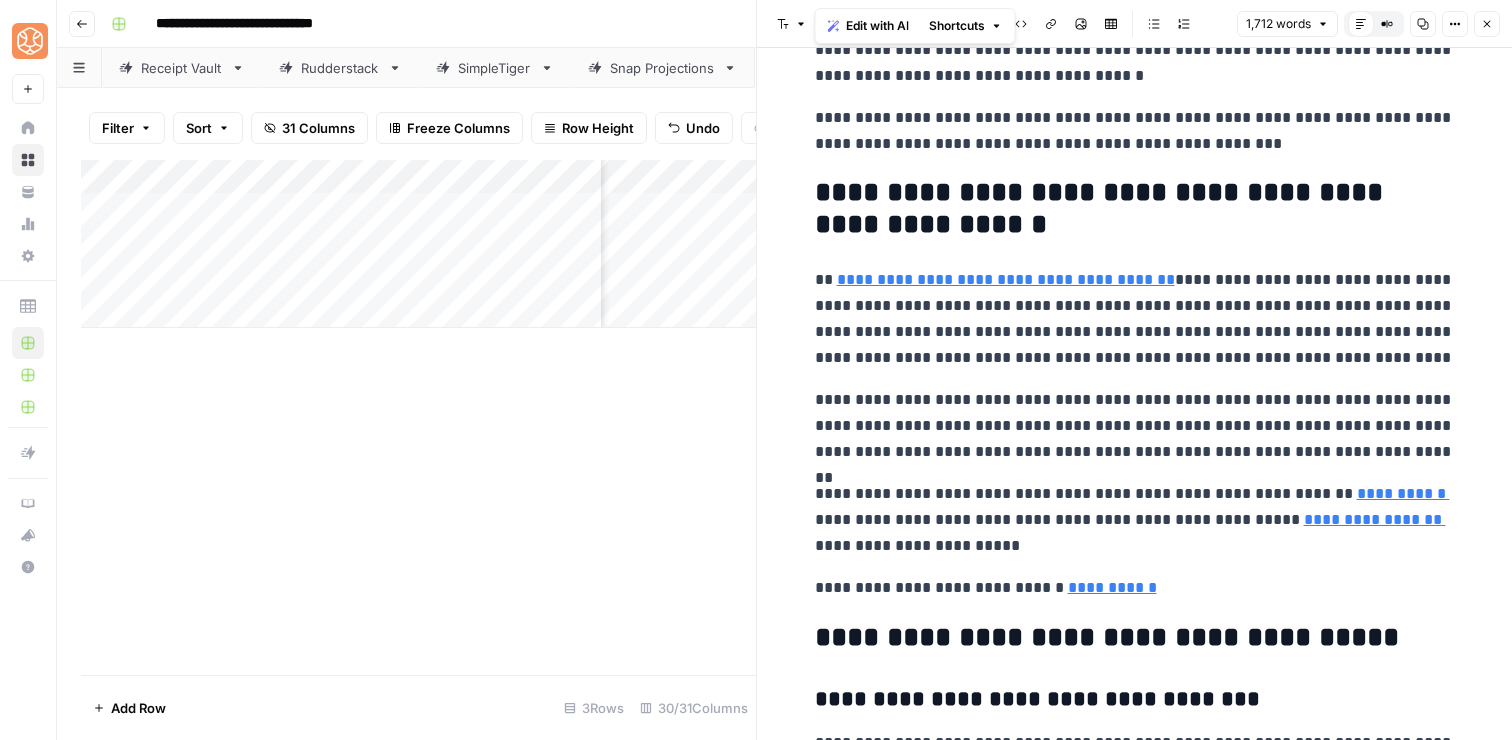 scroll, scrollTop: 6051, scrollLeft: 0, axis: vertical 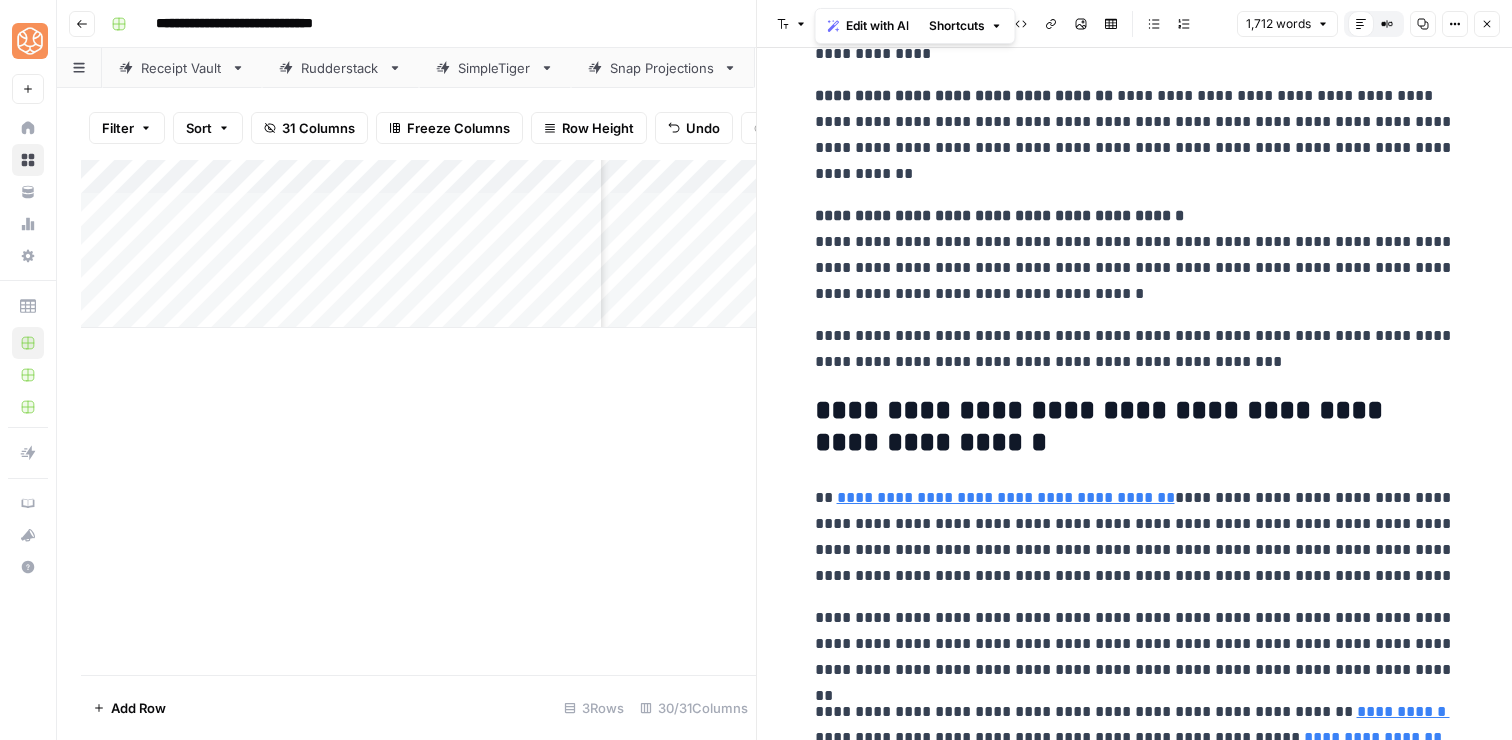 click on "**********" at bounding box center [1135, 349] 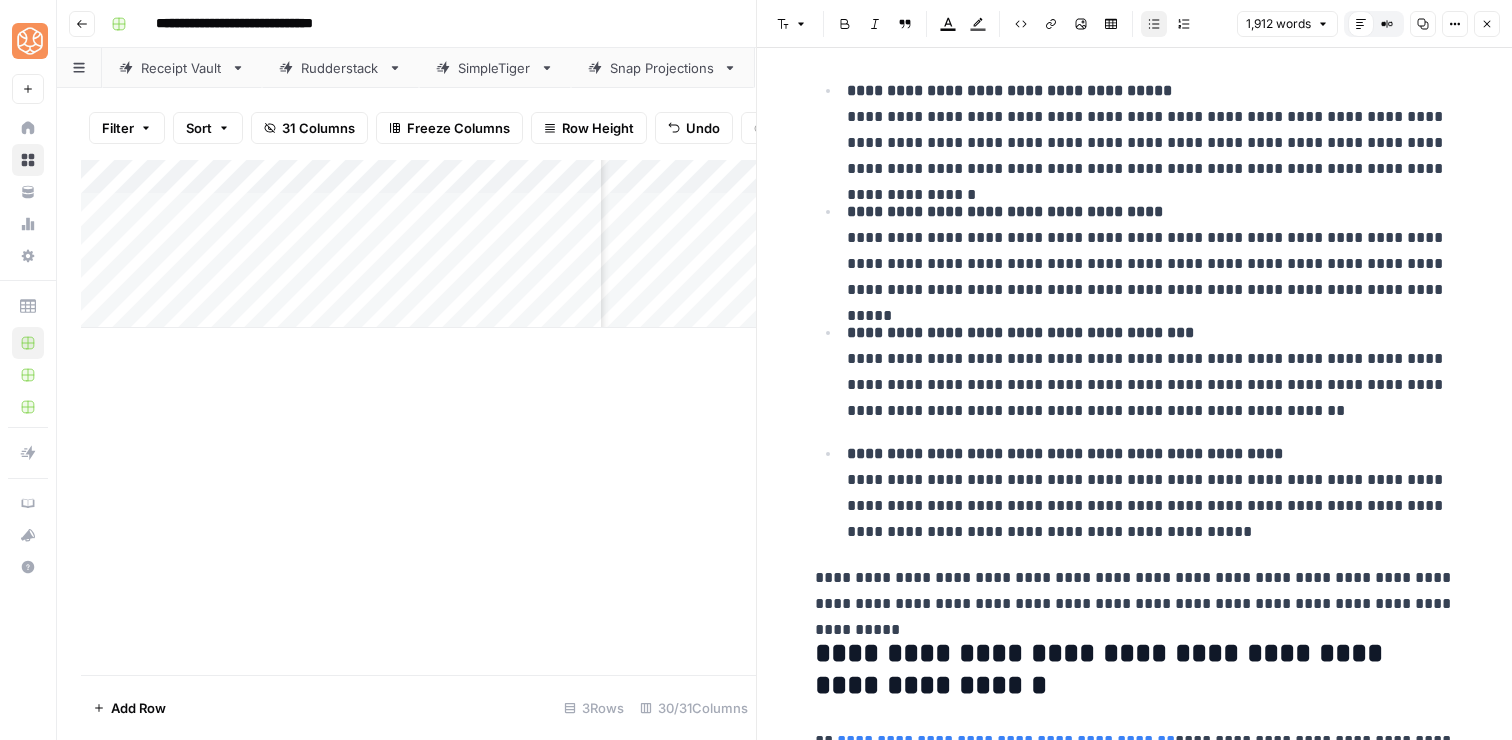 scroll, scrollTop: 6522, scrollLeft: 0, axis: vertical 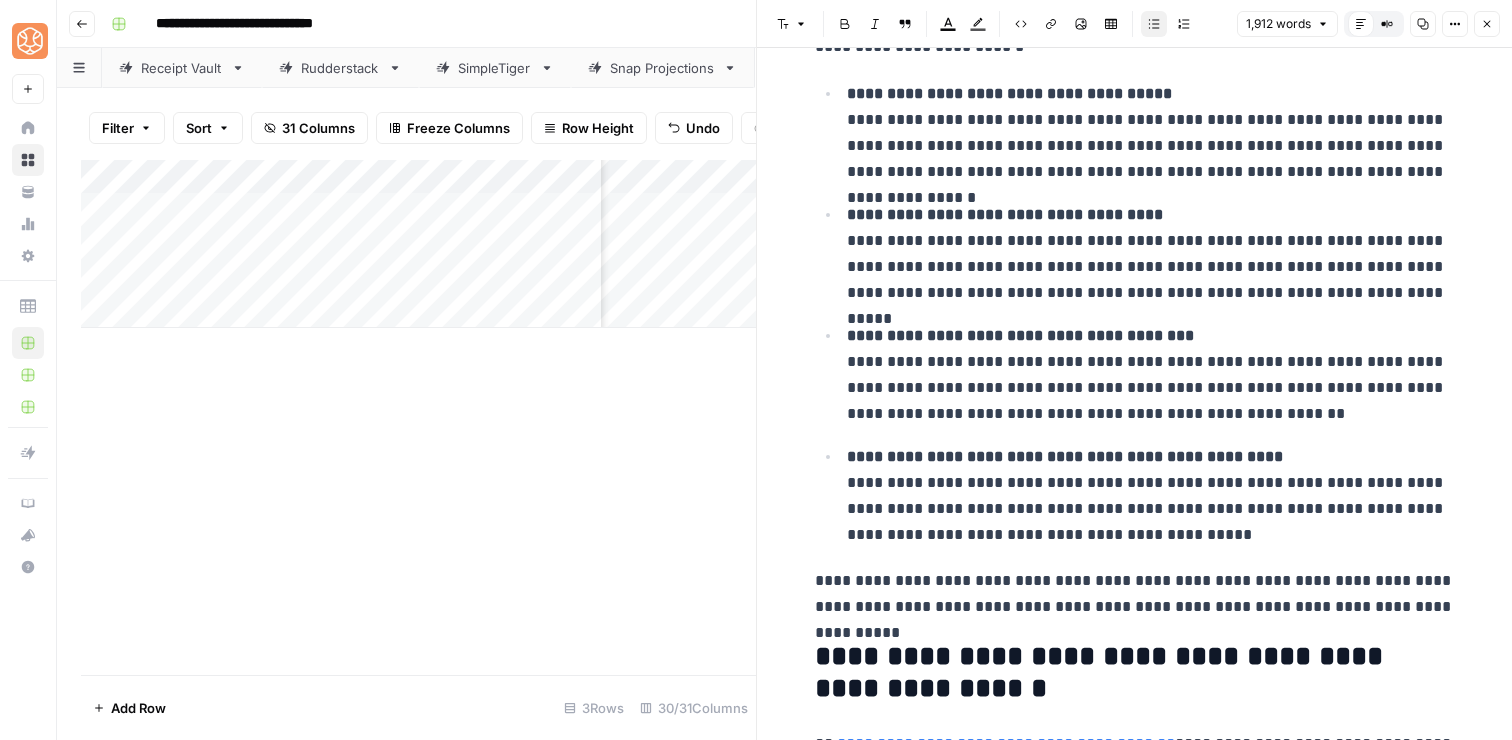 click on "**********" at bounding box center [1065, 456] 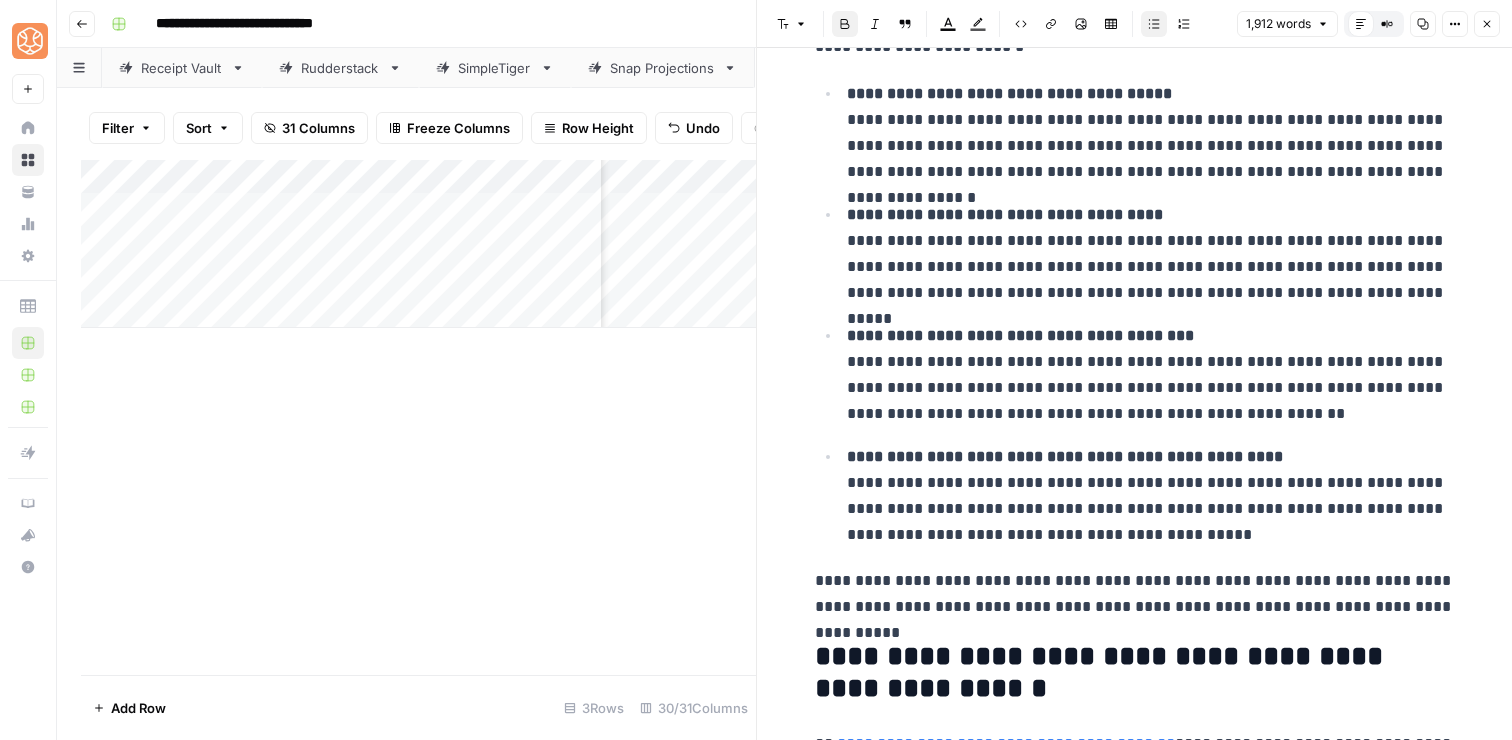 click 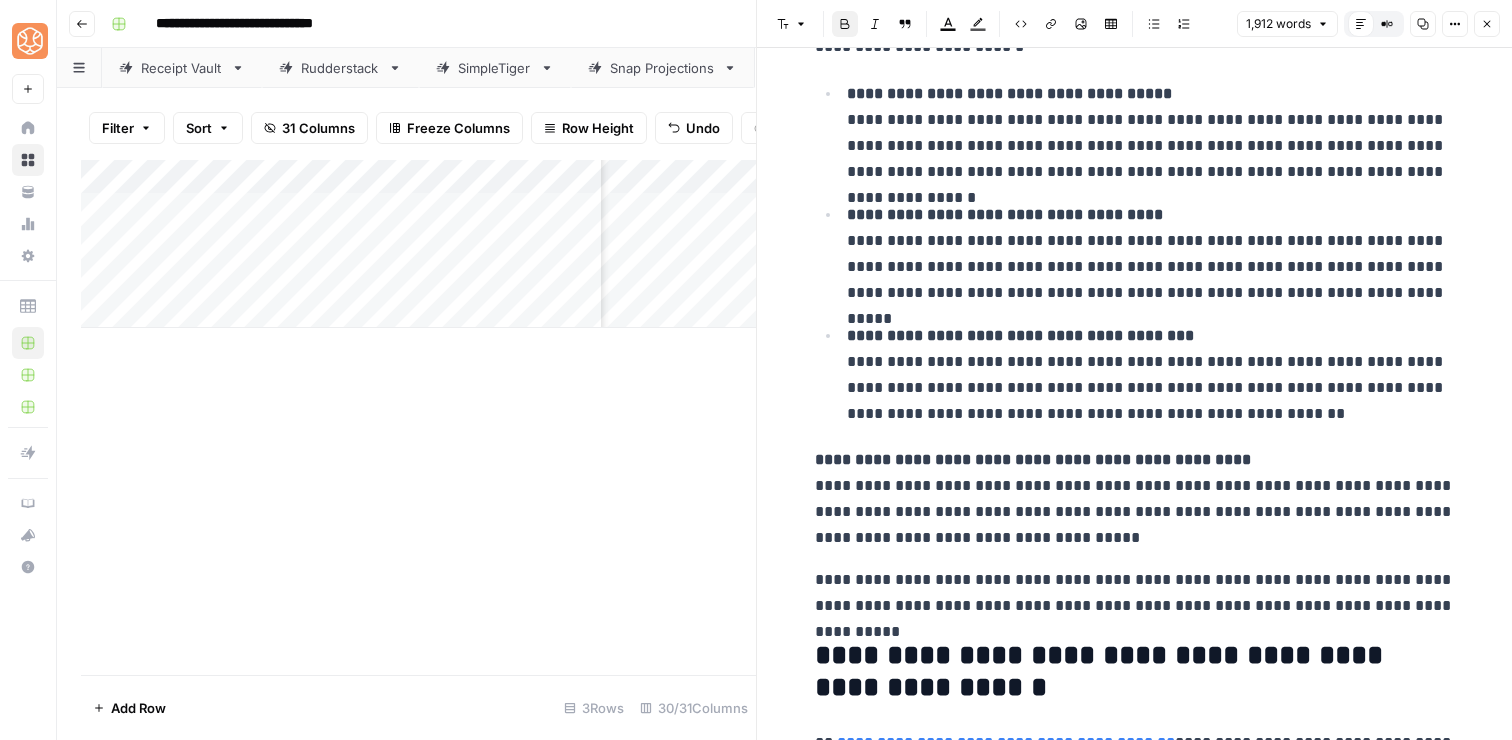 click on "**********" at bounding box center (1020, 335) 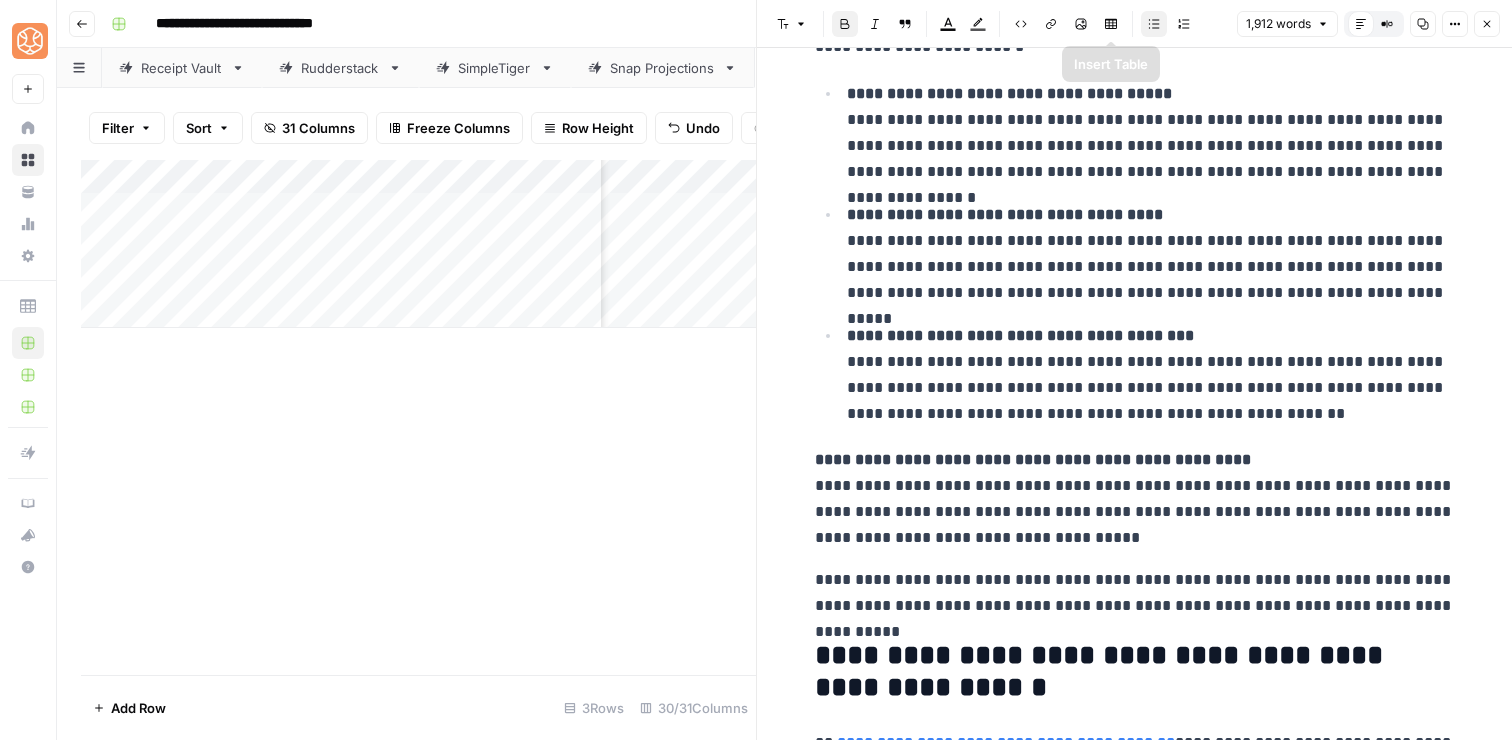 click on "Bulleted list" at bounding box center [1154, 24] 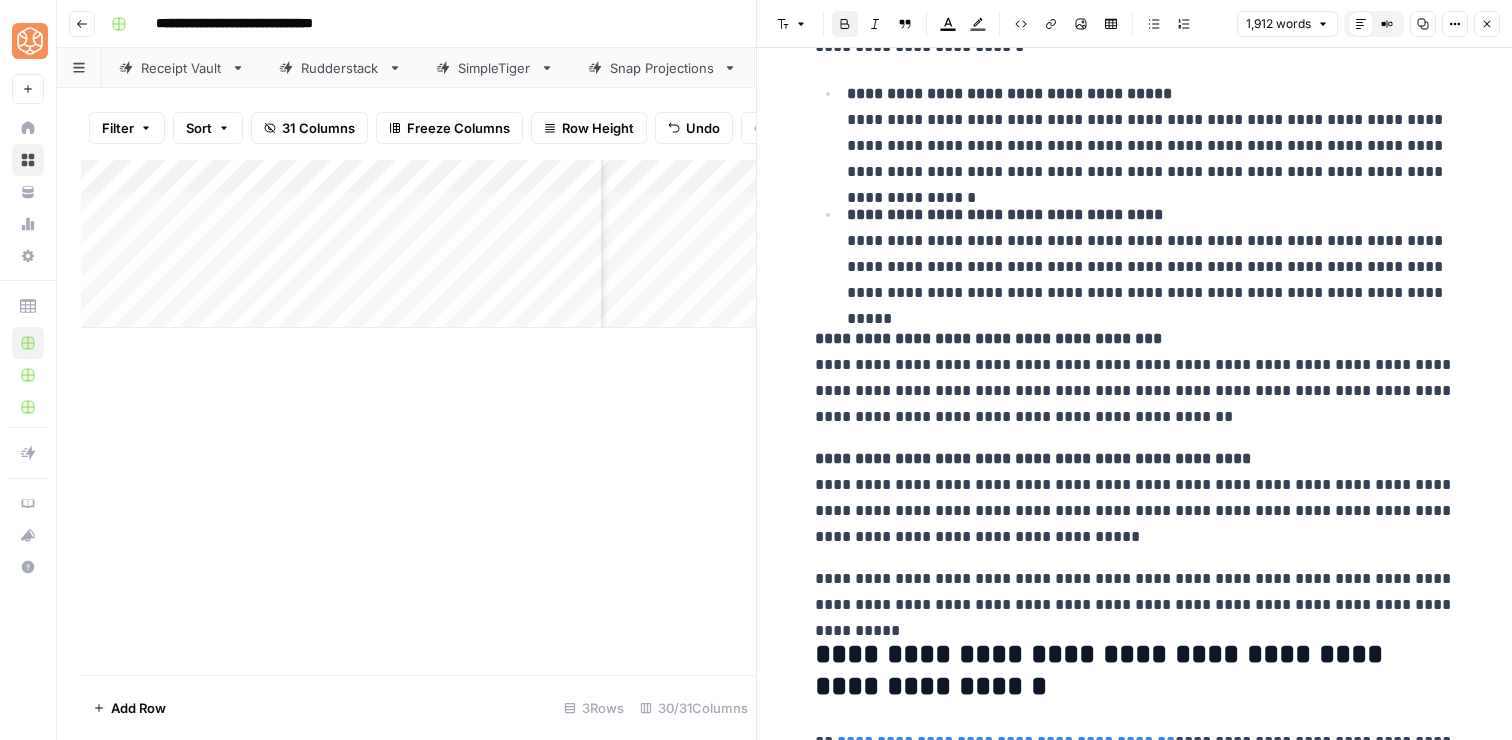 click on "**********" at bounding box center [1005, 214] 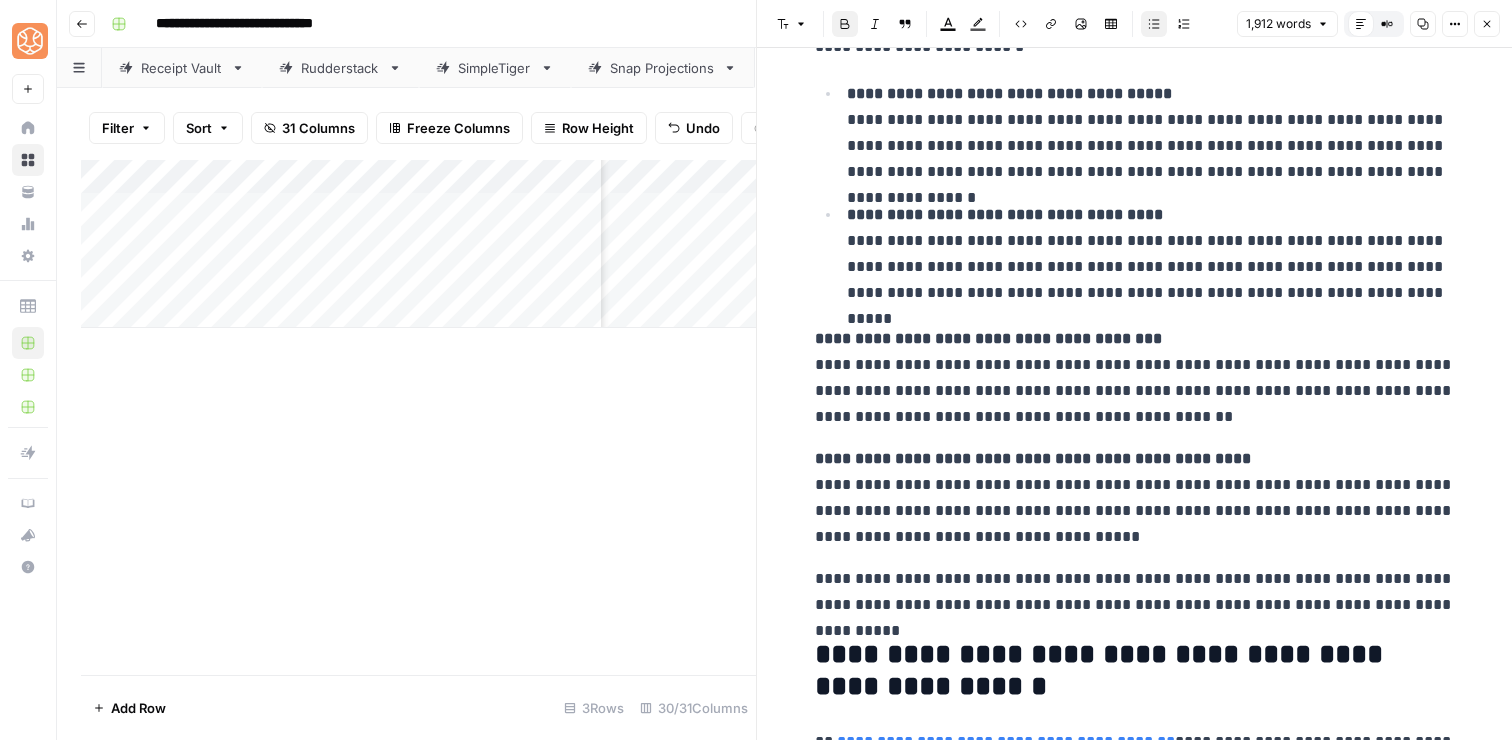 click on "Font style Bold Italic Block quote Text color Highlight color Code block Link Image Insert Table Bulleted list Numbered list 1,912 words Default Editor Compare Old vs New Content Copy Options Close" at bounding box center (1134, 24) 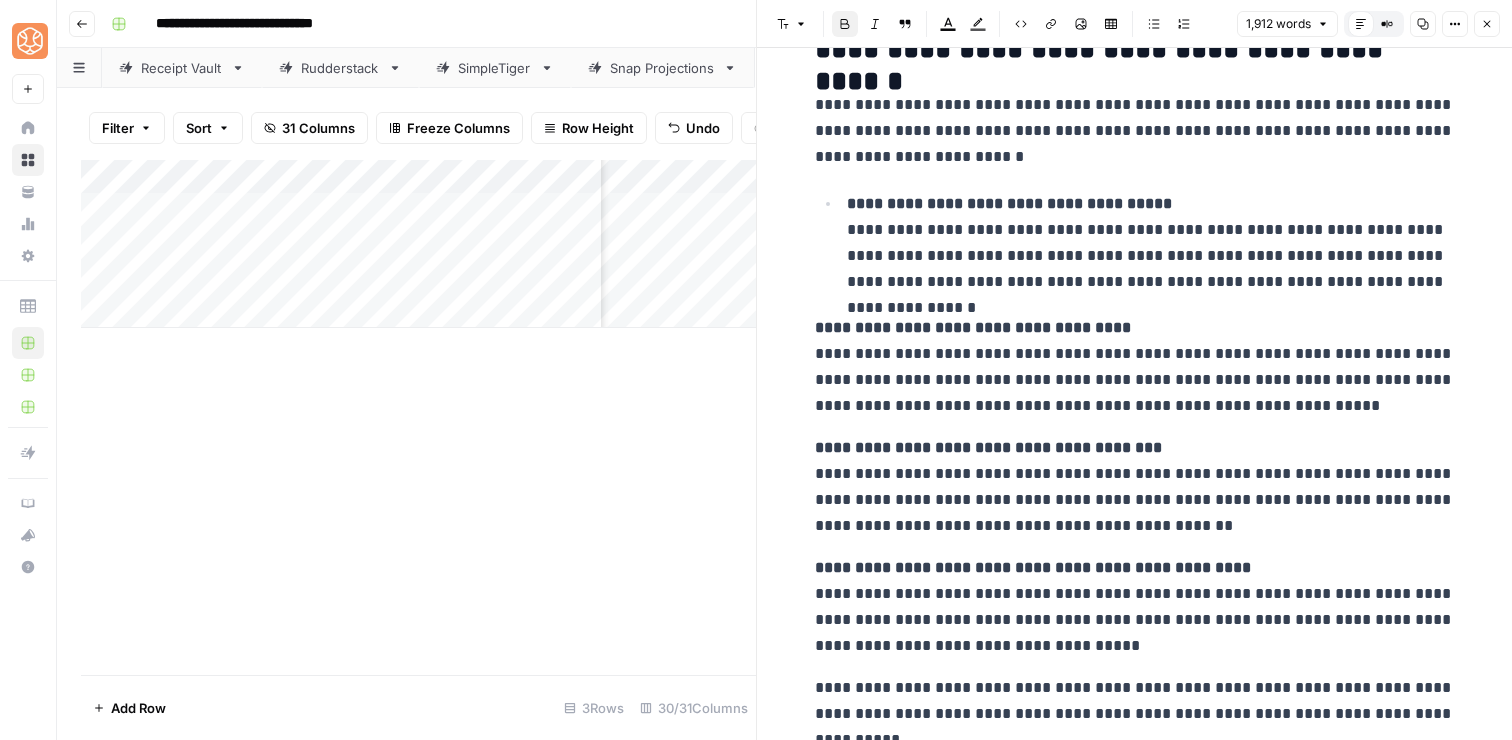 scroll, scrollTop: 6405, scrollLeft: 0, axis: vertical 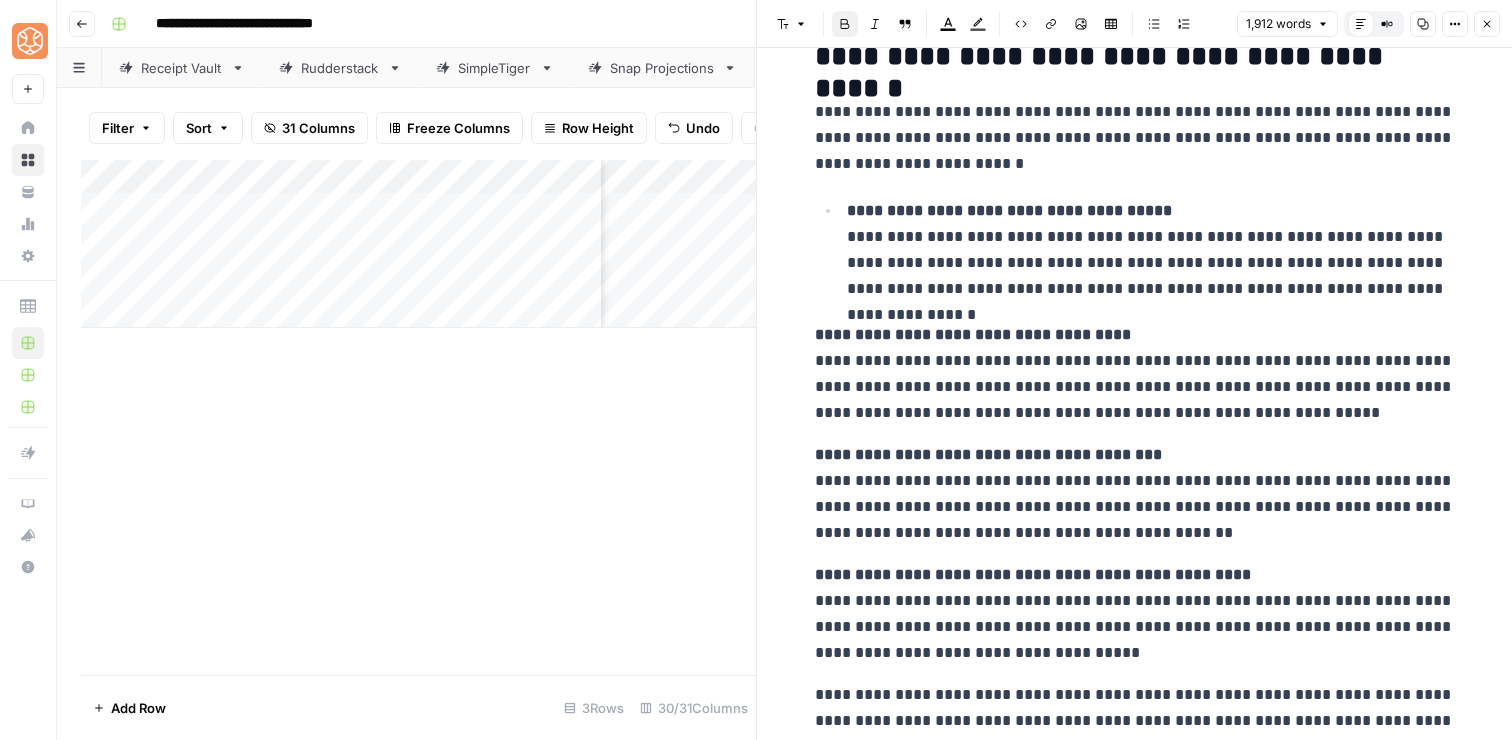 click on "**********" at bounding box center [1009, 210] 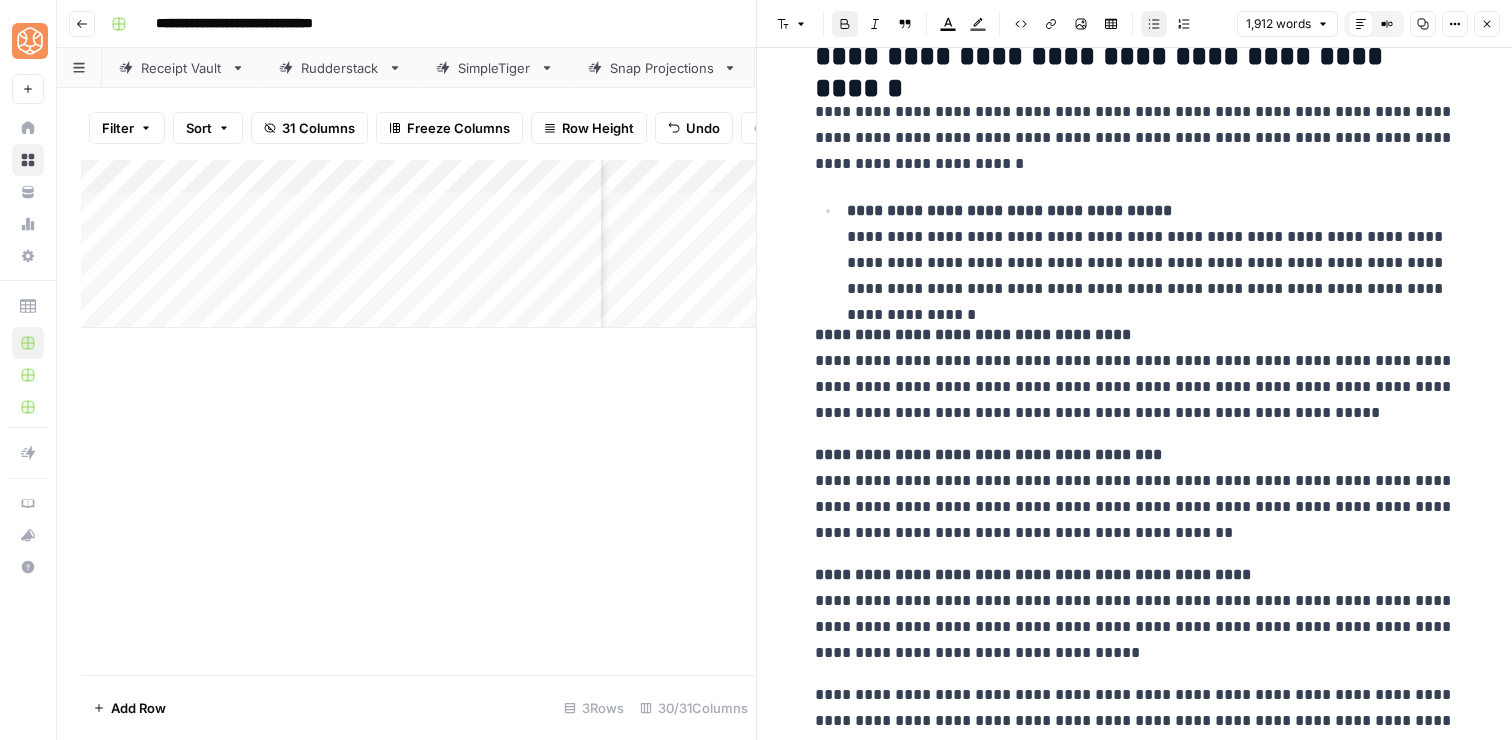click 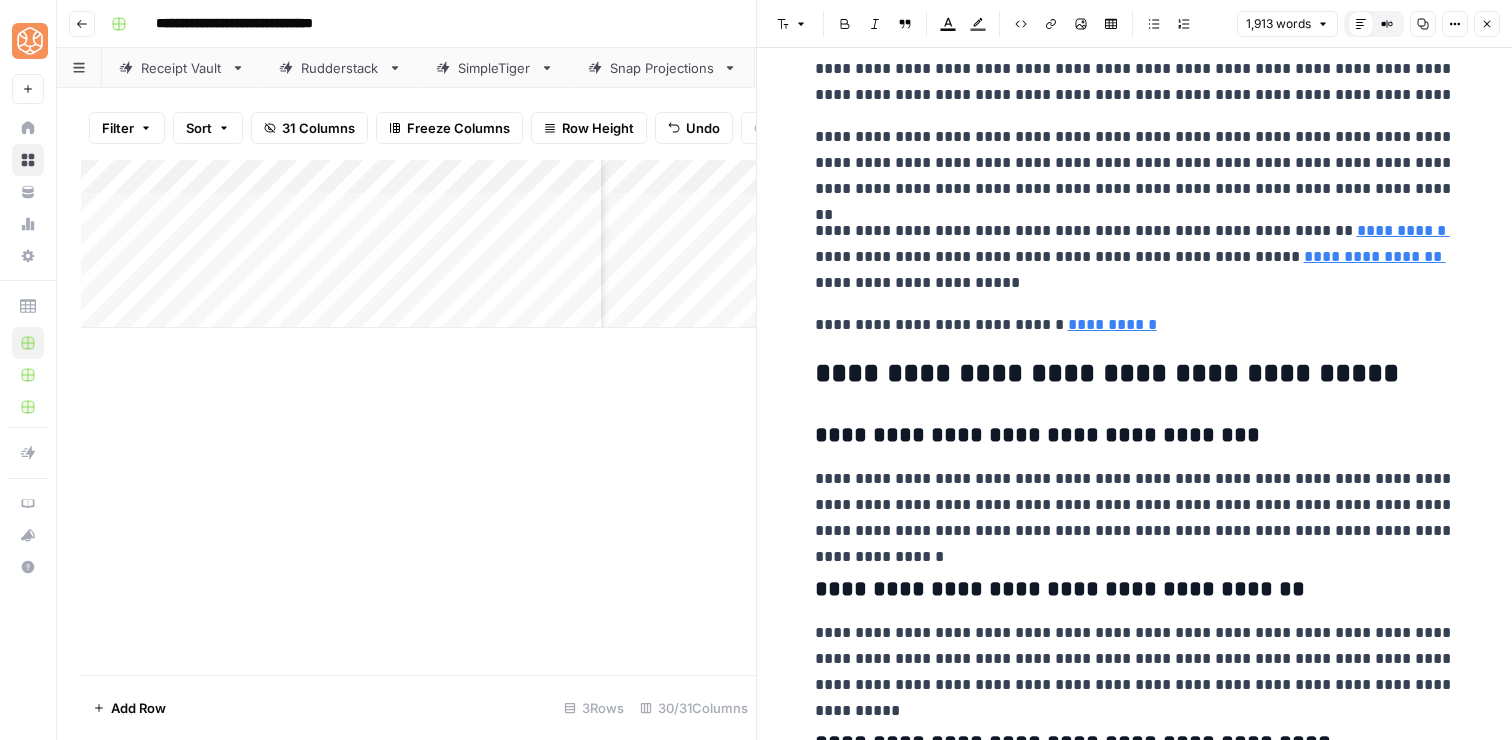 scroll, scrollTop: 7537, scrollLeft: 0, axis: vertical 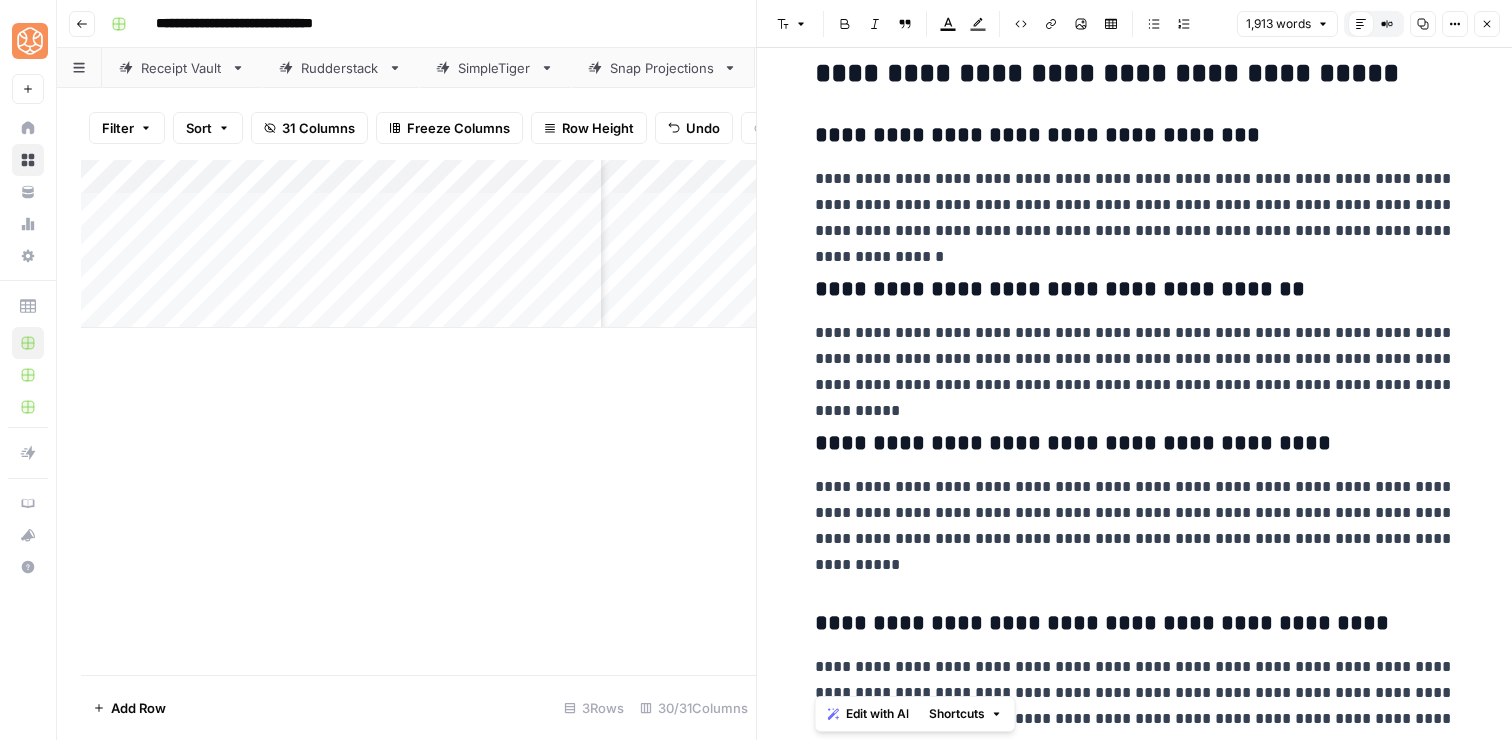 drag, startPoint x: 811, startPoint y: 78, endPoint x: 1354, endPoint y: 801, distance: 904.2002 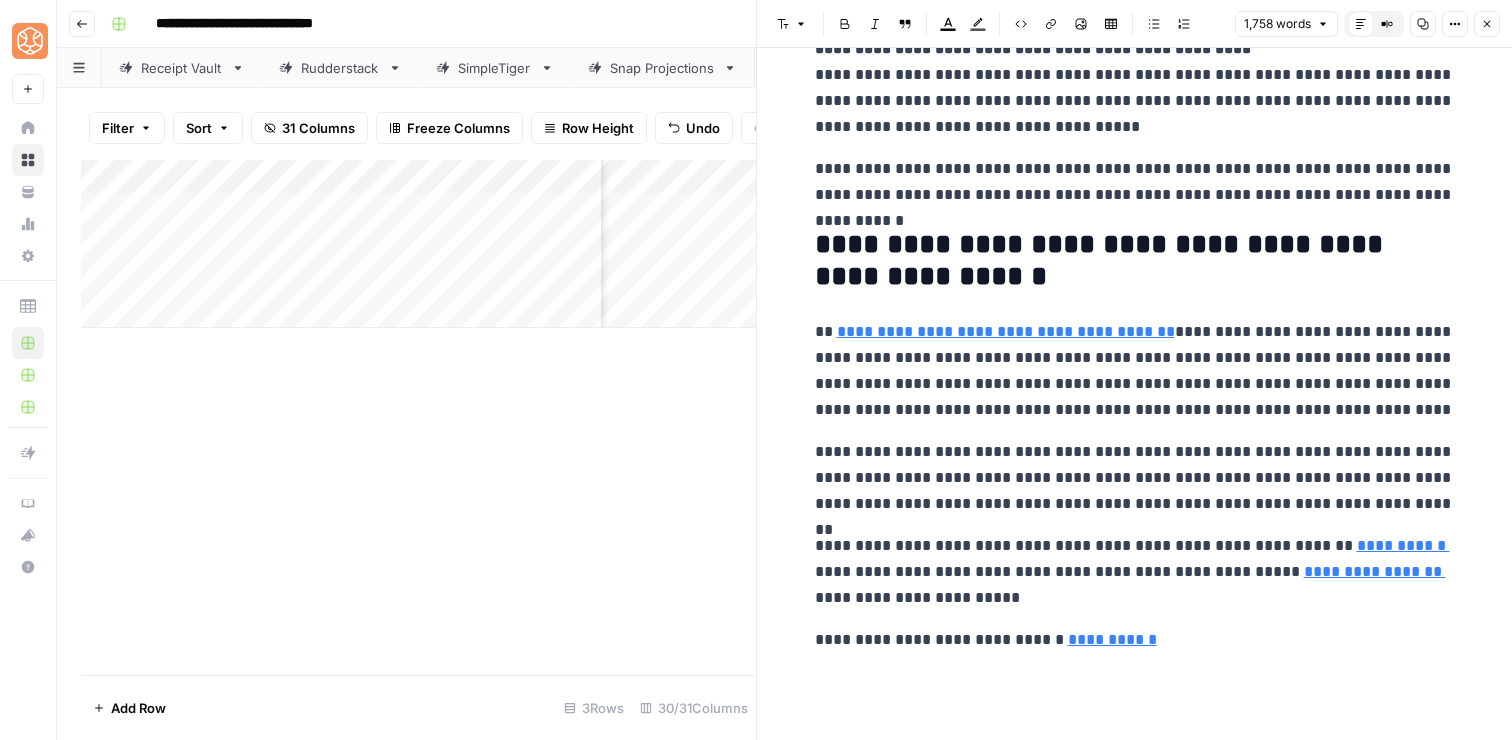 scroll, scrollTop: 7537, scrollLeft: 0, axis: vertical 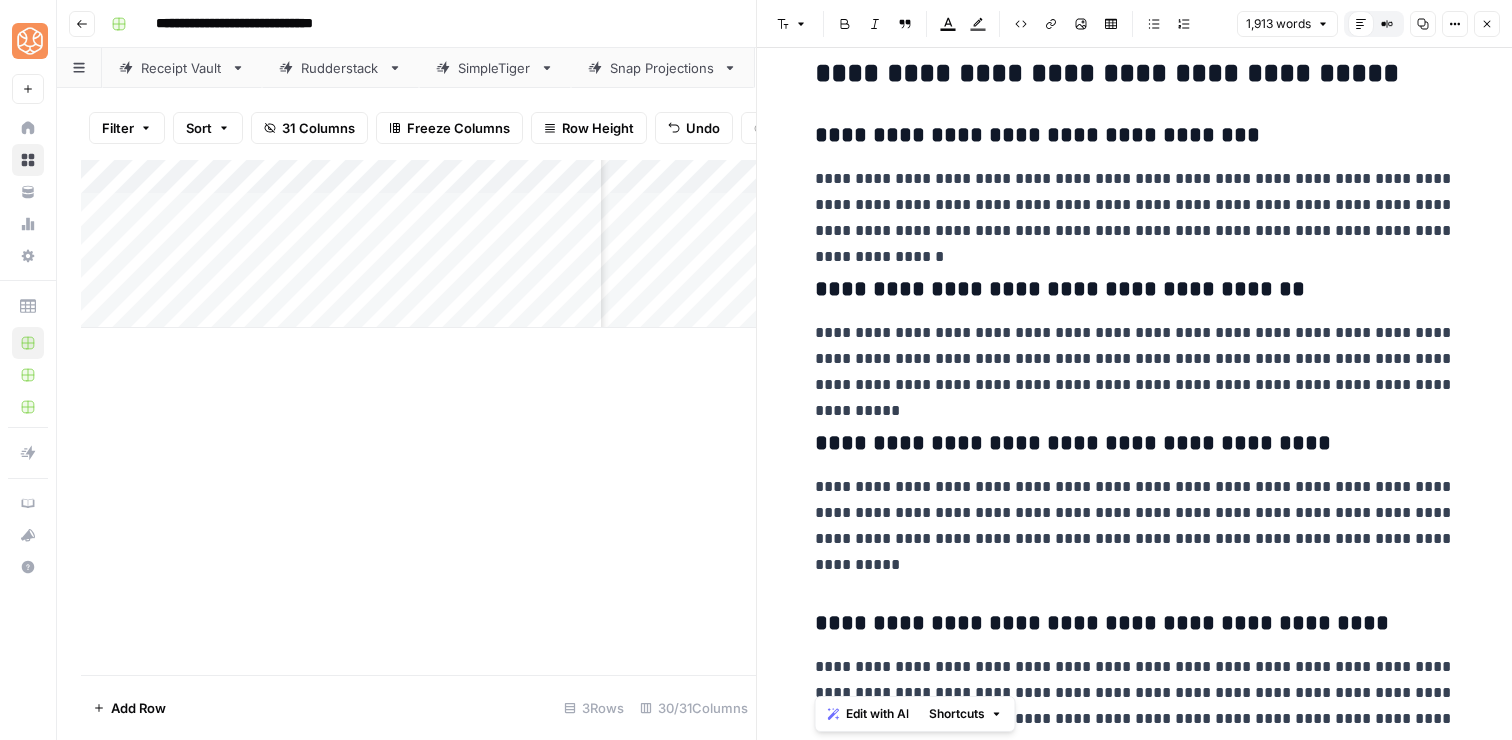 click on "**********" at bounding box center (1135, 359) 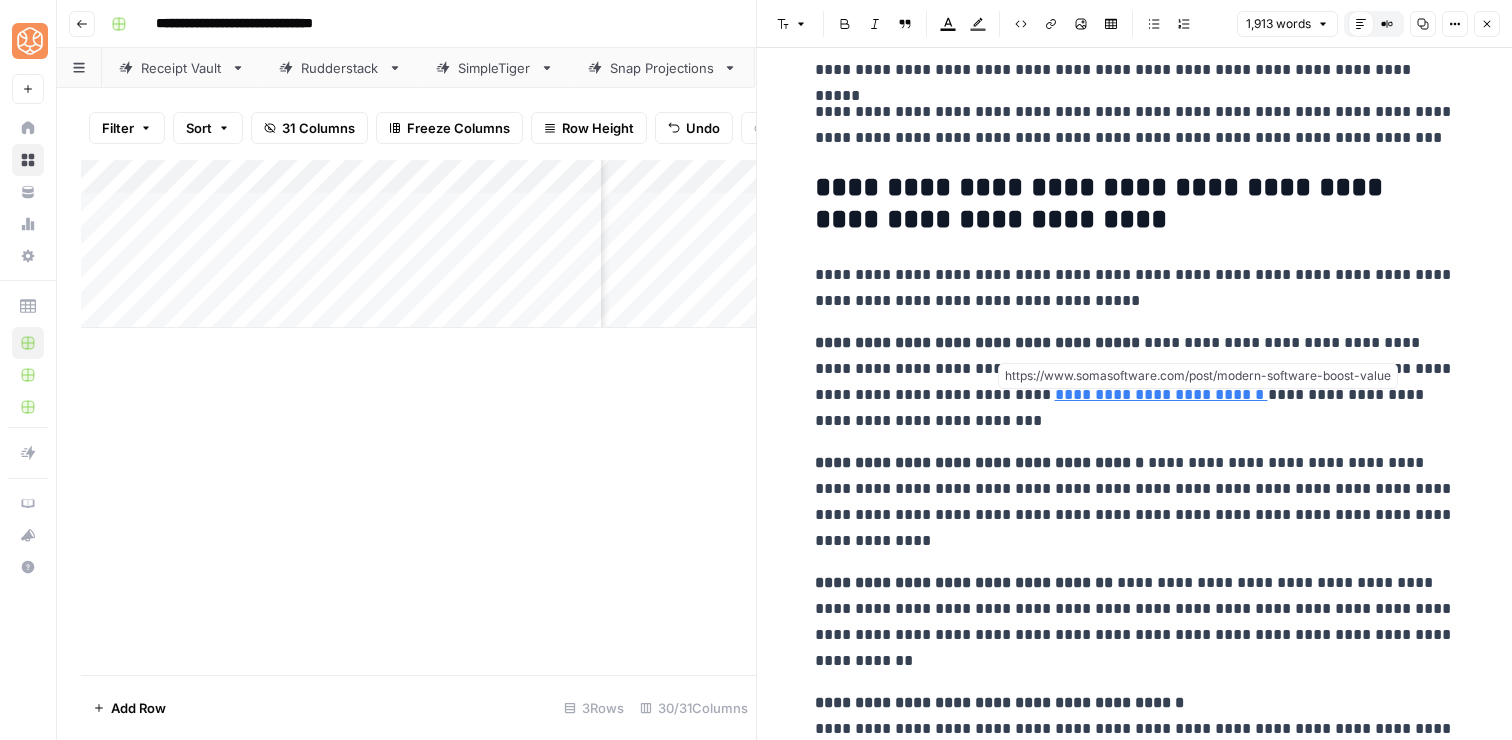scroll, scrollTop: 5560, scrollLeft: 0, axis: vertical 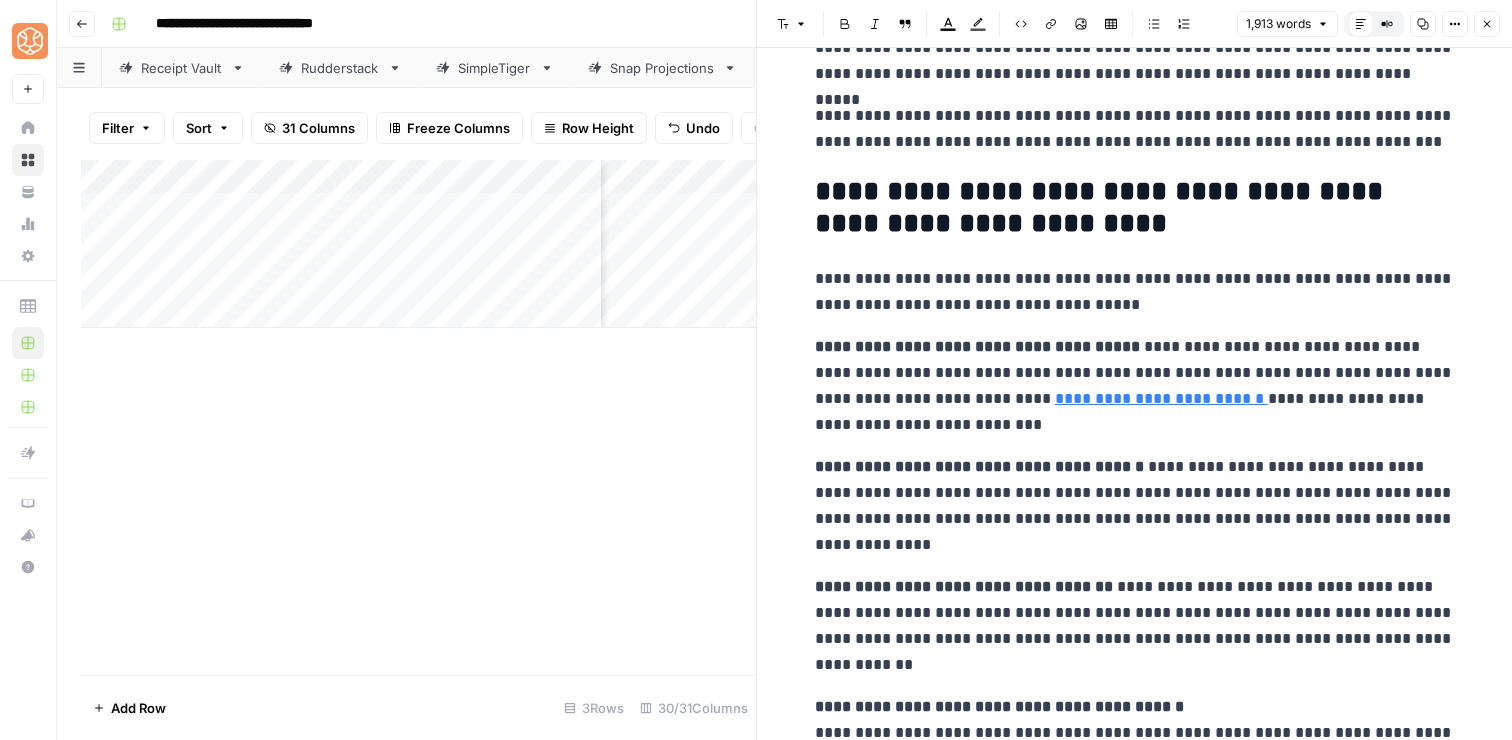 click on "**********" at bounding box center (1135, 292) 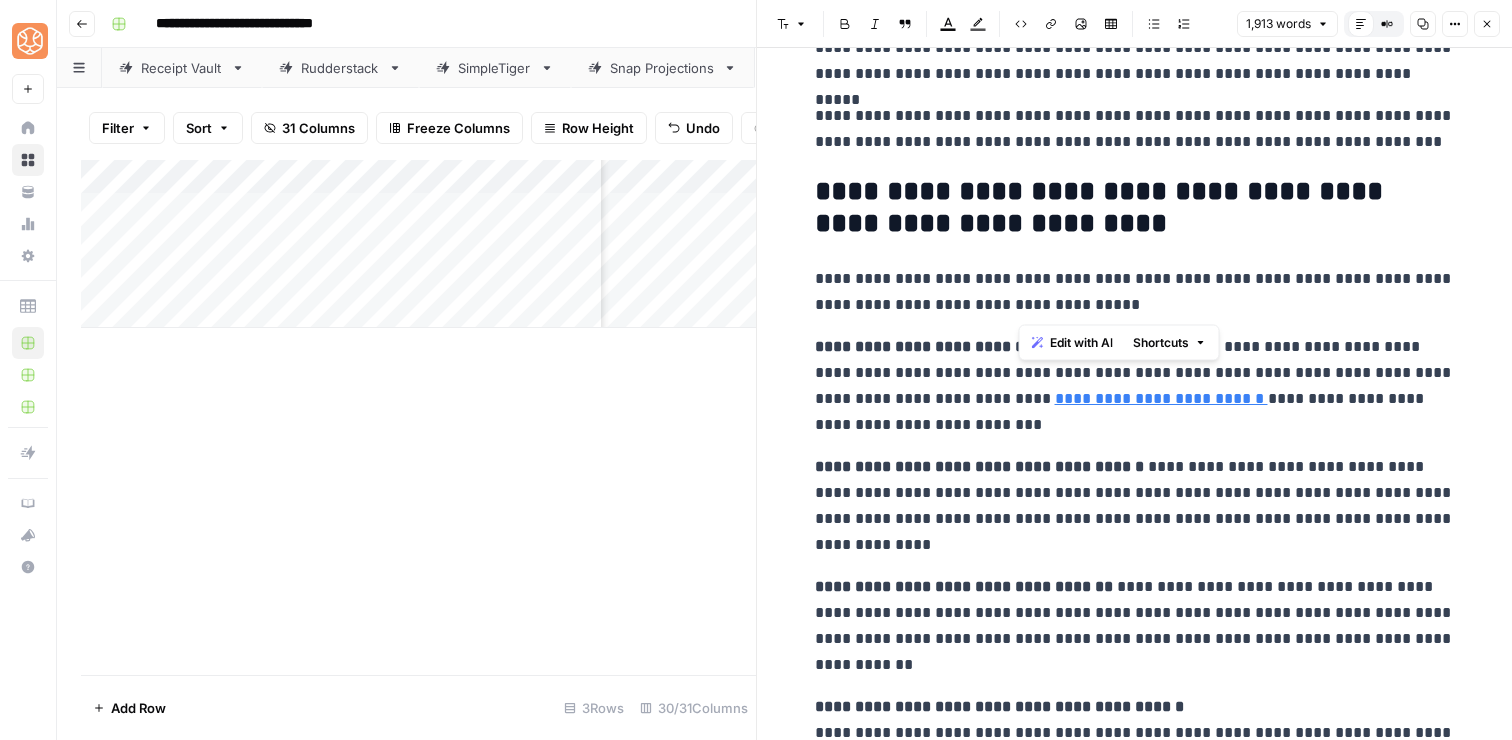click on "**********" at bounding box center (1135, 292) 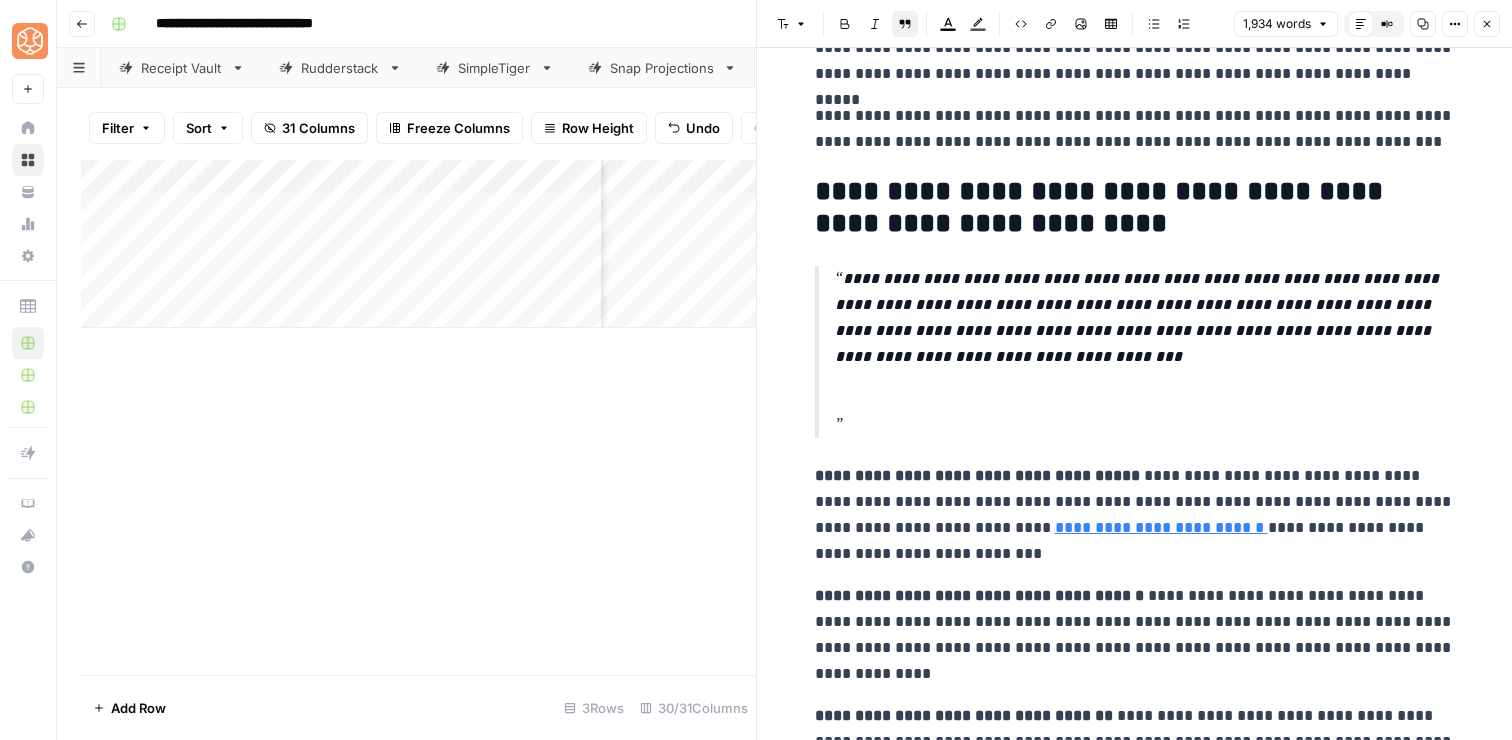 click on "**********" at bounding box center (1145, 318) 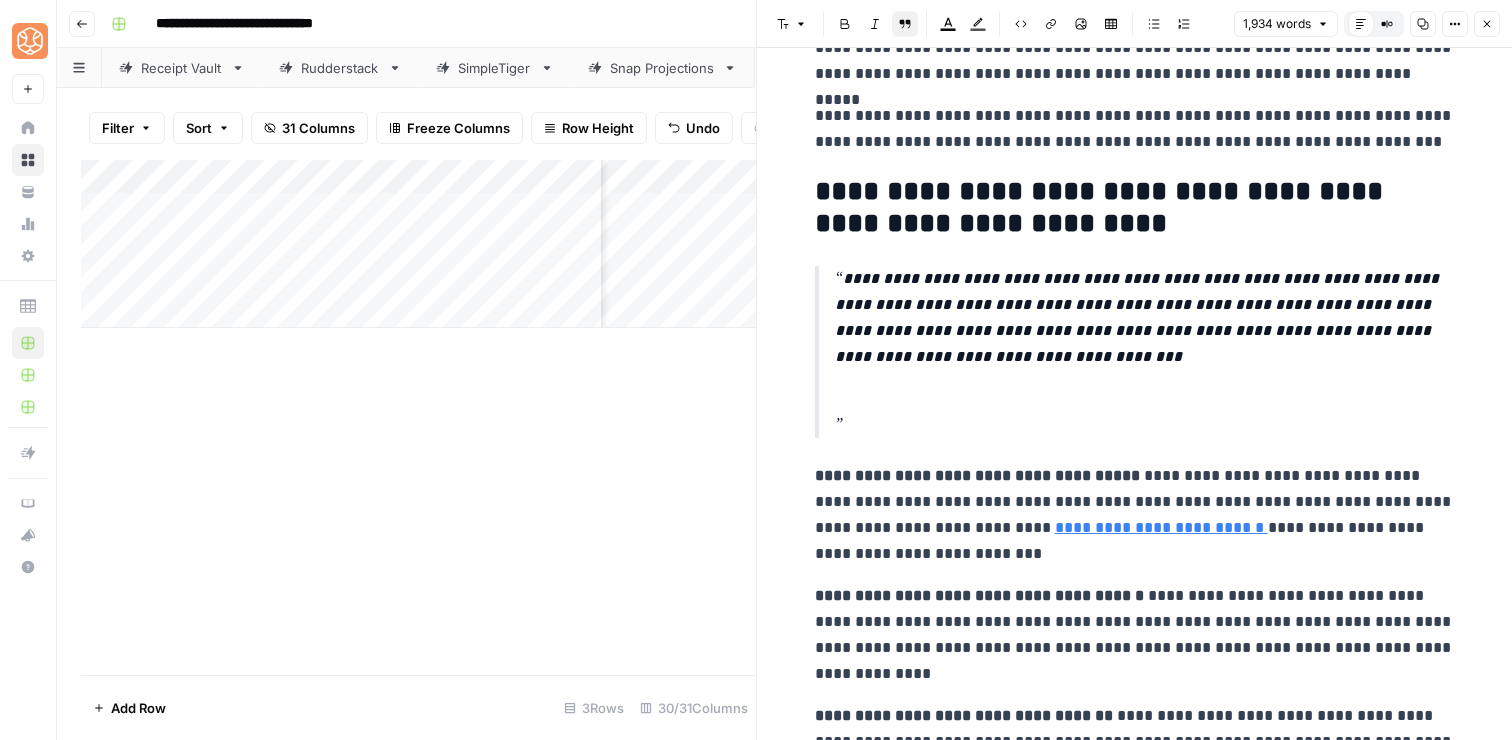 click 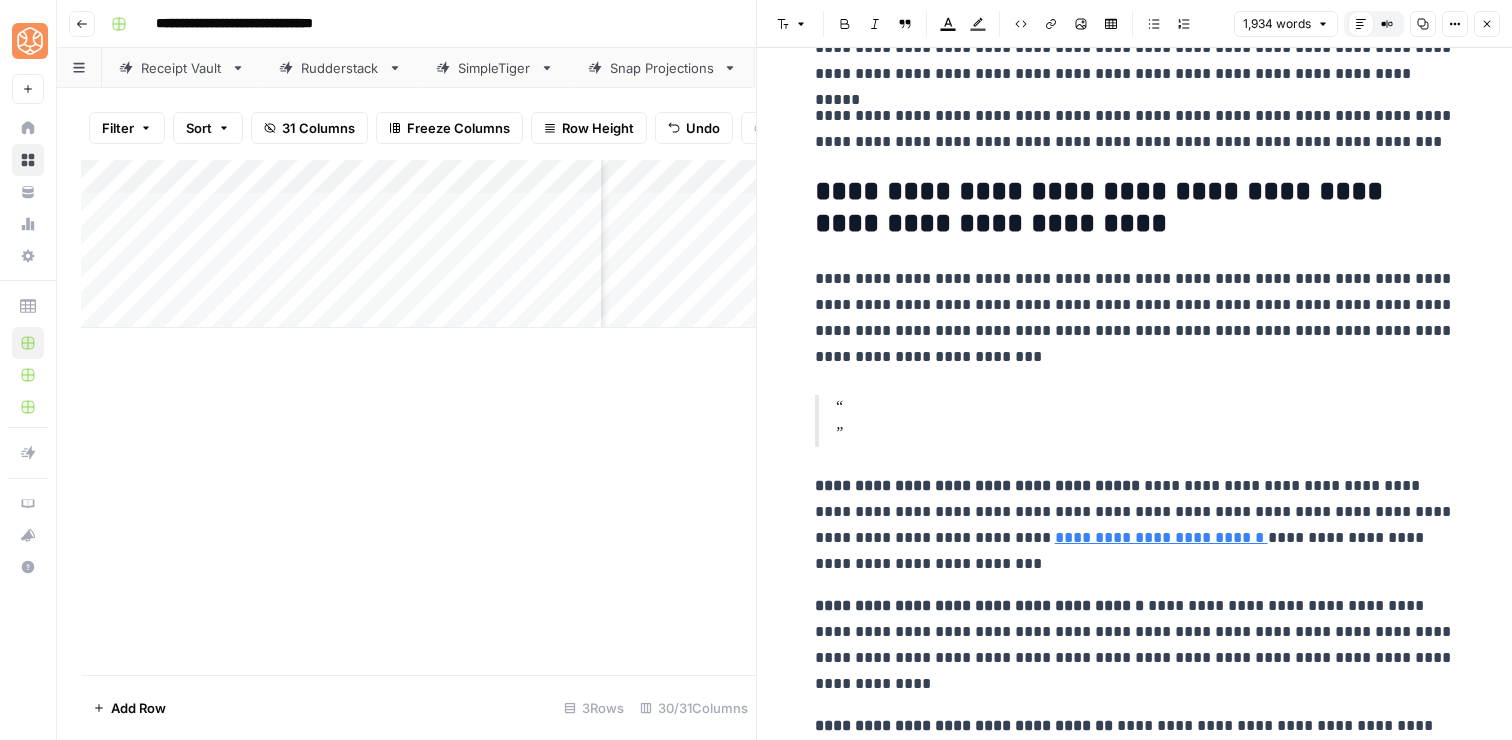 click at bounding box center [1145, 421] 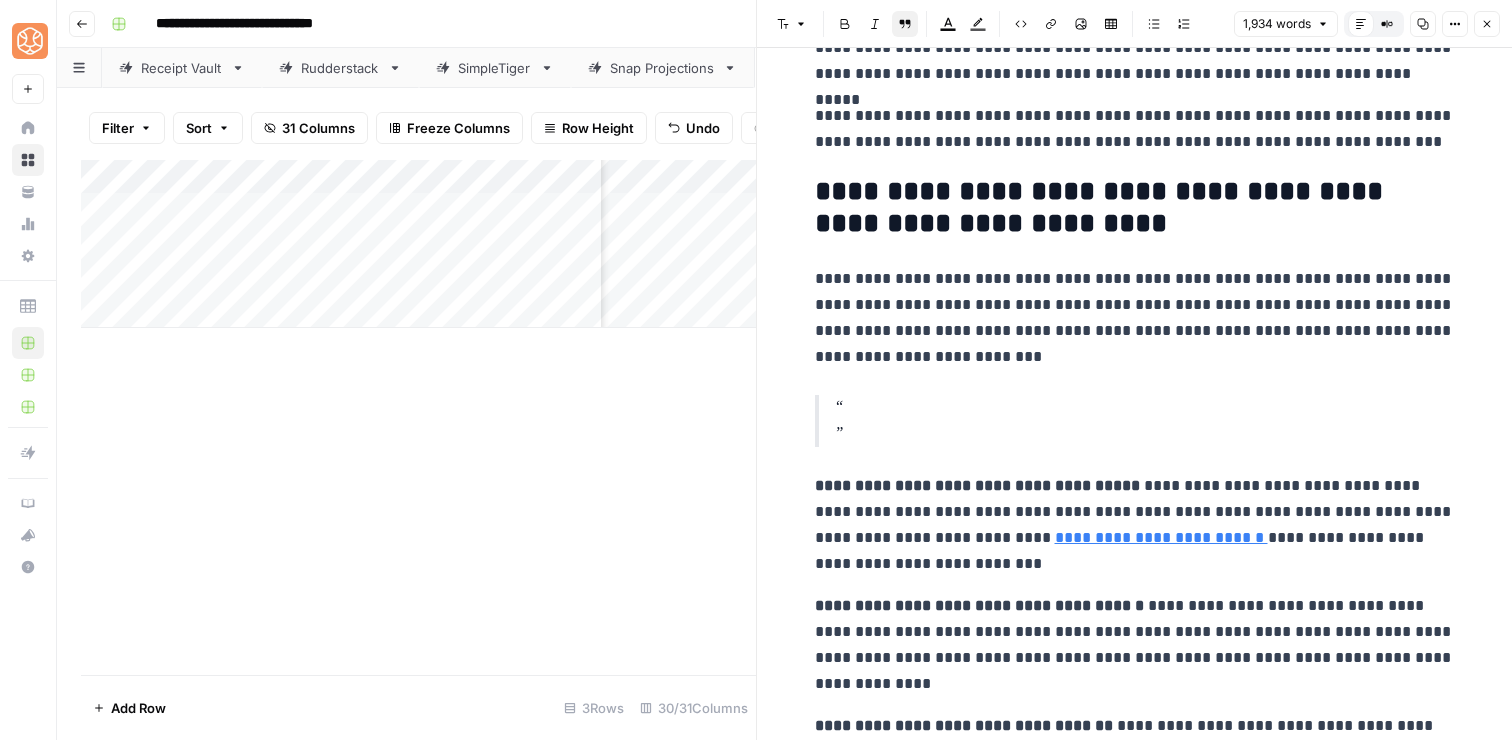 click on "Block quote" at bounding box center (905, 24) 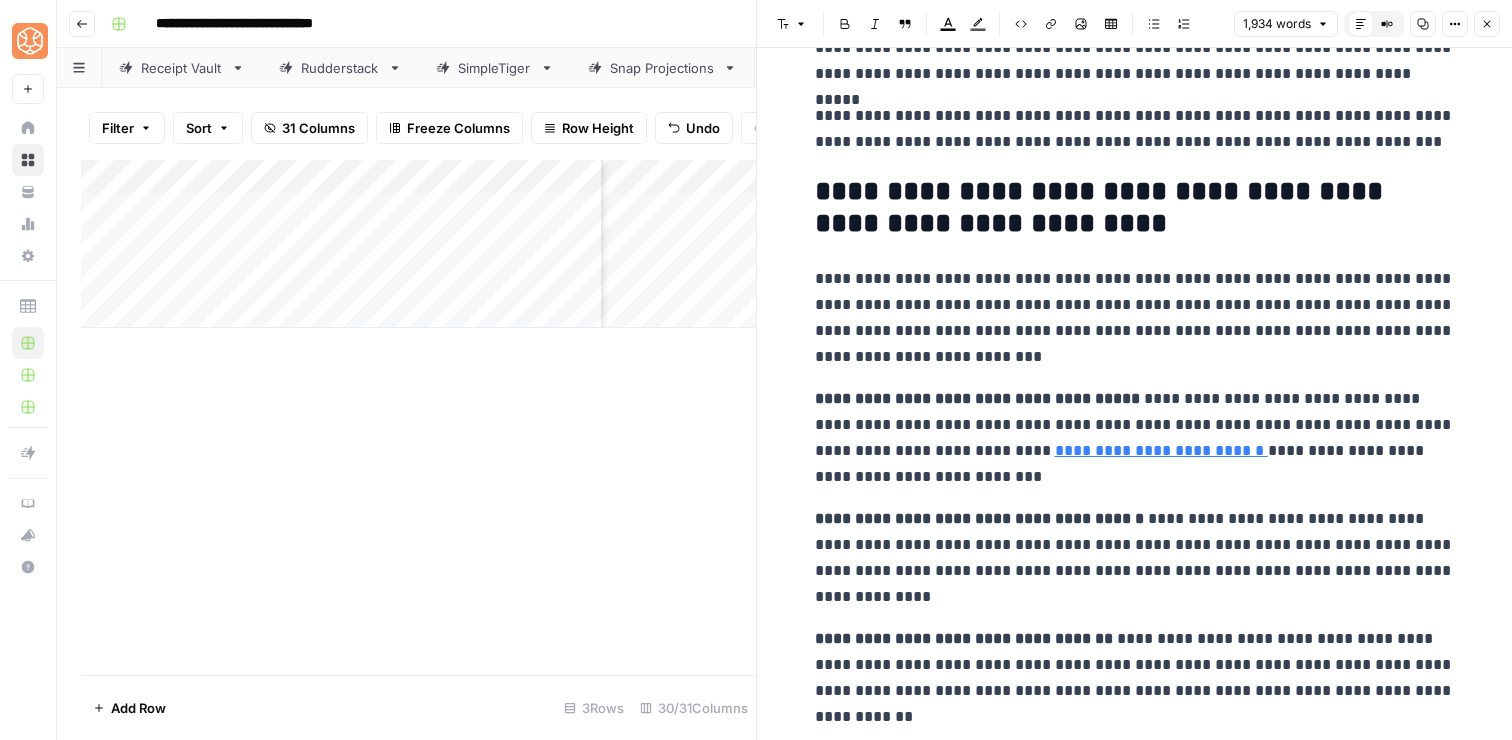 click on "**********" at bounding box center (1135, 438) 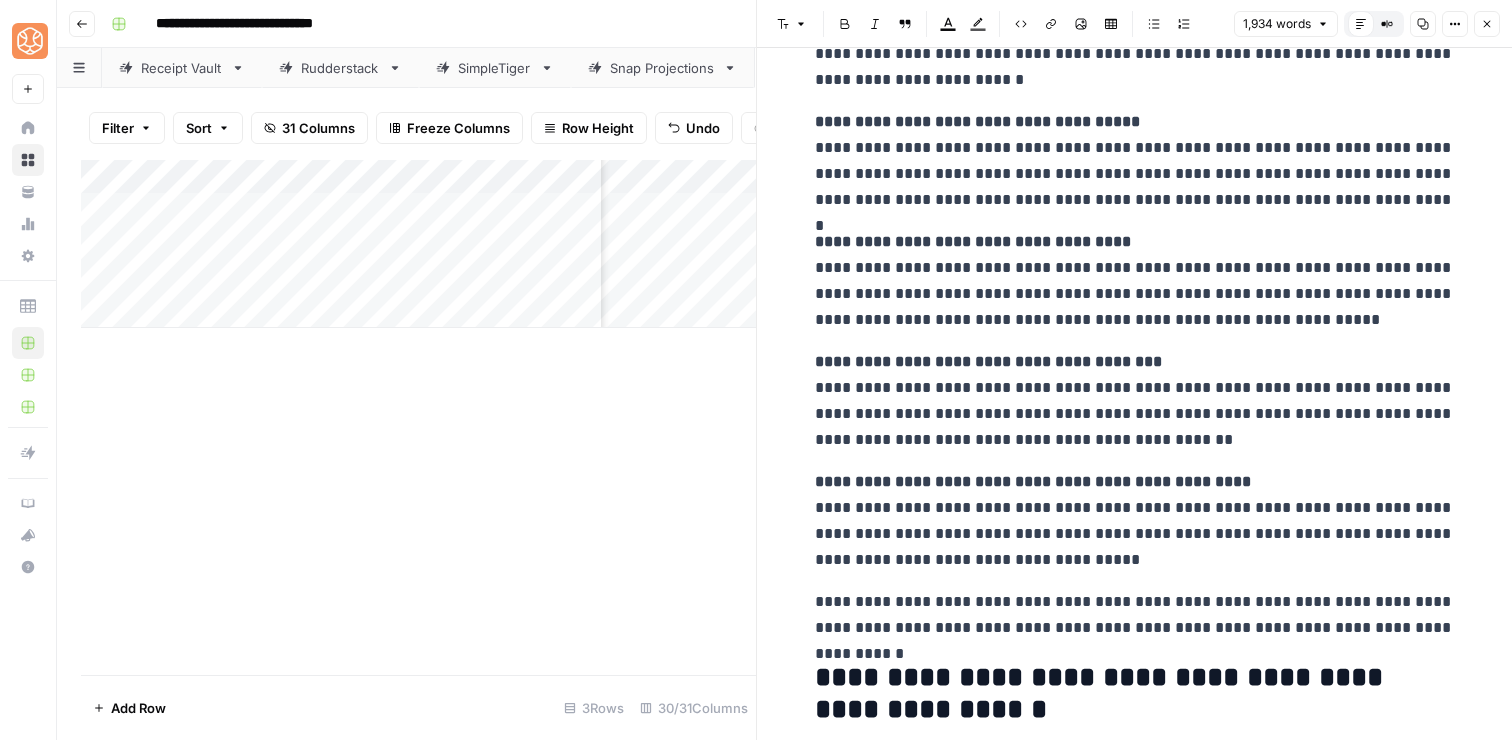 scroll, scrollTop: 6608, scrollLeft: 0, axis: vertical 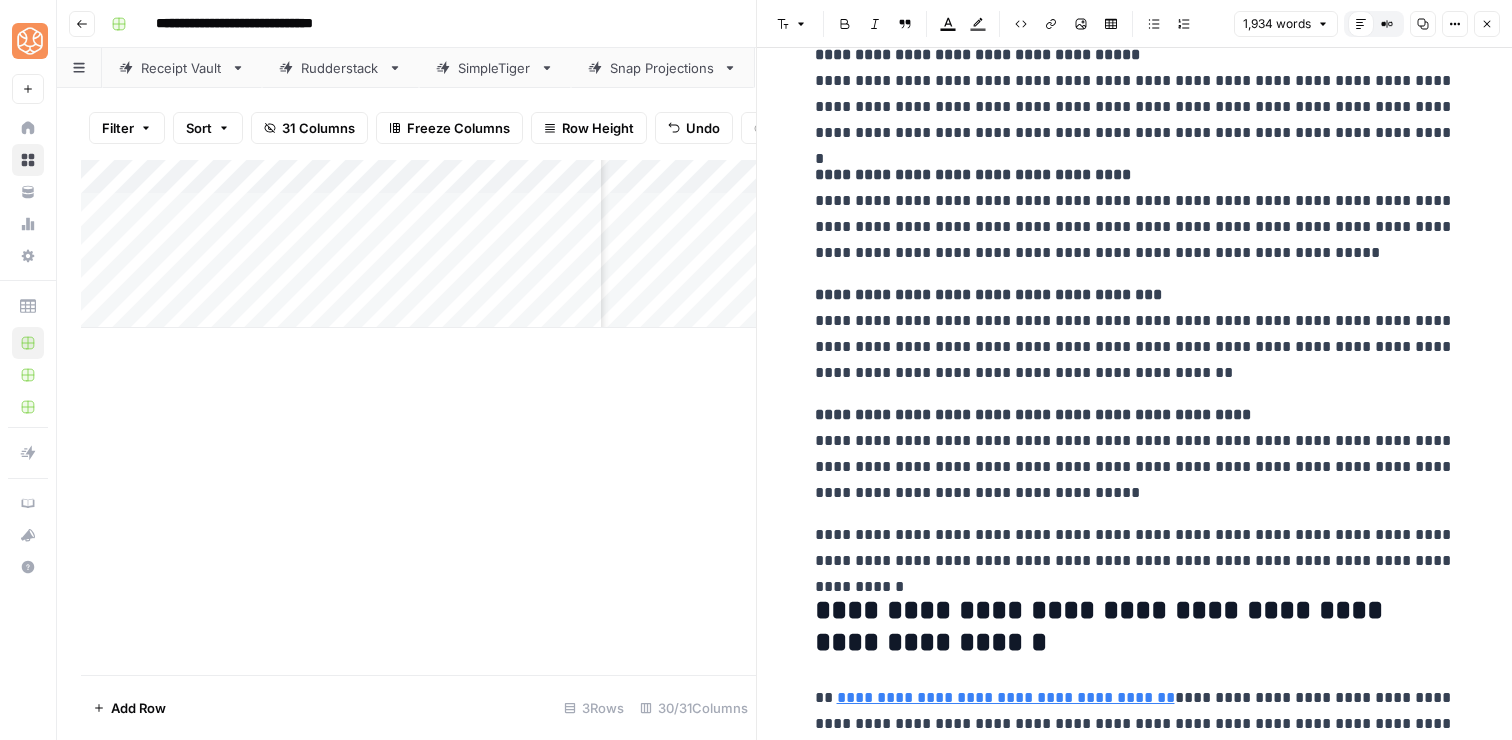 click on "**********" at bounding box center [1135, 548] 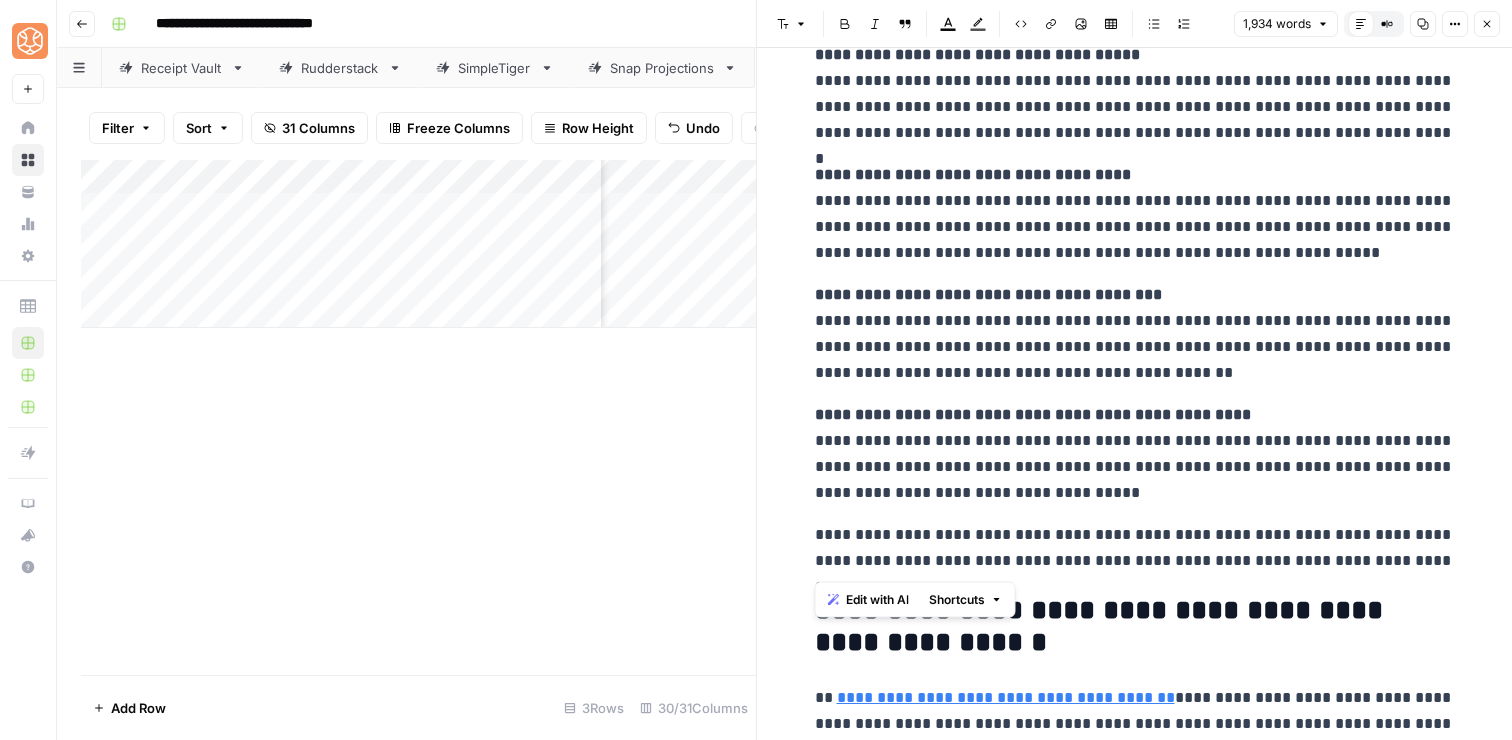 click on "**********" at bounding box center [1135, 548] 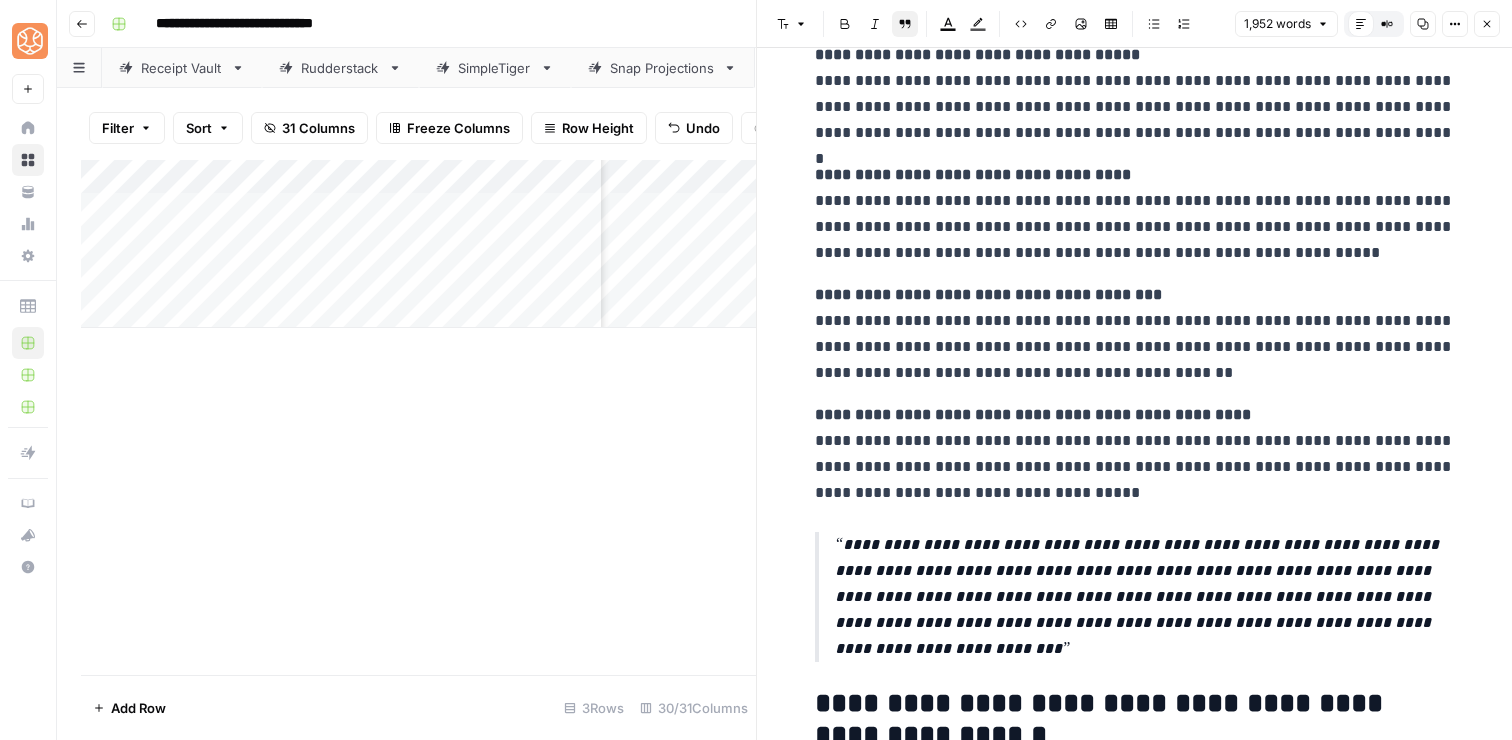 click 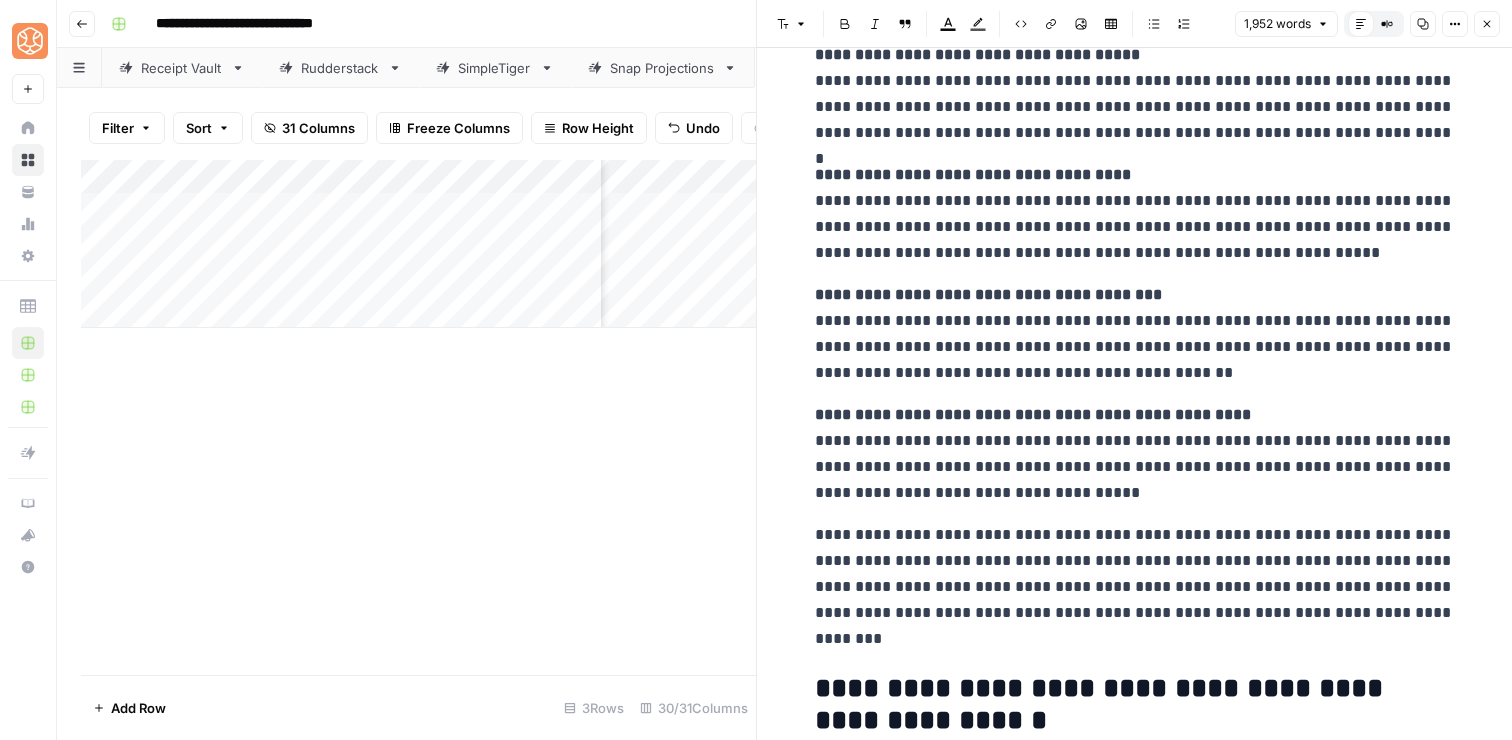 click on "**********" at bounding box center (1135, 587) 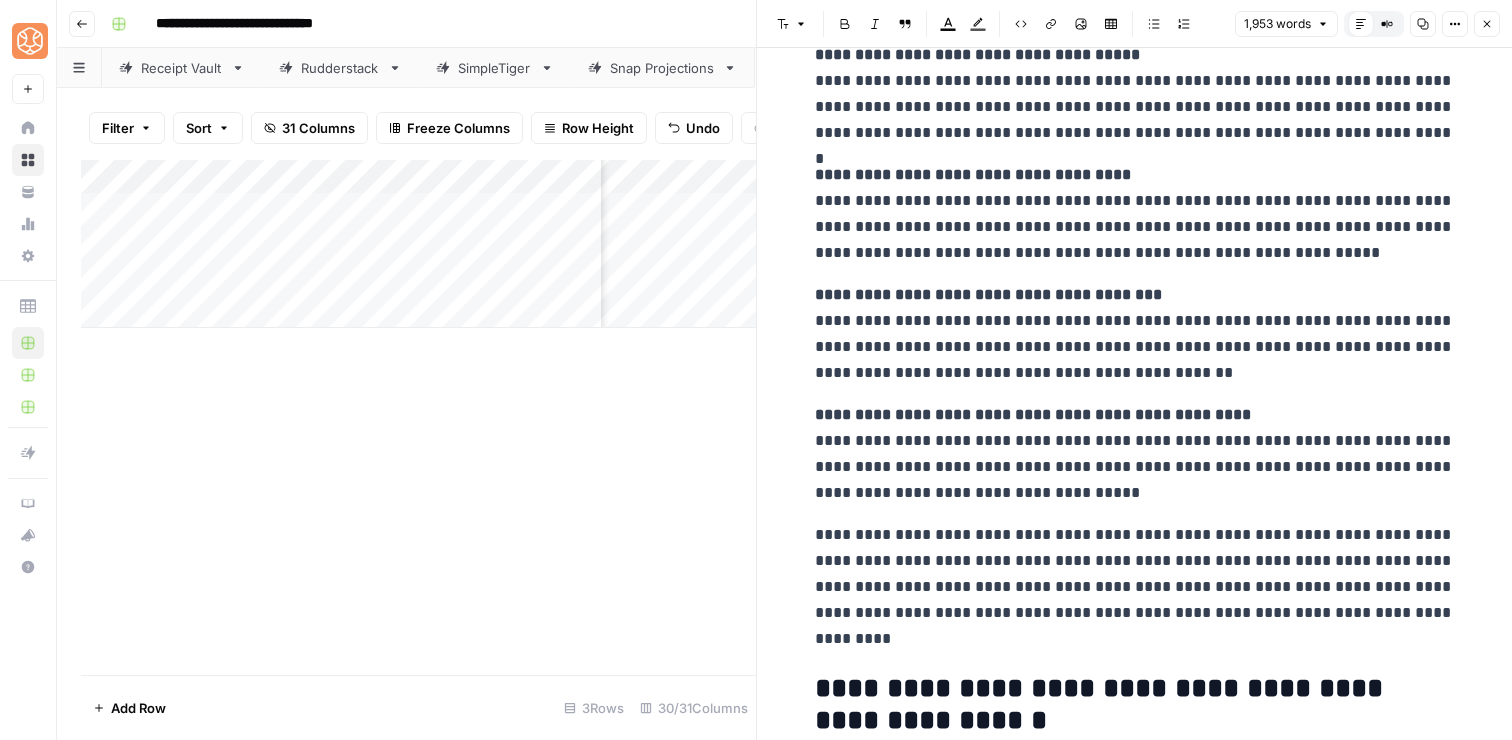 scroll, scrollTop: 6675, scrollLeft: 0, axis: vertical 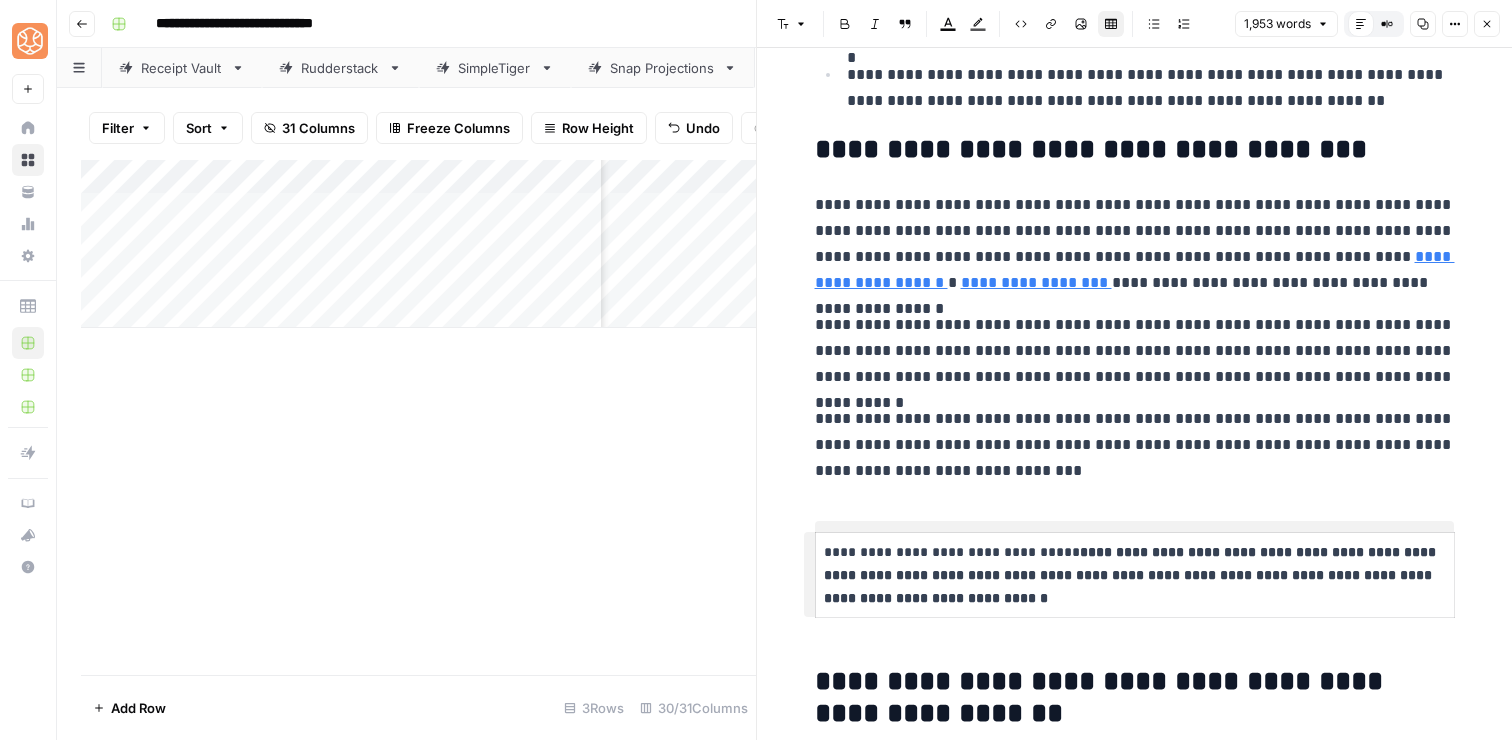 click on "**********" at bounding box center [1135, 3539] 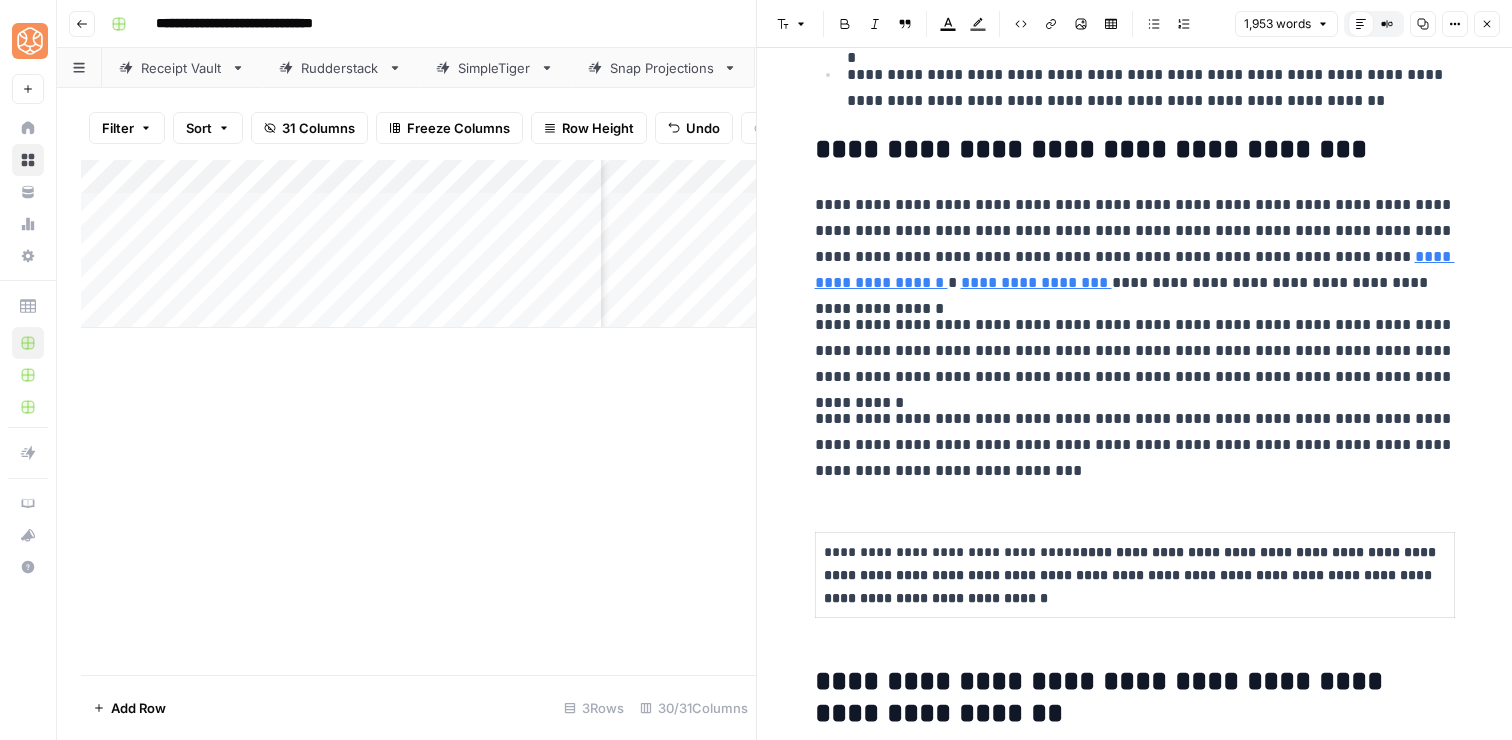 click on "**********" at bounding box center [1135, 3539] 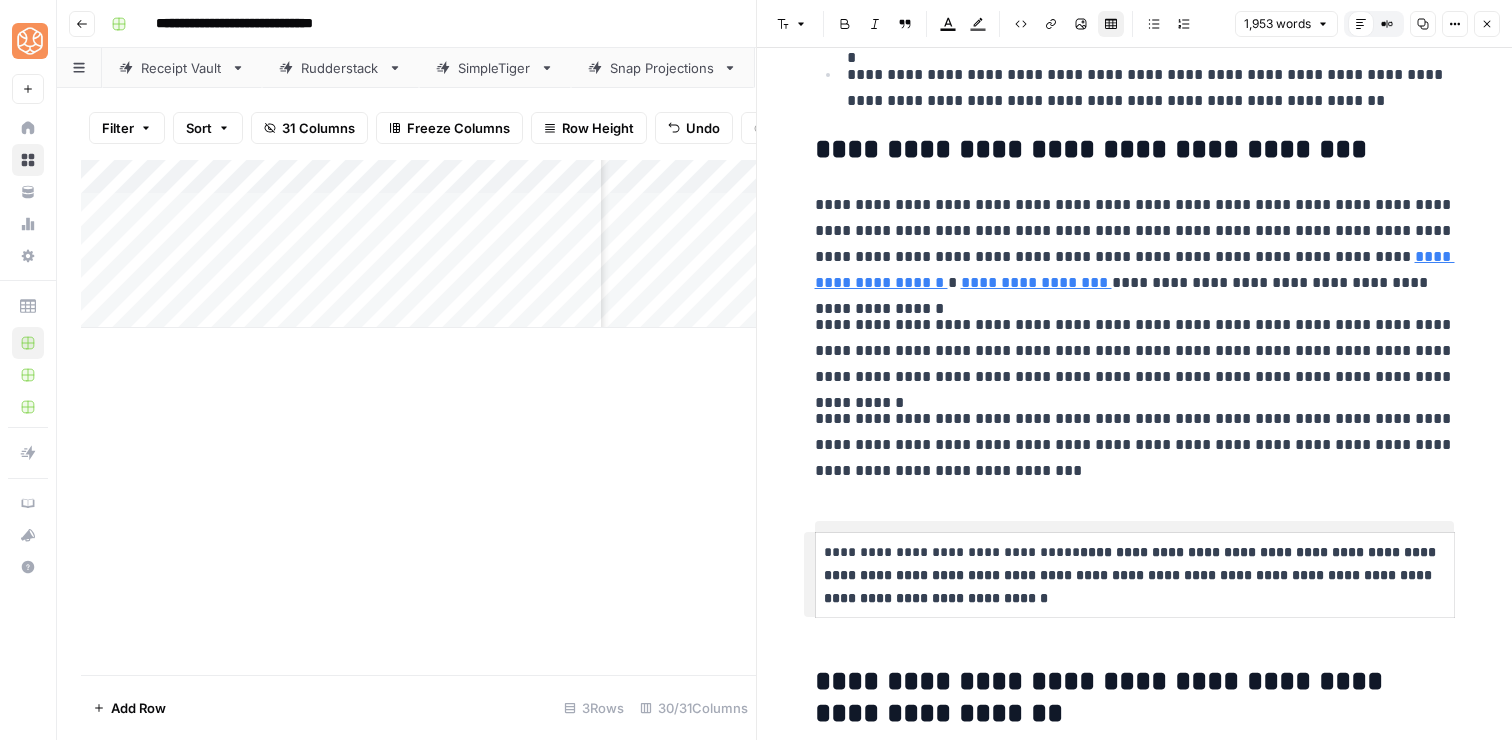 click on "**********" at bounding box center [1135, 3539] 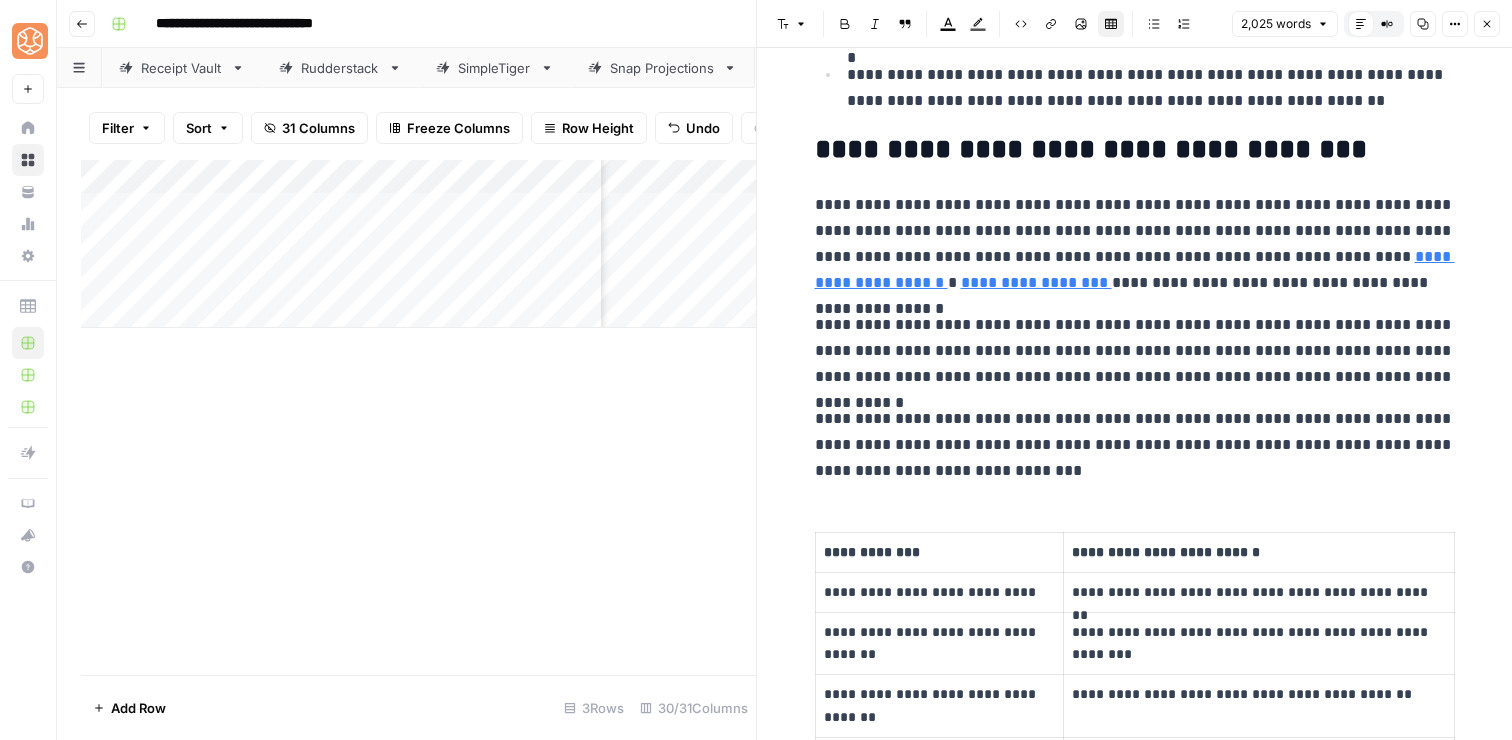 scroll, scrollTop: 970, scrollLeft: 0, axis: vertical 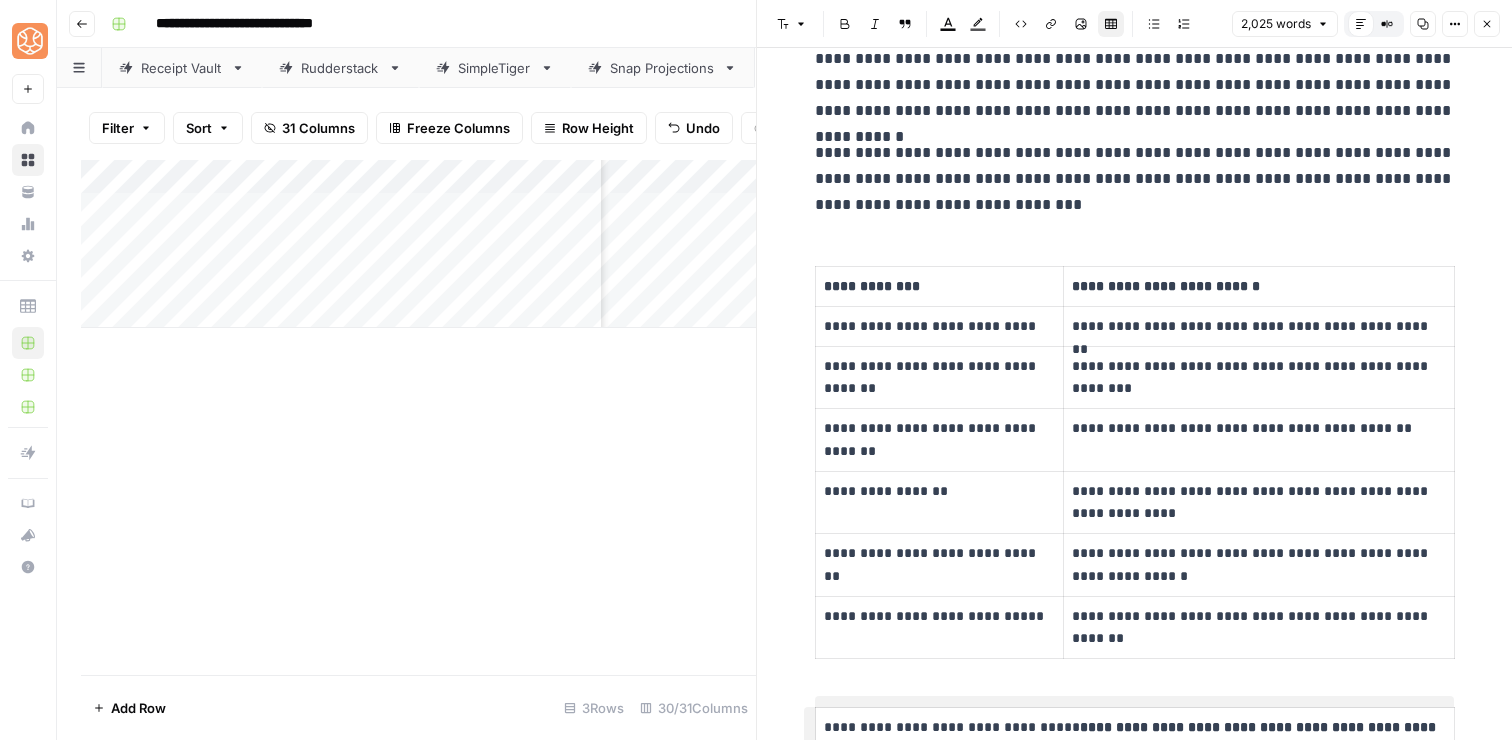 click on "**********" at bounding box center [1135, 3494] 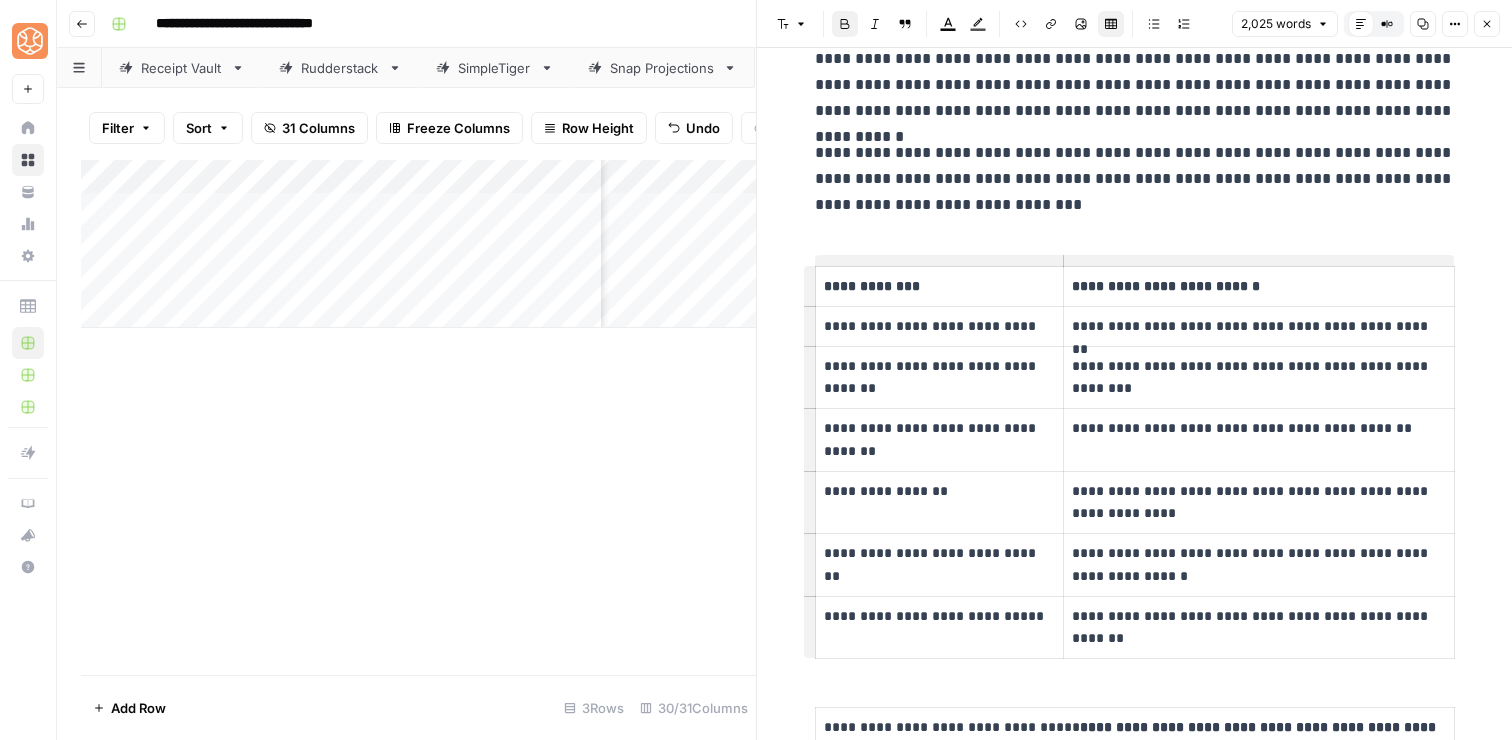 click on "**********" at bounding box center [1135, 3494] 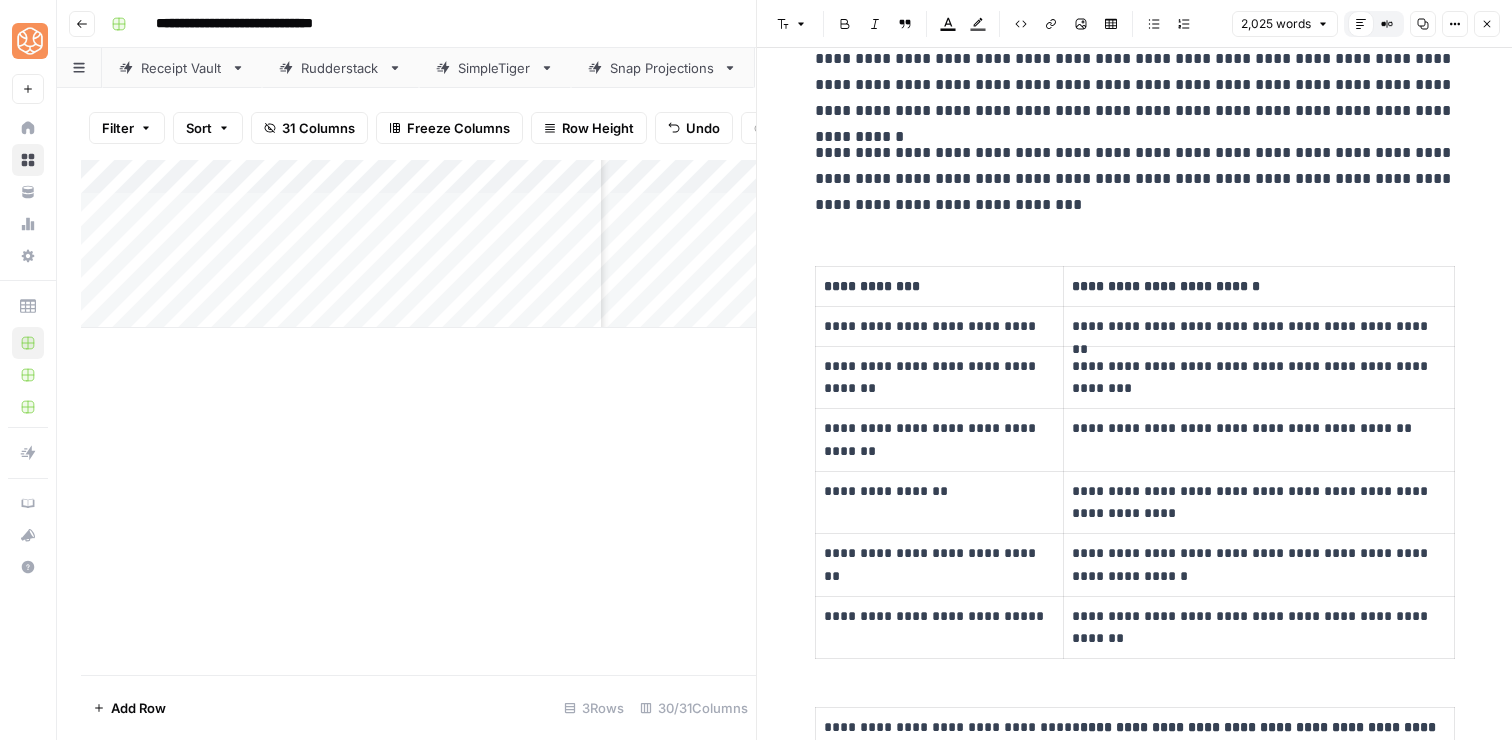 click on "**********" at bounding box center [1135, 179] 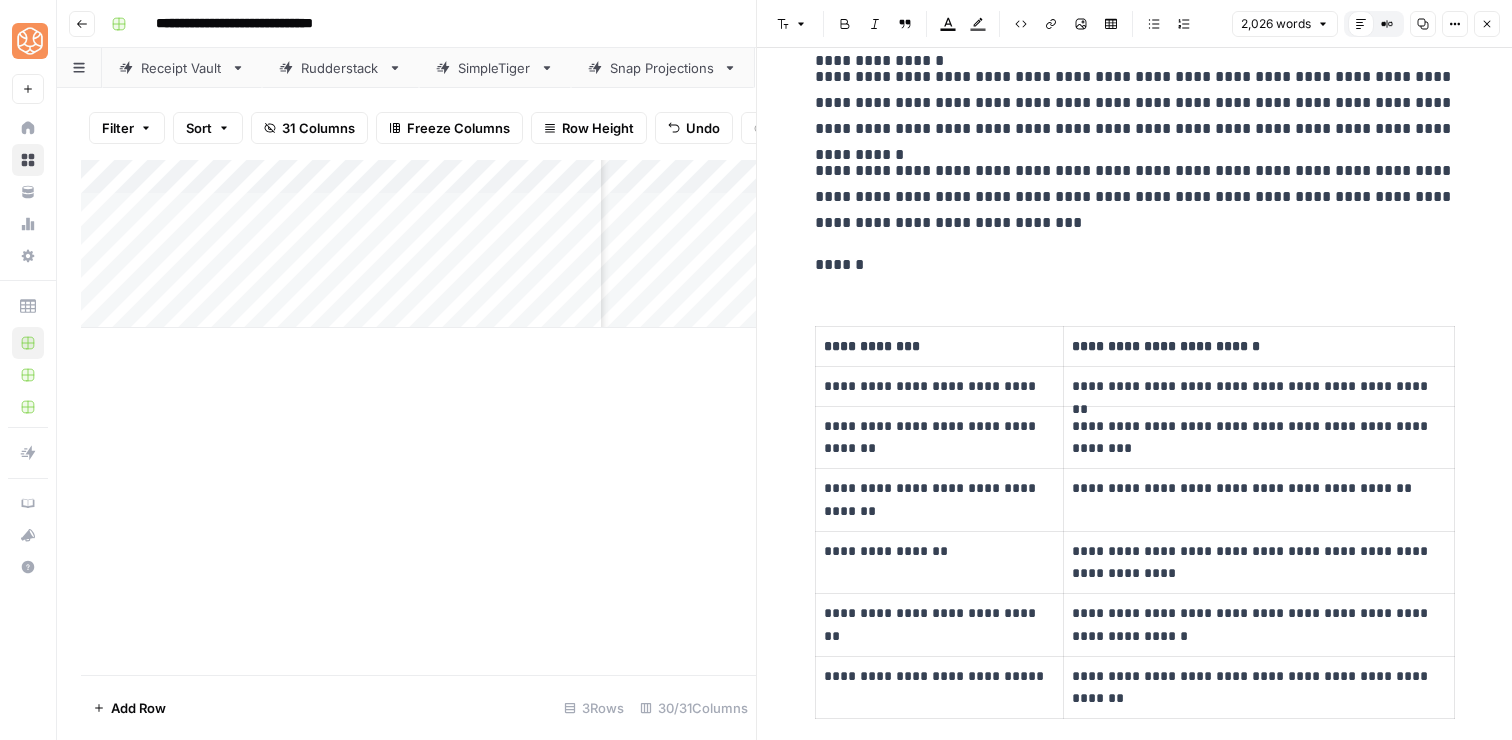 scroll, scrollTop: 953, scrollLeft: 0, axis: vertical 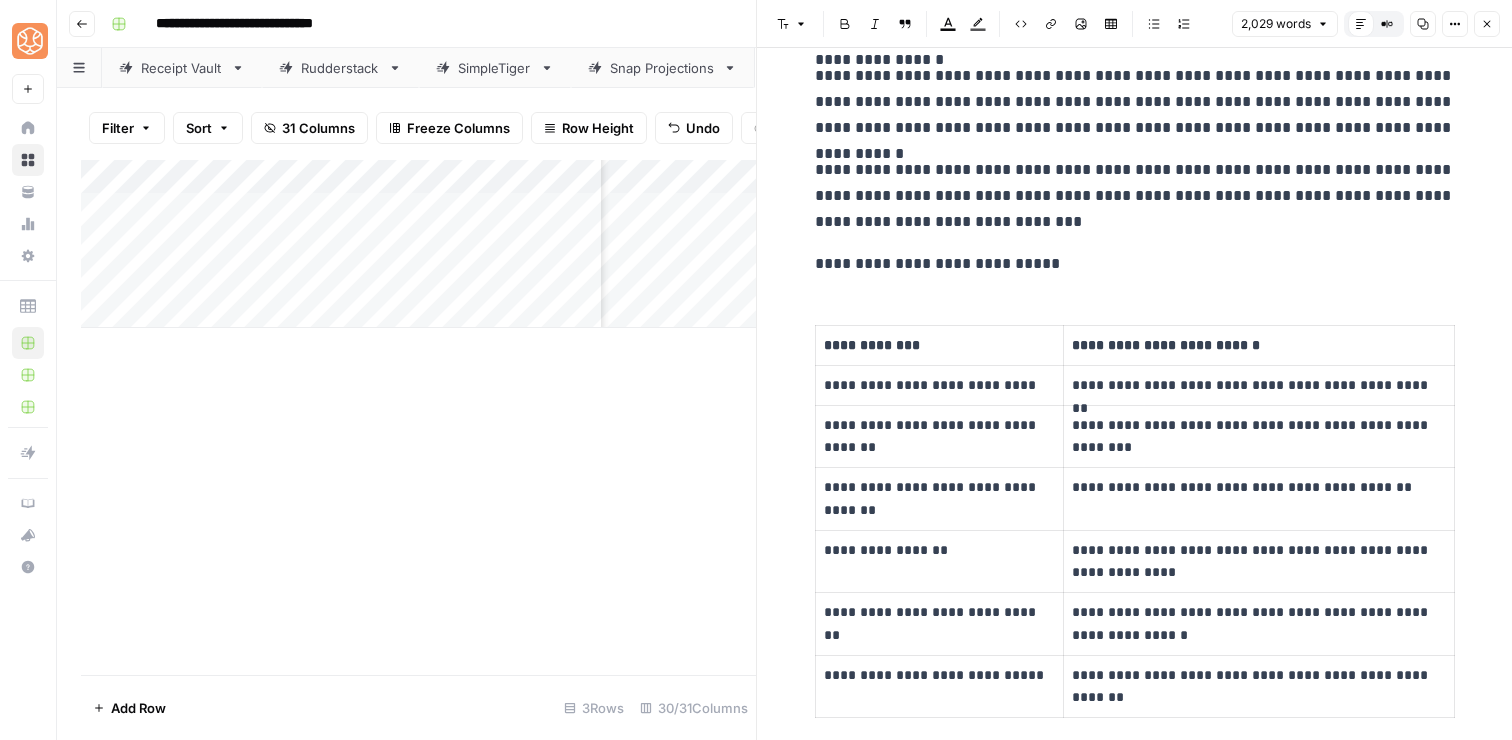 click on "**********" at bounding box center [1135, 264] 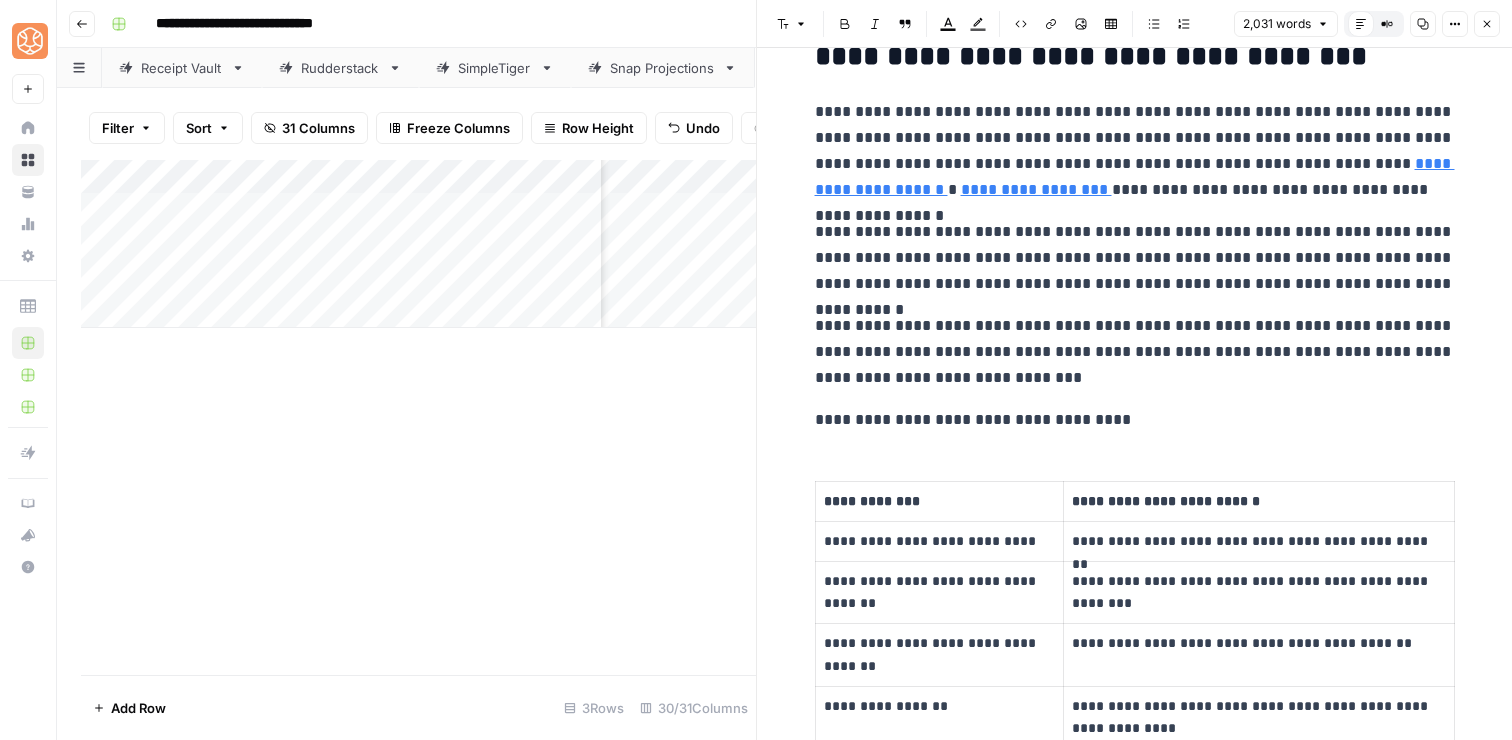 scroll, scrollTop: 664, scrollLeft: 0, axis: vertical 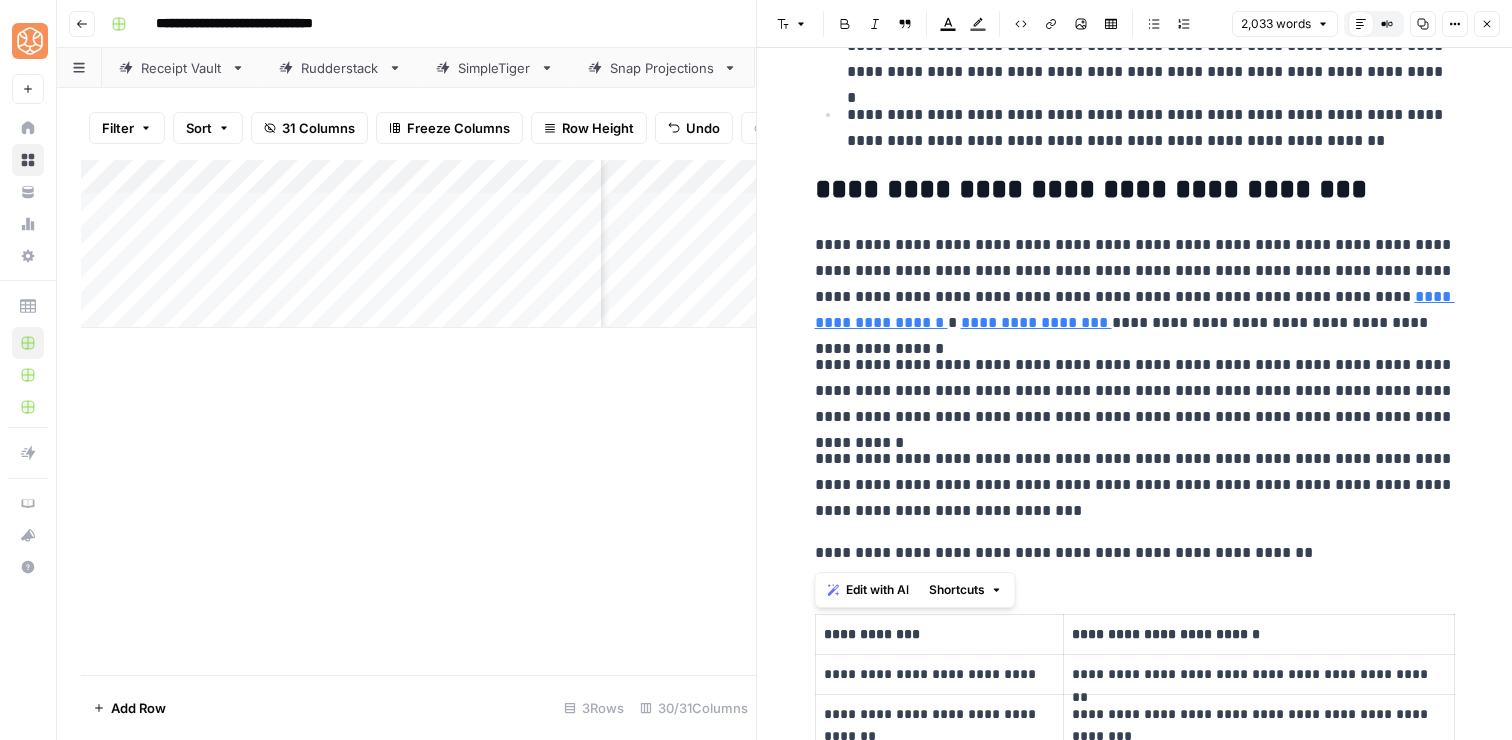 click 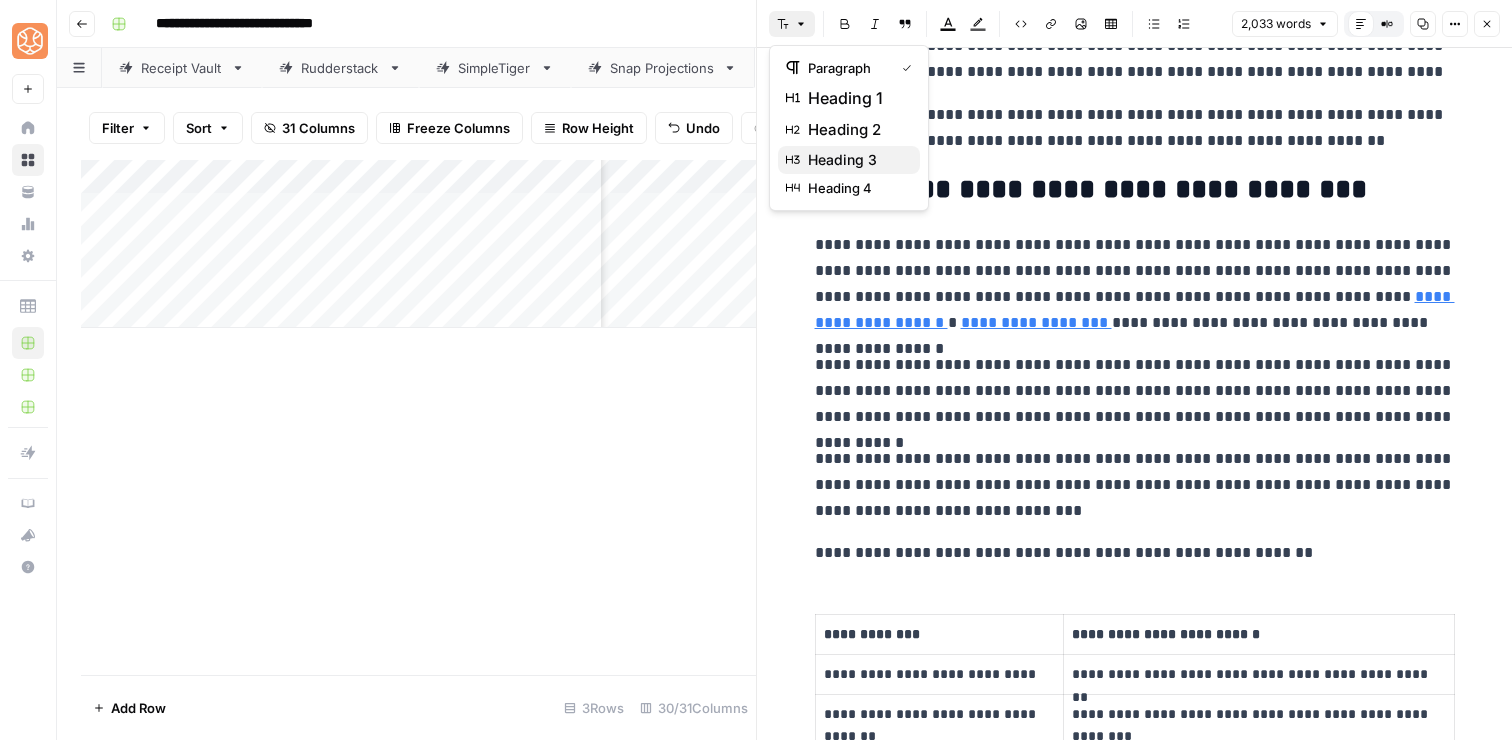 click on "heading 3" at bounding box center (856, 160) 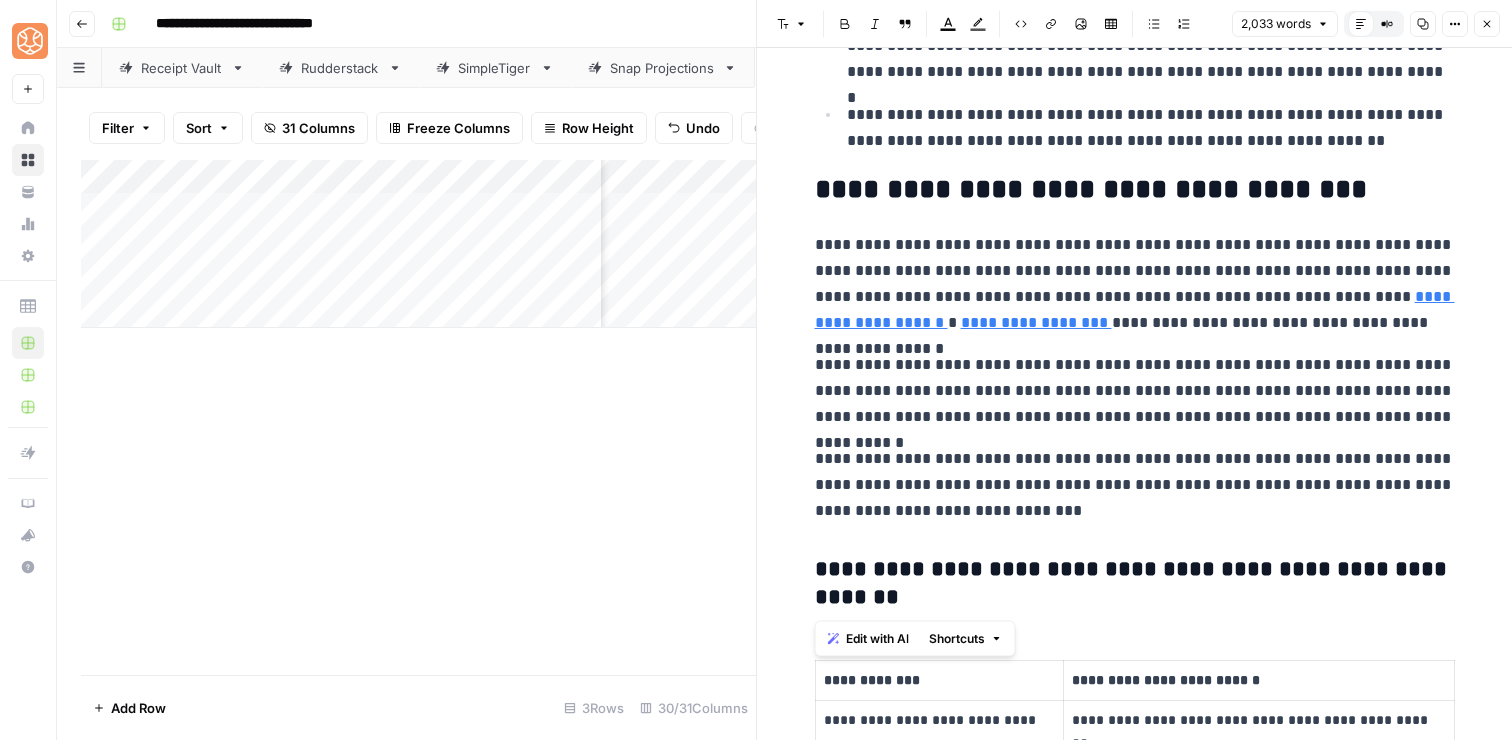 click on "**********" at bounding box center [1135, 485] 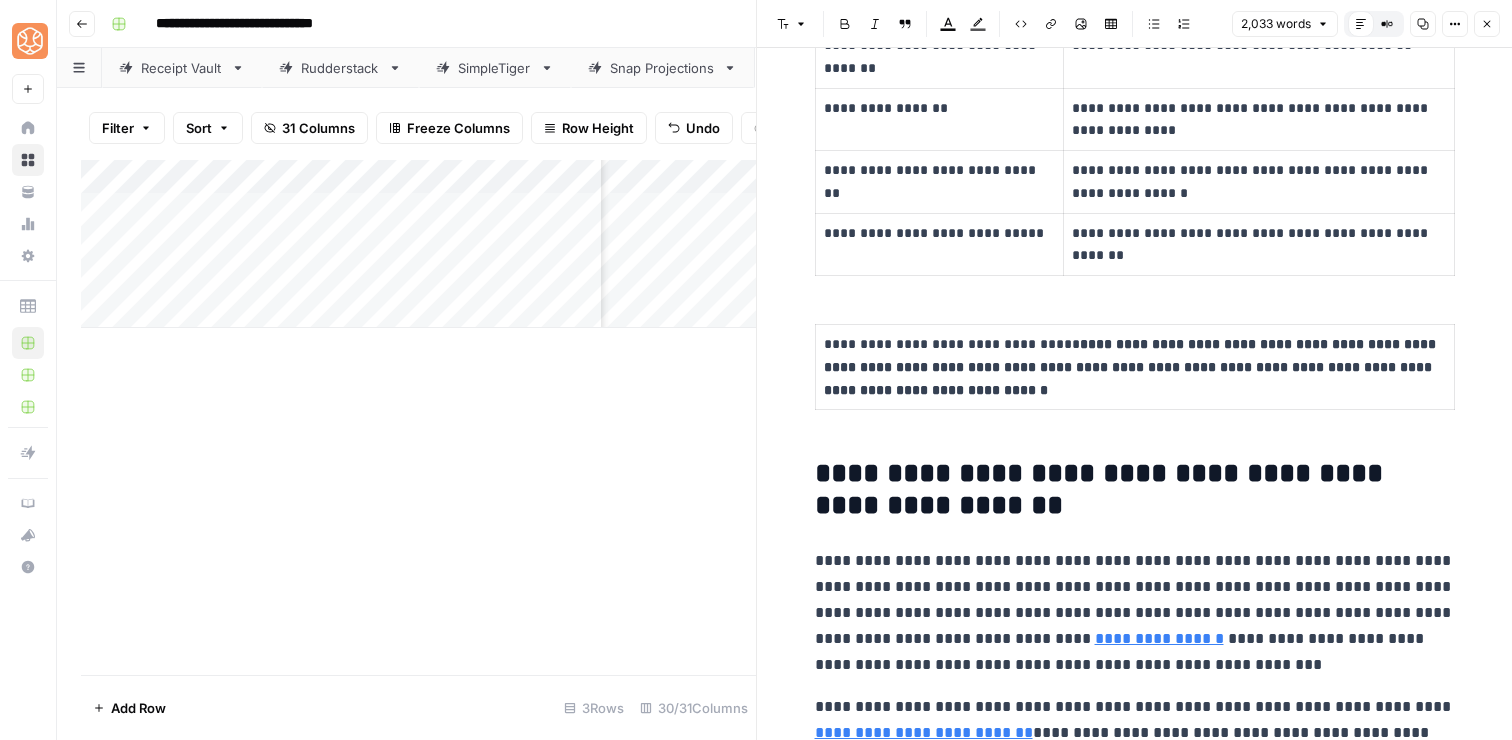 scroll, scrollTop: 1482, scrollLeft: 0, axis: vertical 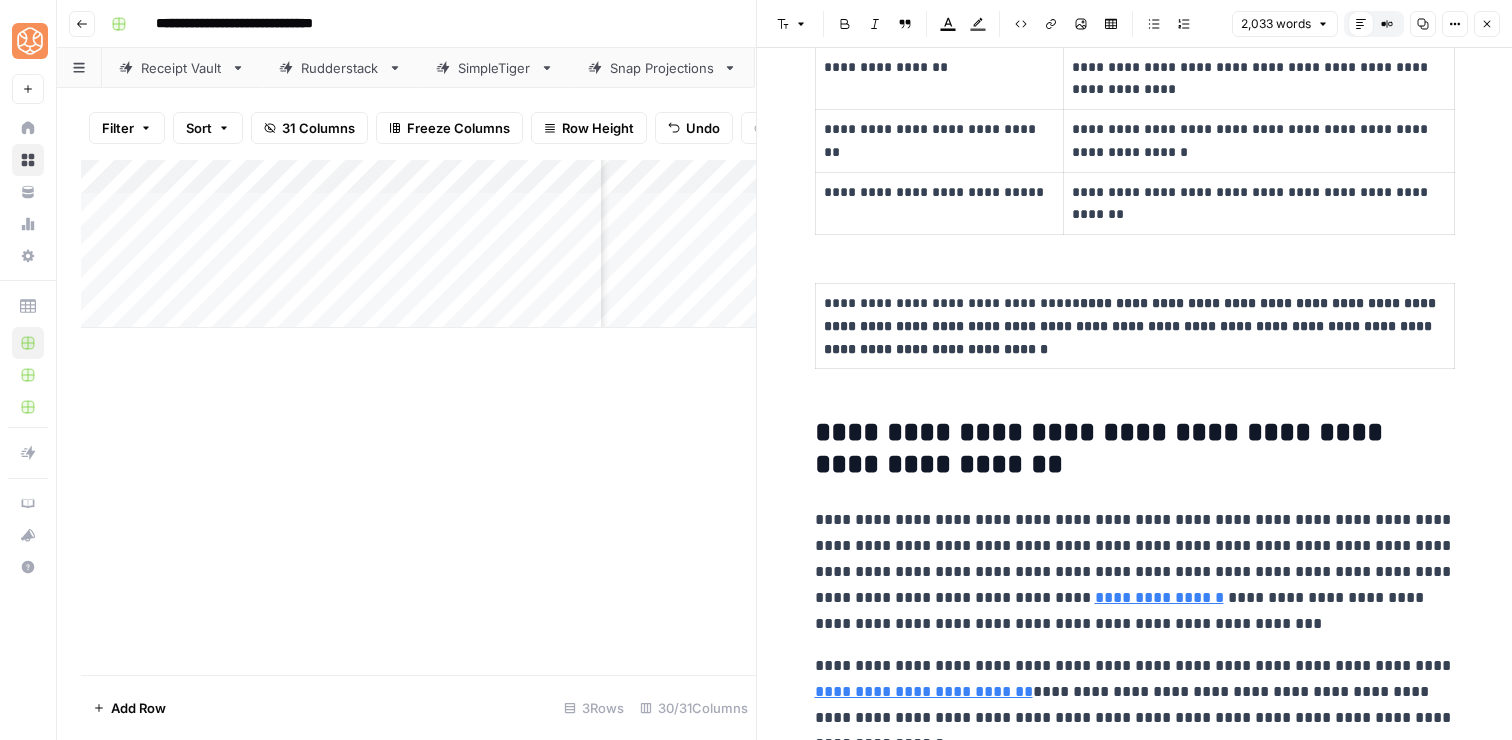 click on "**********" at bounding box center [1135, 3026] 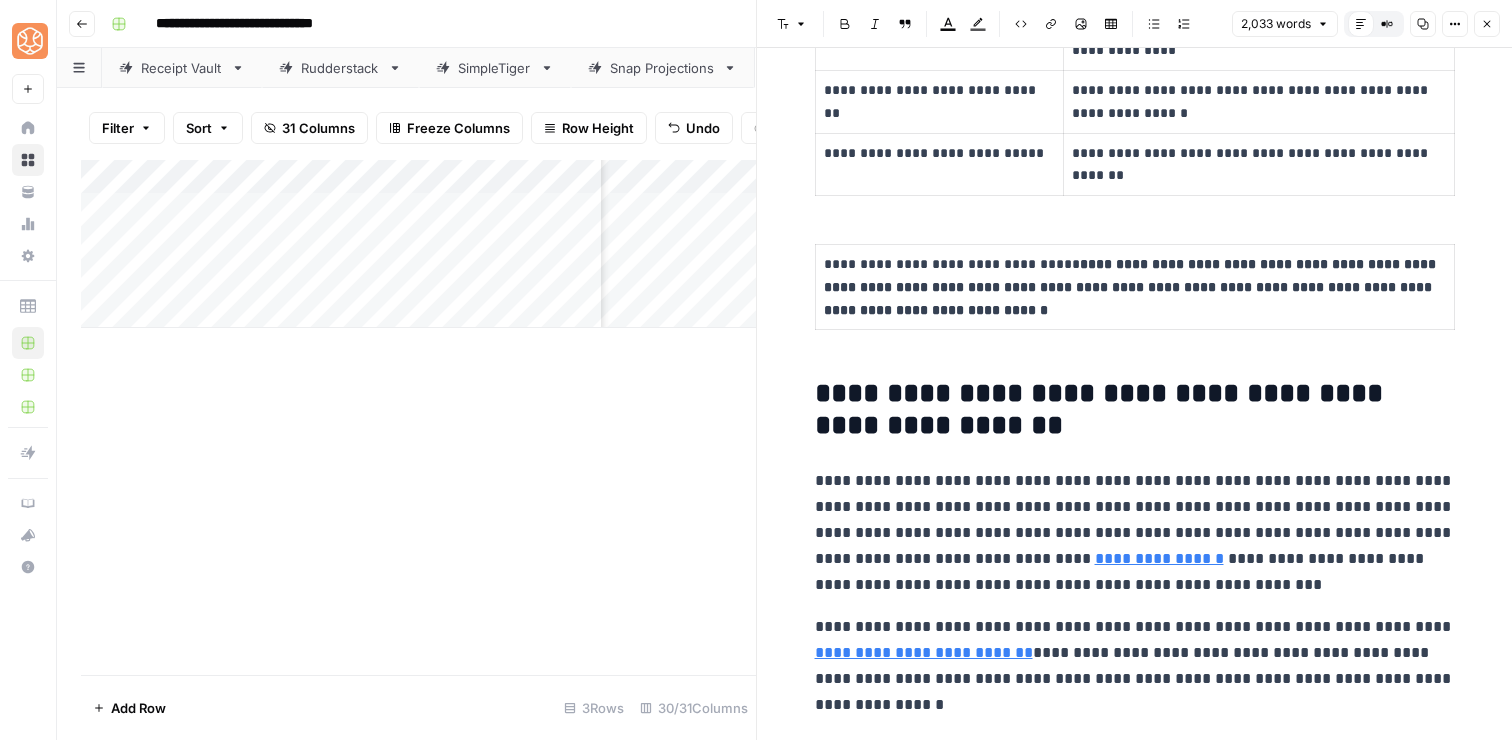 scroll, scrollTop: 1575, scrollLeft: 0, axis: vertical 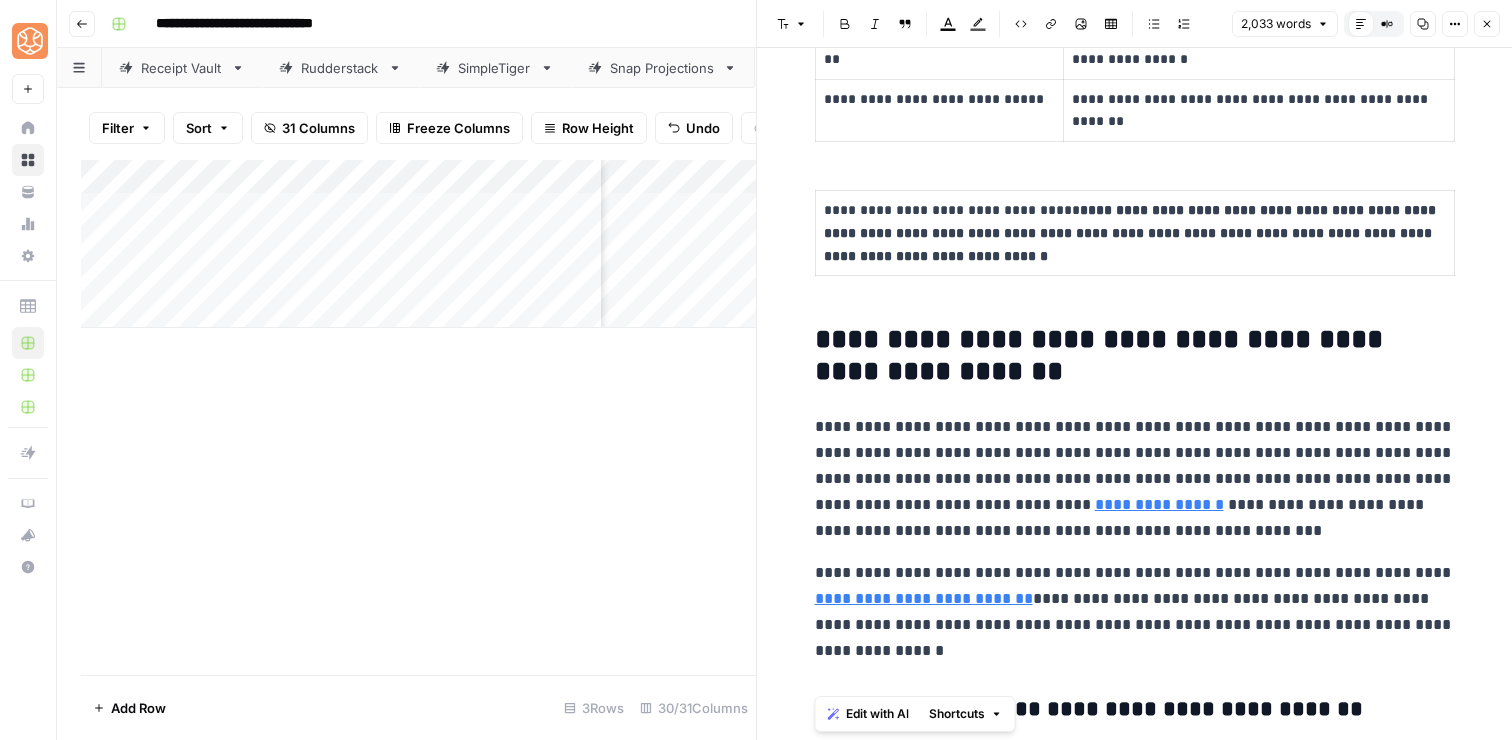 copy on "**********" 